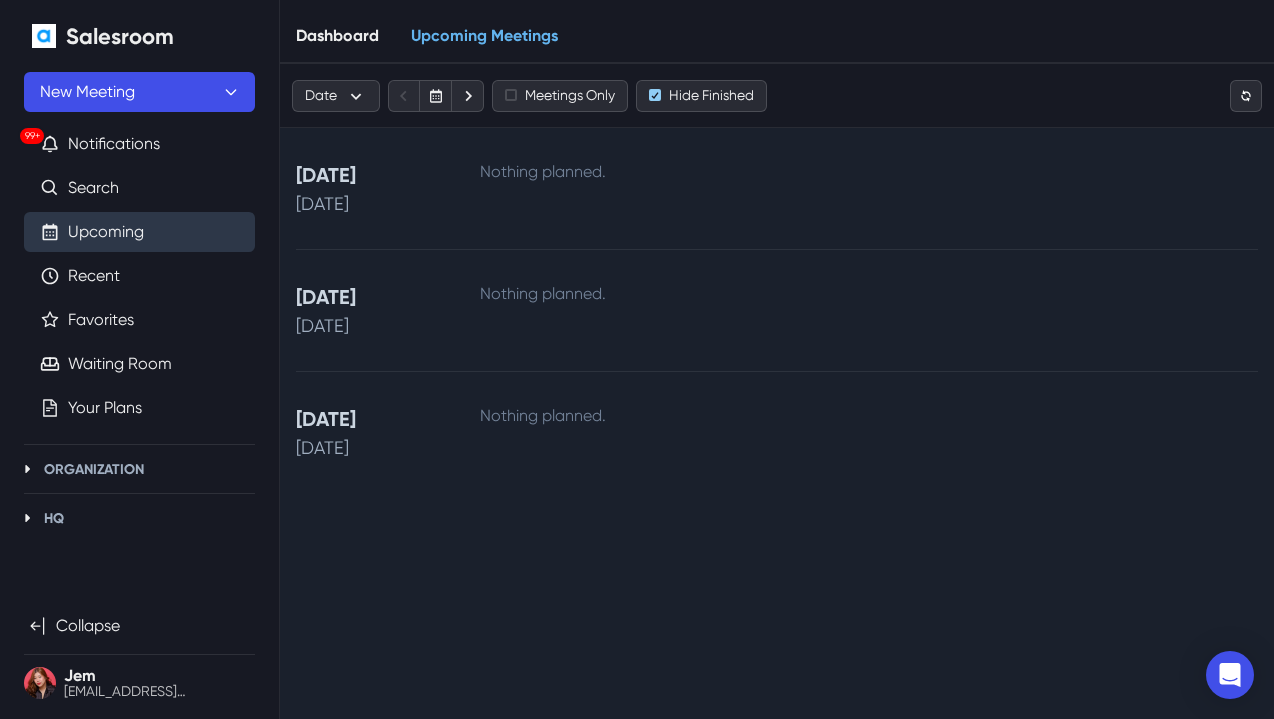 scroll, scrollTop: 0, scrollLeft: 0, axis: both 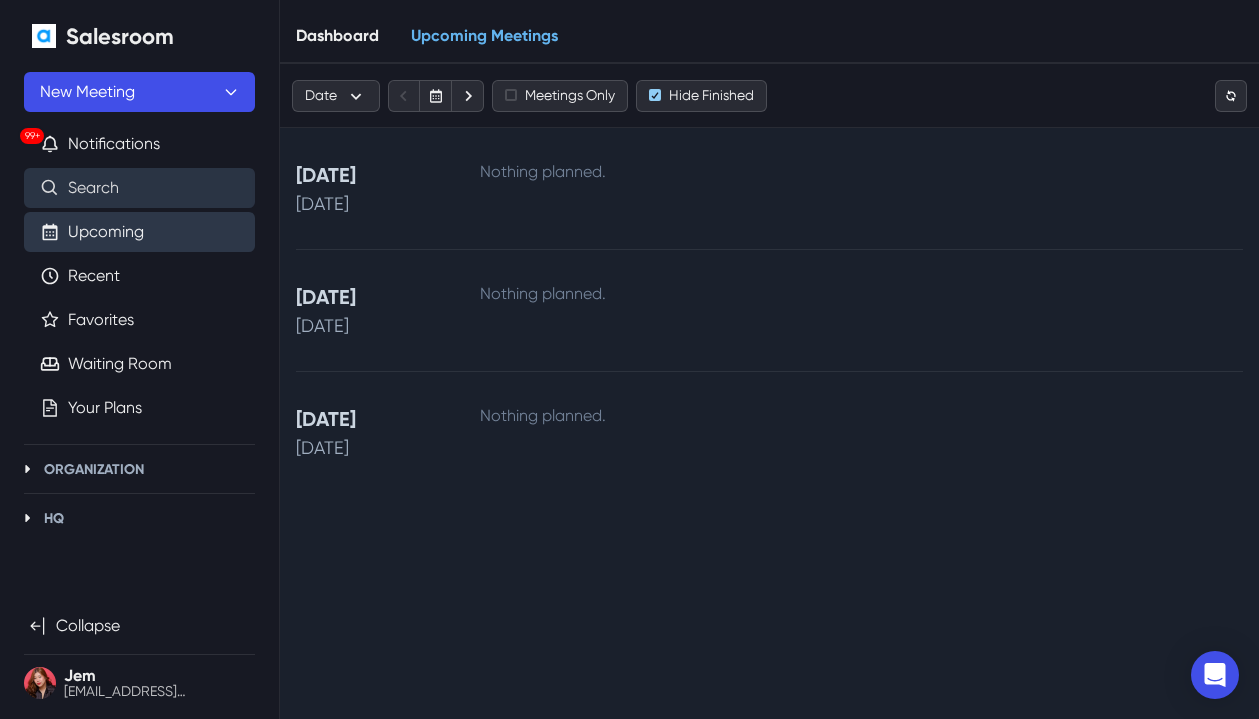 click on "Search" at bounding box center (93, 188) 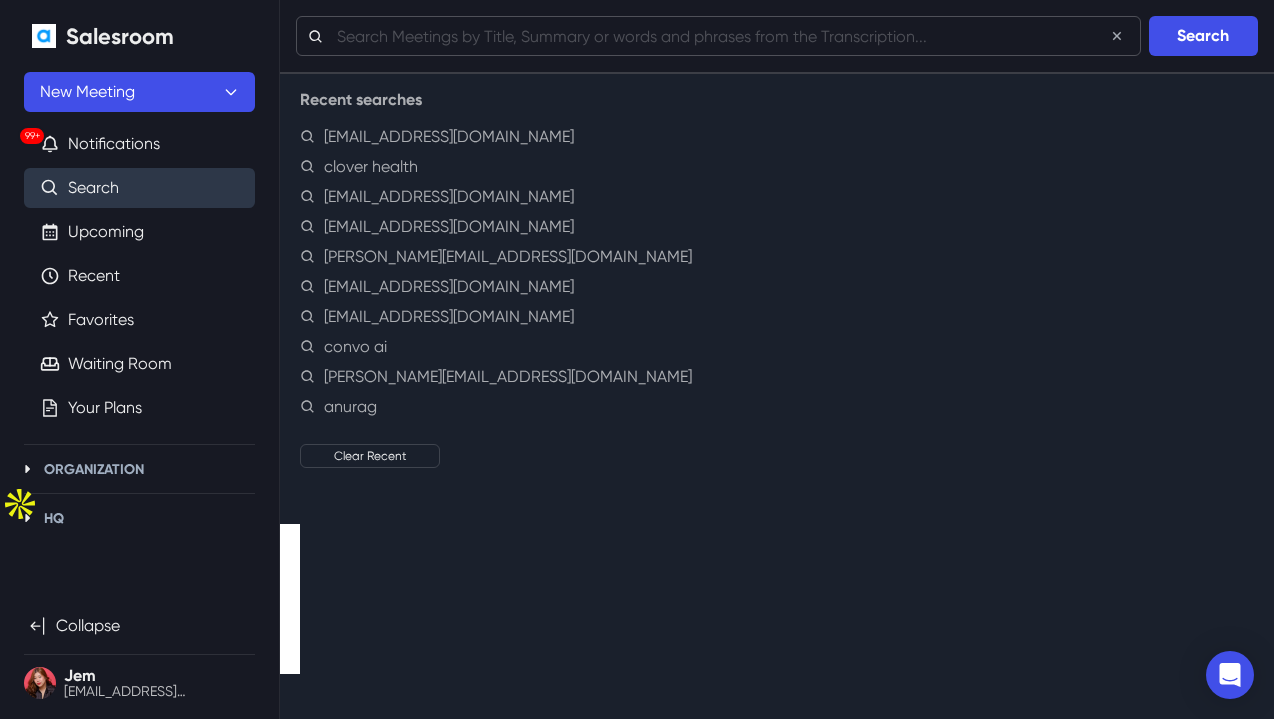 click at bounding box center (718, 36) 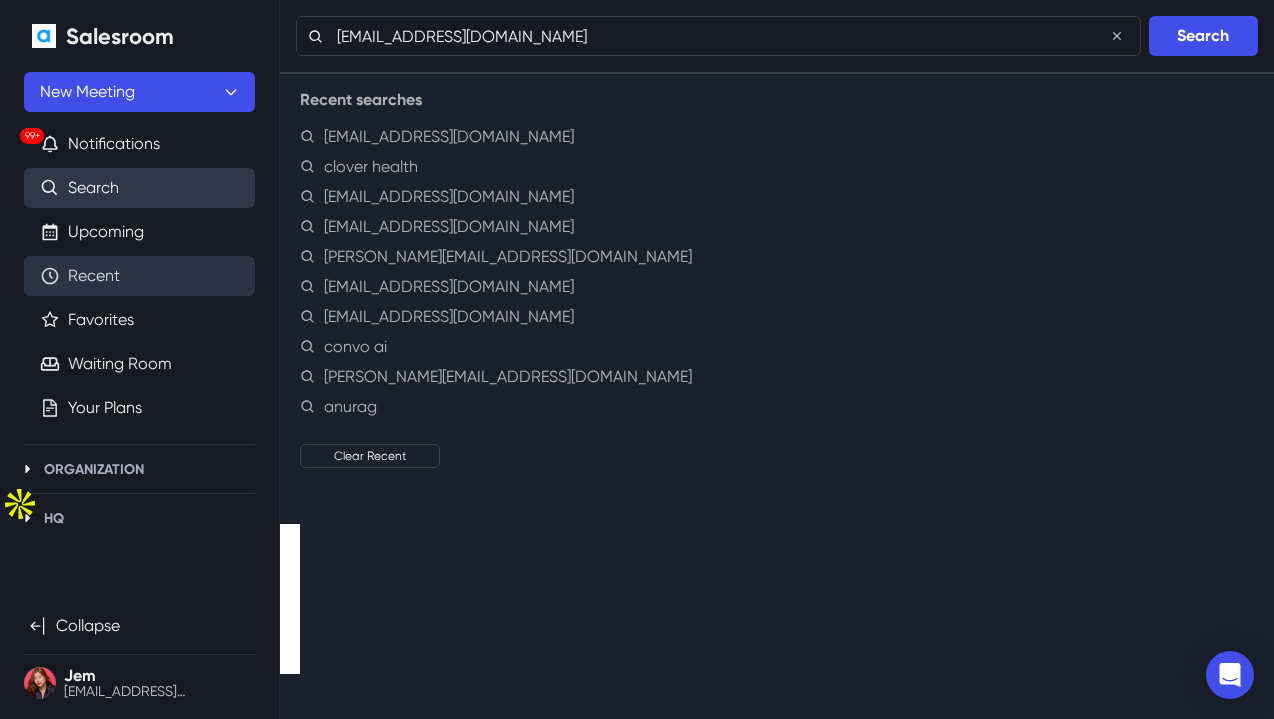type on "moa@playfacil.com.br" 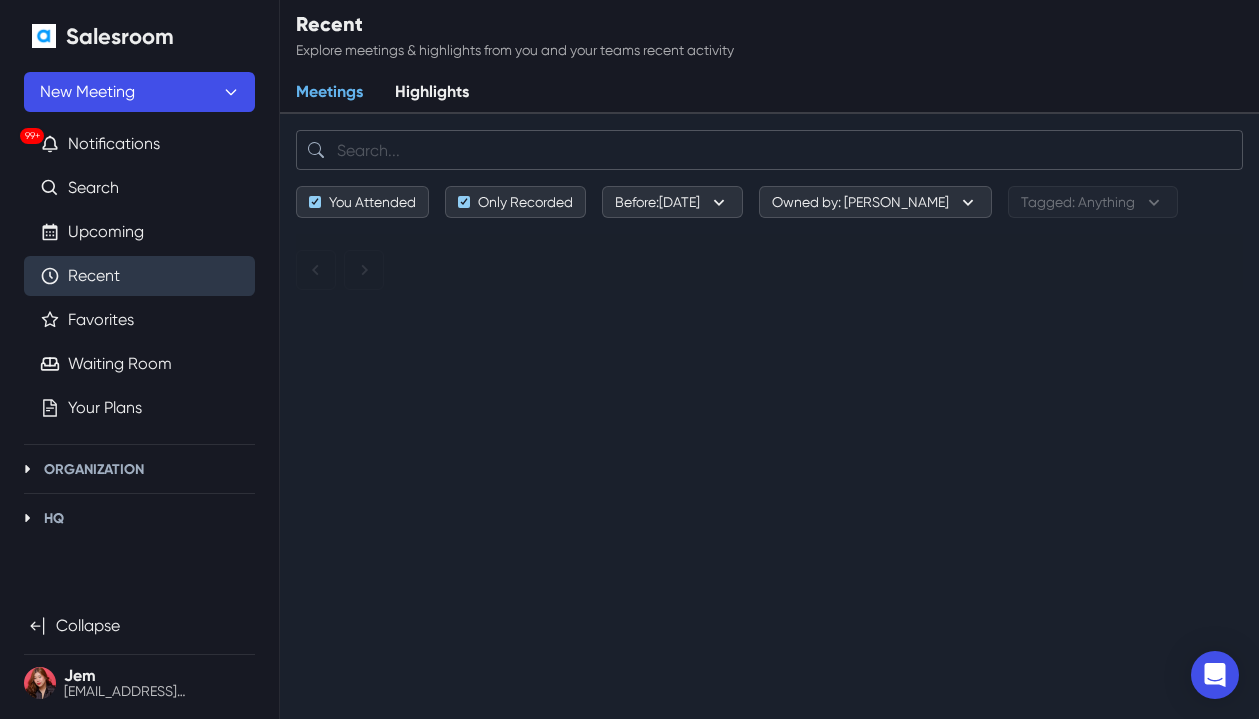 click at bounding box center [769, 150] 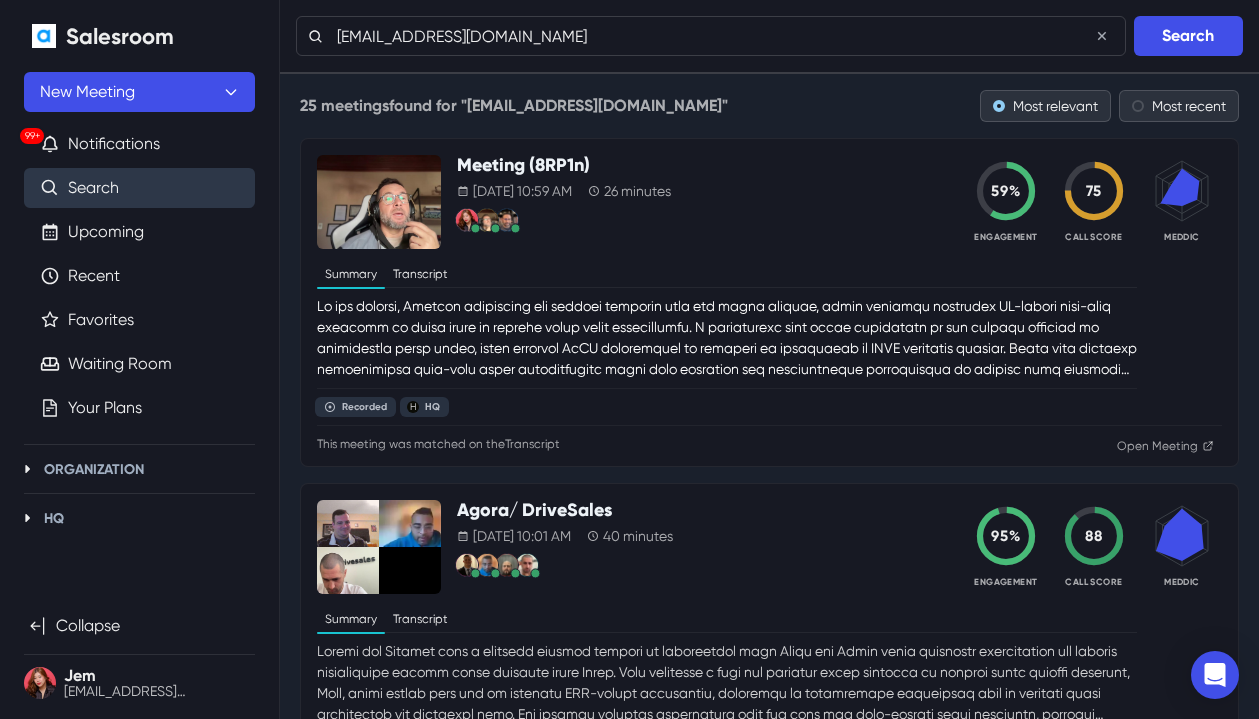 click at bounding box center [727, 338] 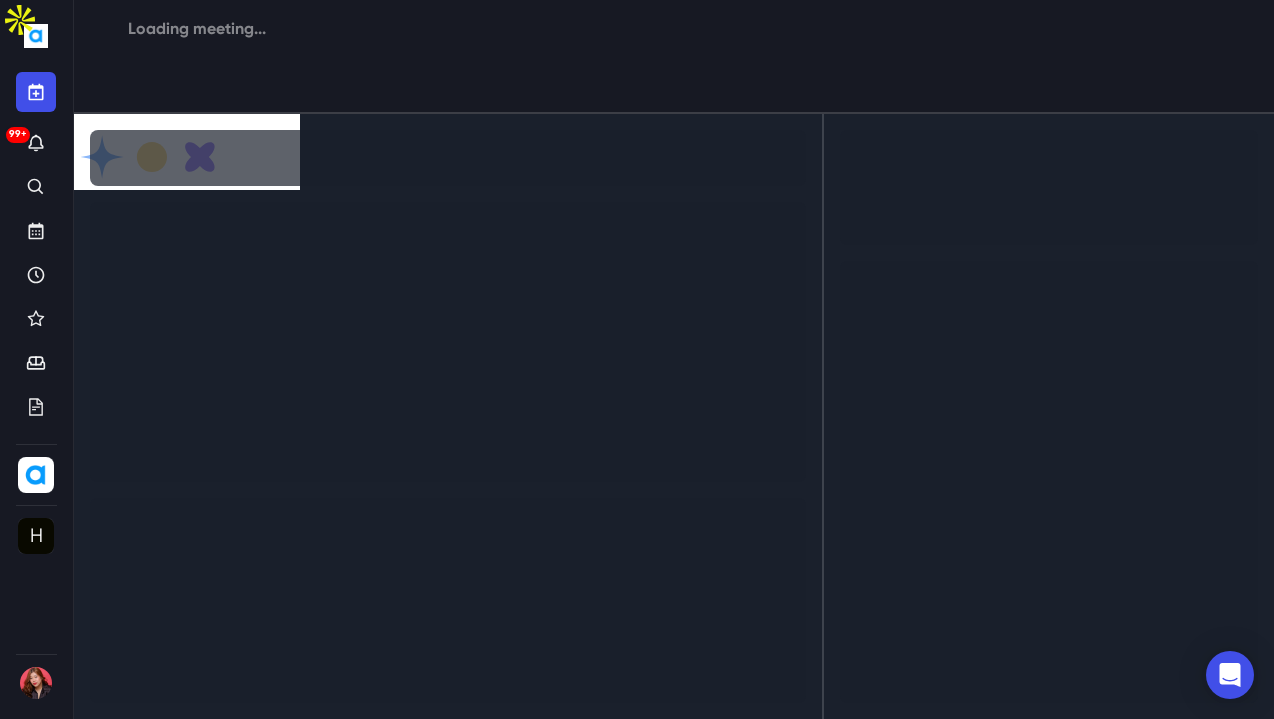 click on "99+ Organization  Details H HQ  Details Members AI Assistant Keywords New Views Weekly Reports Meetings Tags Plans Live Coaching Settings Profile Integrations Meetings Notifications Status Help Logout" at bounding box center (36, 359) 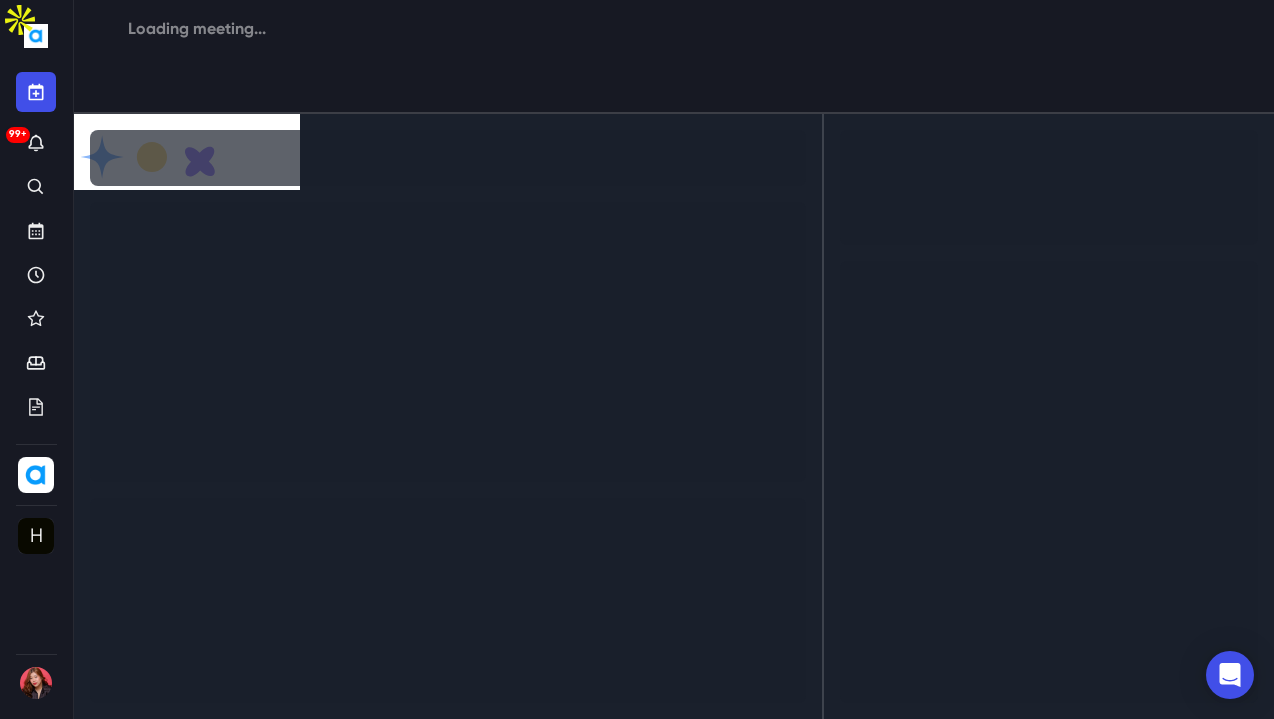 click on "99+ Organization  Details H HQ  Details Members AI Assistant Keywords New Views Weekly Reports Meetings Tags Plans Live Coaching Settings Profile Integrations Meetings Notifications Status Help Logout" at bounding box center [36, 359] 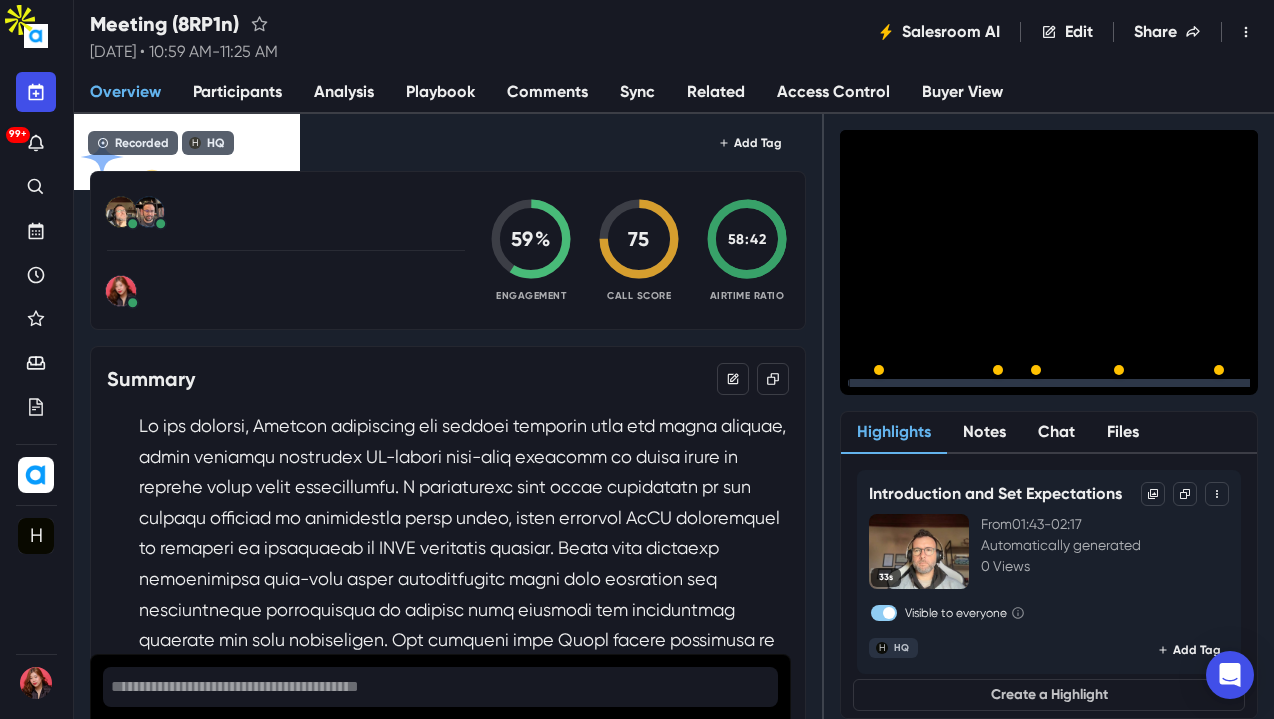 click on "99+ Organization  Details H HQ  Details Members AI Assistant Keywords New Views Weekly Reports Meetings Tags Plans Live Coaching Settings Profile Integrations Meetings Notifications Status Help Logout" at bounding box center [36, 359] 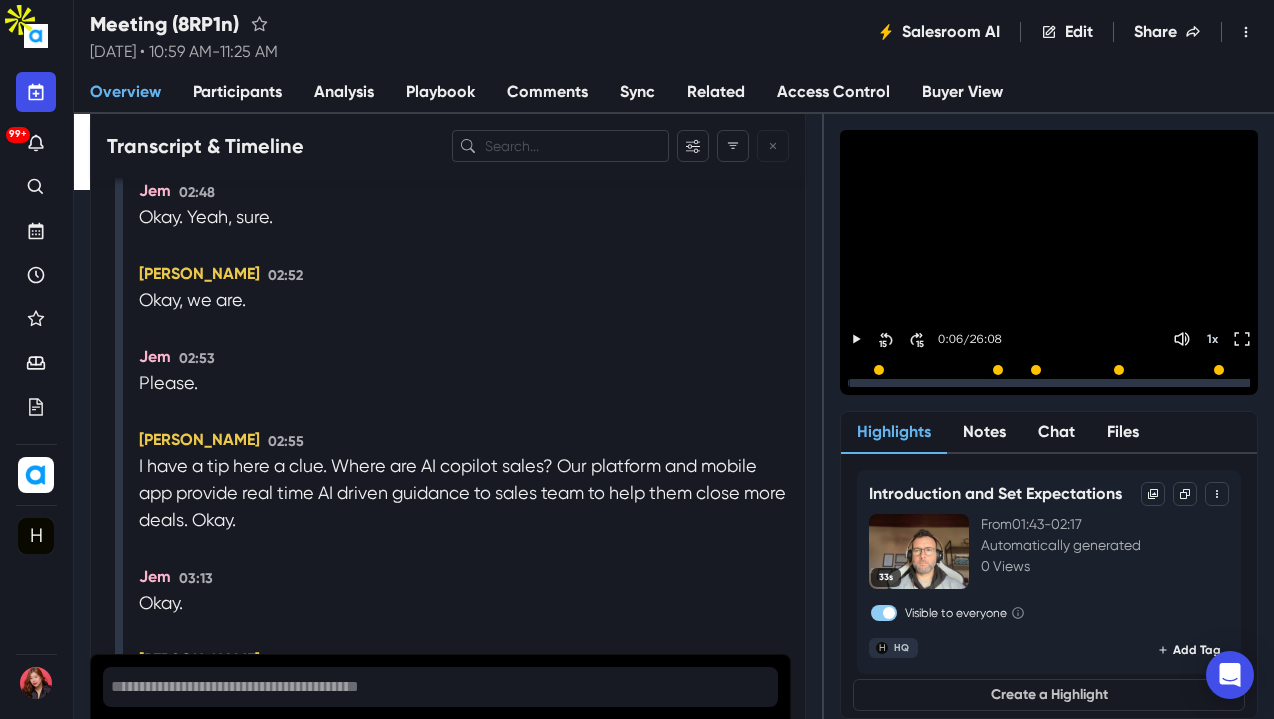 scroll, scrollTop: 4800, scrollLeft: 0, axis: vertical 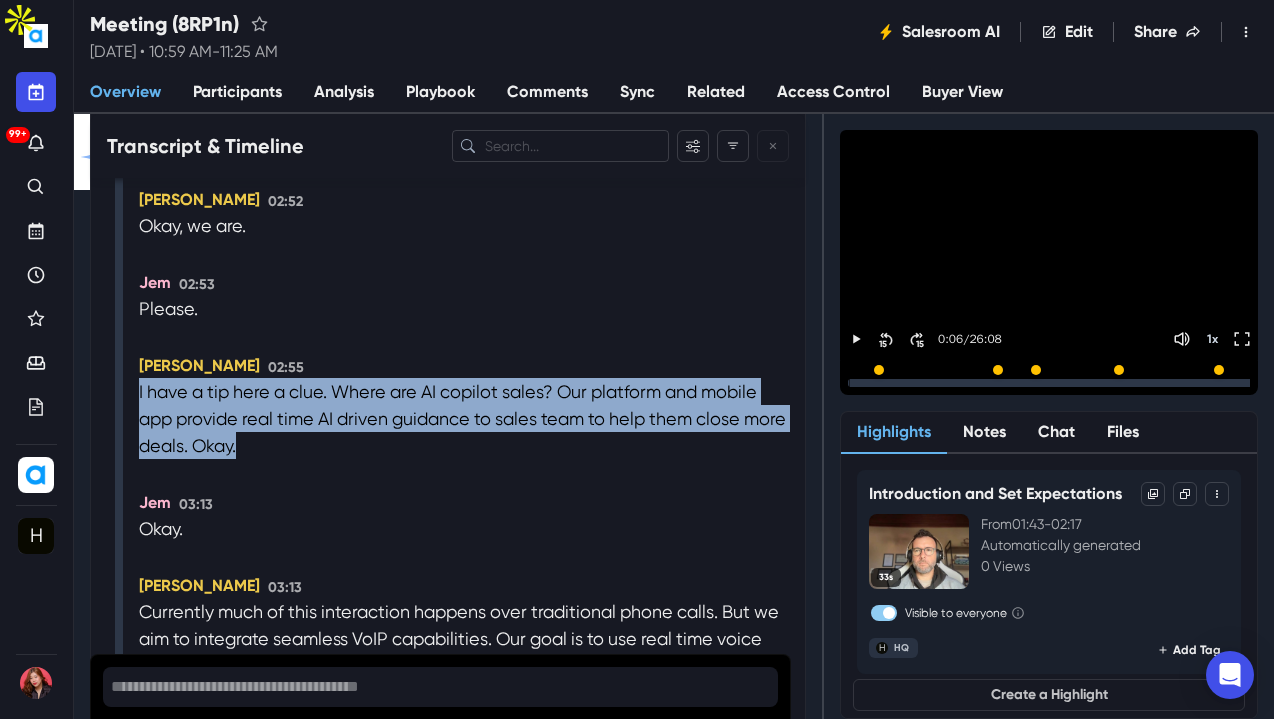 drag, startPoint x: 302, startPoint y: 422, endPoint x: 138, endPoint y: 362, distance: 174.63104 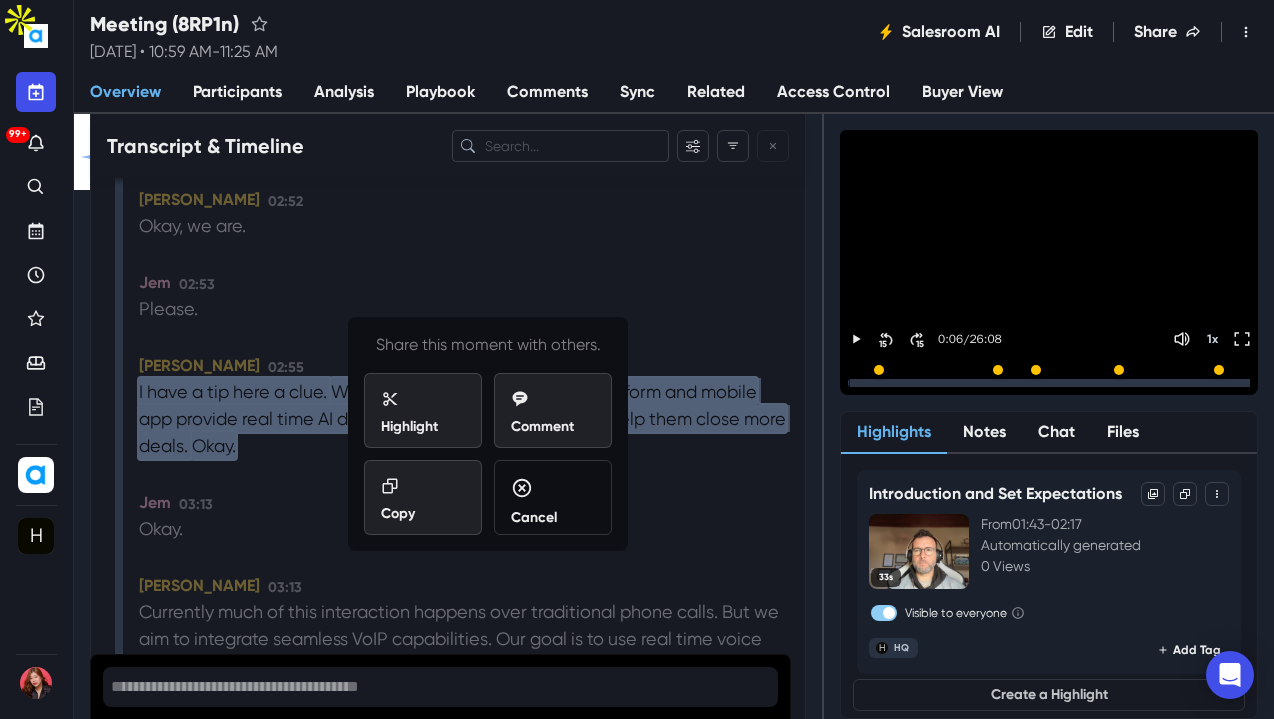 copy on "I have a tip here a clue.   Where are AI copilot sales?   Our platform and mobile app provide real time AI driven guidance to sales team to help them close more deals.   Okay." 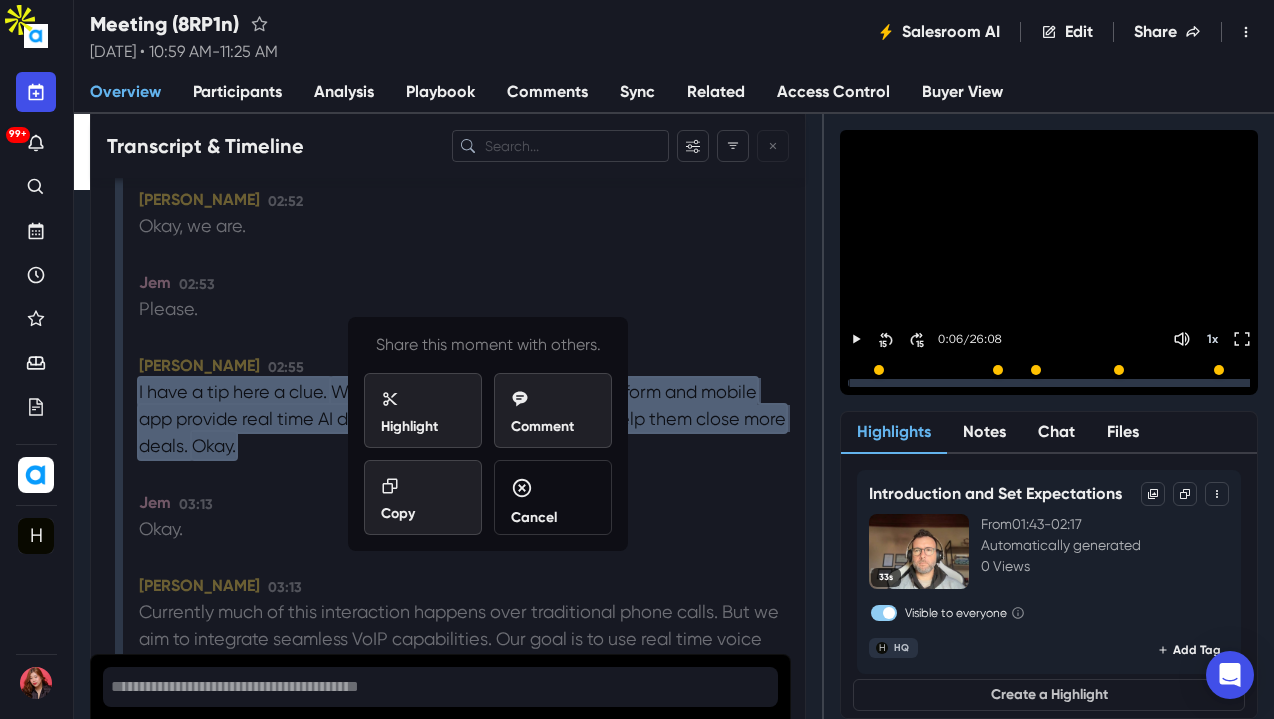 click on "99+ Organization  Details H HQ  Details Members AI Assistant Keywords New Views Weekly Reports Meetings Tags Plans Live Coaching Settings Profile Integrations Meetings Notifications Status Help Logout" at bounding box center (36, 359) 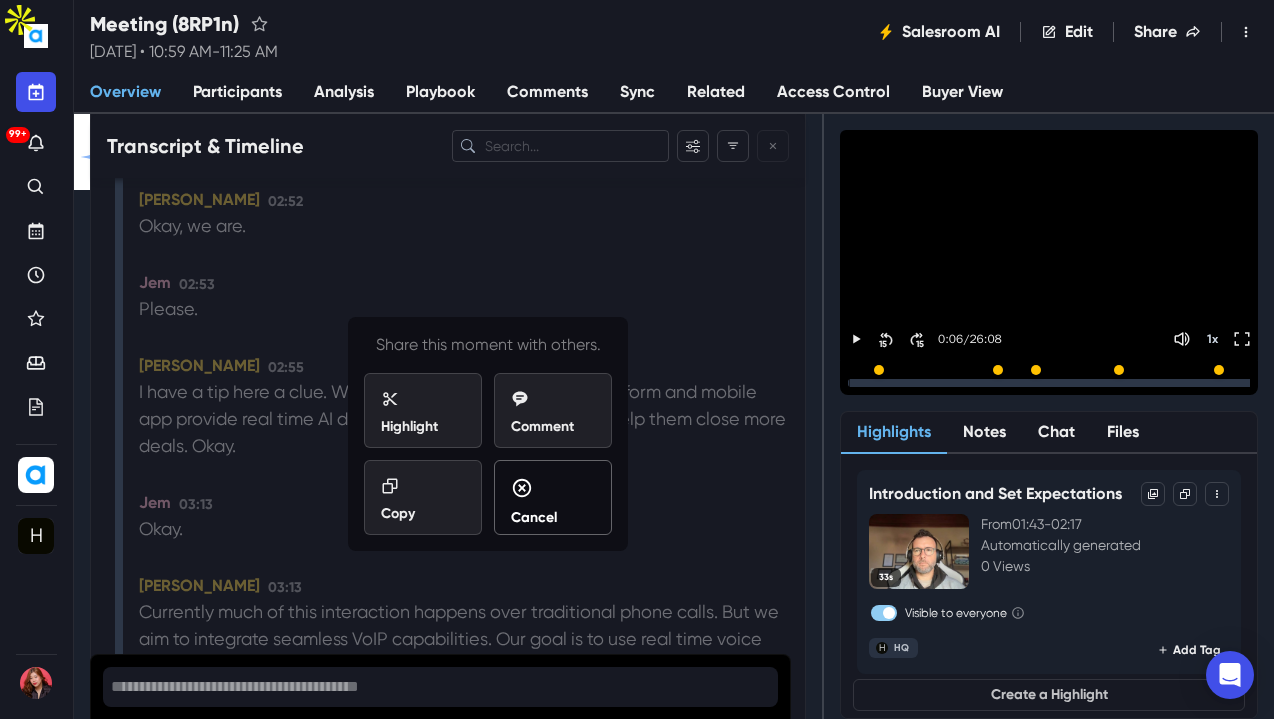 click on "Cancel" at bounding box center (534, 517) 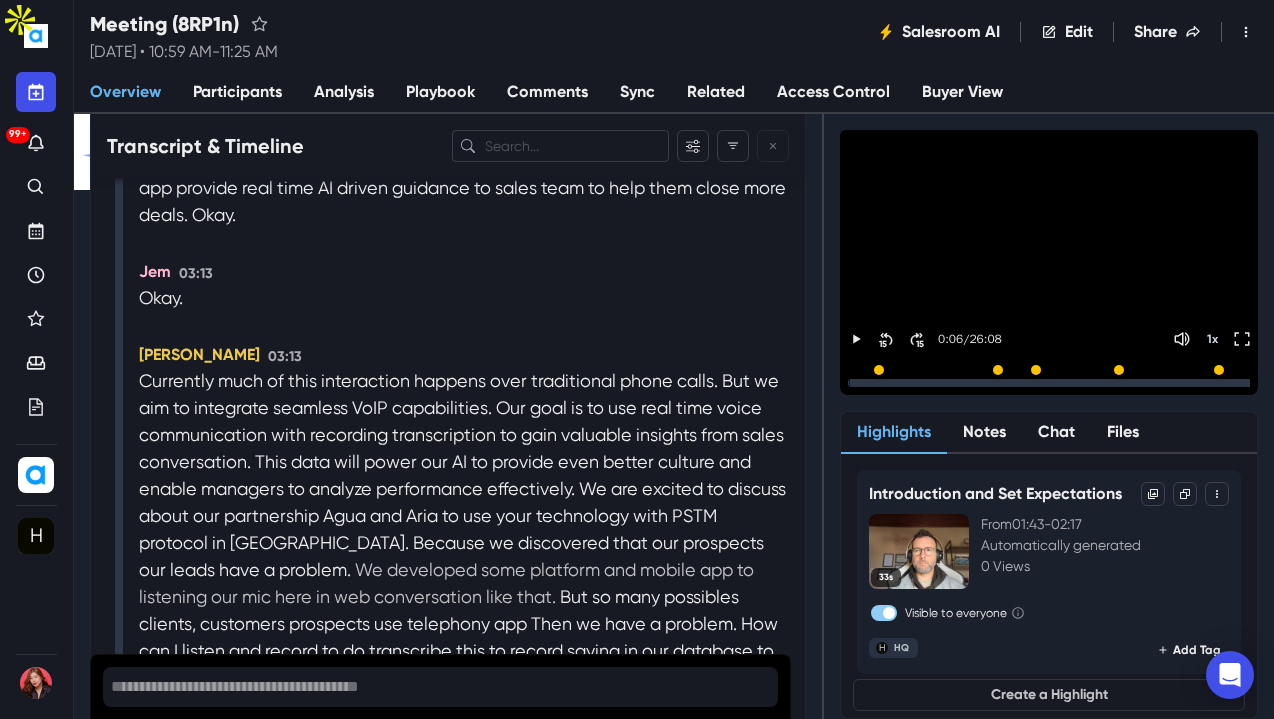 scroll, scrollTop: 5100, scrollLeft: 0, axis: vertical 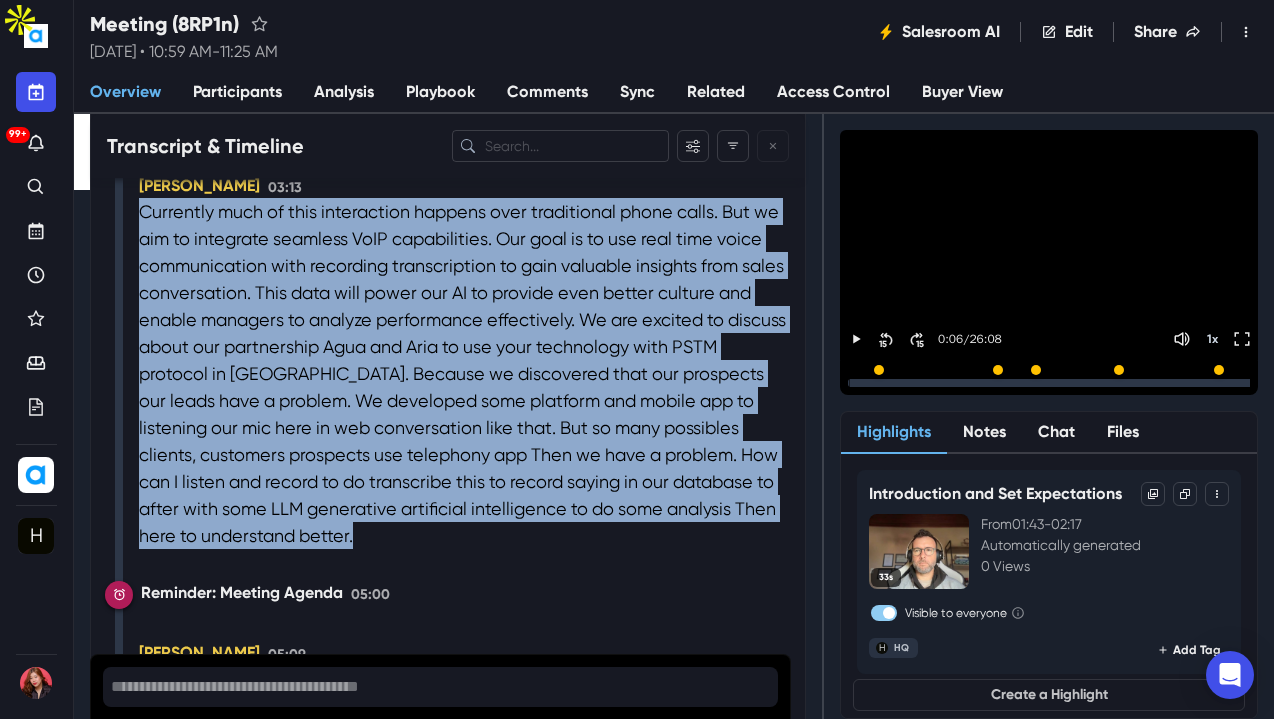 drag, startPoint x: 141, startPoint y: 280, endPoint x: 673, endPoint y: 512, distance: 580.3861 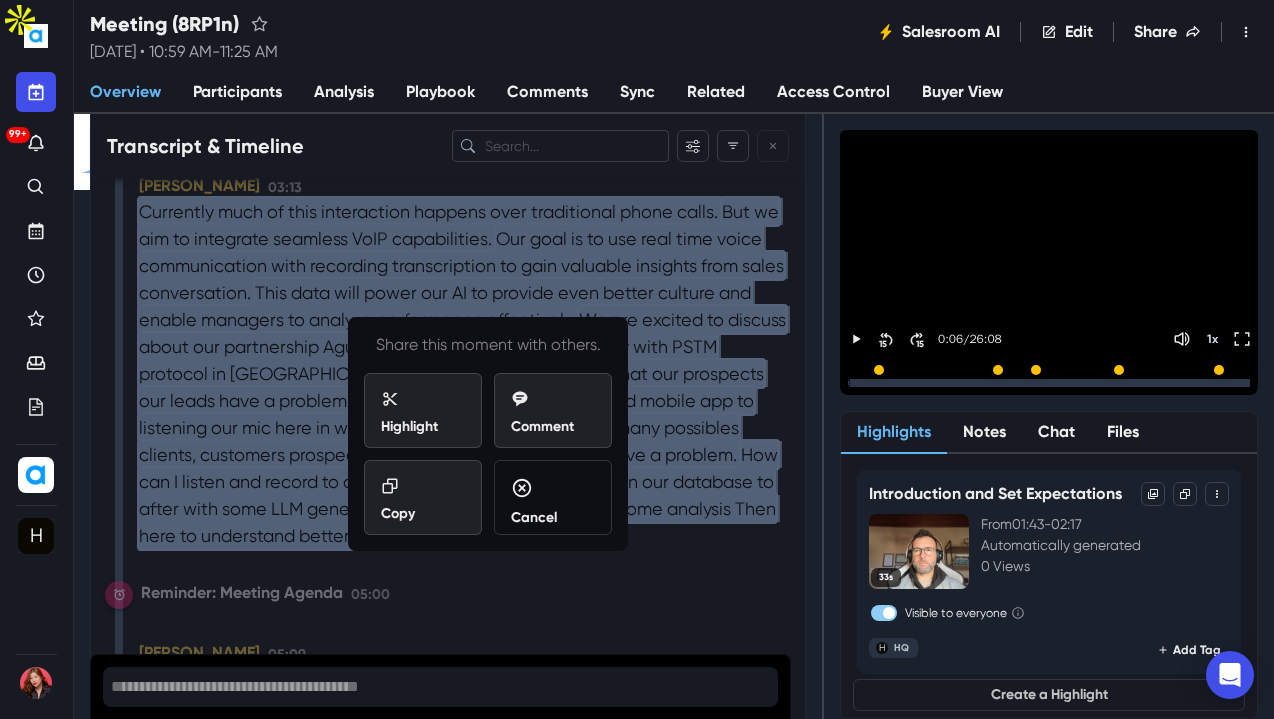 copy on "Currently much of this interaction happens over traditional phone calls.   But we aim to integrate seamless VoIP capabilities.   Our goal is to use real time voice communication with recording transcription to gain valuable insights from sales conversation.   This data will power our AI to provide even better culture and enable managers to analyze performance effectively.   We are excited to discuss about our partnership Agua and Aria to use your technology with PSTM protocol in Brazil.   Because we discovered that our prospects our leads have a problem.   We developed some platform and mobile app to listening our mic here in web conversation like that.   But so many possibles clients, customers prospects use telephony app Then we have a problem.   How can I listen and record to do transcribe this to record saying in our database to after with some LLM generative artificial intelligence to do some analysis Then here to understand better." 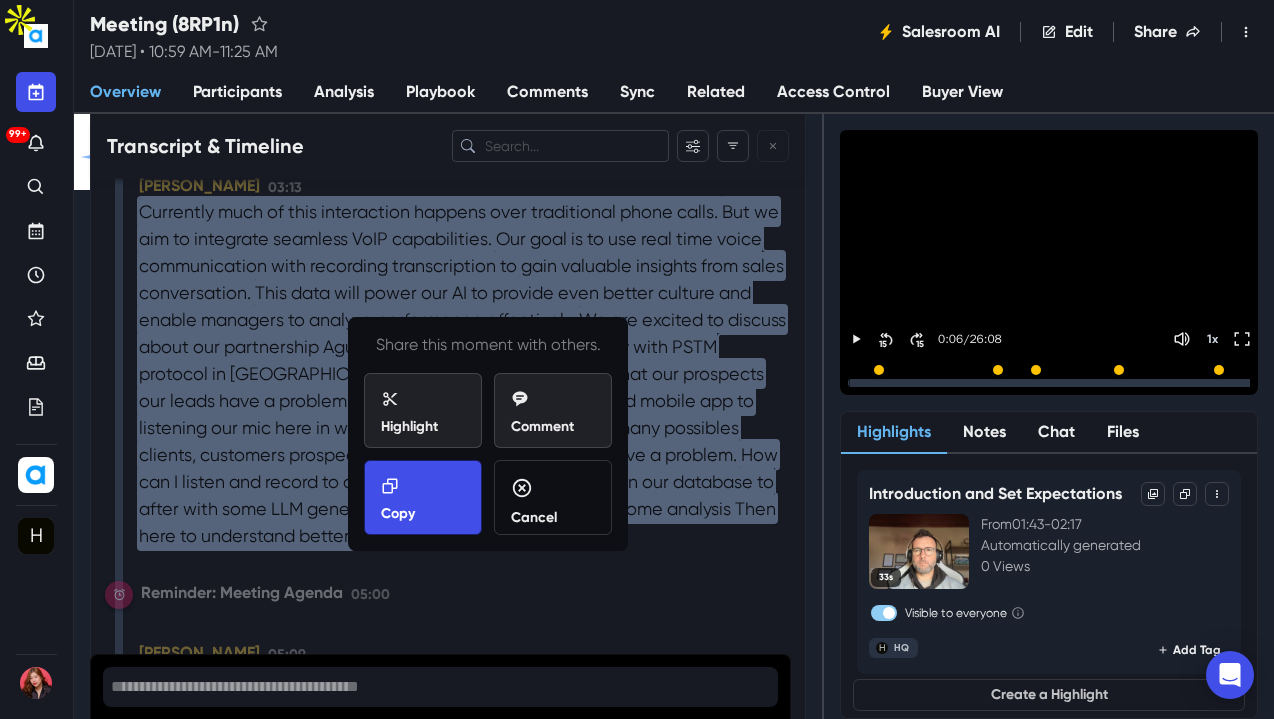 click on "Copy" at bounding box center (423, 500) 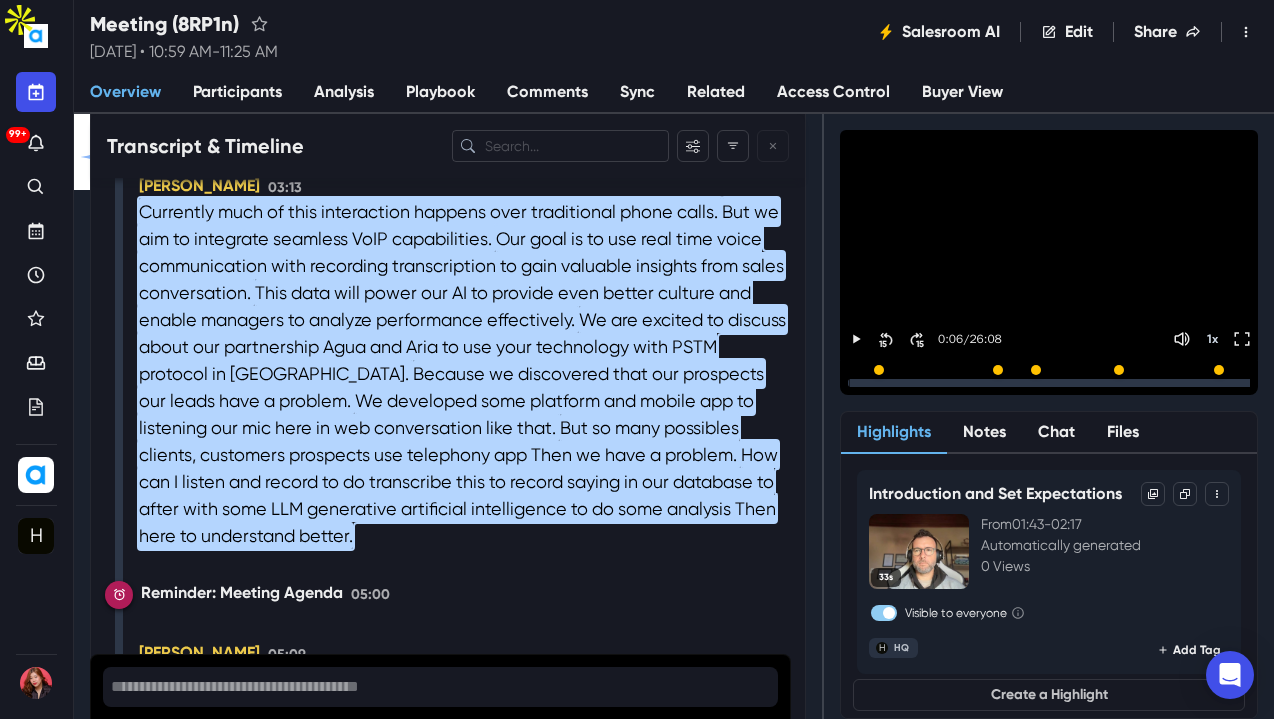 click on "99+ Organization  Details H HQ  Details Members AI Assistant Keywords New Views Weekly Reports Meetings Tags Plans Live Coaching Settings Profile Integrations Meetings Notifications Status Help Logout" at bounding box center [36, 359] 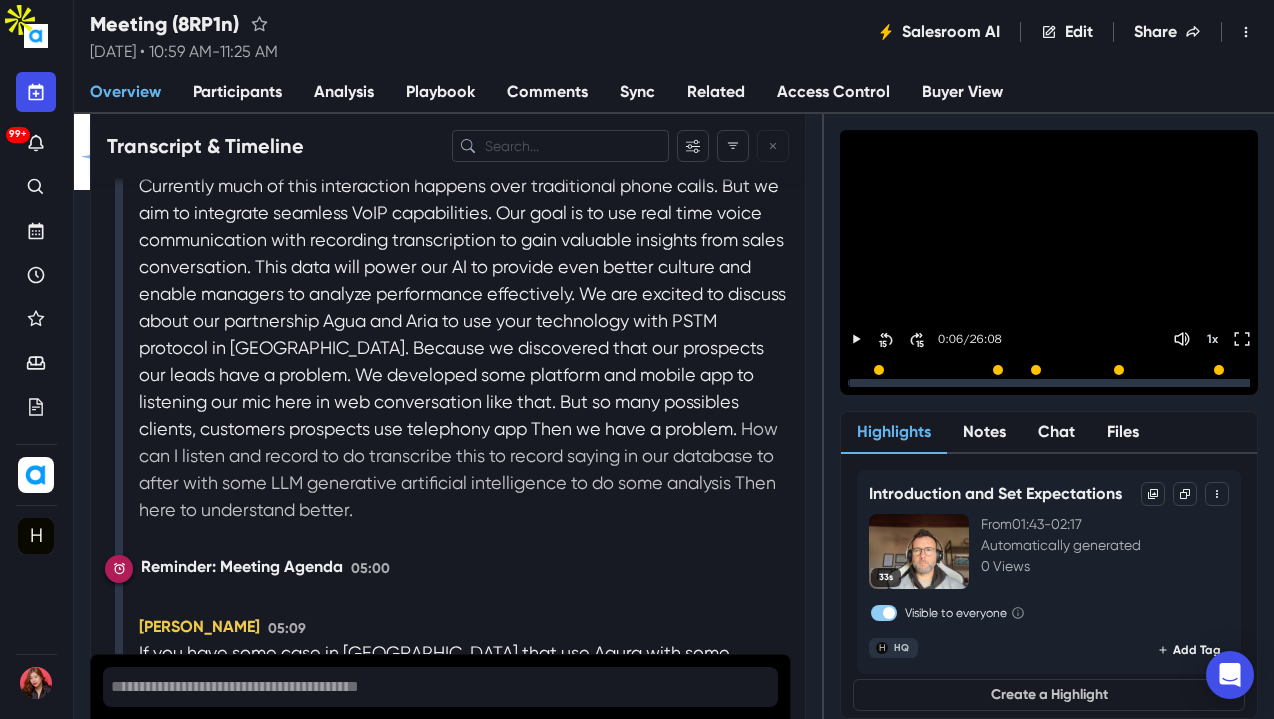 scroll, scrollTop: 5500, scrollLeft: 0, axis: vertical 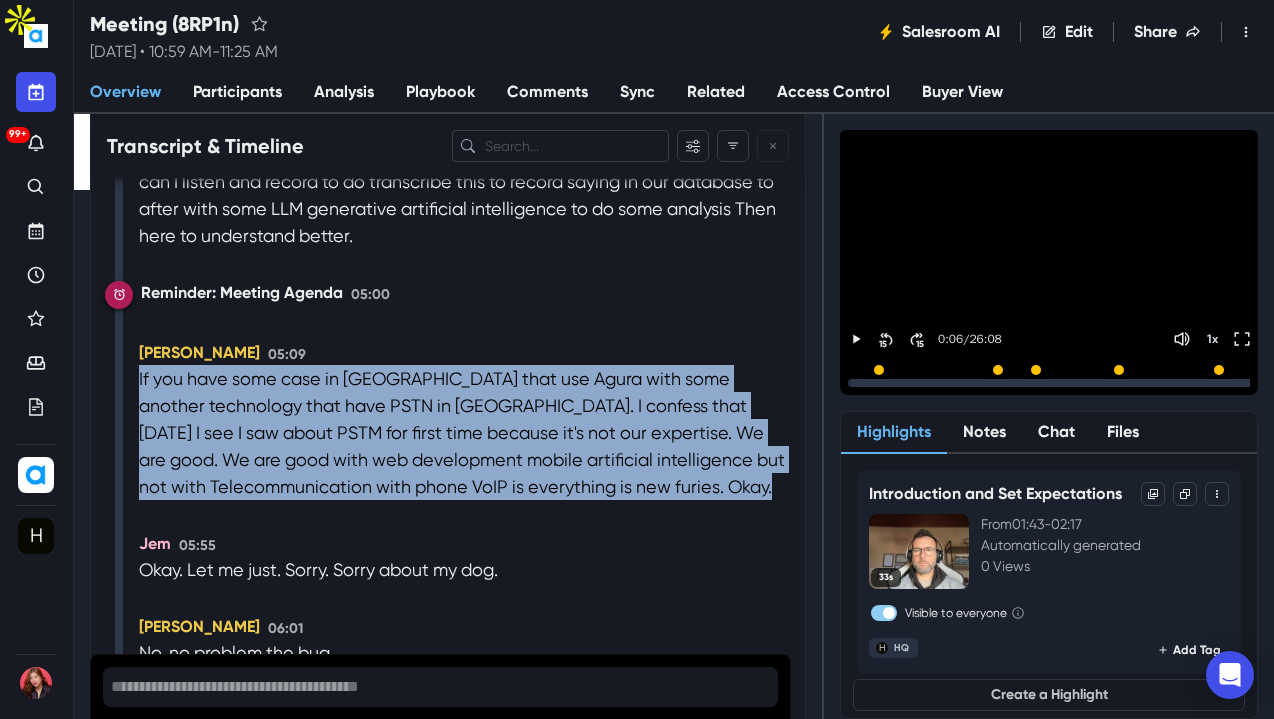 drag, startPoint x: 138, startPoint y: 351, endPoint x: 496, endPoint y: 493, distance: 385.13373 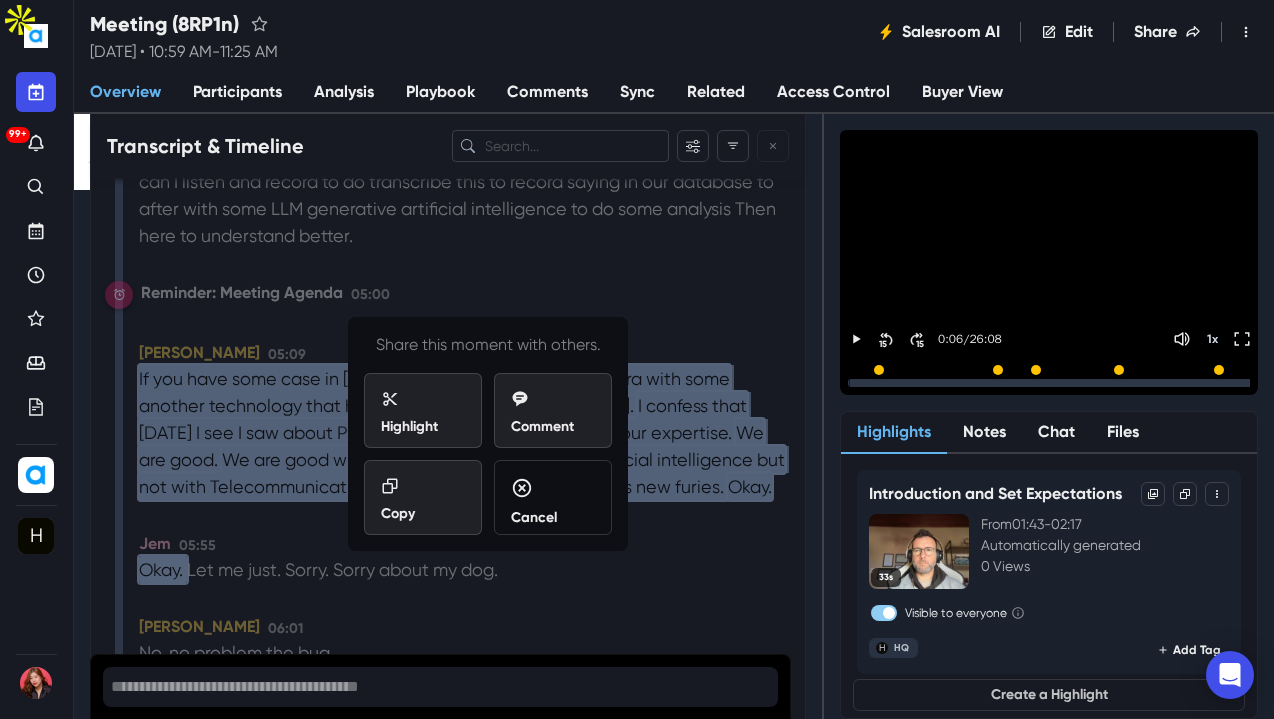 copy on "If you have some case in Brazil that use Agura with some another technology that have PSTN in Brazil.   I confess that yesterday I see I saw about PSTM for first time because it's not our expertise.   We are good.   We are good with web development mobile artificial intelligence but not with Telecommunication with phone VoIP is everything is new furies.   Okay.   Jem 05:55" 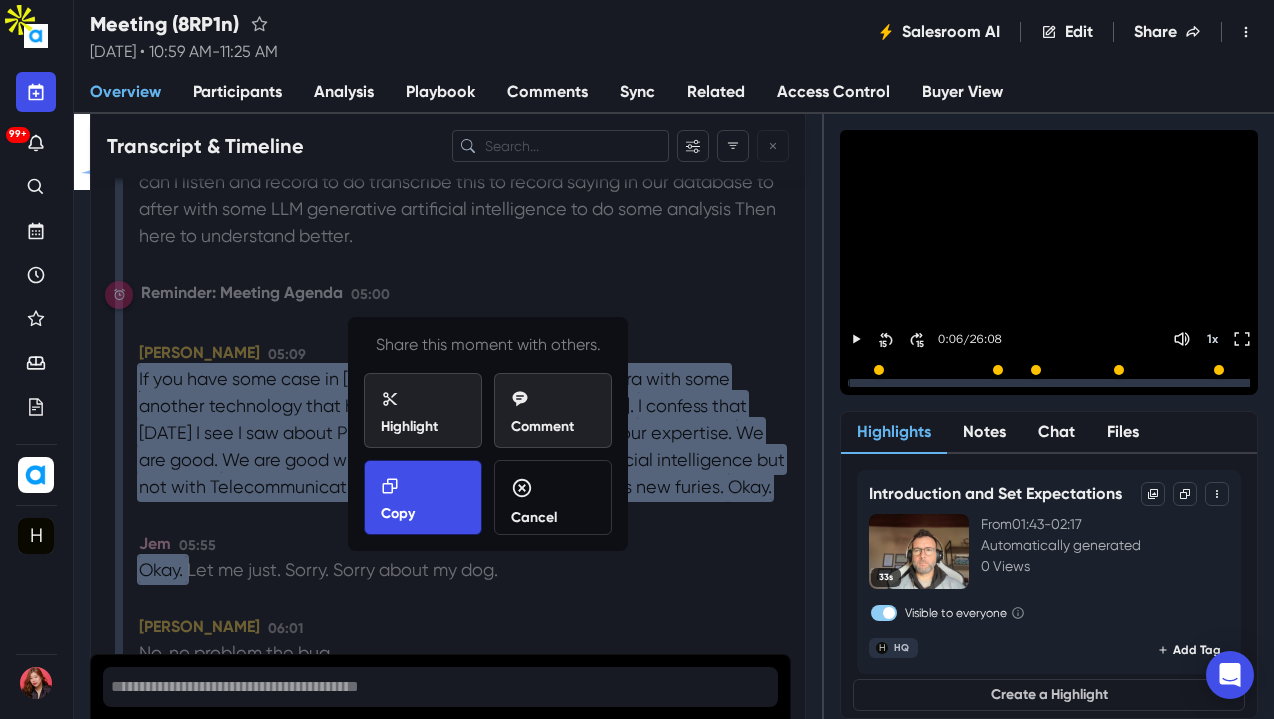 click on "Copy" at bounding box center [423, 500] 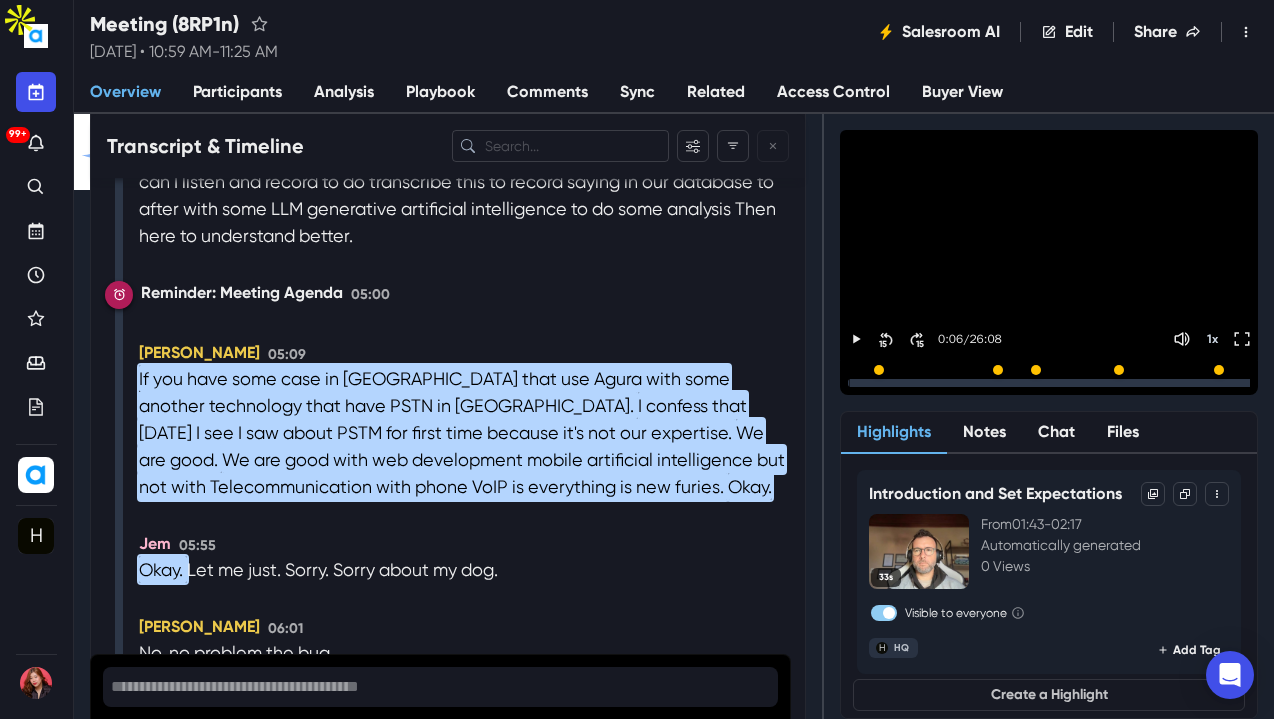 drag, startPoint x: 23, startPoint y: 629, endPoint x: 28, endPoint y: 607, distance: 22.561028 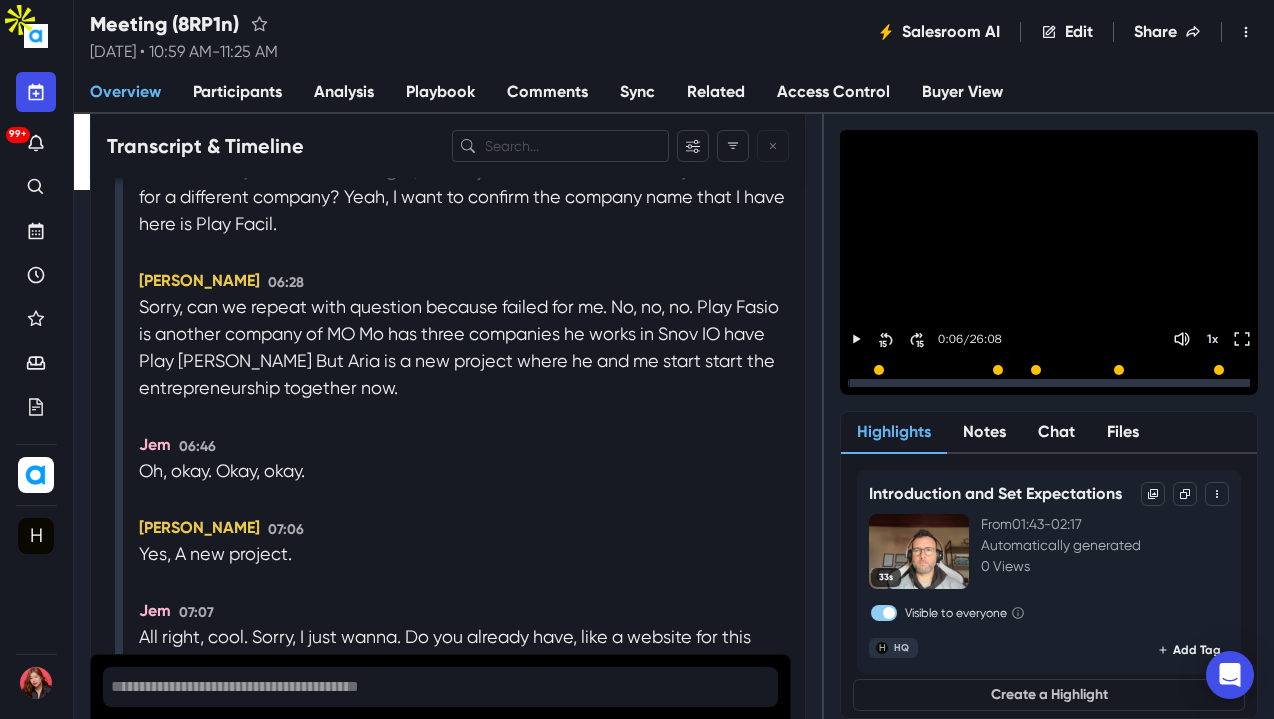 scroll, scrollTop: 6400, scrollLeft: 0, axis: vertical 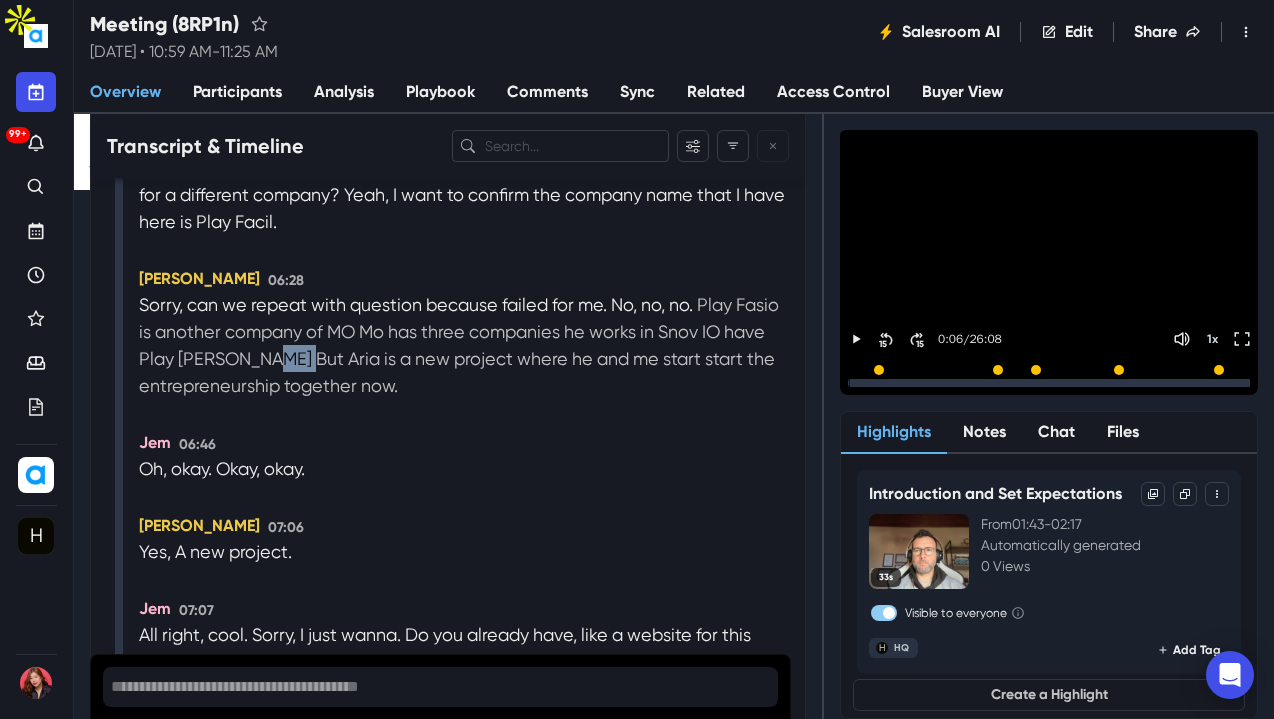 drag, startPoint x: 308, startPoint y: 333, endPoint x: 338, endPoint y: 333, distance: 30 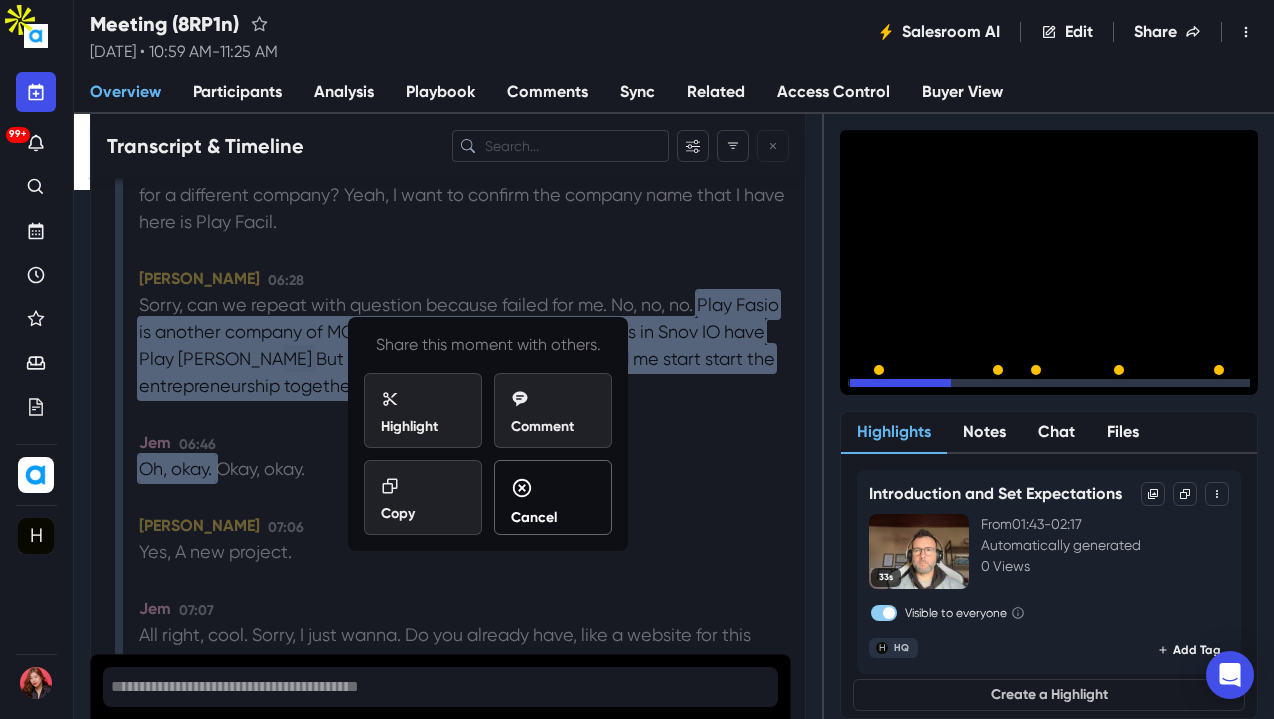 copy on "Aria" 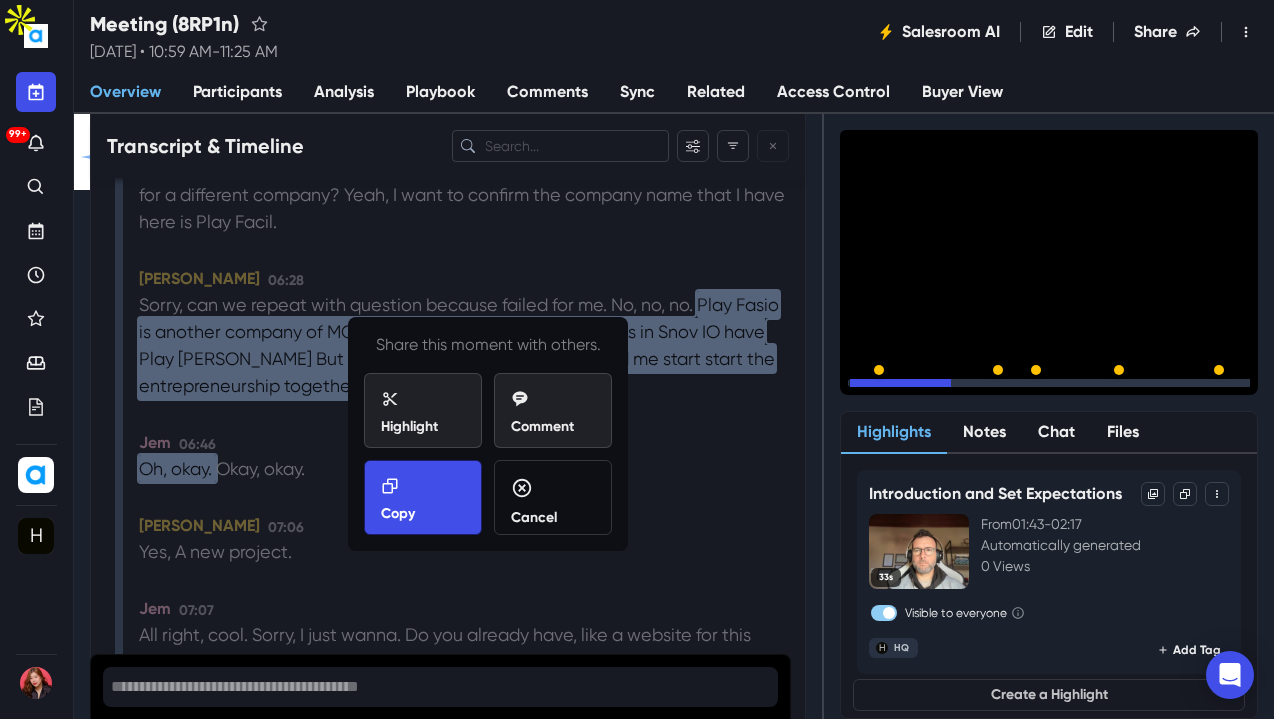 click on "Copy" at bounding box center [423, 497] 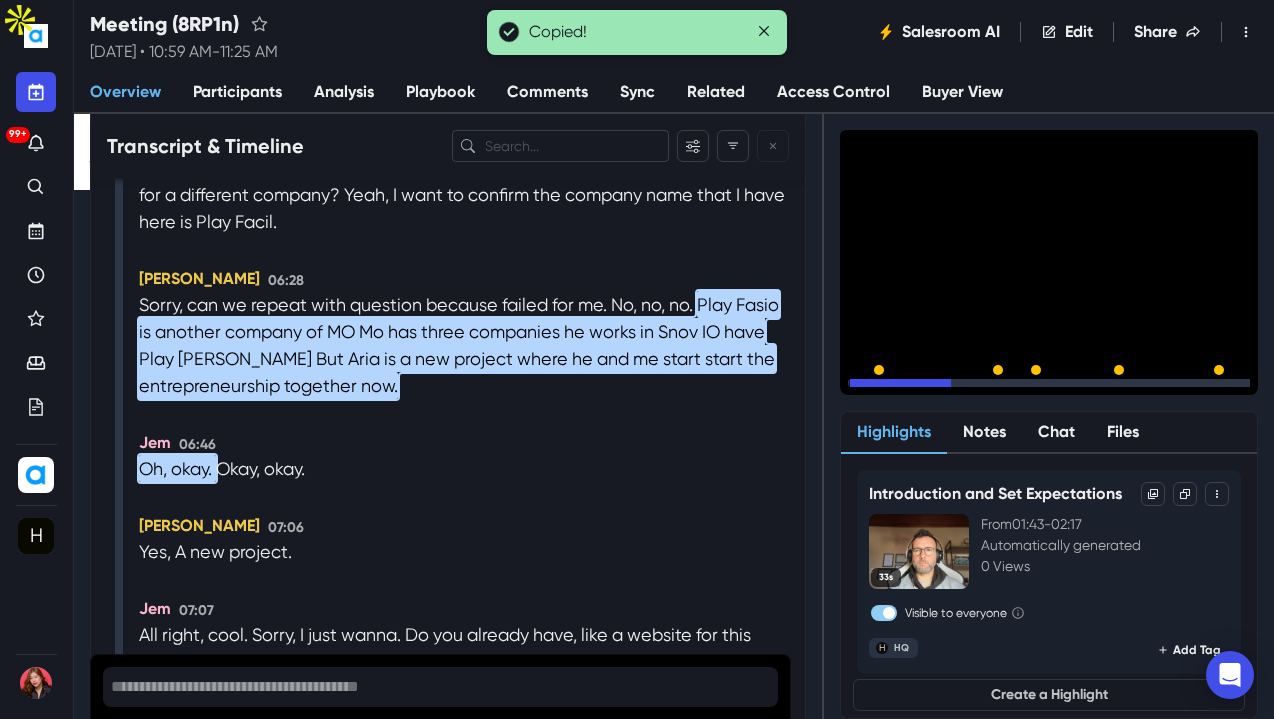 click on "Meeting started 00:00 Ederson Pedro  joined 00:04 Recording Started 00:06 Jem  joined 00:07 Jem 00:17 Hi, Ederson, can you hear me okay?   Ederson Pedro 00:22 Yeah, that's okay.   In view.   Jem 00:24 Hi, I can hear you very well.   Thank you so much for taking the time to meet today.   So we're just waiting for.   Ederson Pedro 00:33 Mo.   Yes.   Jem 00:35 Yeah, okay.   Ederson Pedro 00:39 Where are you now?   Jem 00:41 Oh, I'm personally based in the Philippines.   Ederson Pedro 00:45 Philippines.   Jem 00:46 Yeah, Are you in Brazil?   Ederson Pedro 00:46 I saw the flag here.   I'm in Brazil now.   Yes, I live here in Salford.   Jem 00:52 Cool.   All right.   Sorry.   You see the.   The what flag?   Ederson Pedro 01:00 From your country Malaysia.   When Philippines?   Jem 01:04 Oh, no.   Yeah, I'm from the Philippines.   Ederson Pedro 01:07 Yes, Philippines.   Yeah.   Sorry, my mistake.   Jem 01:09 Okay.   It's all right.   All right, let's just see out there.   Should.   Moacir  joined 01:19 Moacir 01:20" at bounding box center [464, 4954] 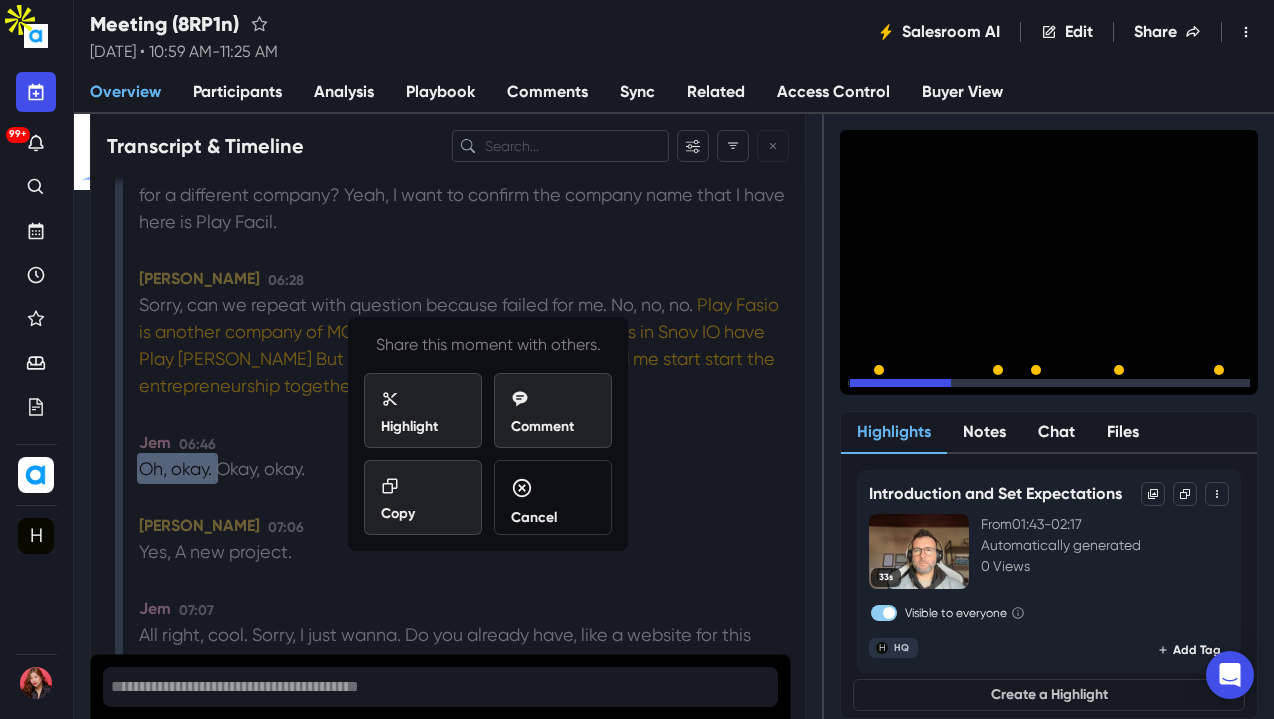 click on "99+ Organization  Details H HQ  Details Members AI Assistant Keywords New Views Weekly Reports Meetings Tags Plans Live Coaching Settings Profile Integrations Meetings Notifications Status Help Logout" at bounding box center (36, 359) 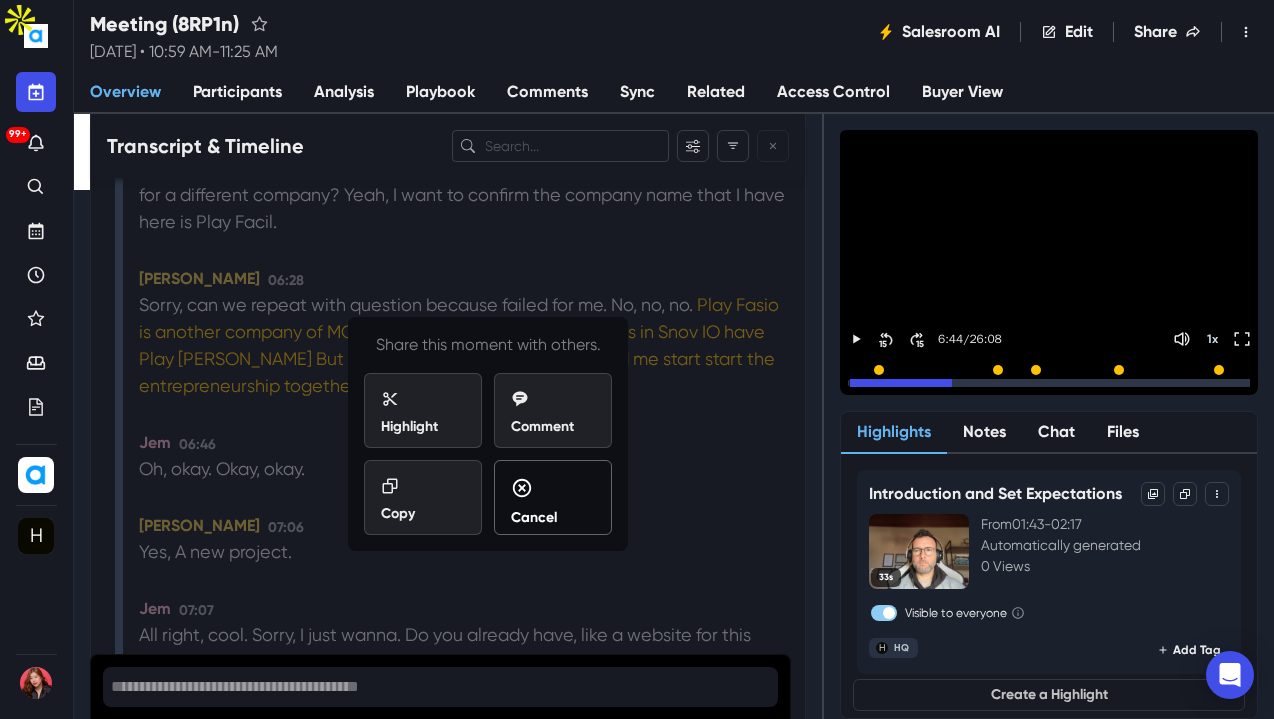 click on "Cancel" at bounding box center (553, 502) 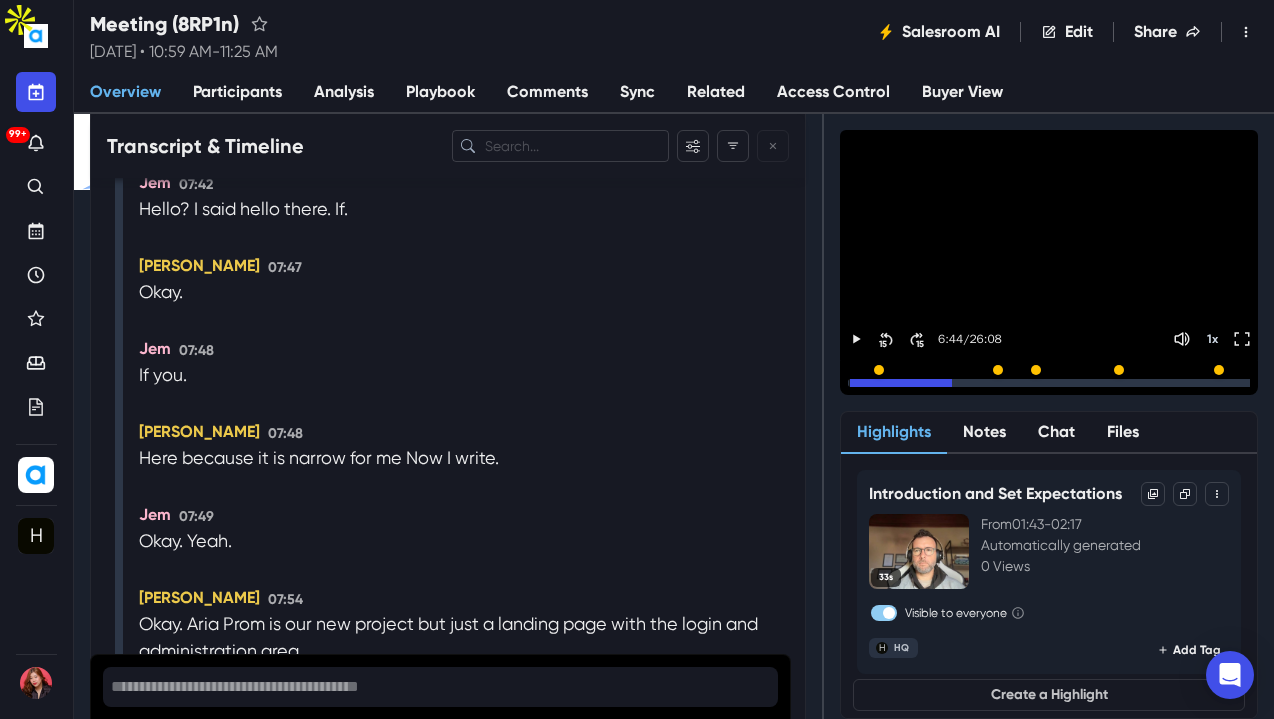 scroll, scrollTop: 7500, scrollLeft: 0, axis: vertical 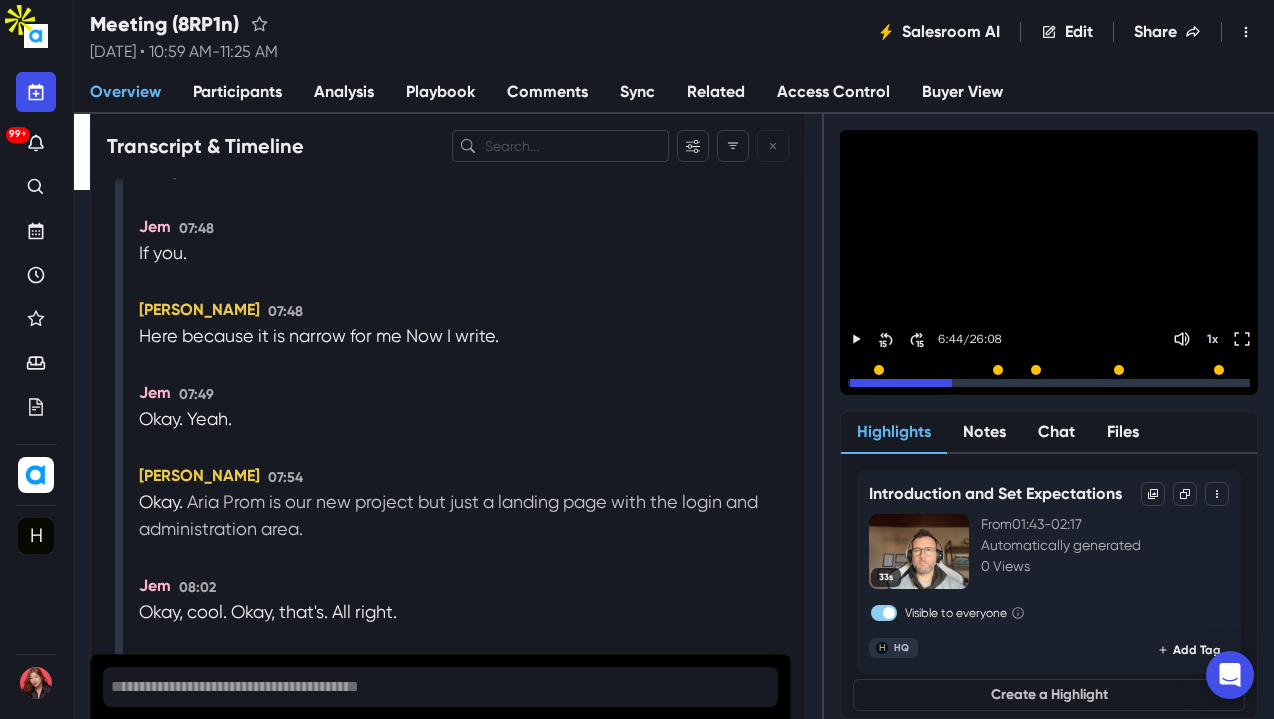 click on "Aria Prom is our new project but just a landing page with the login and administration area." at bounding box center (448, 515) 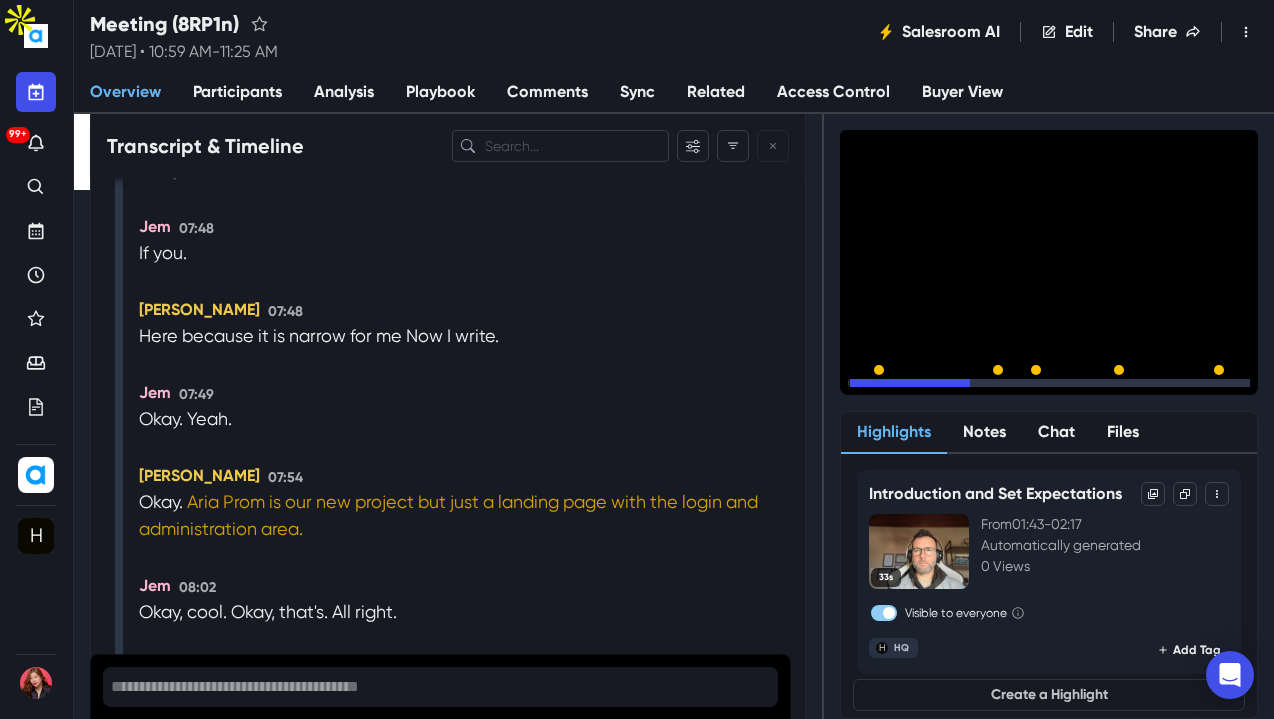 scroll, scrollTop: 7571, scrollLeft: 0, axis: vertical 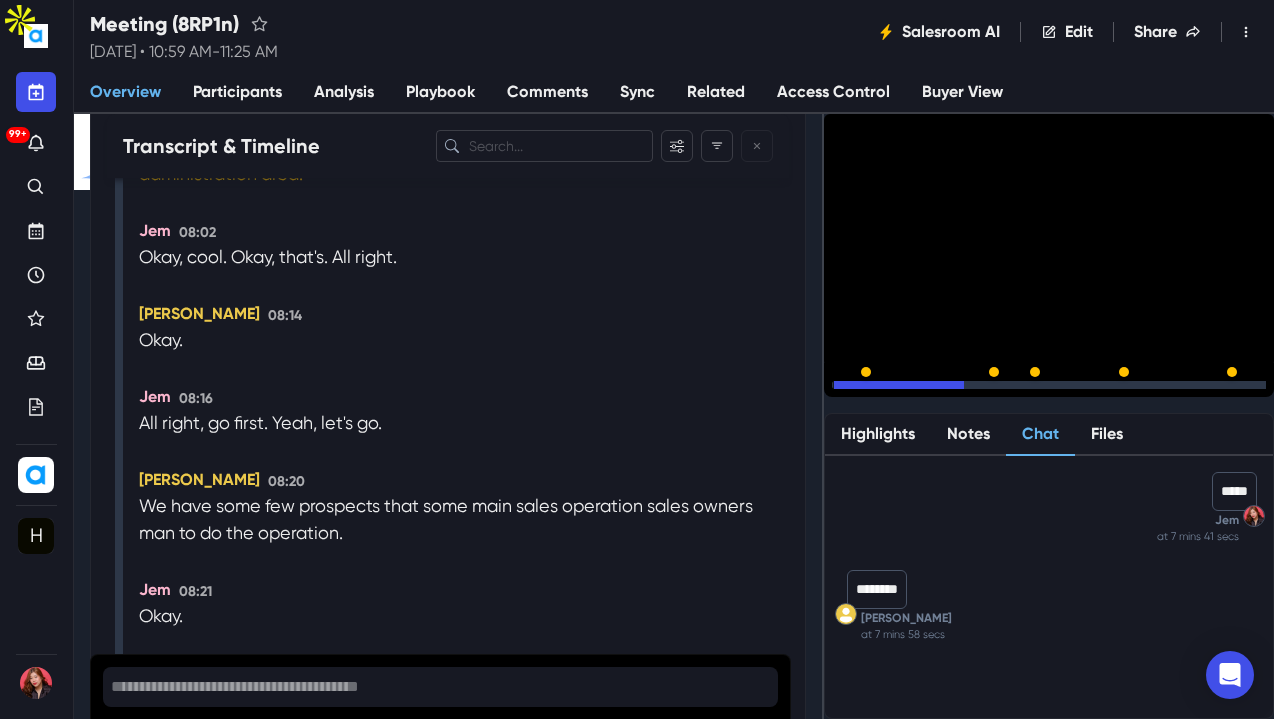 click on "Chat" at bounding box center [1040, 435] 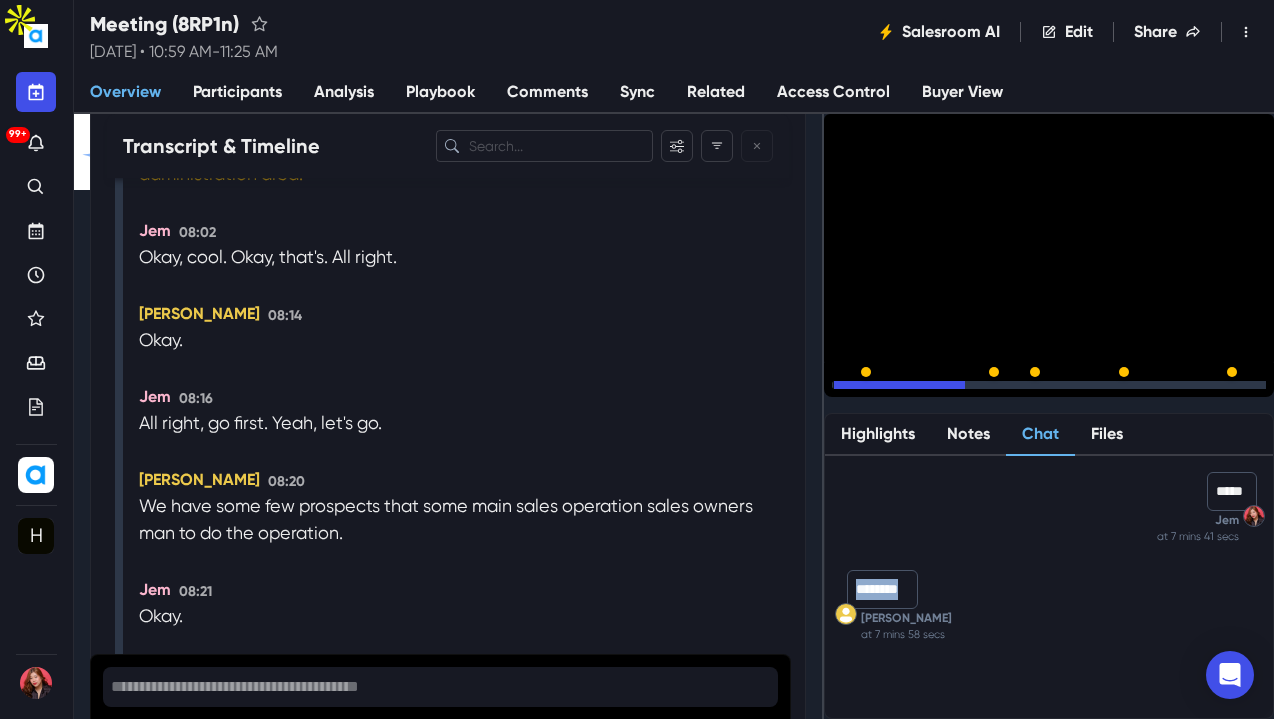 drag, startPoint x: 931, startPoint y: 583, endPoint x: 856, endPoint y: 586, distance: 75.059975 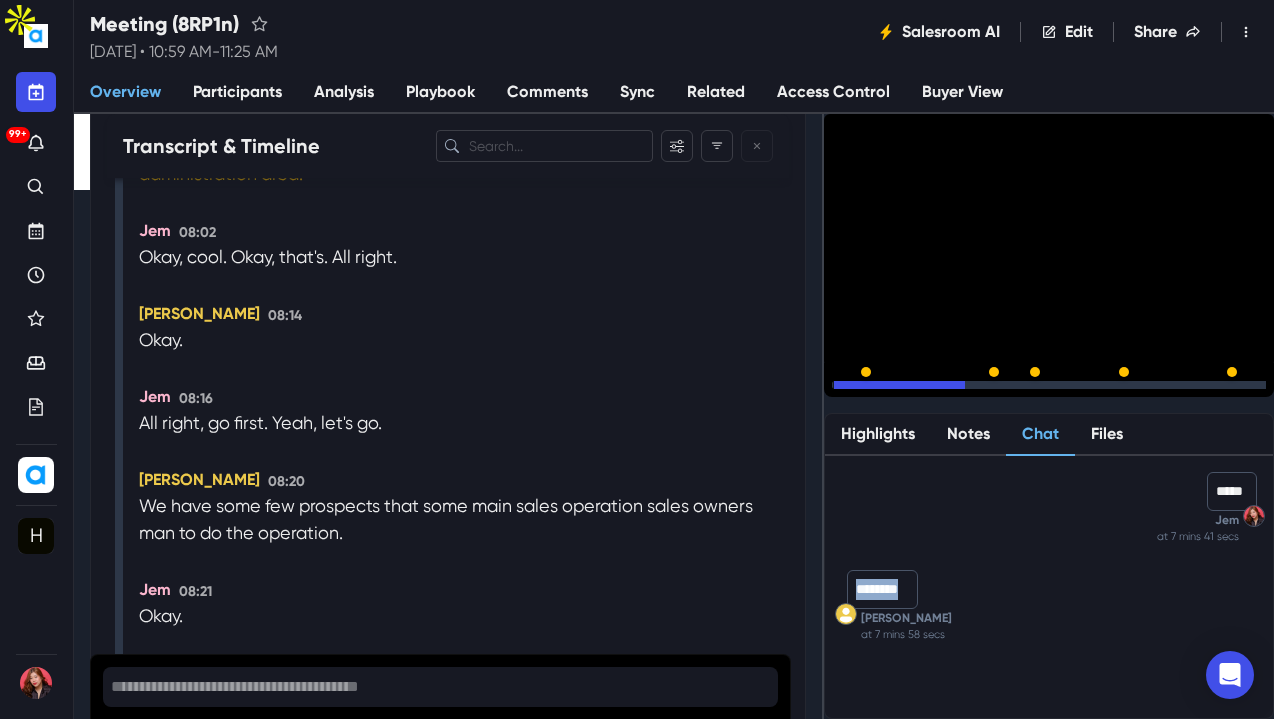 copy on "********" 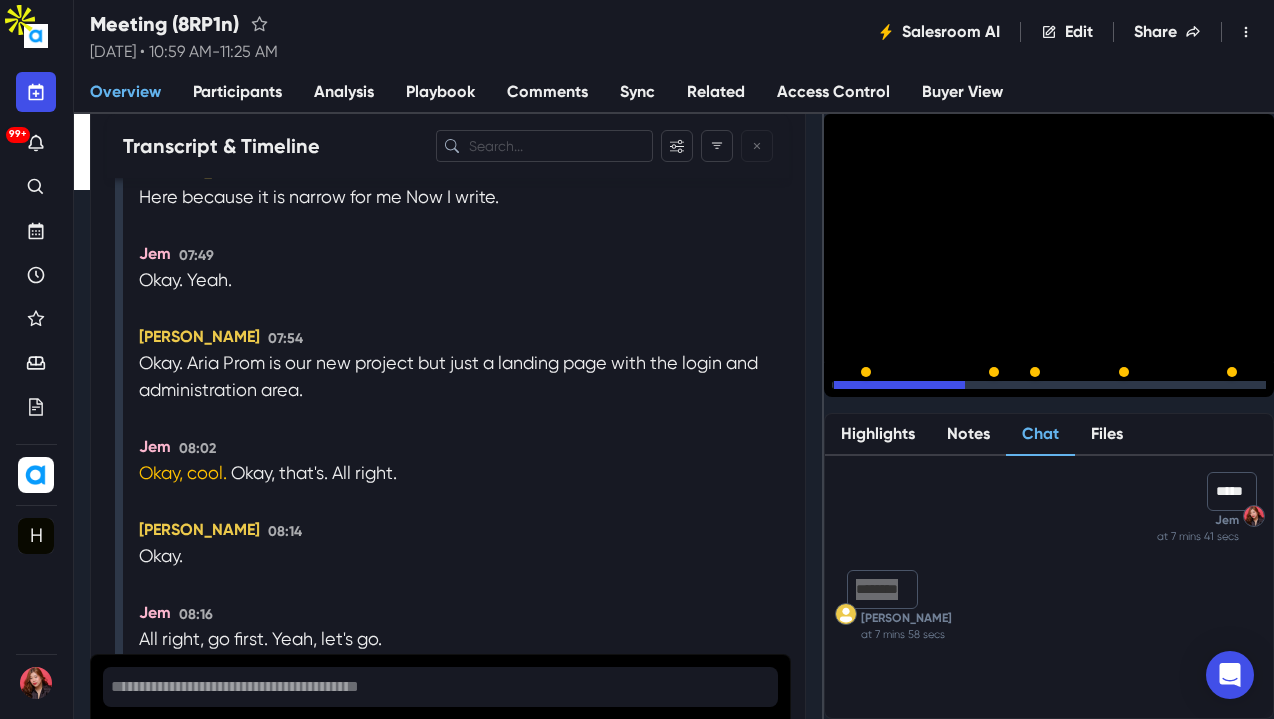 scroll, scrollTop: 7654, scrollLeft: 0, axis: vertical 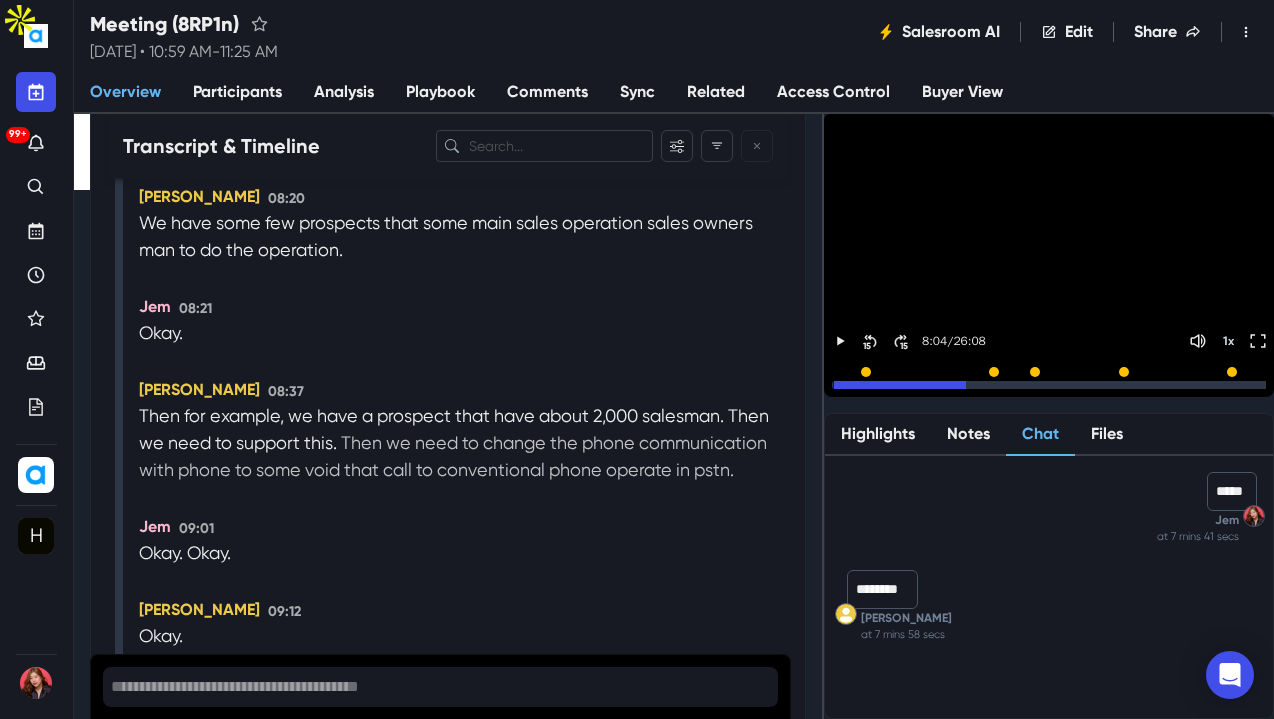 click on "Then we need to change the phone communication with phone to some void that call to conventional phone operate in pstn." at bounding box center [453, 456] 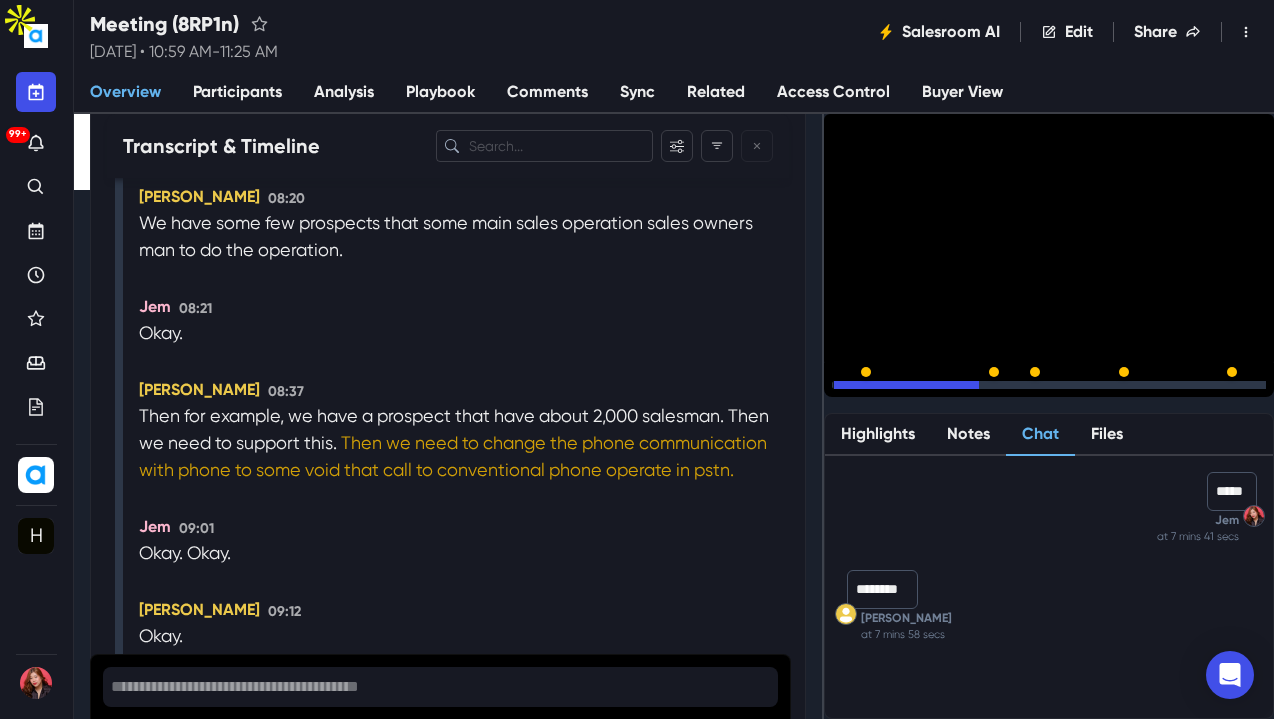 scroll, scrollTop: 8164, scrollLeft: 0, axis: vertical 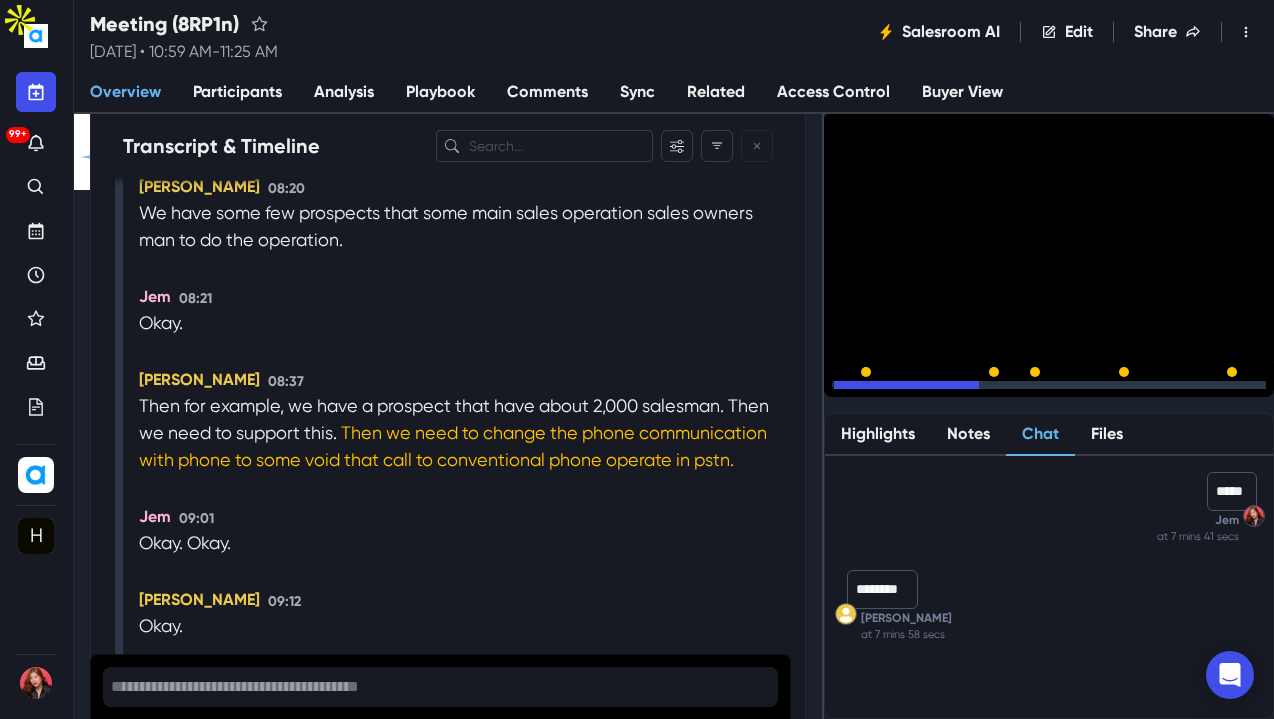 drag, startPoint x: 288, startPoint y: 449, endPoint x: 131, endPoint y: 348, distance: 186.68155 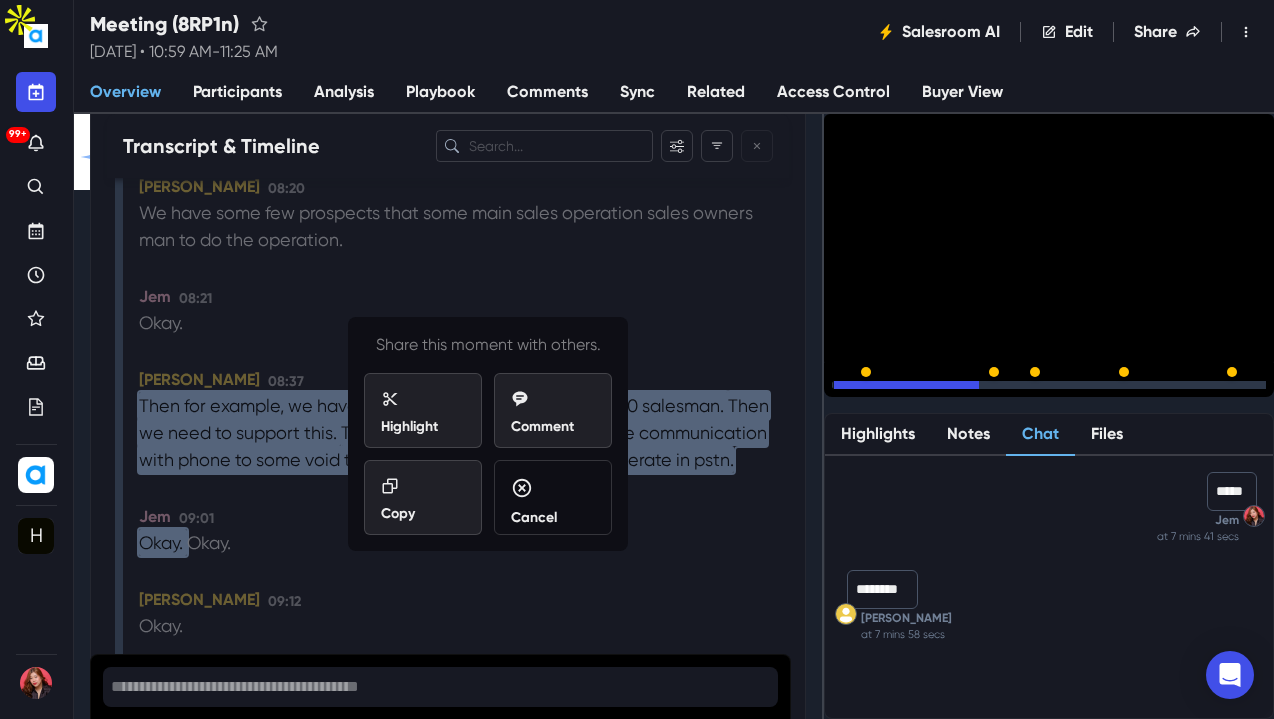 copy on "Then for example, we have a prospect that have about 2,000 salesman.   Then we need to support this.   Then we need to change the phone communication with phone to some void that call to conventional phone operate in pstn." 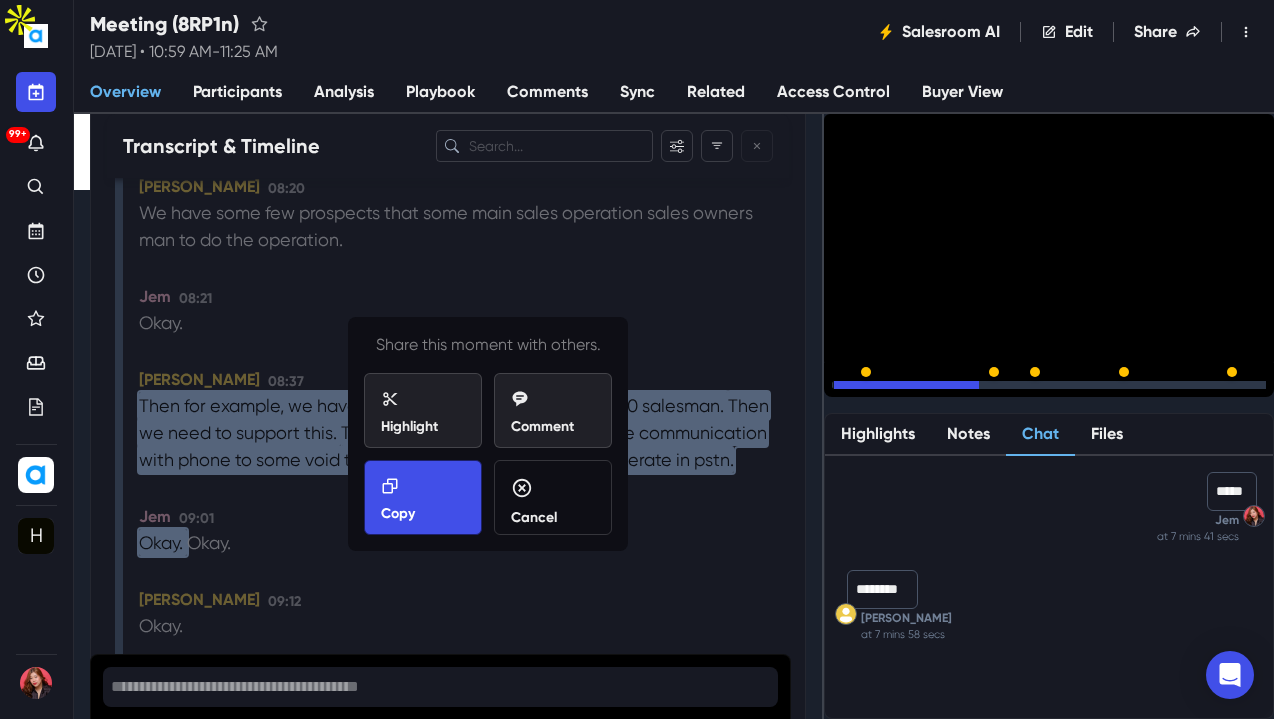 click on "Copy" at bounding box center [398, 513] 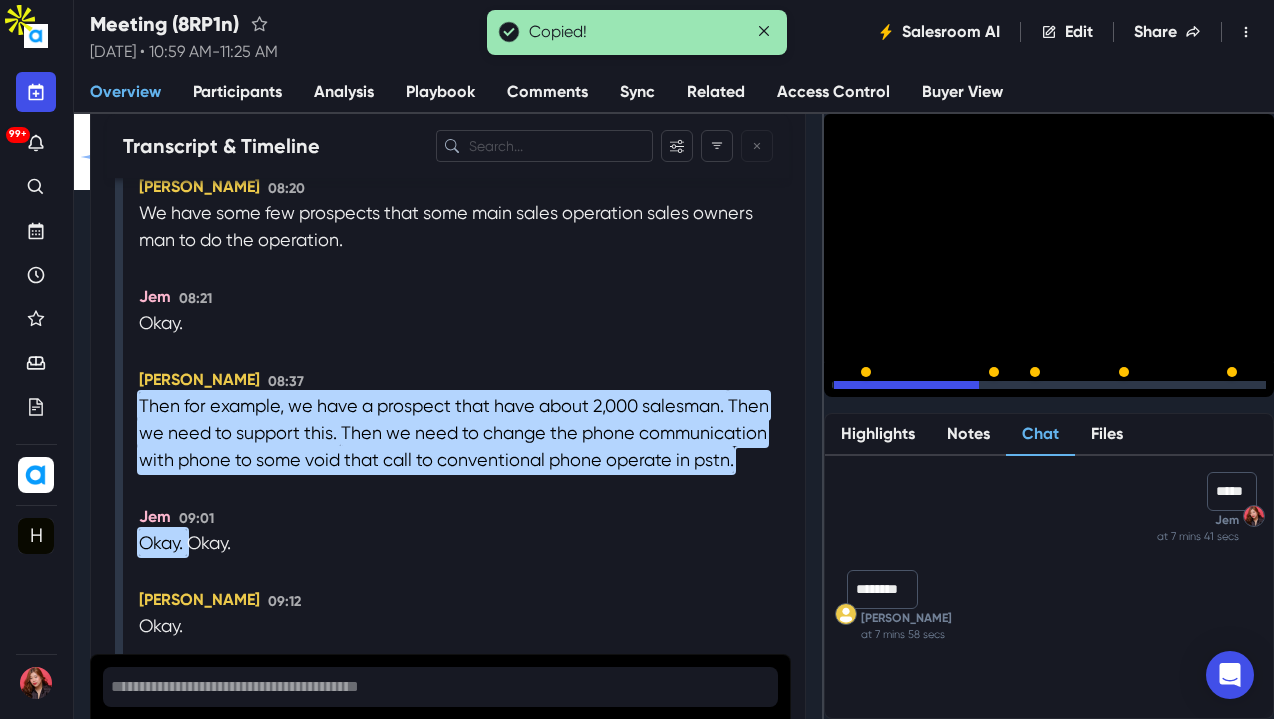 click on "Then we need to change the phone communication with phone to some void that call to conventional phone operate in pstn." at bounding box center (453, 446) 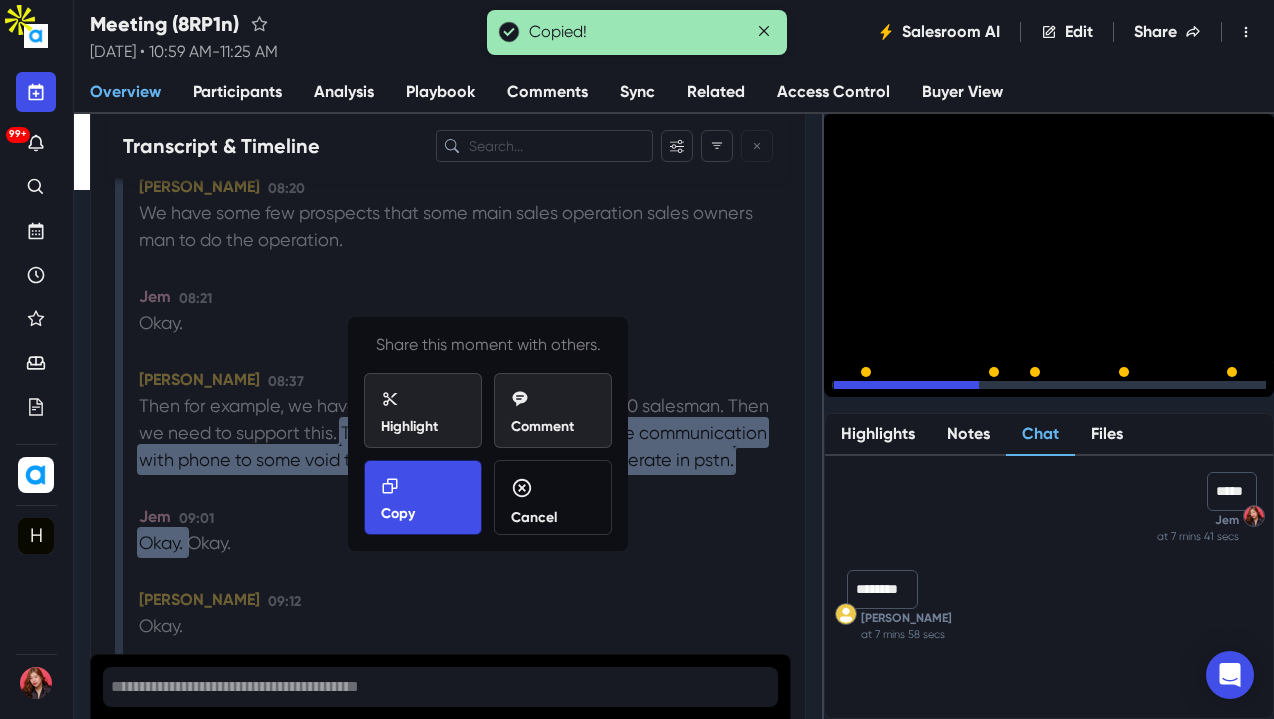 click on "Copy" at bounding box center (423, 500) 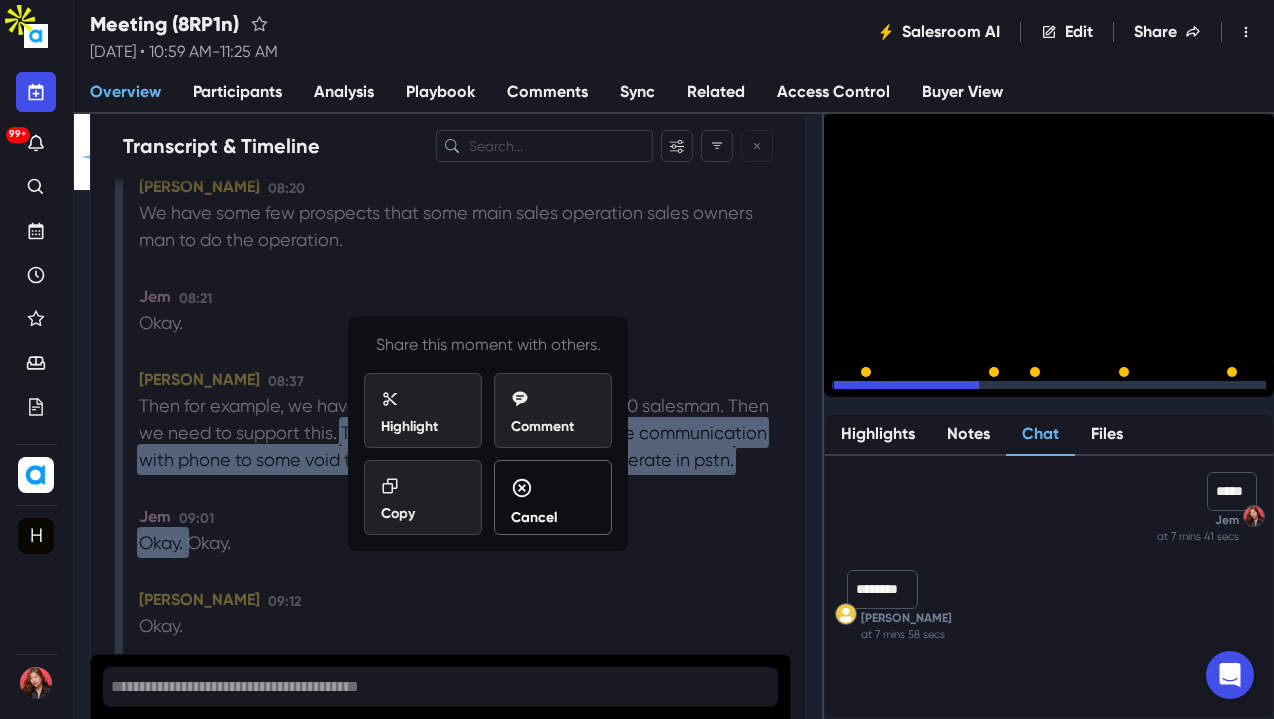 click on "Cancel" at bounding box center [553, 502] 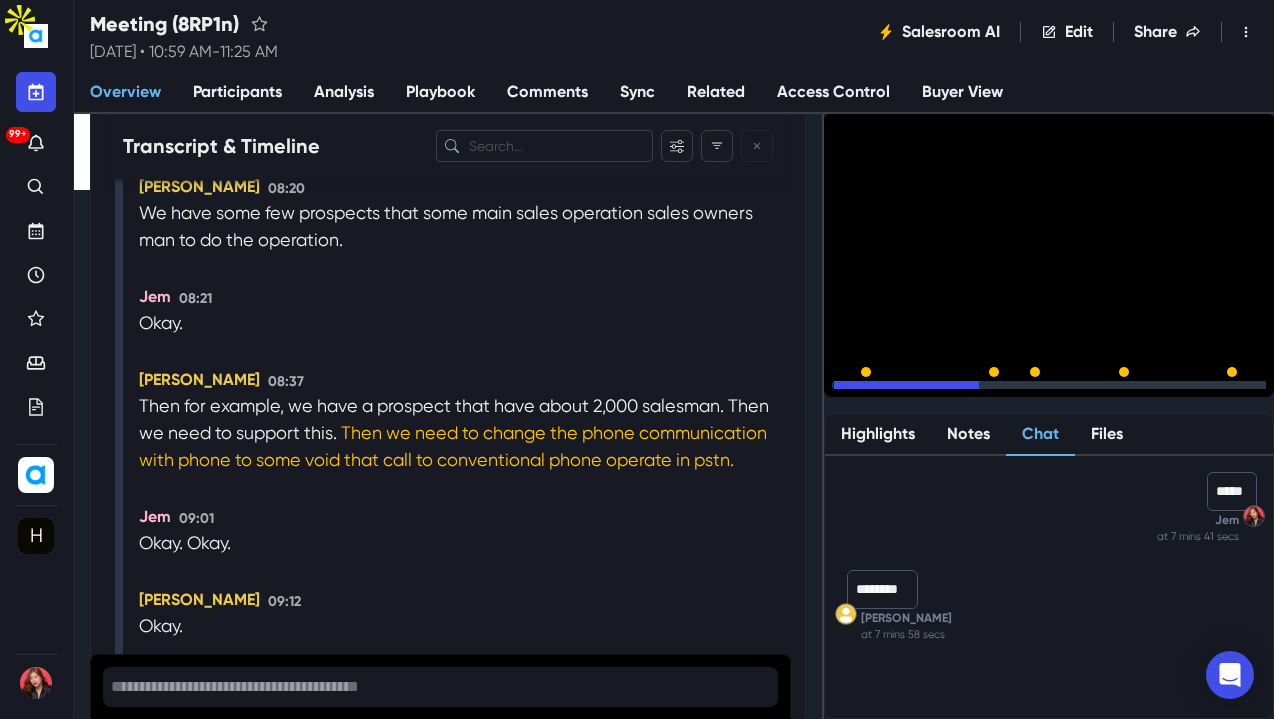 click at bounding box center [840, 385] 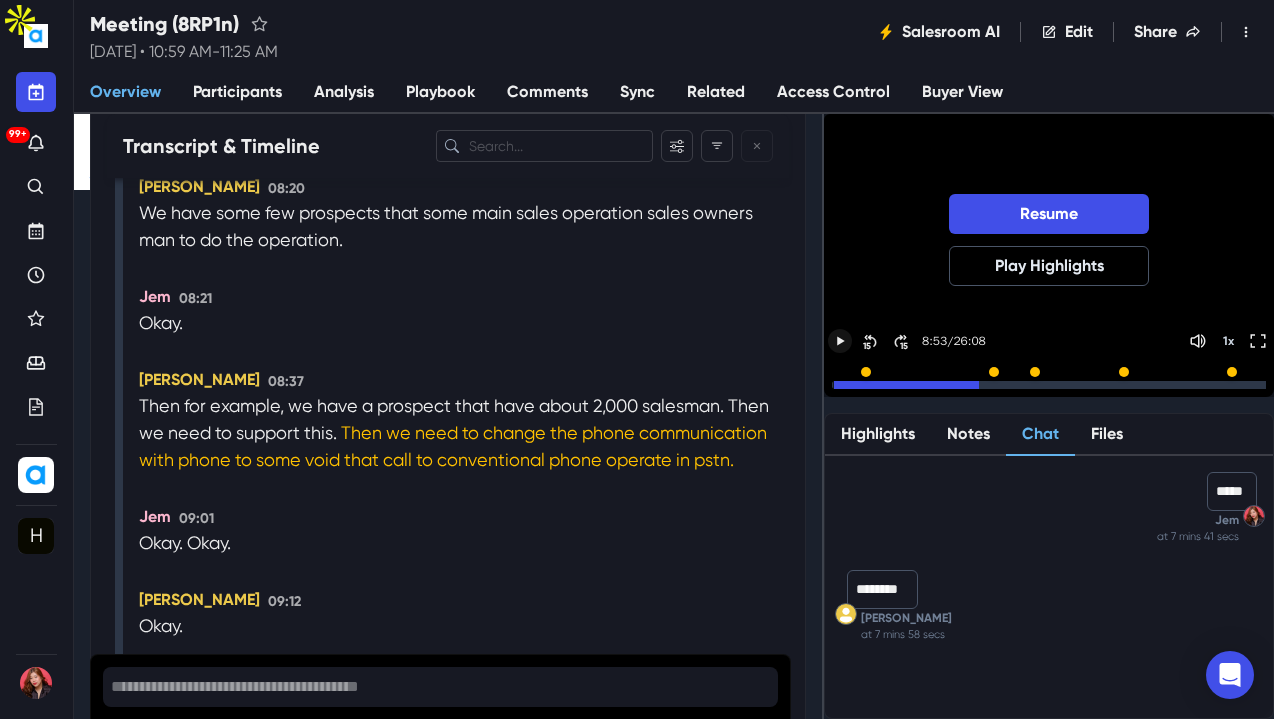 click 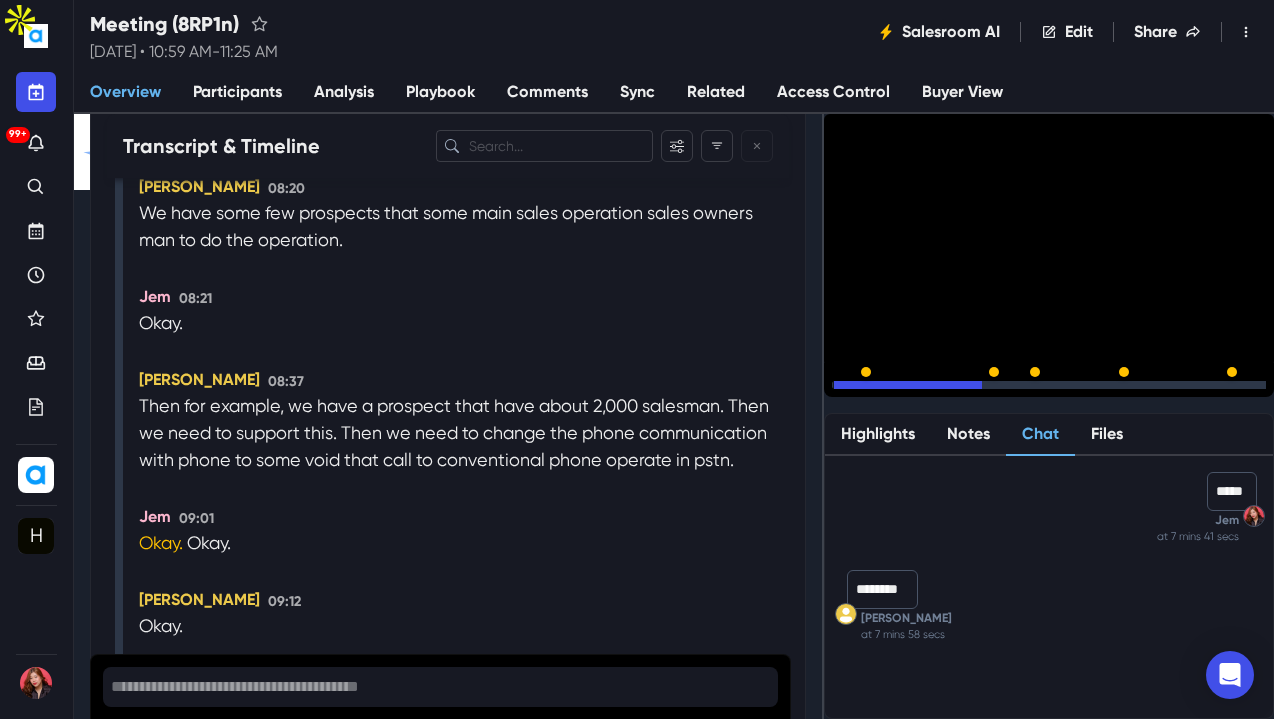 scroll, scrollTop: 8260, scrollLeft: 0, axis: vertical 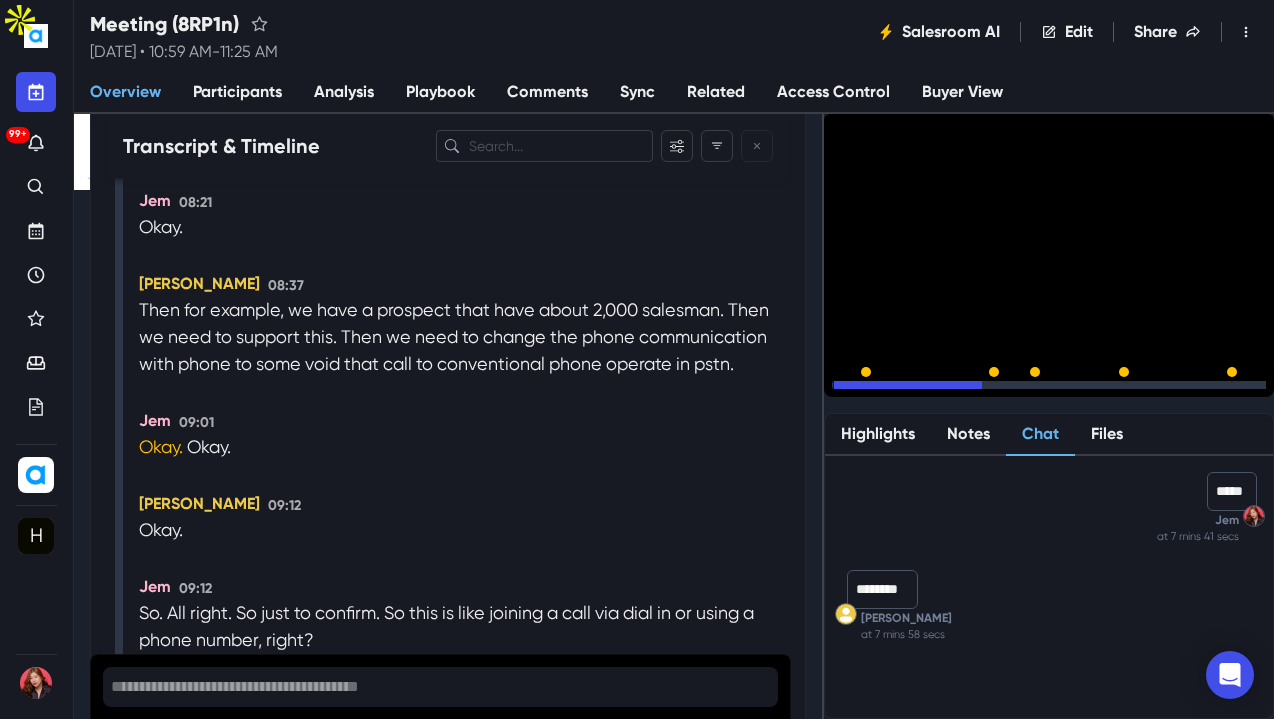 click on "99+ Organization  Details H HQ  Details Members AI Assistant Keywords New Views Weekly Reports Meetings Tags Plans Live Coaching" at bounding box center (36, 355) 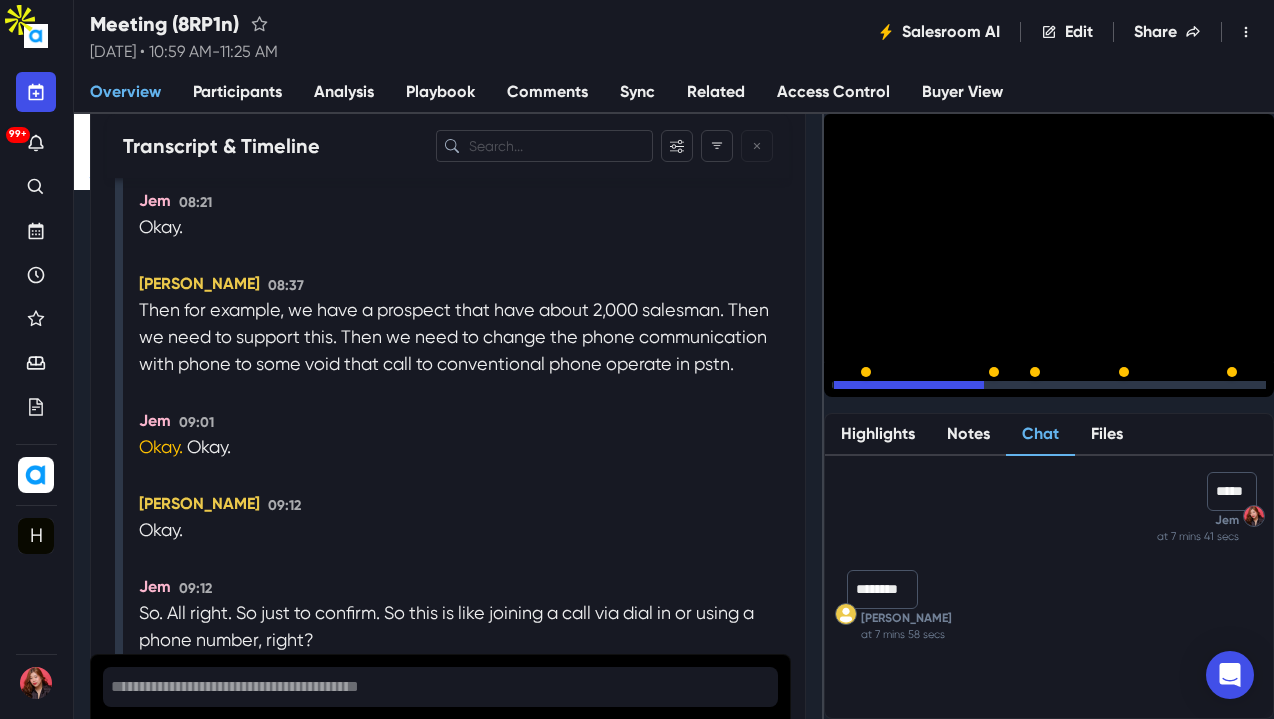 click on "99+ Organization  Details H HQ  Details Members AI Assistant Keywords New Views Weekly Reports Meetings Tags Plans Live Coaching Settings Profile Integrations Meetings Notifications Status Help Logout" at bounding box center [36, 359] 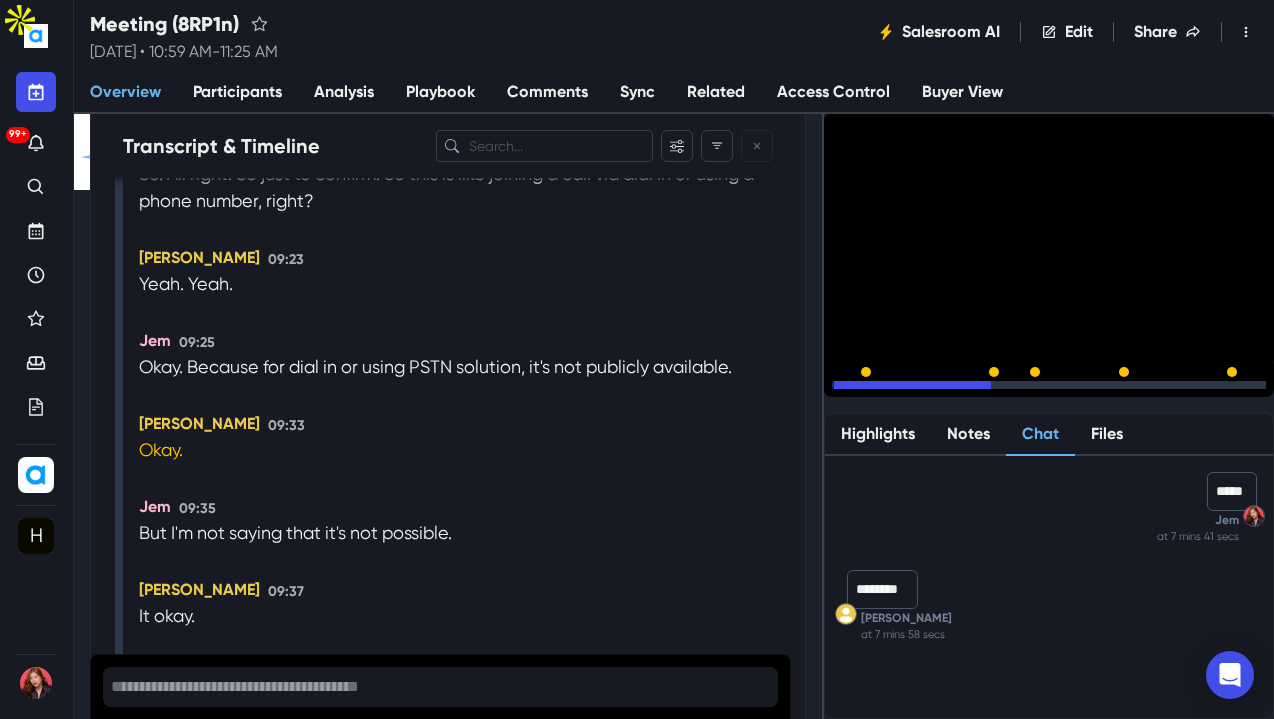scroll, scrollTop: 8702, scrollLeft: 0, axis: vertical 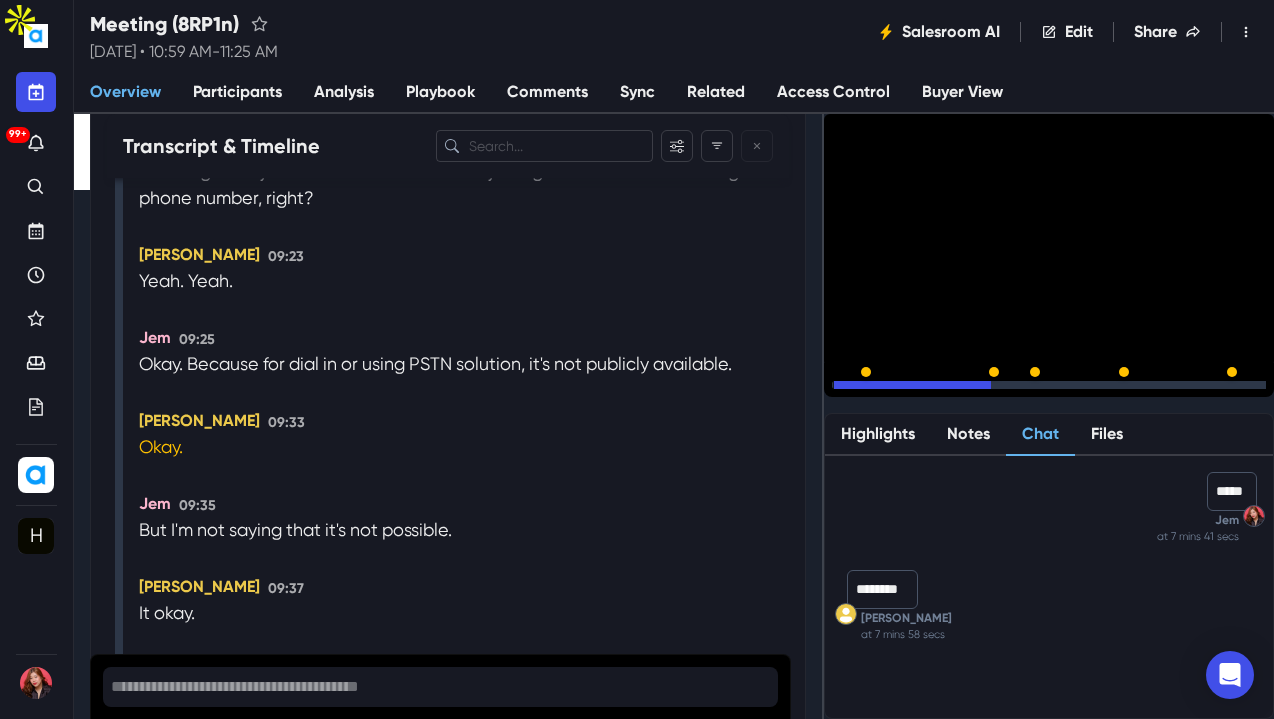 click on "99+ Organization  Details H HQ  Details Members AI Assistant Keywords New Views Weekly Reports Meetings Tags Plans Live Coaching" at bounding box center (36, 355) 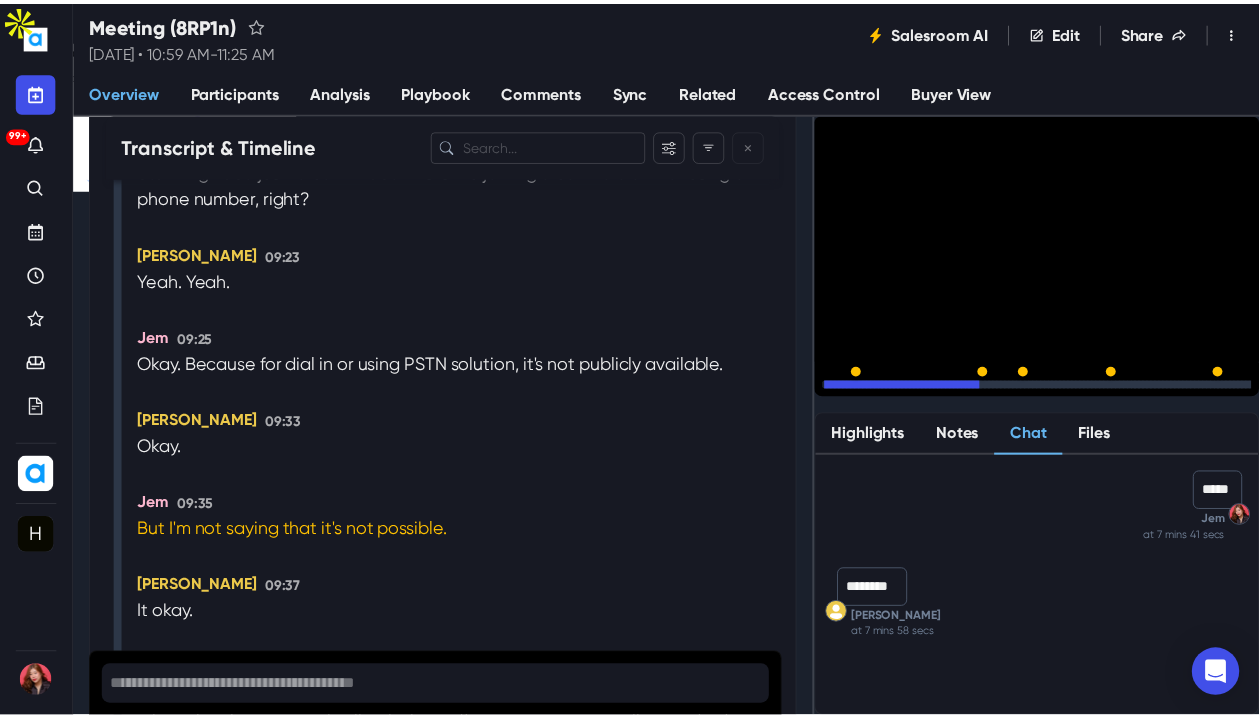 scroll, scrollTop: 8785, scrollLeft: 0, axis: vertical 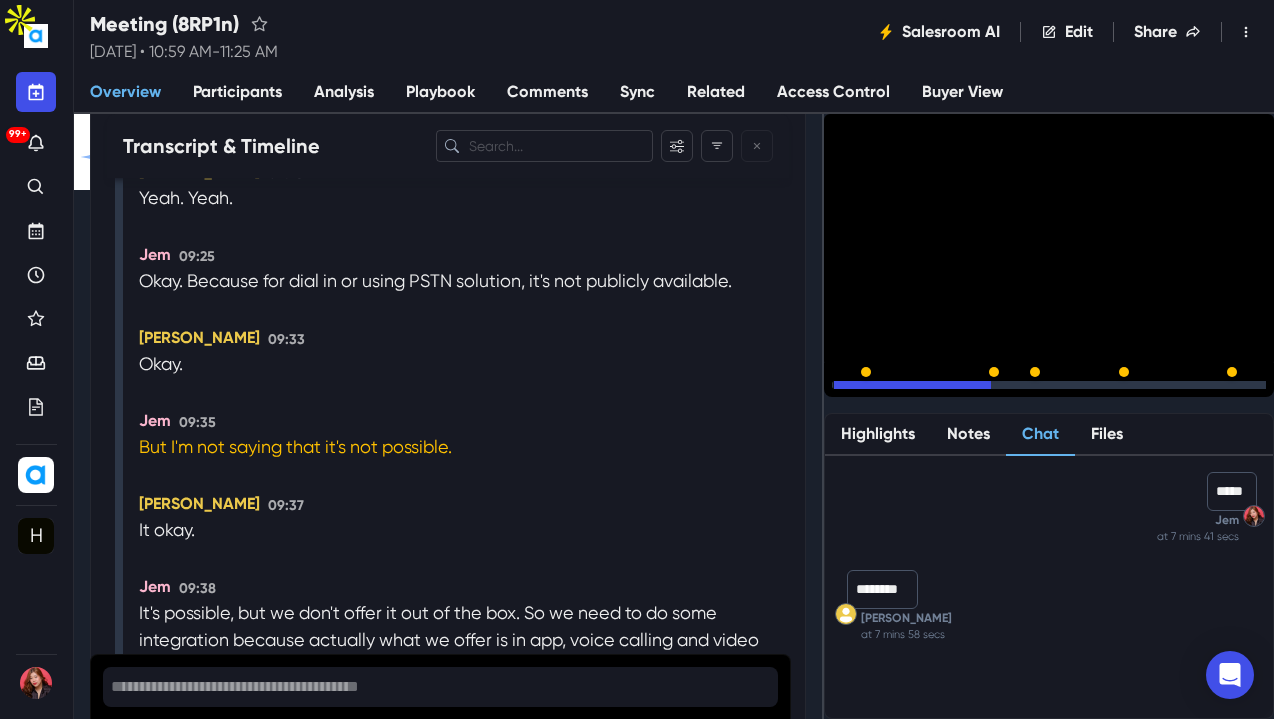 click 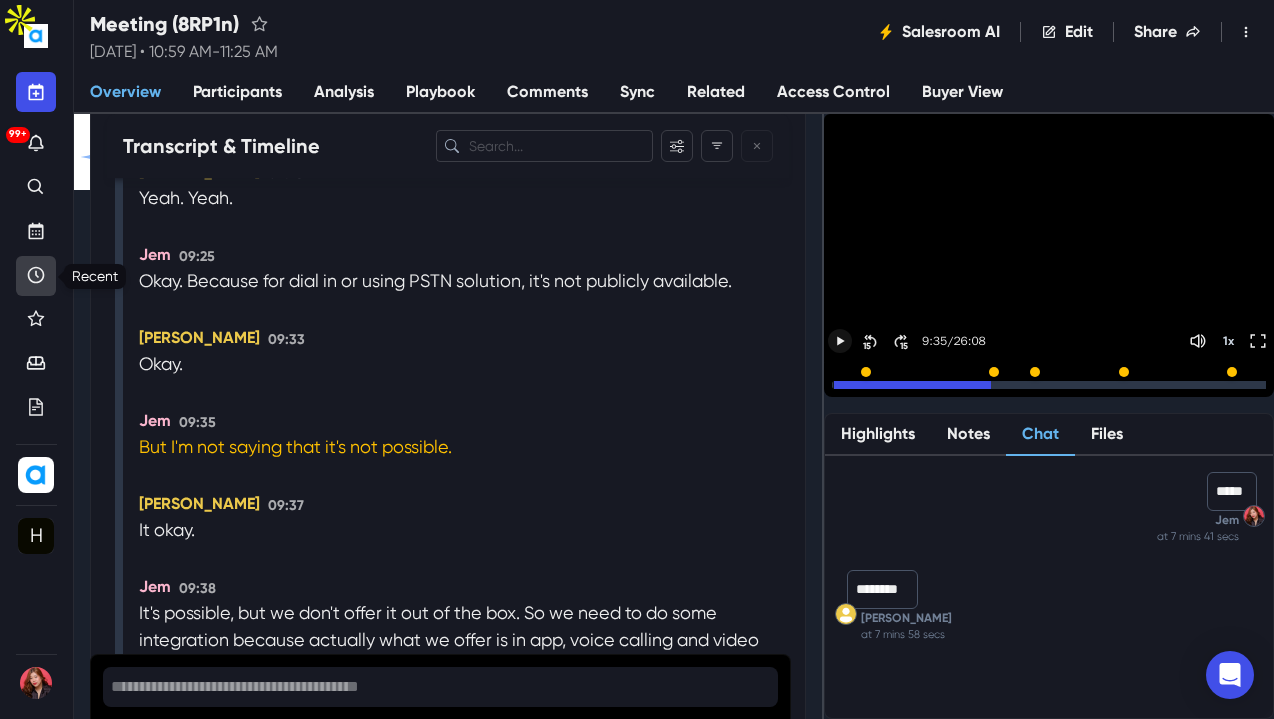 click 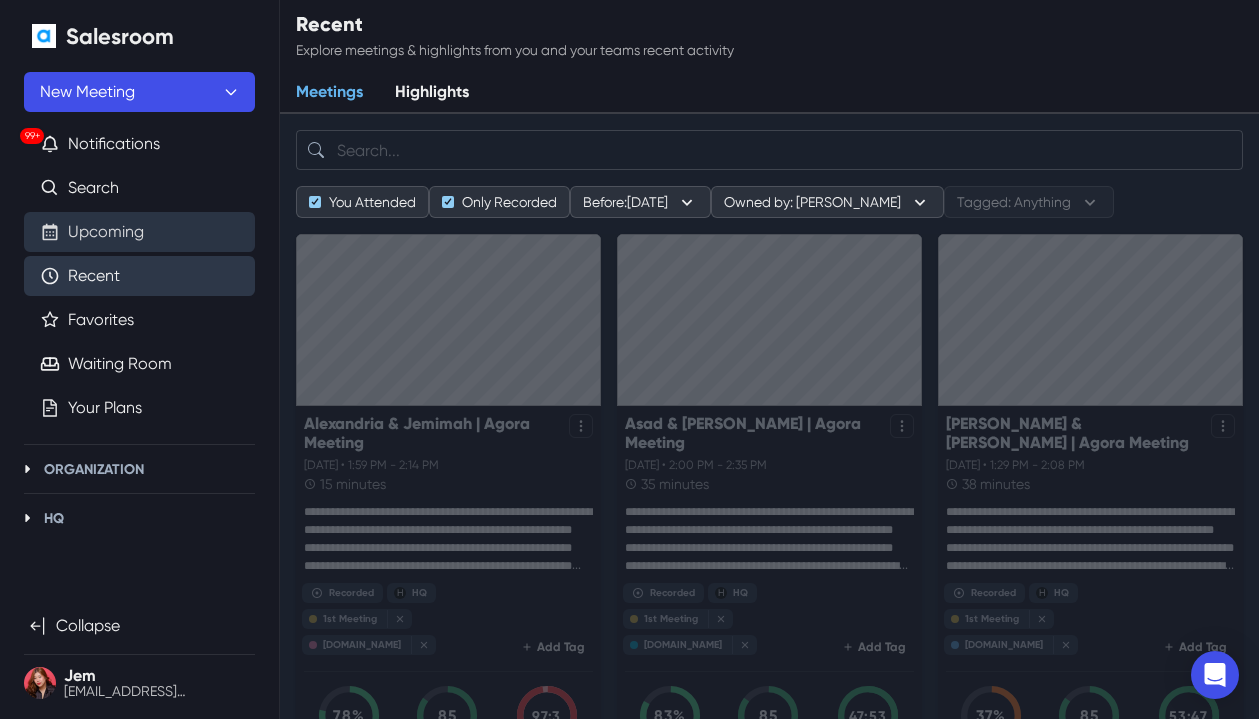 click on "Upcoming" at bounding box center [106, 232] 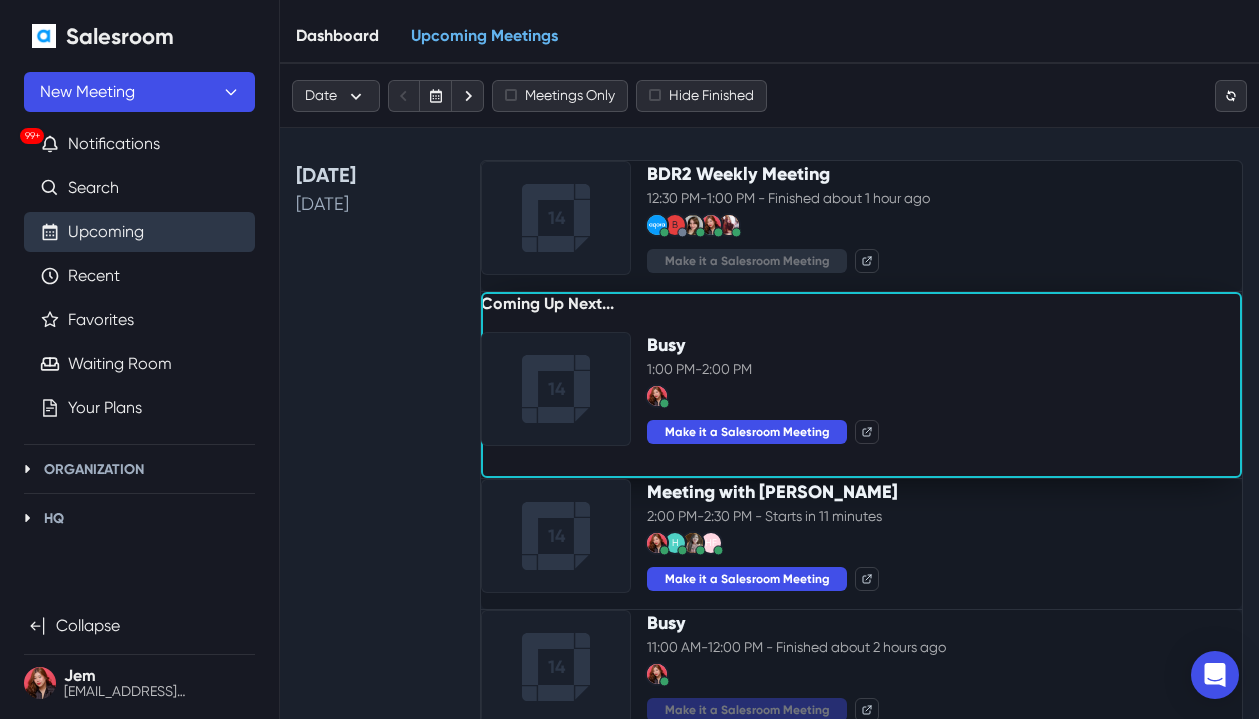 click on "Monday Jul 14, 2025" at bounding box center [376, 581] 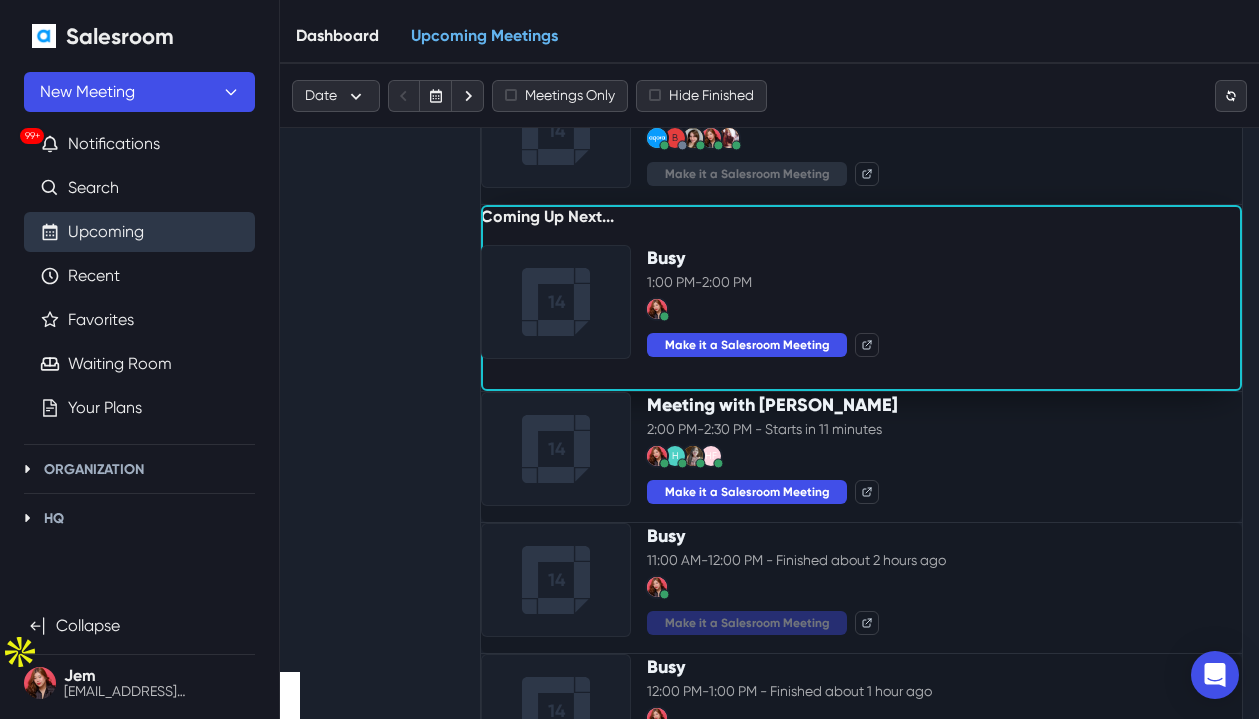 scroll, scrollTop: 200, scrollLeft: 0, axis: vertical 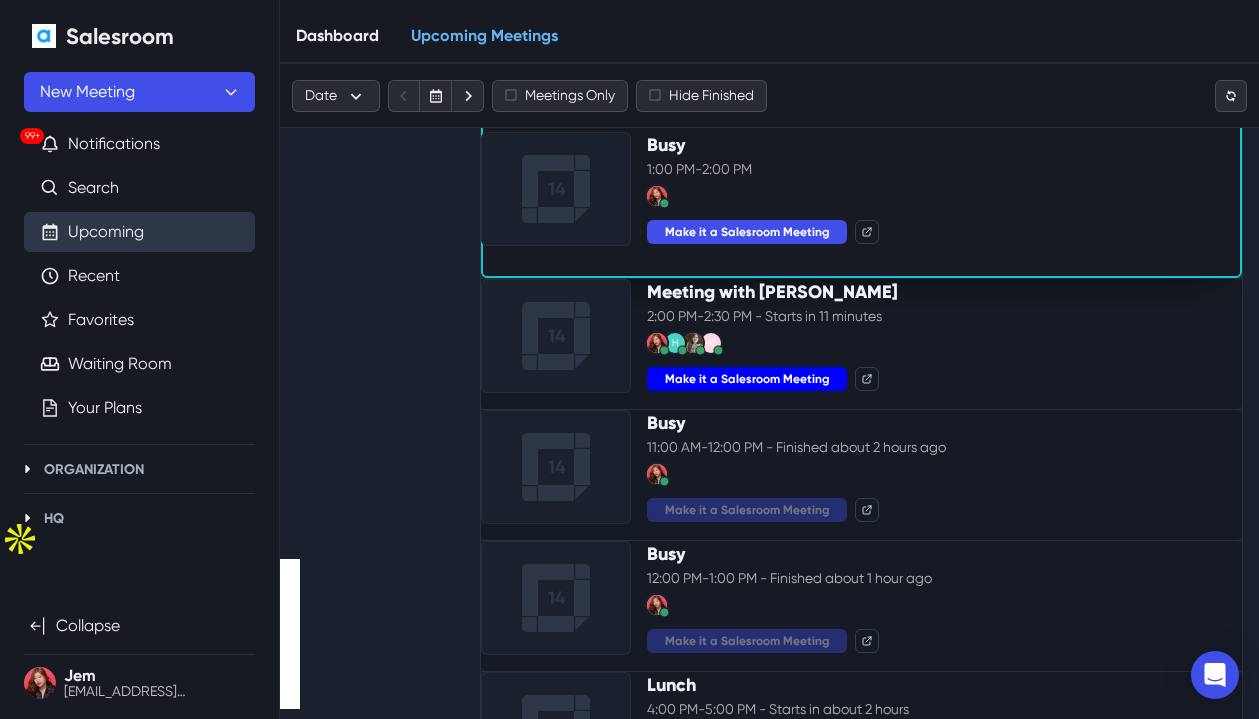 click on "Make it a Salesroom Meeting" at bounding box center [747, 379] 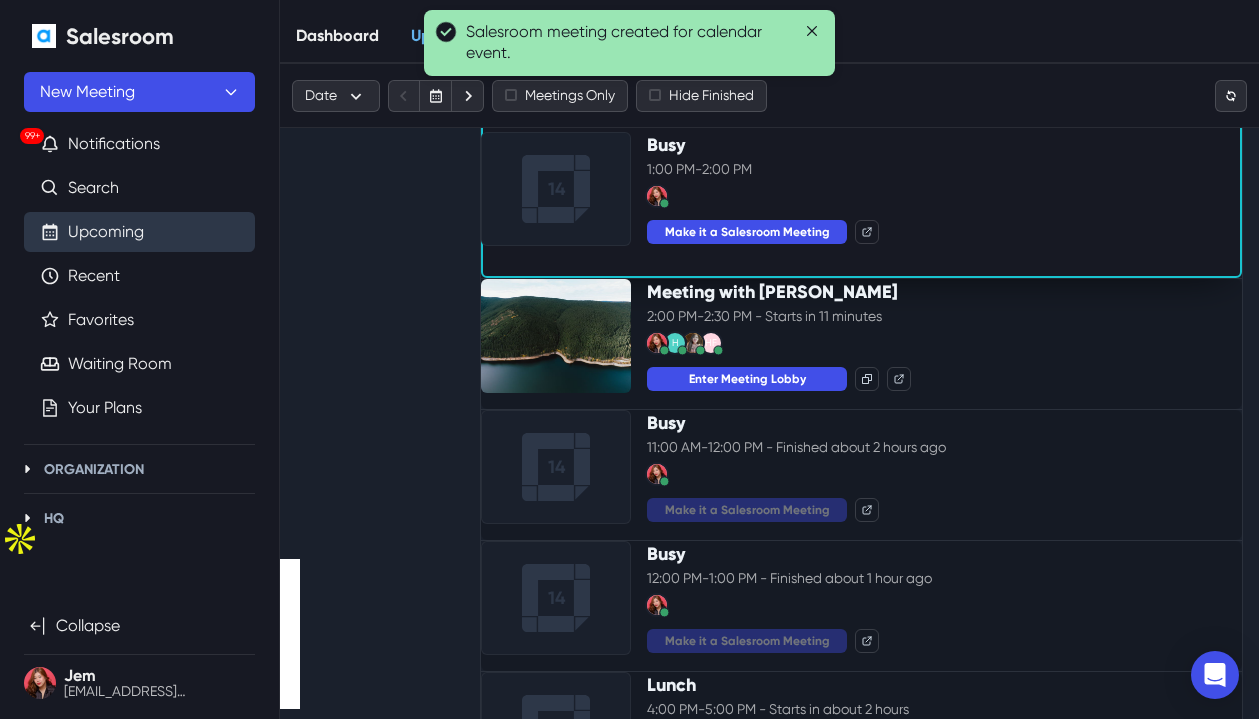 click on "Monday Jul 14, 2025" at bounding box center (376, 381) 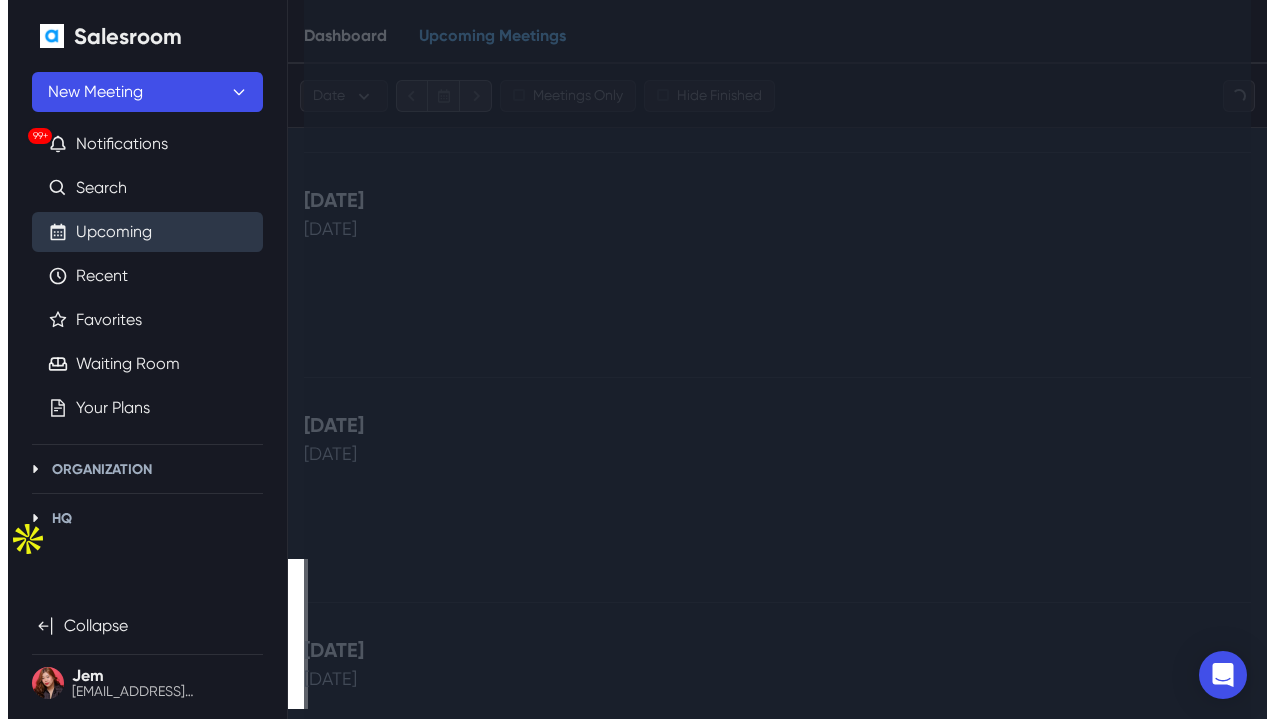 scroll, scrollTop: 0, scrollLeft: 0, axis: both 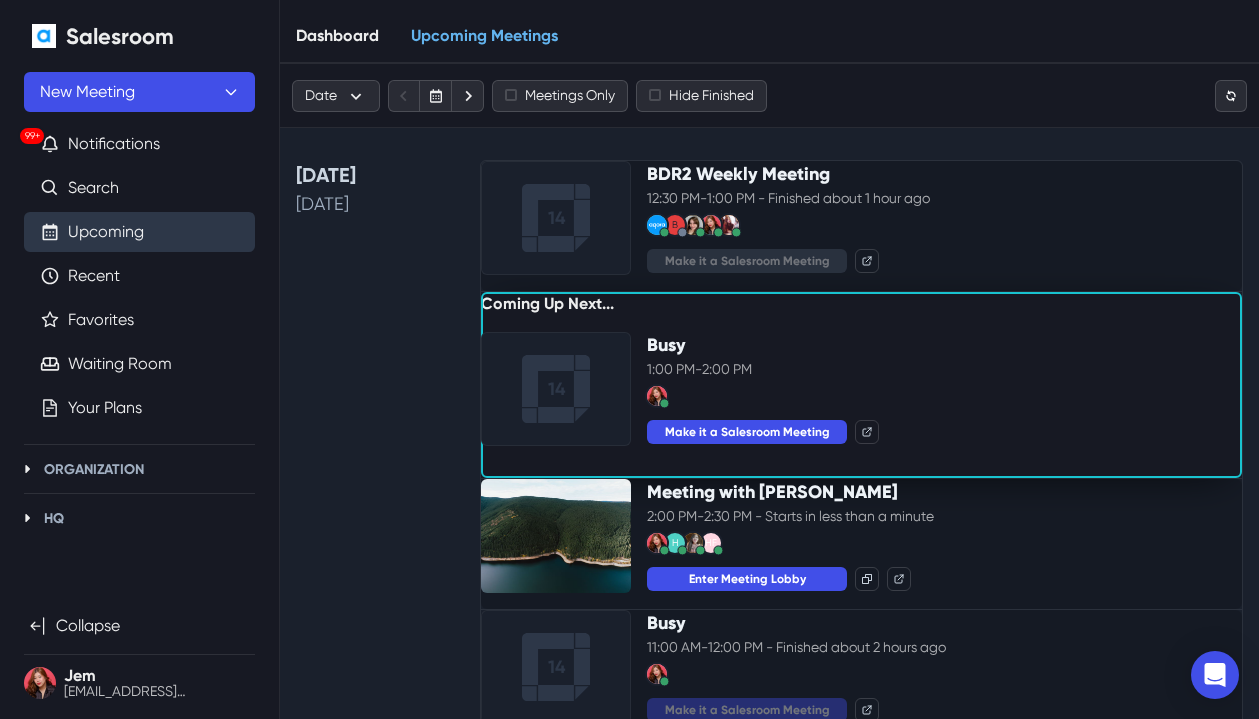 click at bounding box center (991, 95) 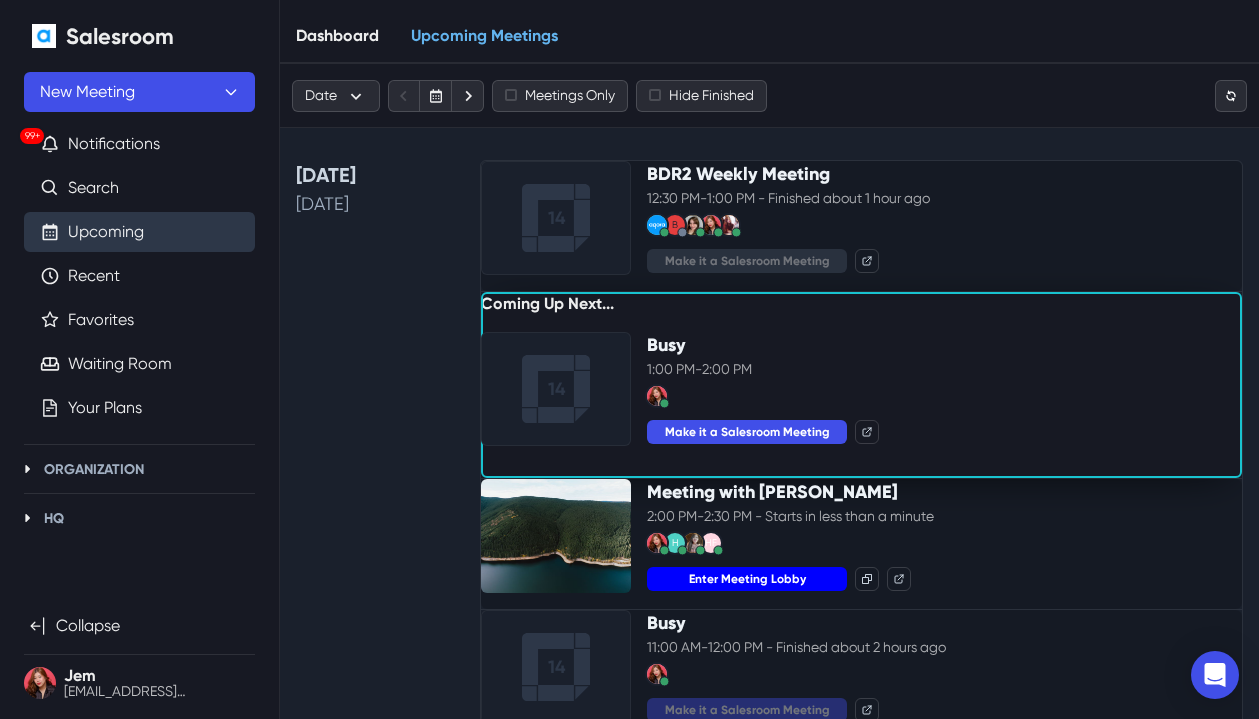 click on "Enter Meeting Lobby" at bounding box center [747, 579] 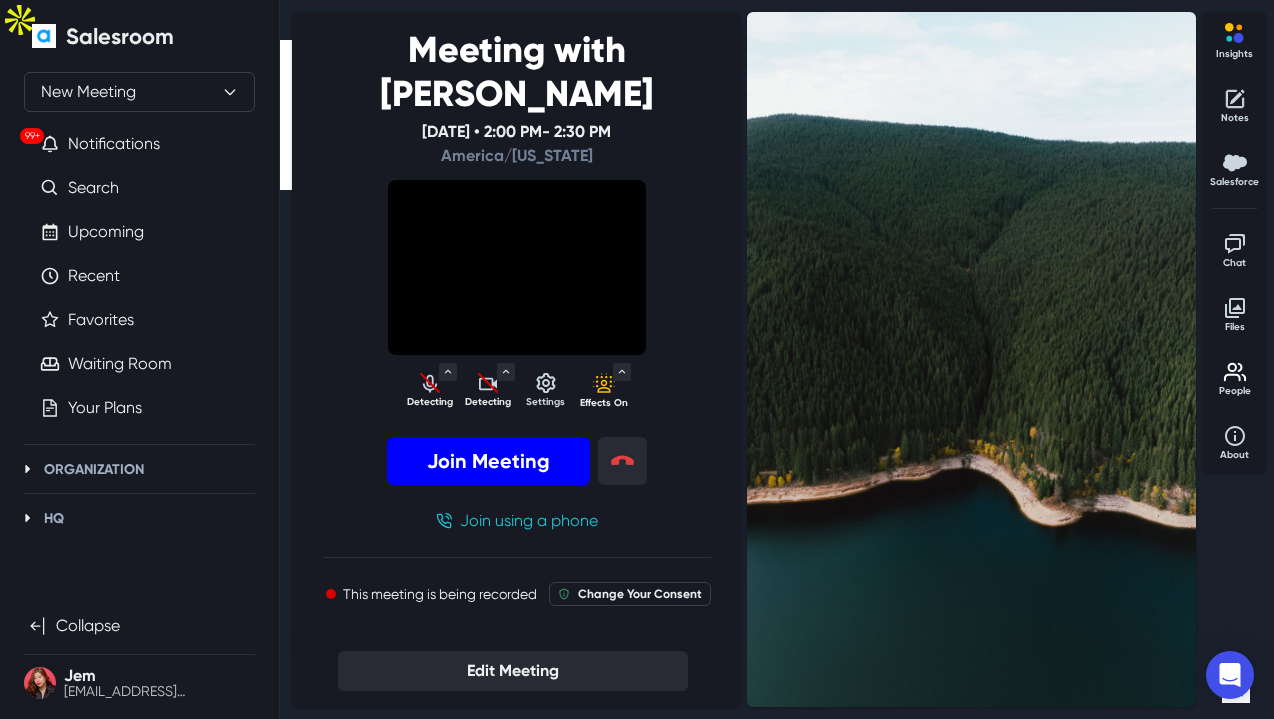 select on "default" 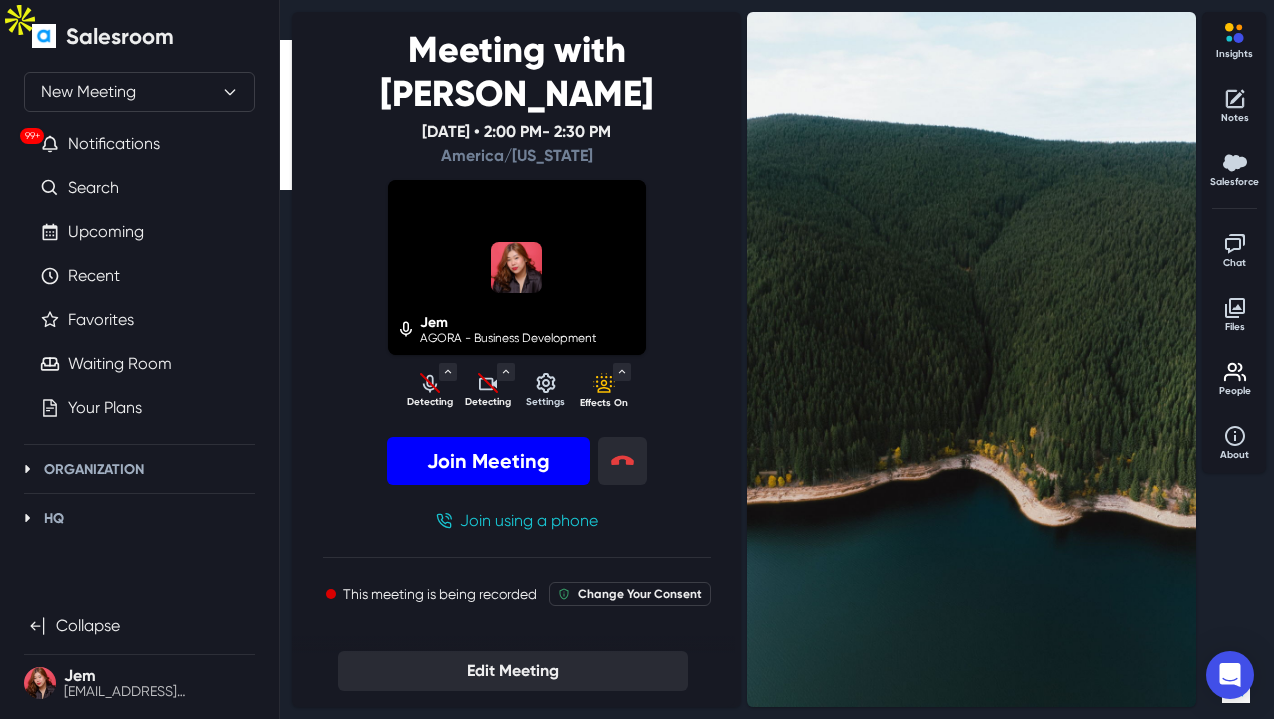 click on "Join Meeting" at bounding box center [488, 461] 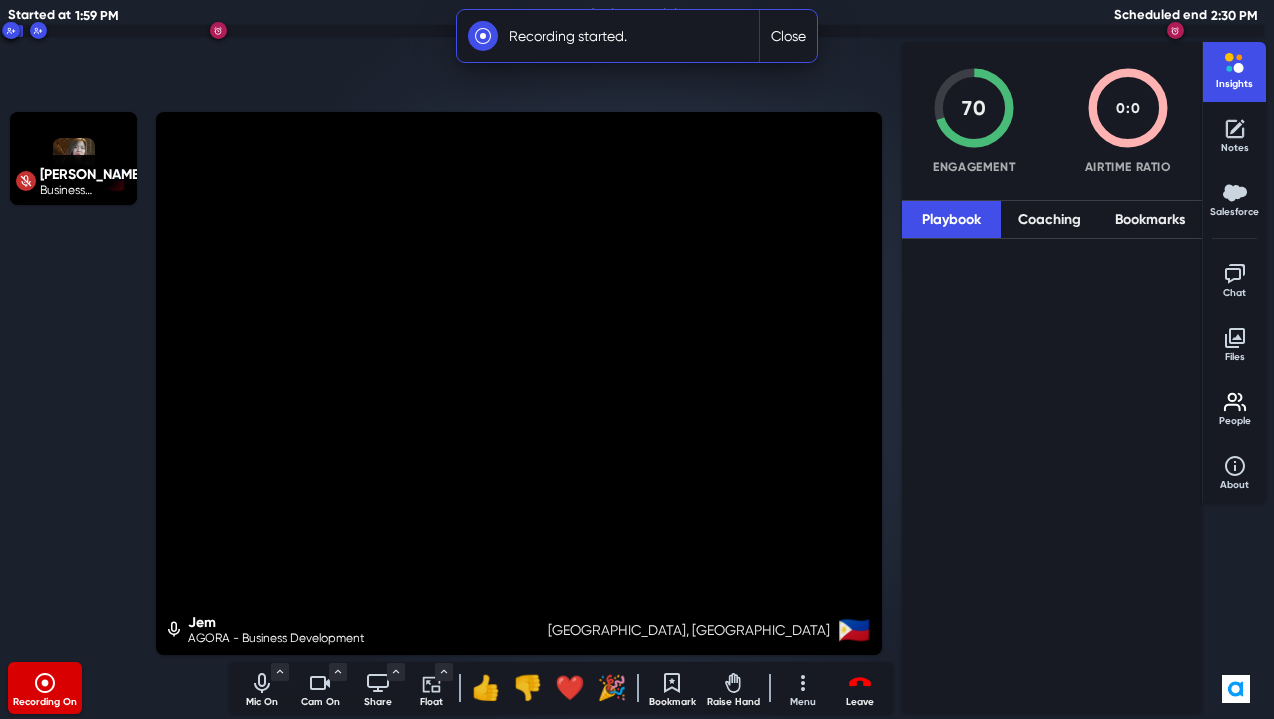 click at bounding box center [320, 683] 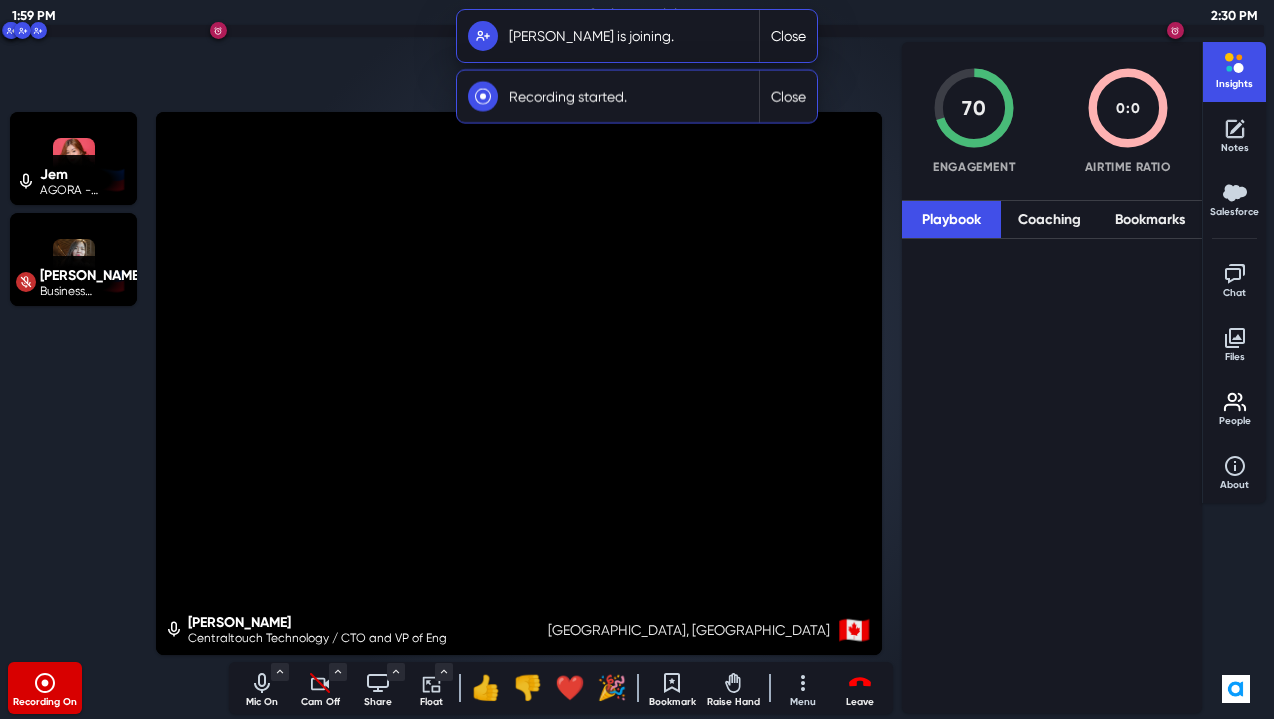 click 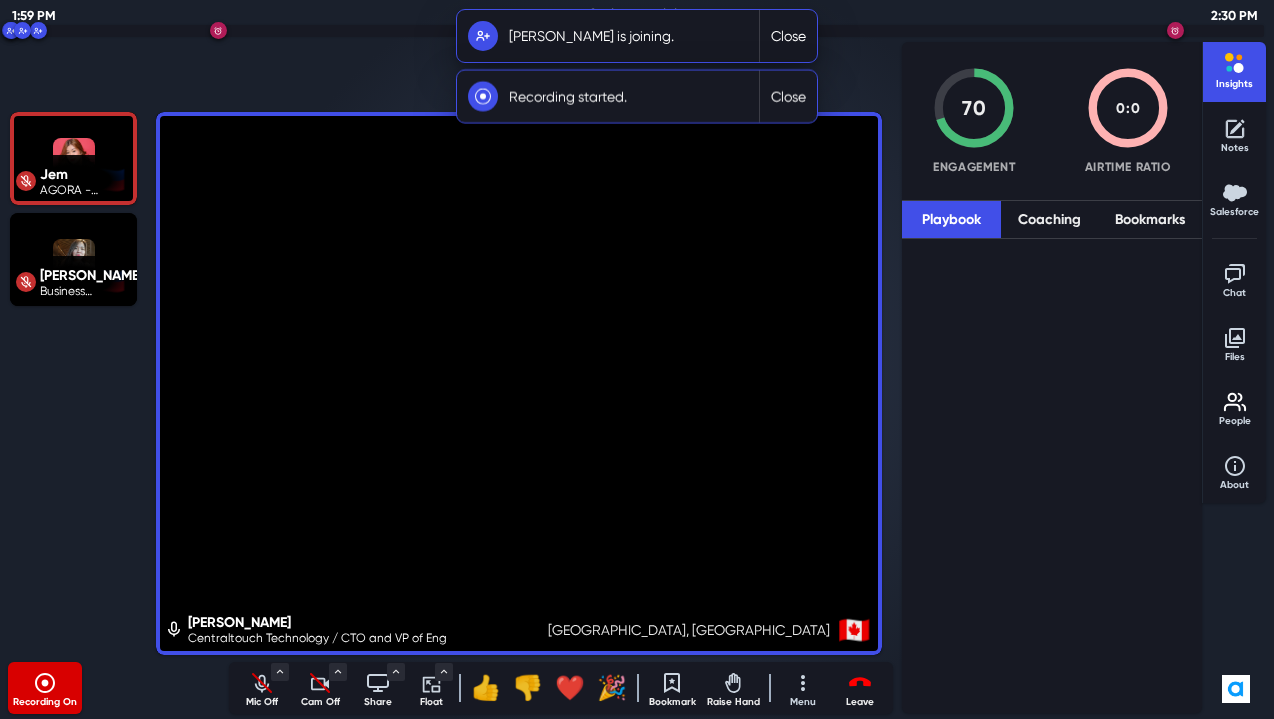 click 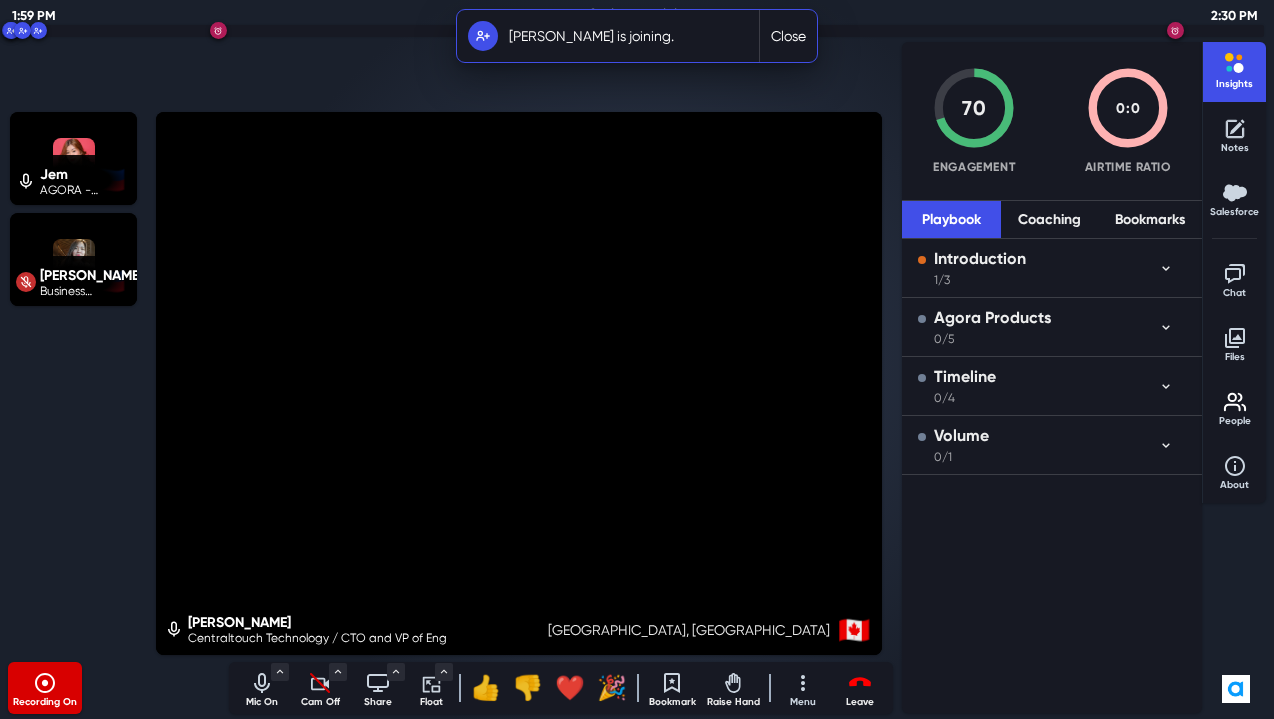 click 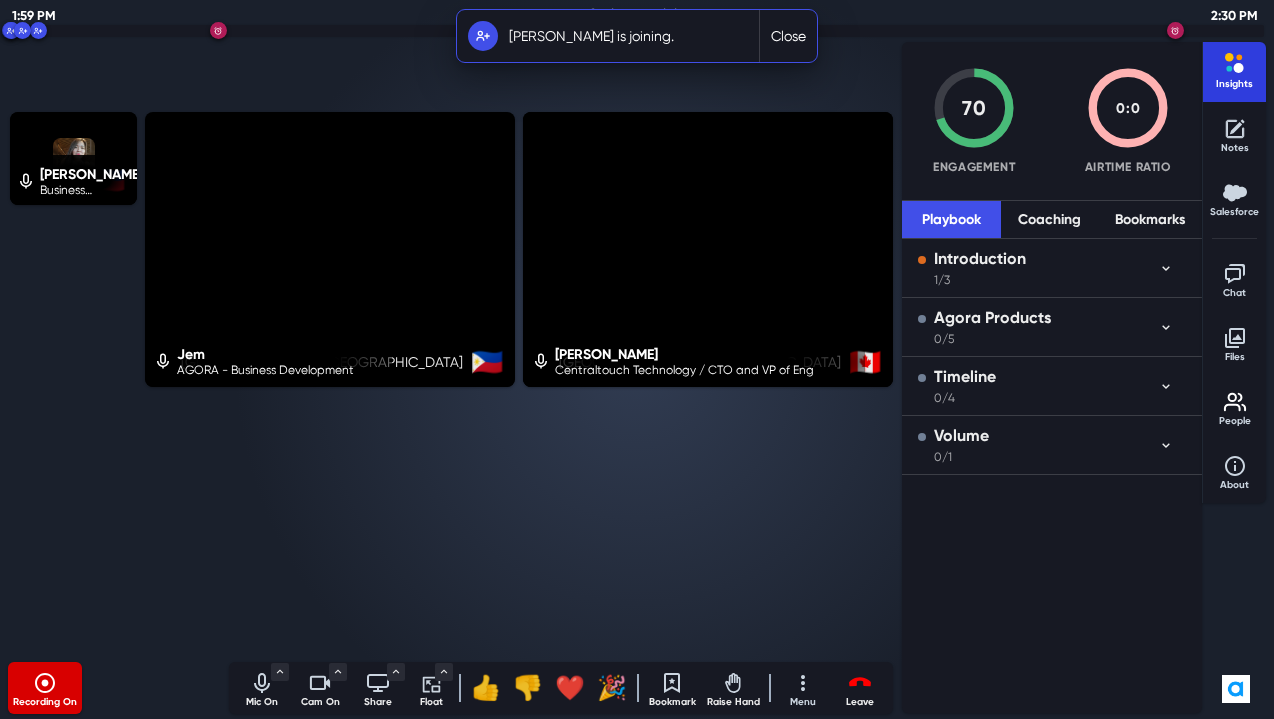 click at bounding box center (1235, 65) 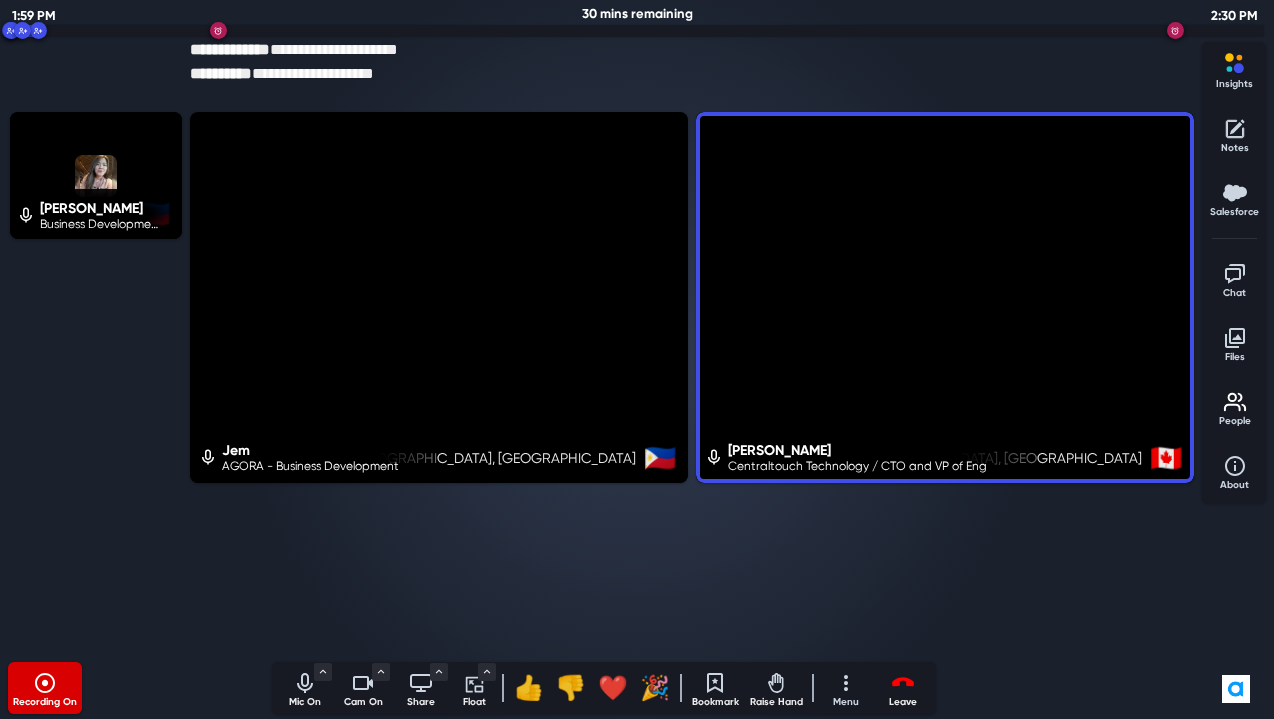 click on "Jem AGORA - Business Development Quezon City, Metro Manila 🇵🇭 Hassan Firouz Centraltouch Technology / CTO and VP of Eng Vancouver, British Columbia 🇨🇦" at bounding box center (692, 383) 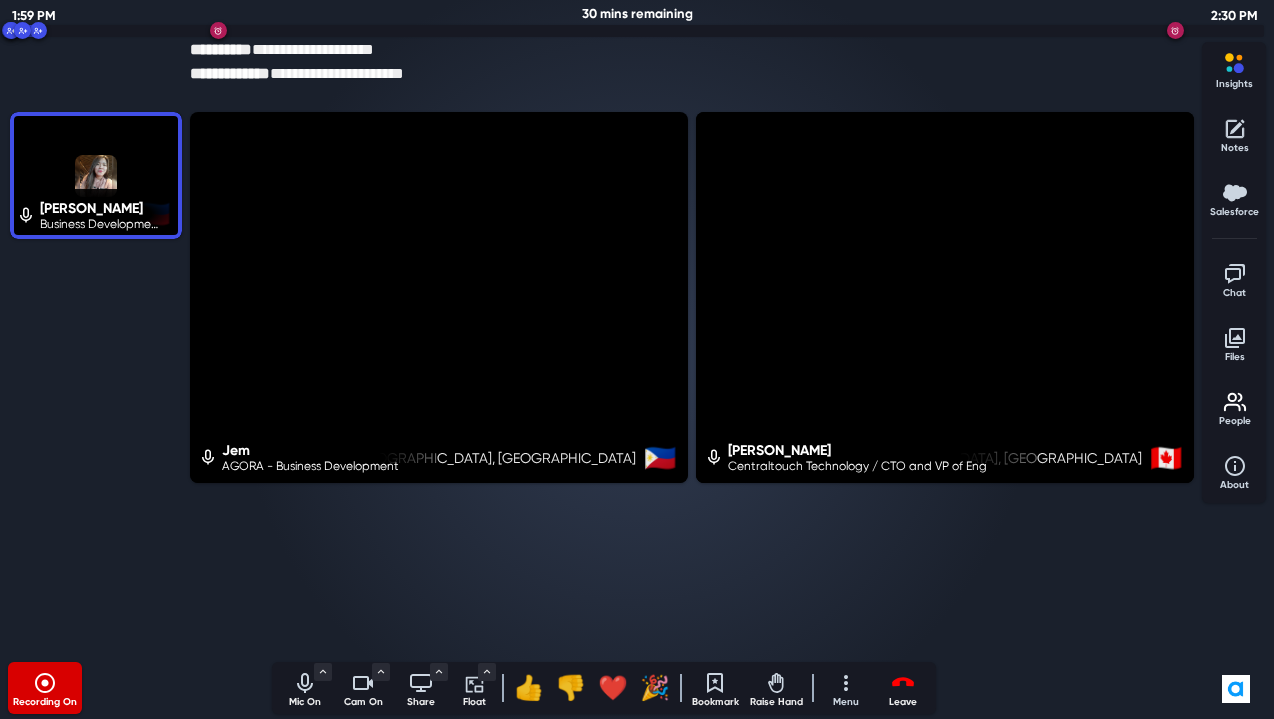 click on "Kate Amate Business Development Representative 🇵🇭" at bounding box center (96, 383) 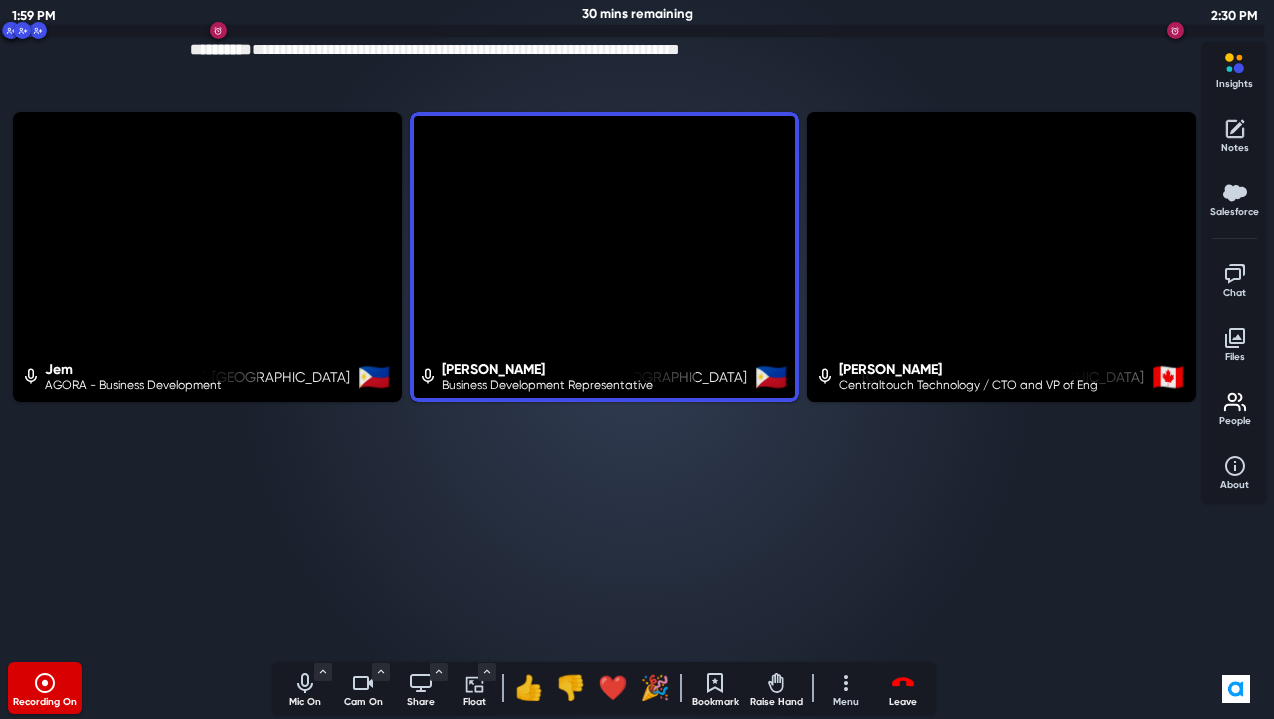 click on "Jem AGORA - Business Development Quezon City, Metro Manila 🇵🇭 Kate Amate Business Development Representative Mandaluyong, Metro Manila 🇵🇭 Hassan Firouz Centraltouch Technology / CTO and VP of Eng Vancouver, British Columbia 🇨🇦" at bounding box center (604, 383) 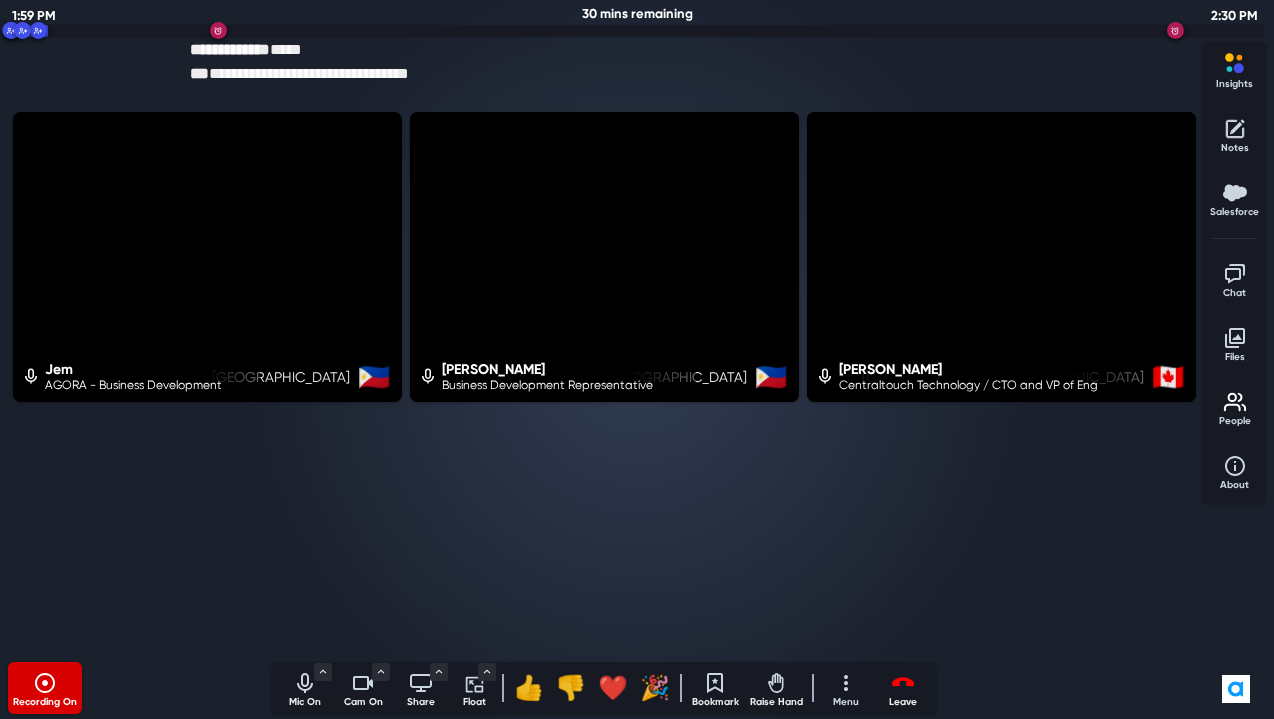 click on "Jem AGORA - Business Development Quezon City, Metro Manila 🇵🇭 Kate Amate Business Development Representative Mandaluyong, Metro Manila 🇵🇭 Hassan Firouz Centraltouch Technology / CTO and VP of Eng Vancouver, British Columbia 🇨🇦" at bounding box center (604, 383) 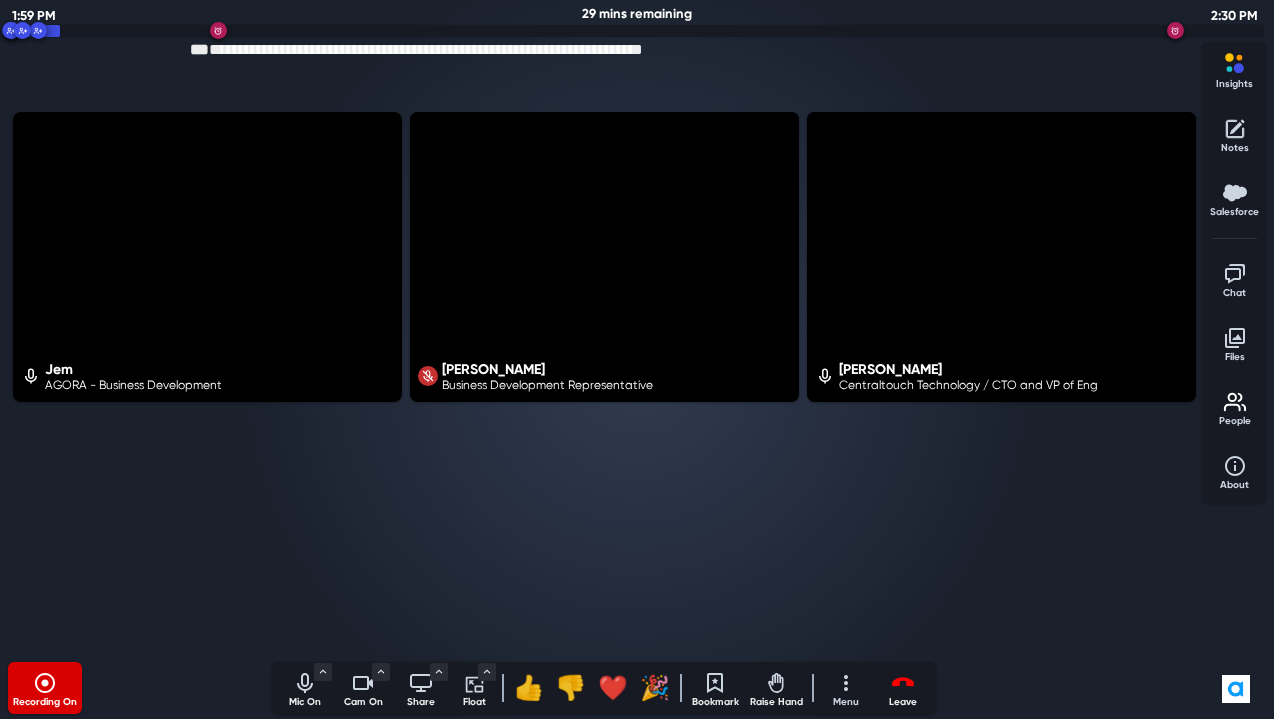 click on "Jem AGORA - Business Development Kate Amate Business Development Representative Hassan Firouz Centraltouch Technology / CTO and VP of Eng" at bounding box center (604, 383) 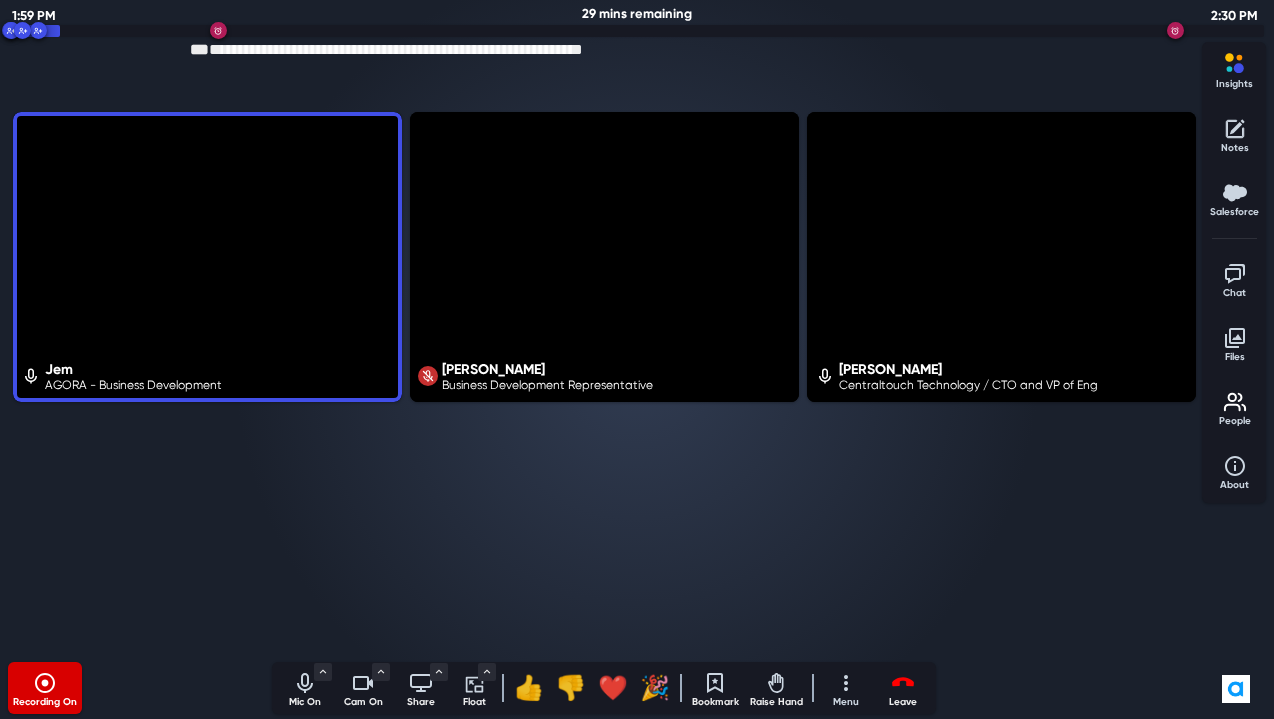 click on "Jem AGORA - Business Development Kate Amate Business Development Representative Hassan Firouz Centraltouch Technology / CTO and VP of Eng" at bounding box center (604, 383) 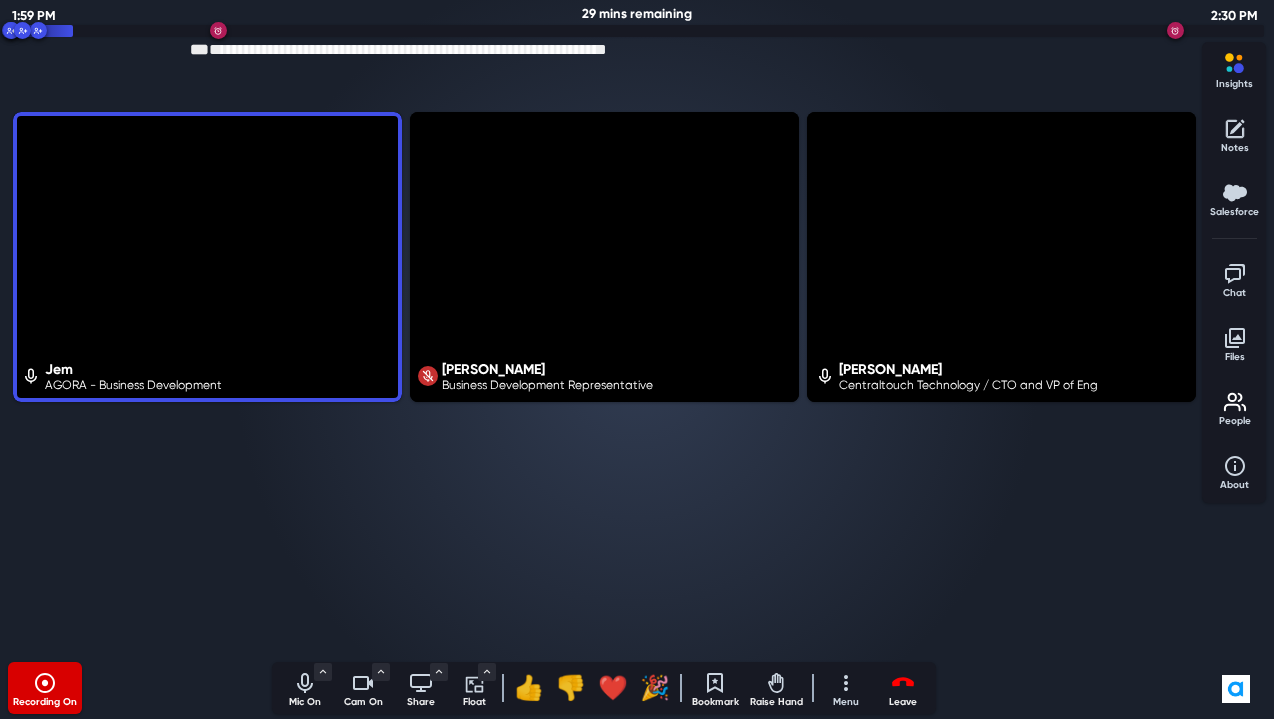 click on "Jem AGORA - Business Development Kate Amate Business Development Representative Hassan Firouz Centraltouch Technology / CTO and VP of Eng" at bounding box center [604, 383] 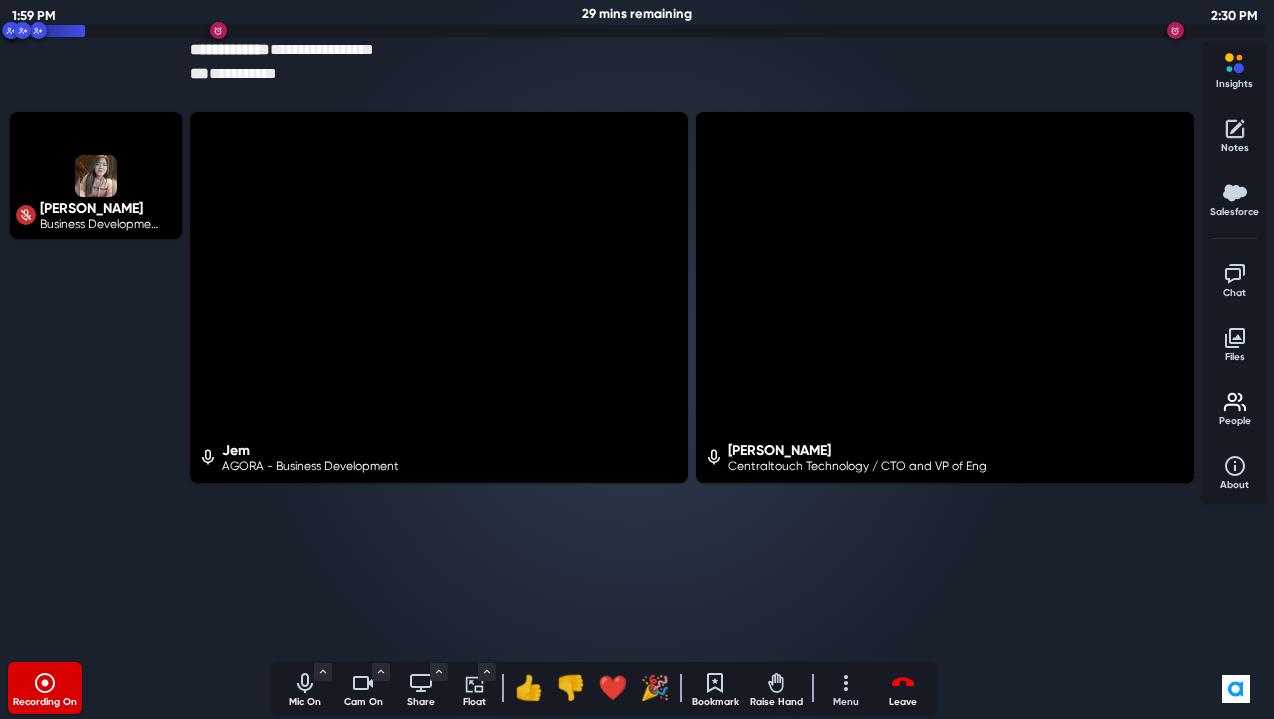 click on "Kate Amate Business Development Representative" at bounding box center (96, 383) 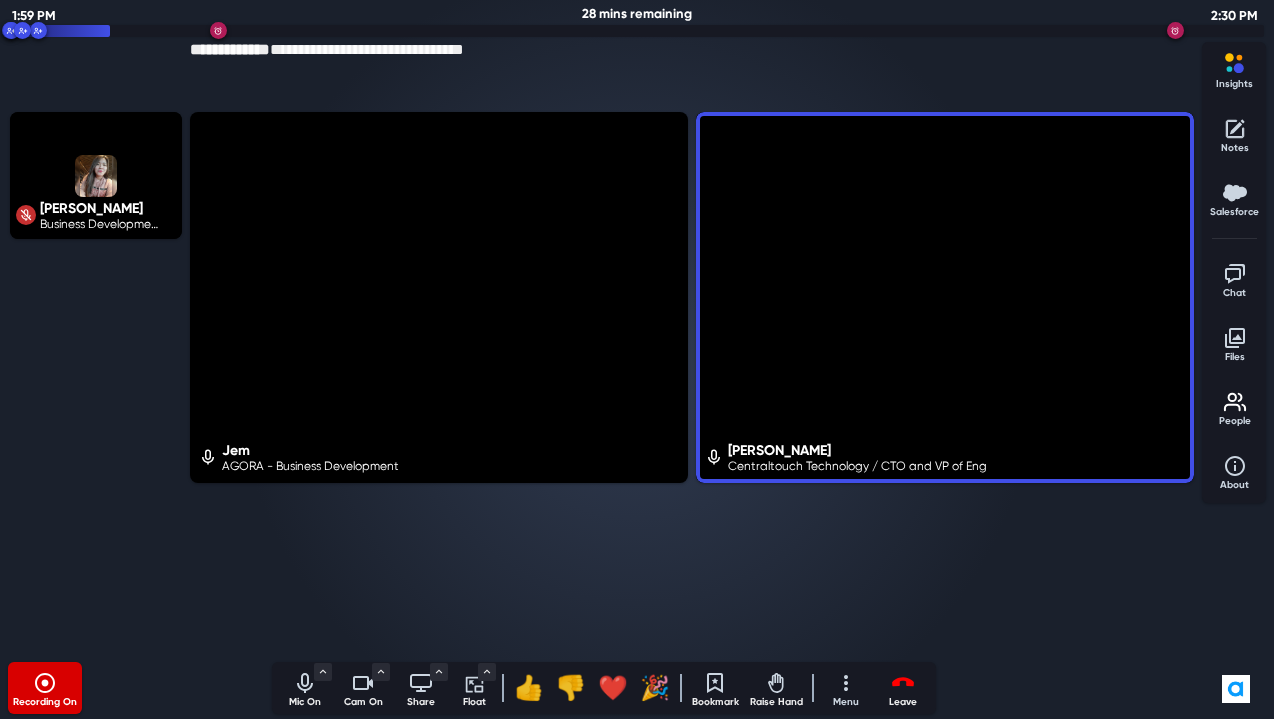 click on "Jem AGORA - Business Development Hassan Firouz Centraltouch Technology / CTO and VP of Eng" at bounding box center [692, 383] 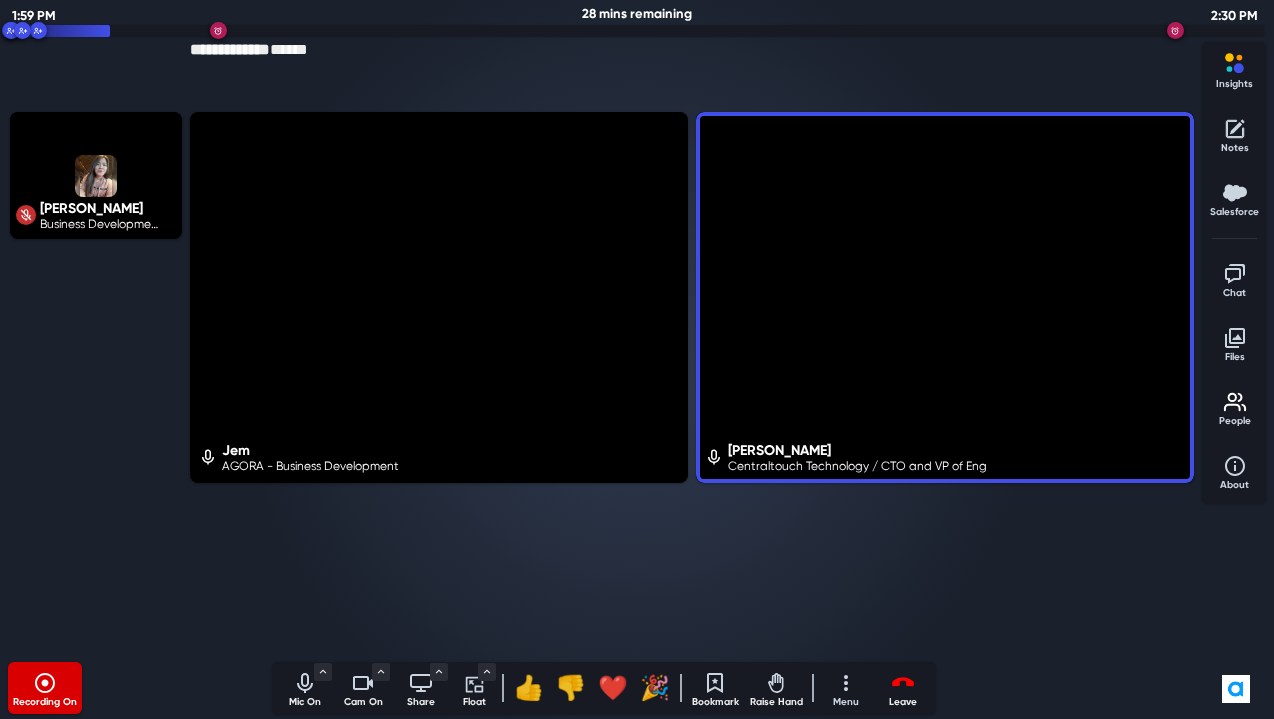 click on "Jem AGORA - Business Development Hassan Firouz Centraltouch Technology / CTO and VP of Eng" at bounding box center (692, 383) 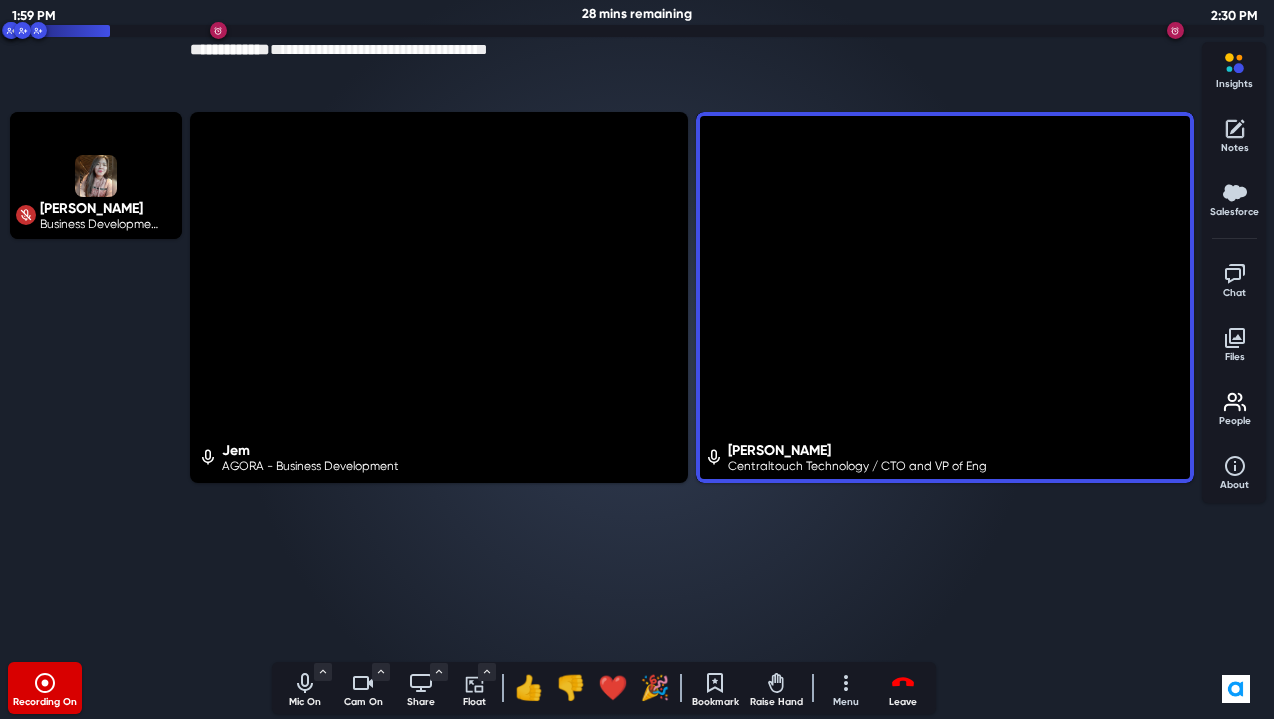 click on "Jem AGORA - Business Development Hassan Firouz Centraltouch Technology / CTO and VP of Eng" at bounding box center [692, 383] 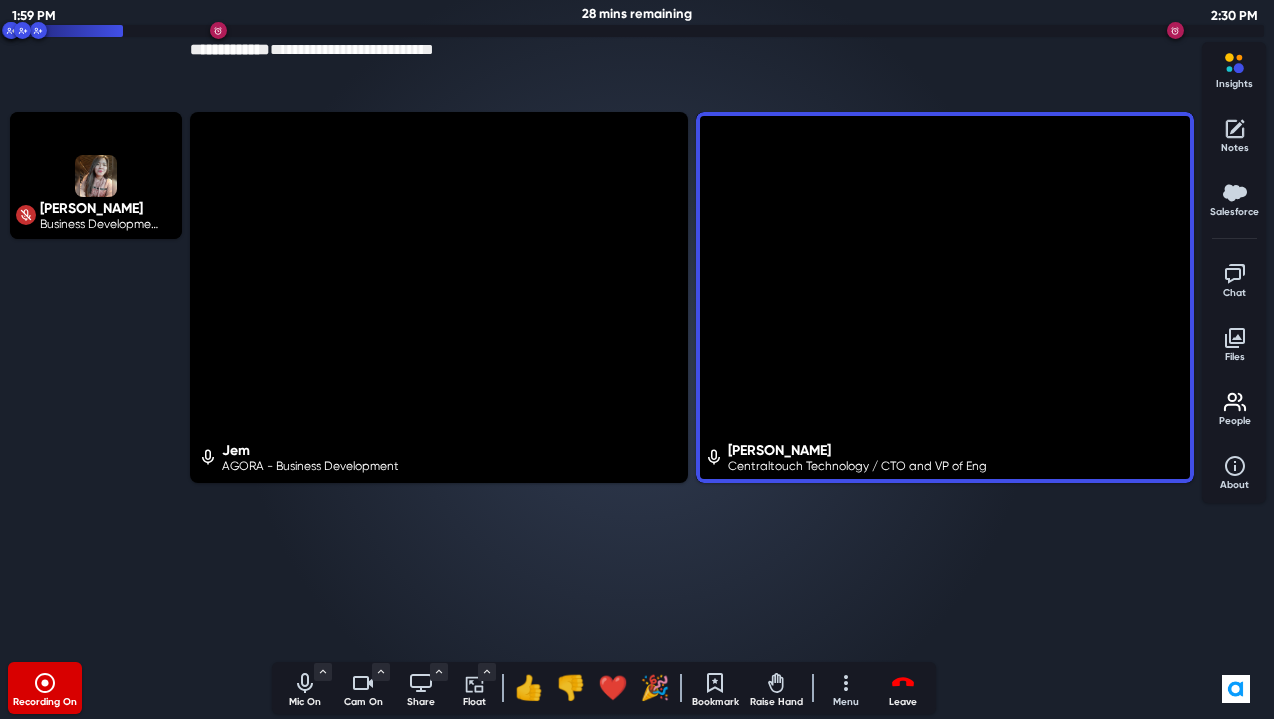 click on "Kate Amate Business Development Representative" at bounding box center (96, 383) 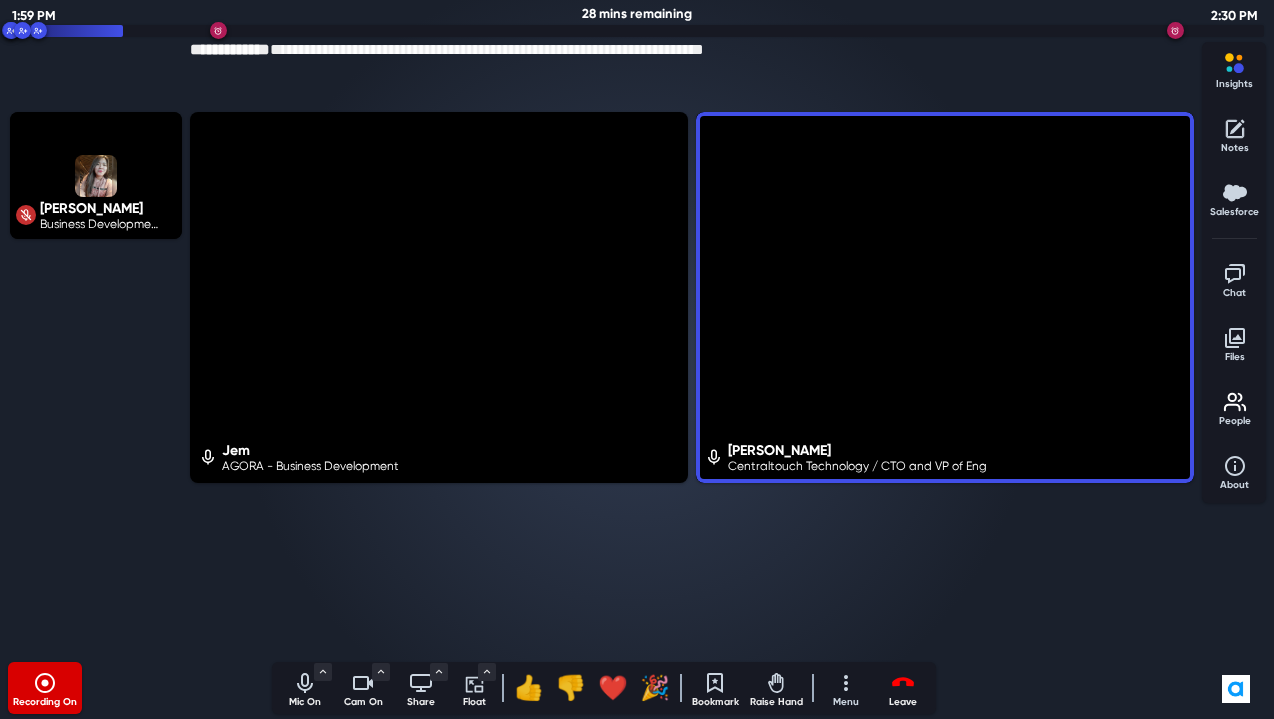 click on "Kate Amate Business Development Representative" at bounding box center [96, 383] 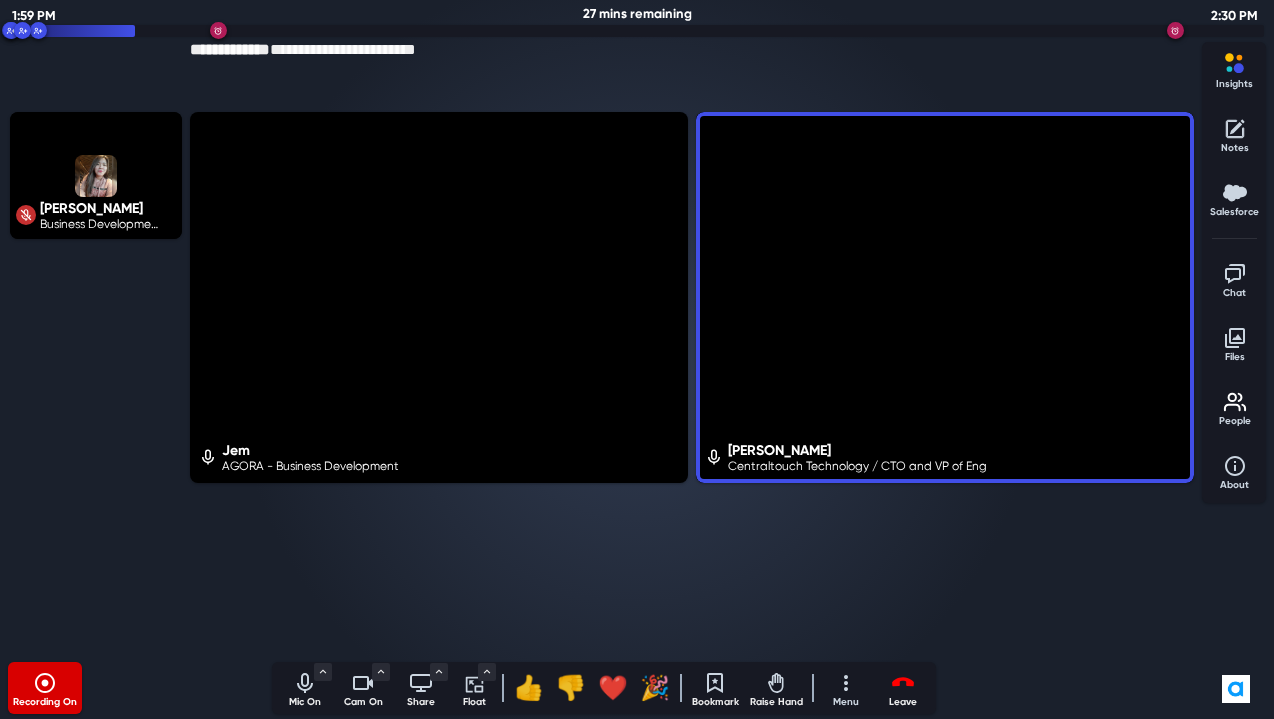 click on "Jem AGORA - Business Development Hassan Firouz Centraltouch Technology / CTO and VP of Eng" at bounding box center (692, 383) 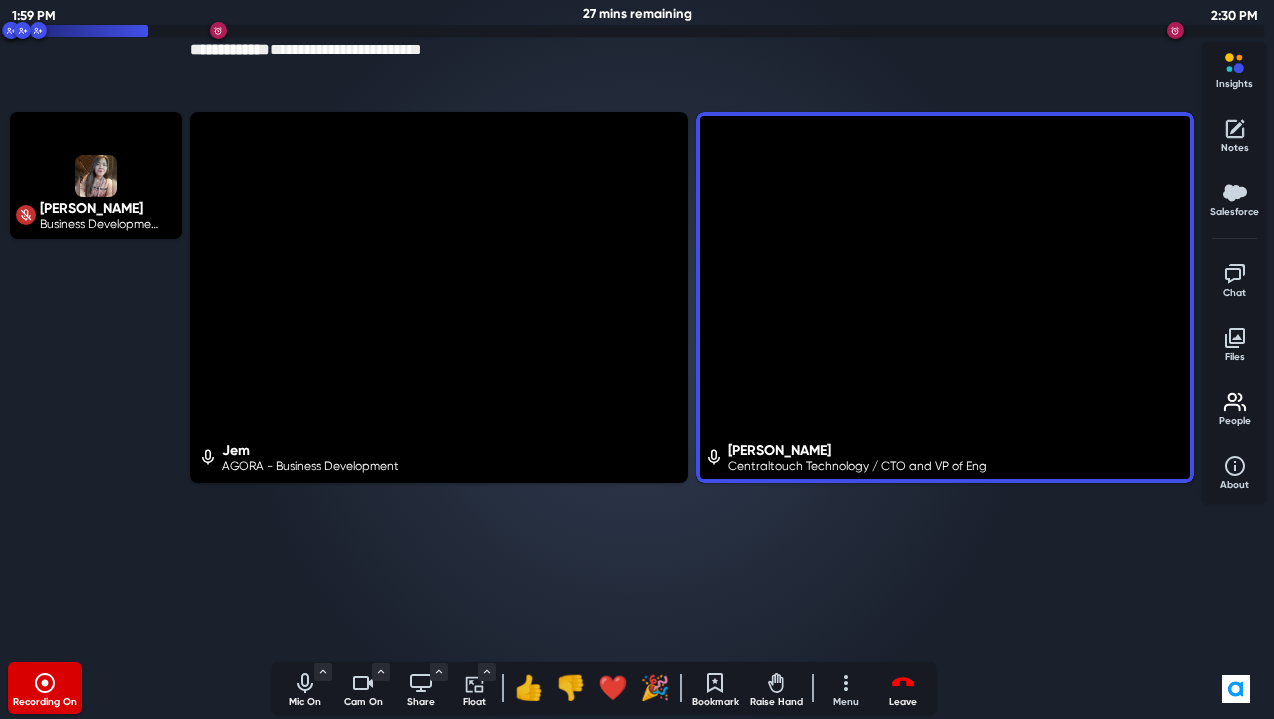 click on "Kate Amate Business Development Representative" at bounding box center (96, 383) 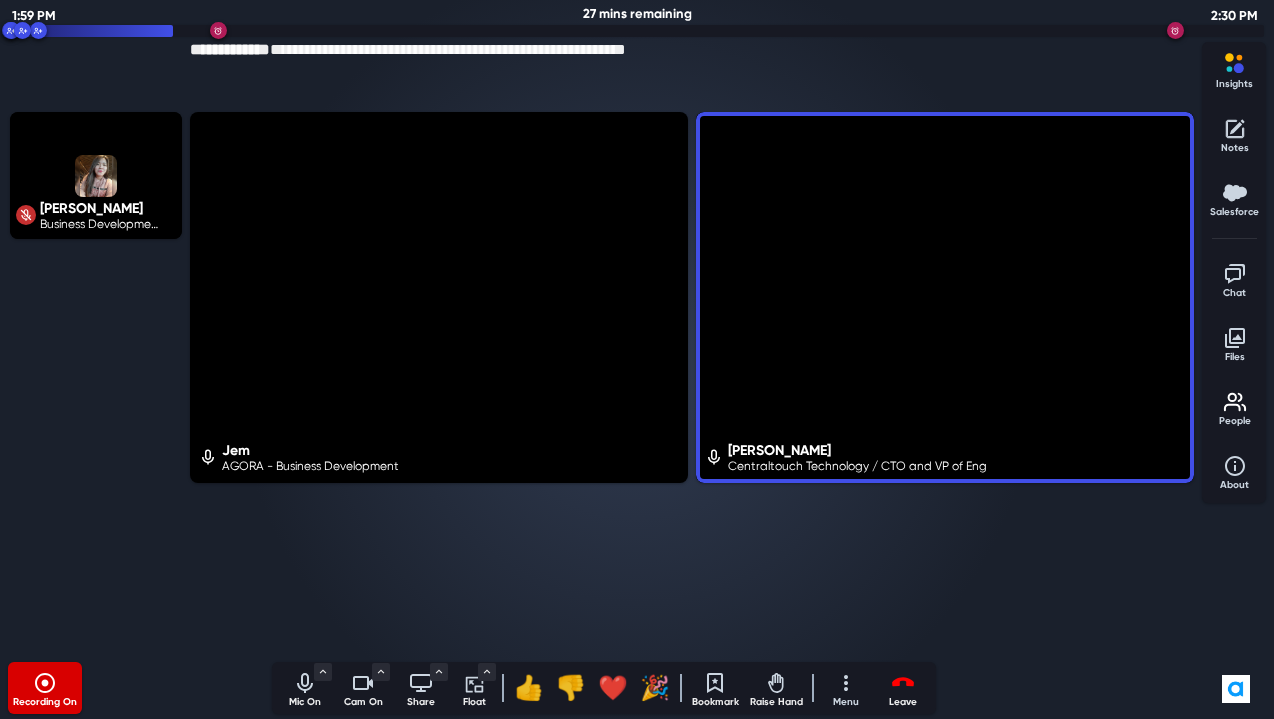 click on "Jem AGORA - Business Development Hassan Firouz Centraltouch Technology / CTO and VP of Eng" at bounding box center [692, 383] 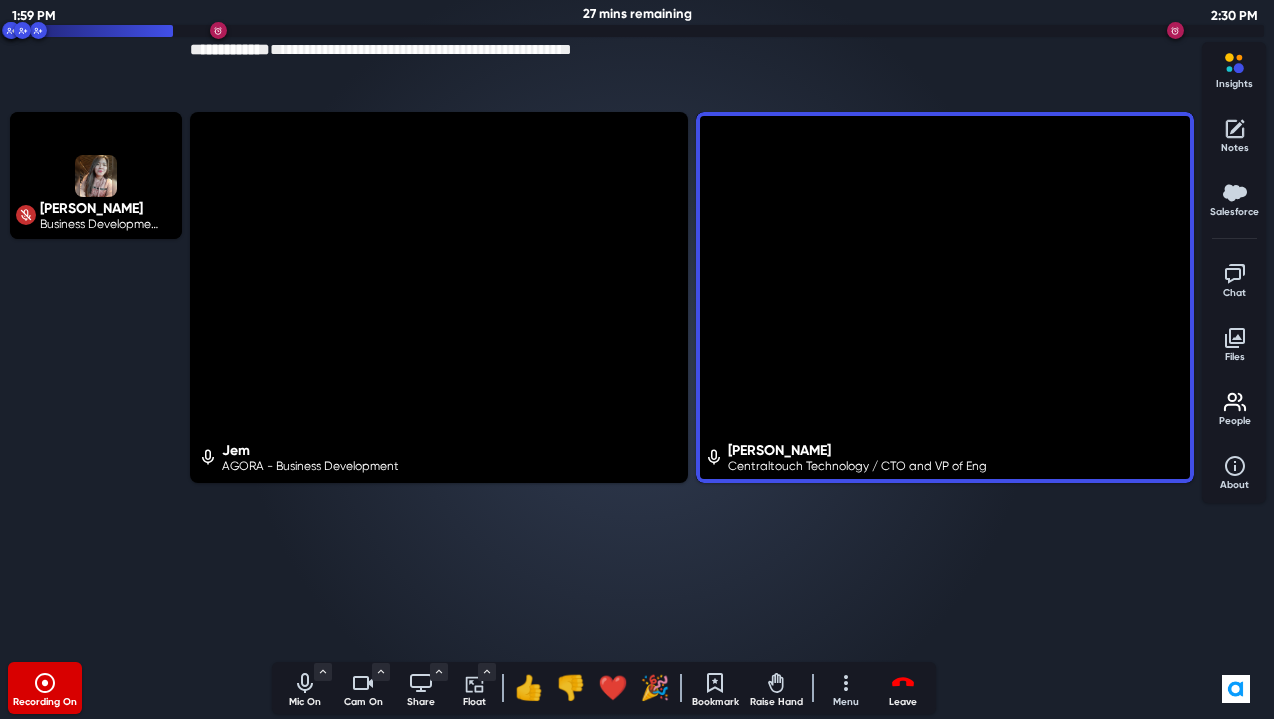 click on "Kate Amate Business Development Representative" at bounding box center [96, 383] 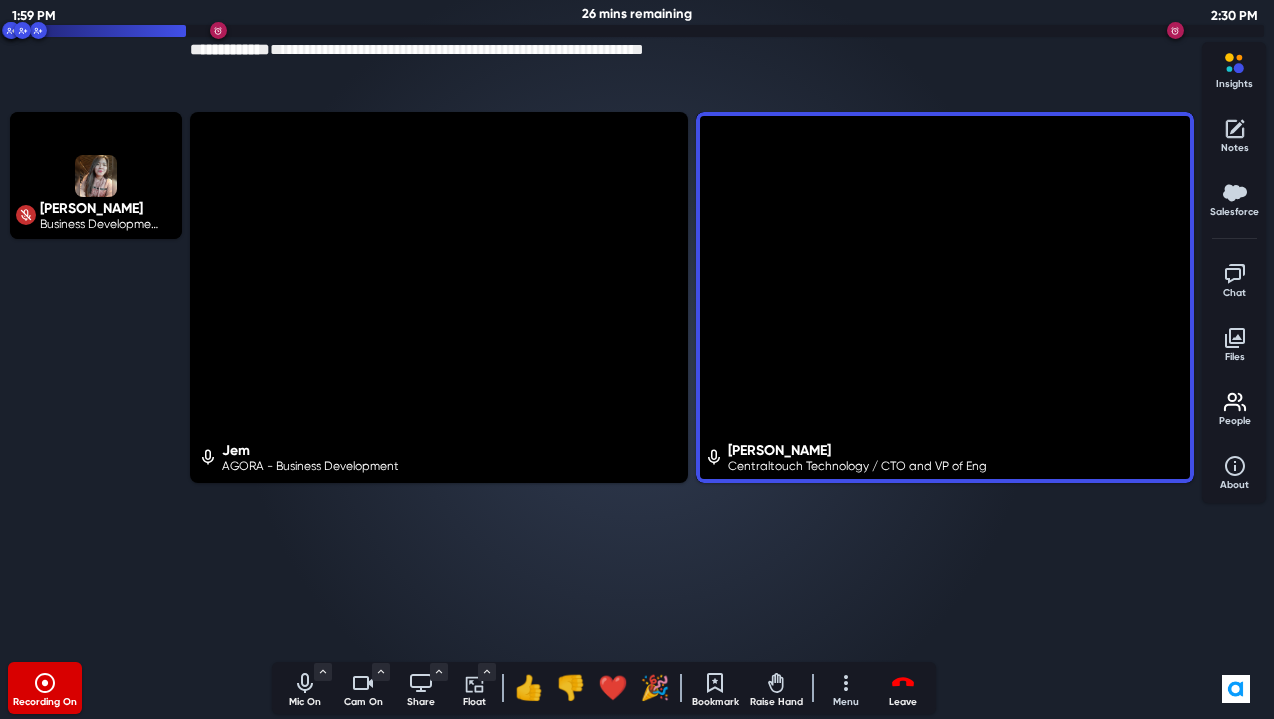 click on "Kate Amate Business Development Representative" at bounding box center (96, 383) 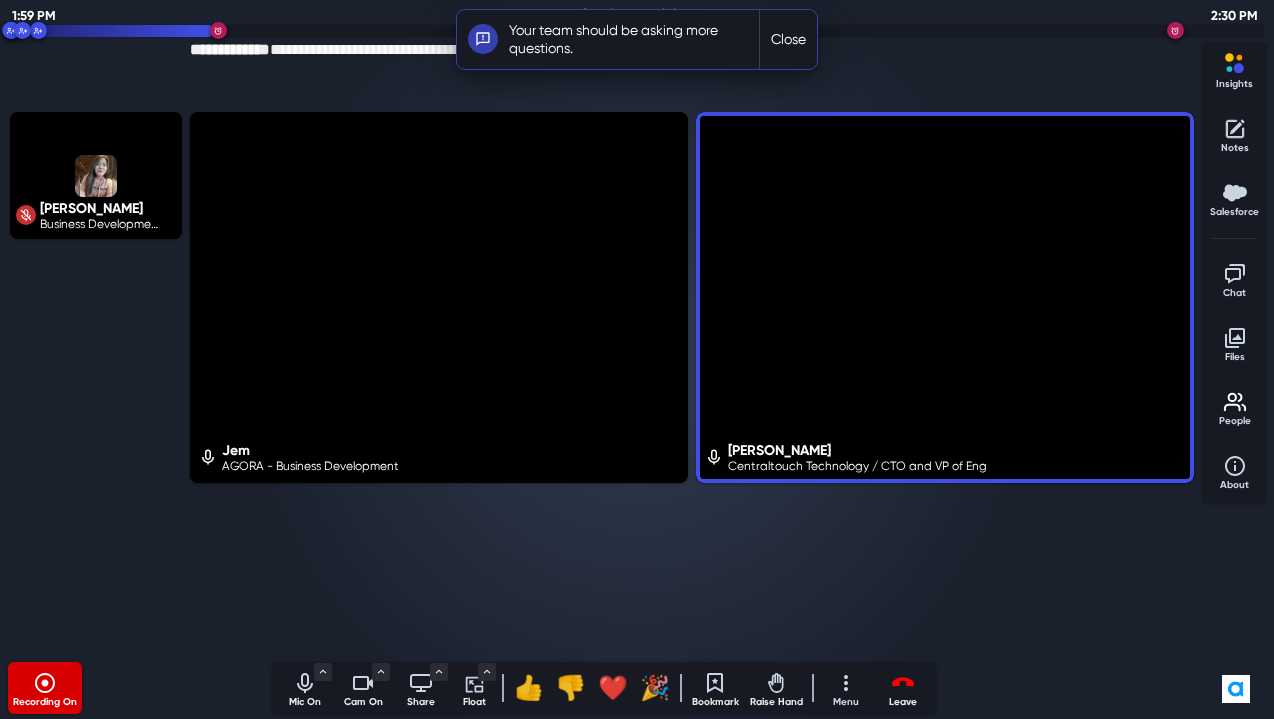 click on "Jem AGORA - Business Development Hassan Firouz Centraltouch Technology / CTO and VP of Eng" at bounding box center [692, 383] 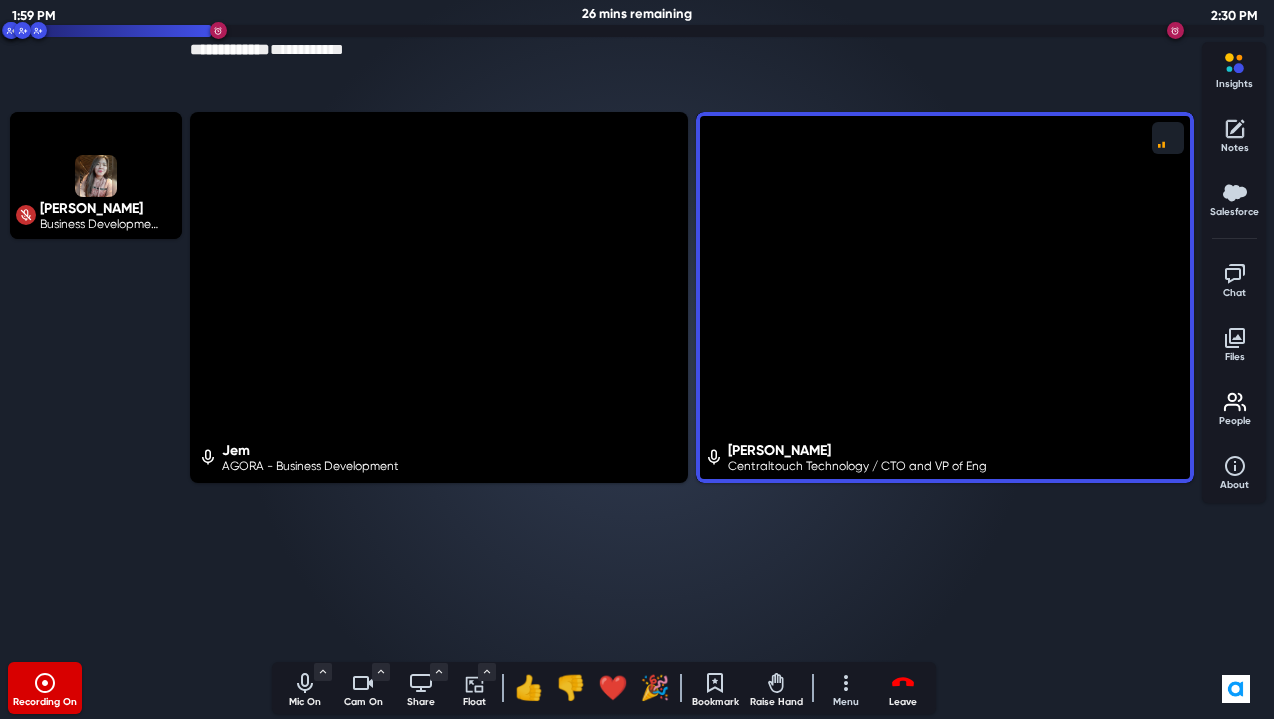 click on "Jem AGORA - Business Development Hassan Firouz Centraltouch Technology / CTO and VP of Eng" at bounding box center [692, 383] 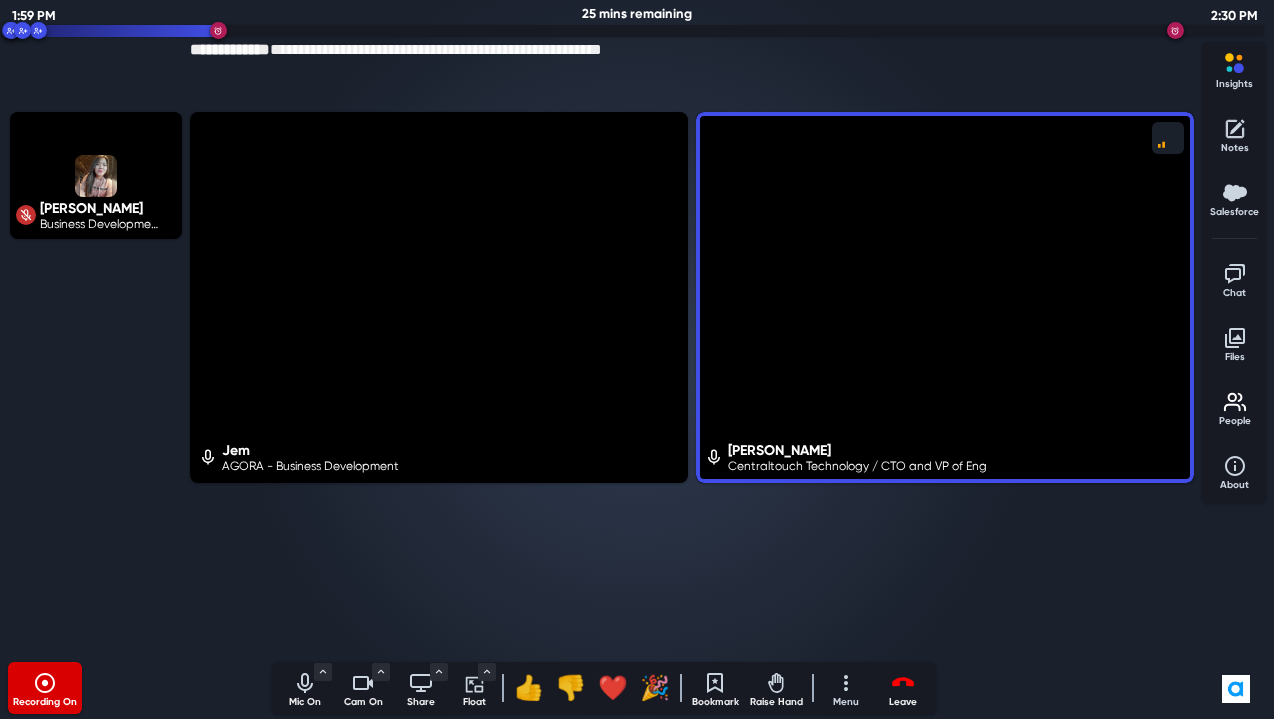 click on "Jem AGORA - Business Development Hassan Firouz Centraltouch Technology / CTO and VP of Eng" at bounding box center [692, 383] 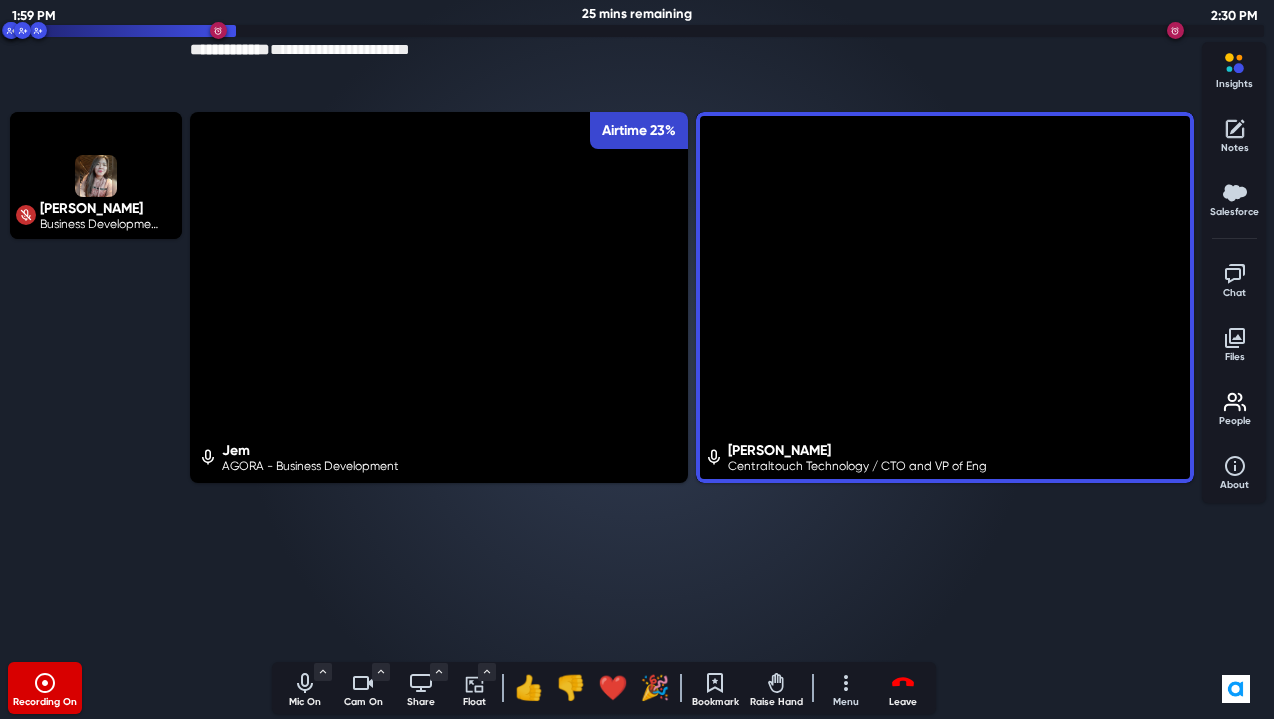 click on "Jem AGORA - Business Development Airtime   23% Hassan Firouz Centraltouch Technology / CTO and VP of Eng" at bounding box center (692, 383) 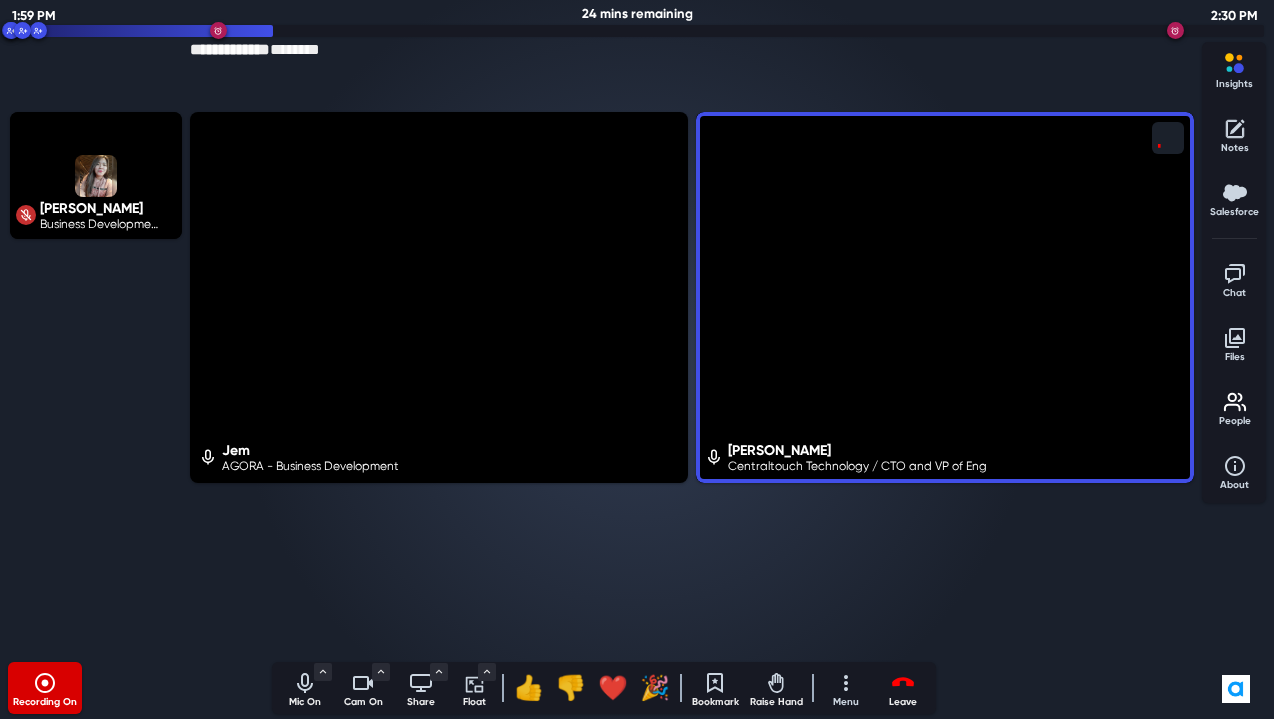 click on "Jem AGORA - Business Development Hassan Firouz Centraltouch Technology / CTO and VP of Eng ;" at bounding box center [692, 383] 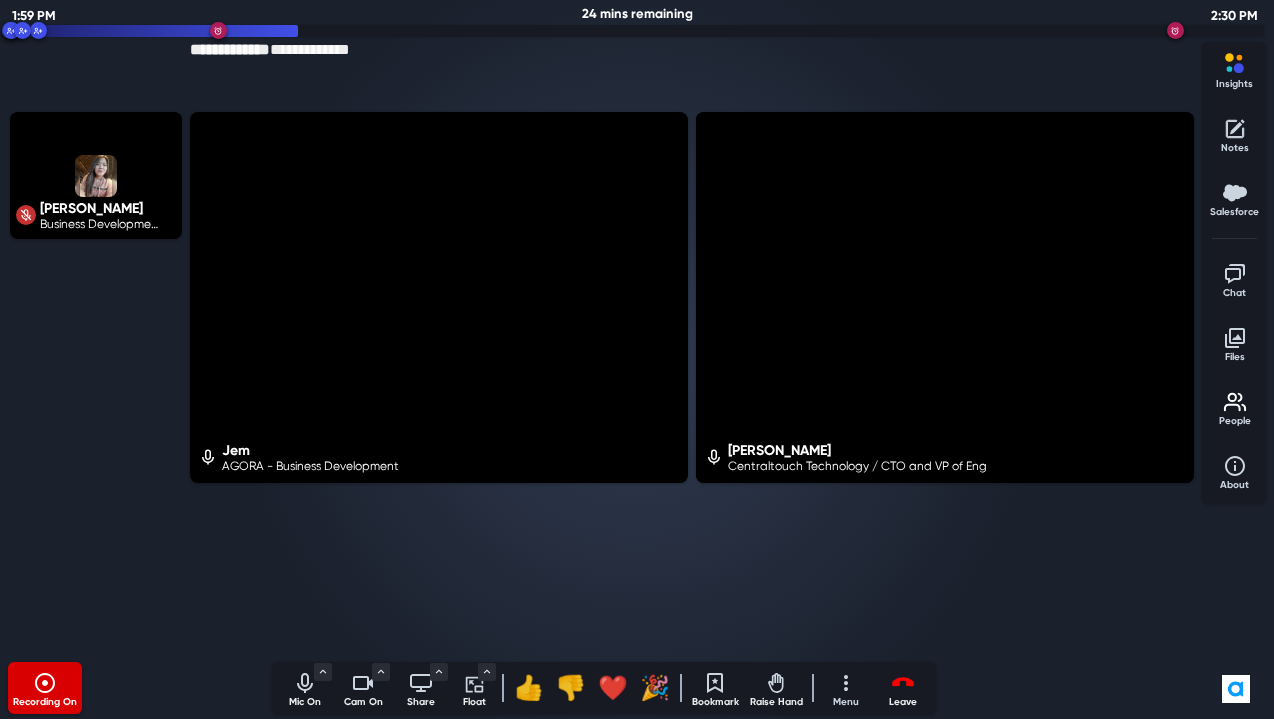 click on "Kate Amate Business Development Representative" at bounding box center [96, 383] 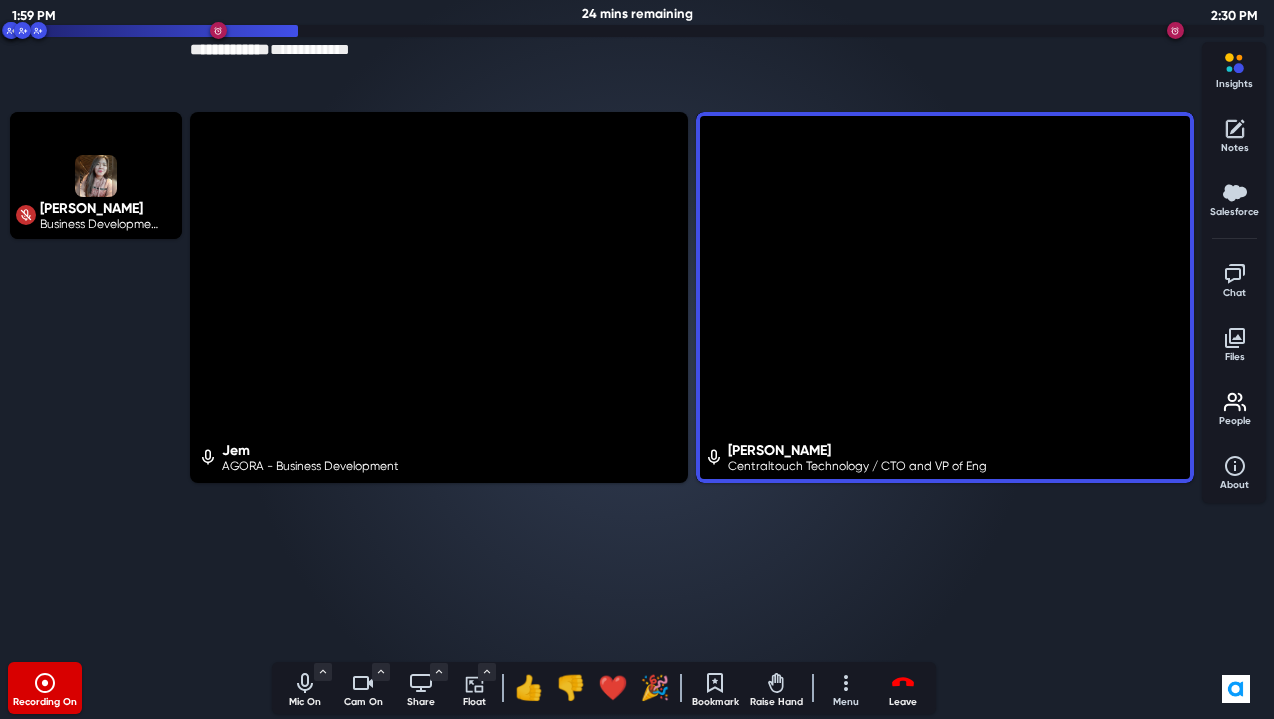 click on "Jem AGORA - Business Development Hassan Firouz Centraltouch Technology / CTO and VP of Eng" at bounding box center (692, 383) 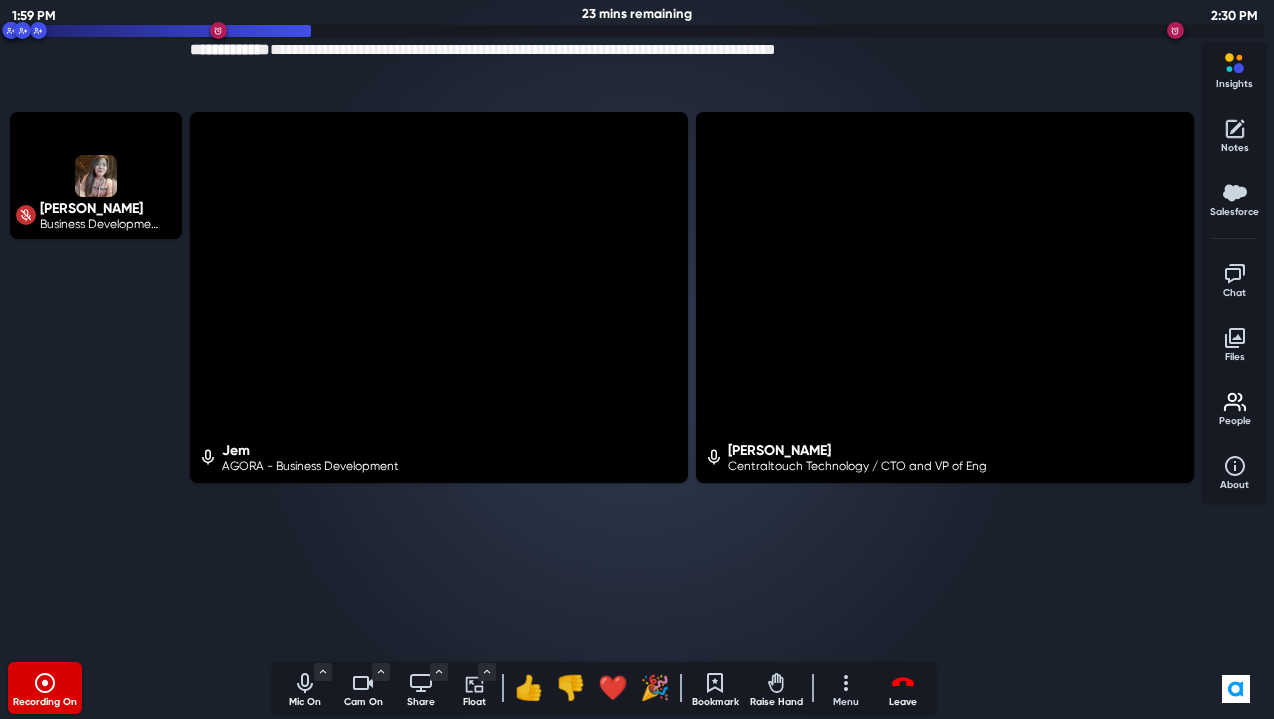 click on "Jem AGORA - Business Development Hassan Firouz Centraltouch Technology / CTO and VP of Eng" at bounding box center [692, 383] 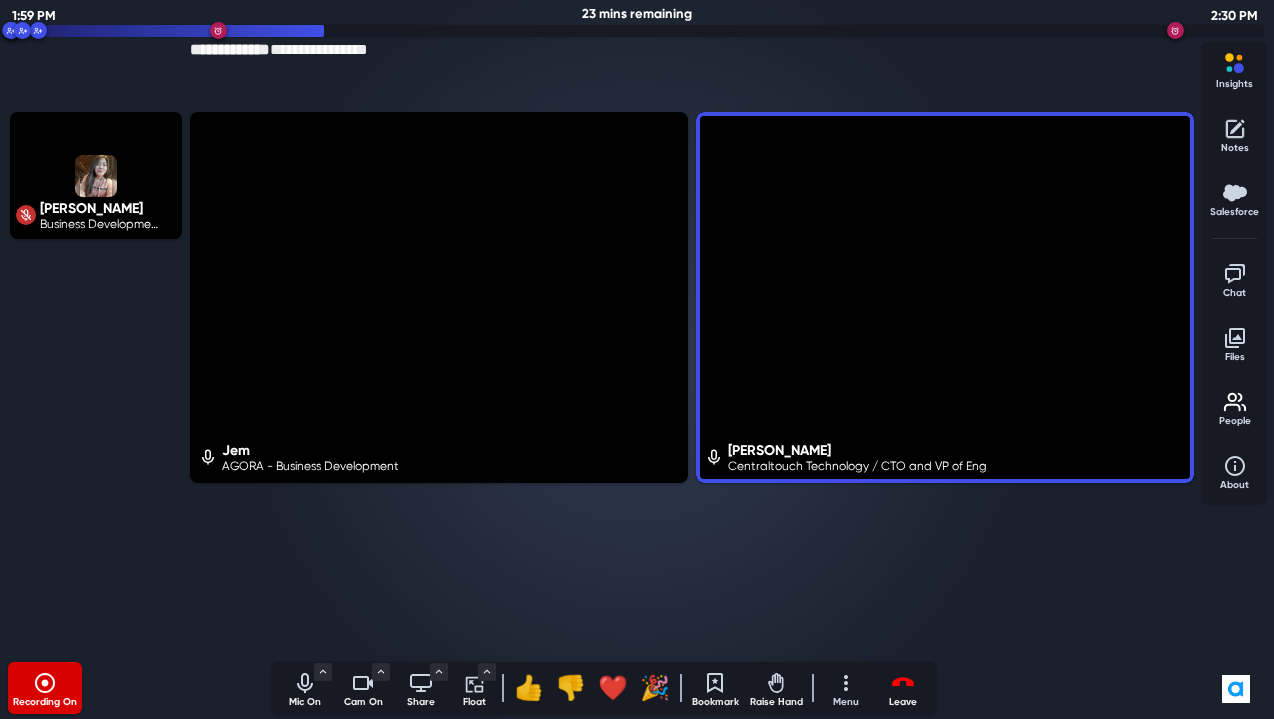 click on "Kate Amate Business Development Representative" at bounding box center [96, 383] 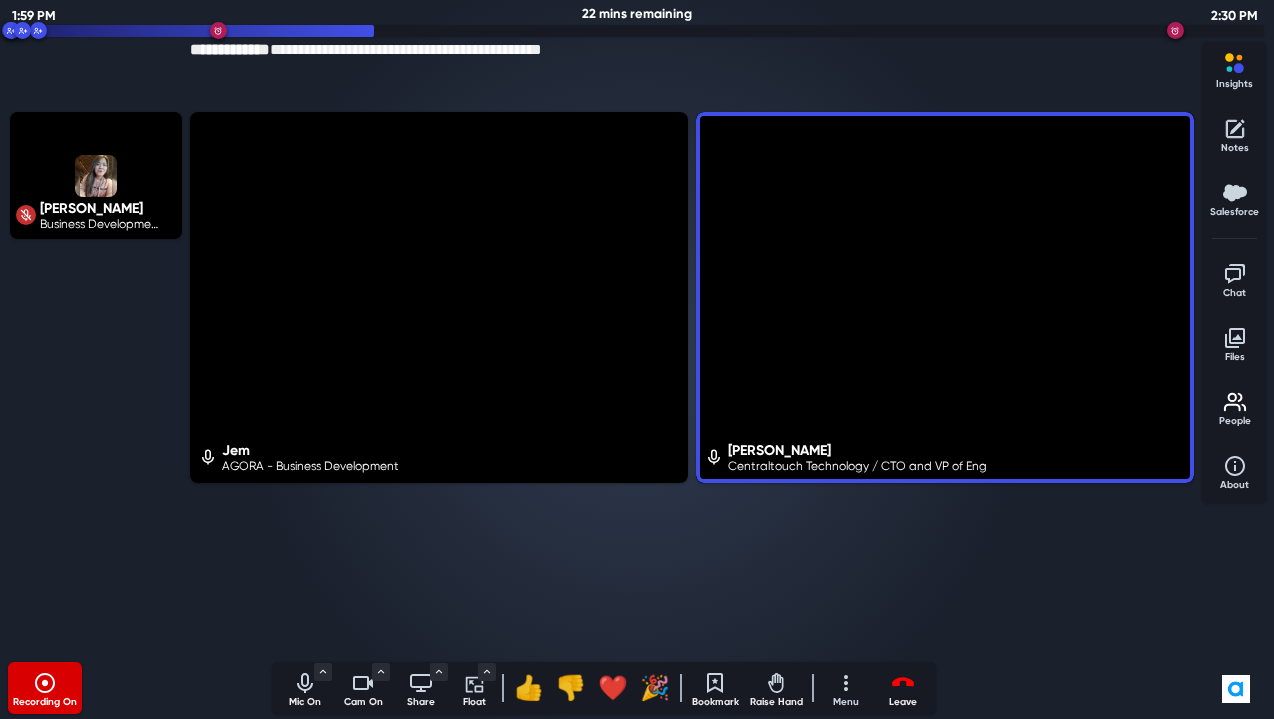 click on "Jem AGORA - Business Development Hassan Firouz Centraltouch Technology / CTO and VP of Eng" at bounding box center [692, 383] 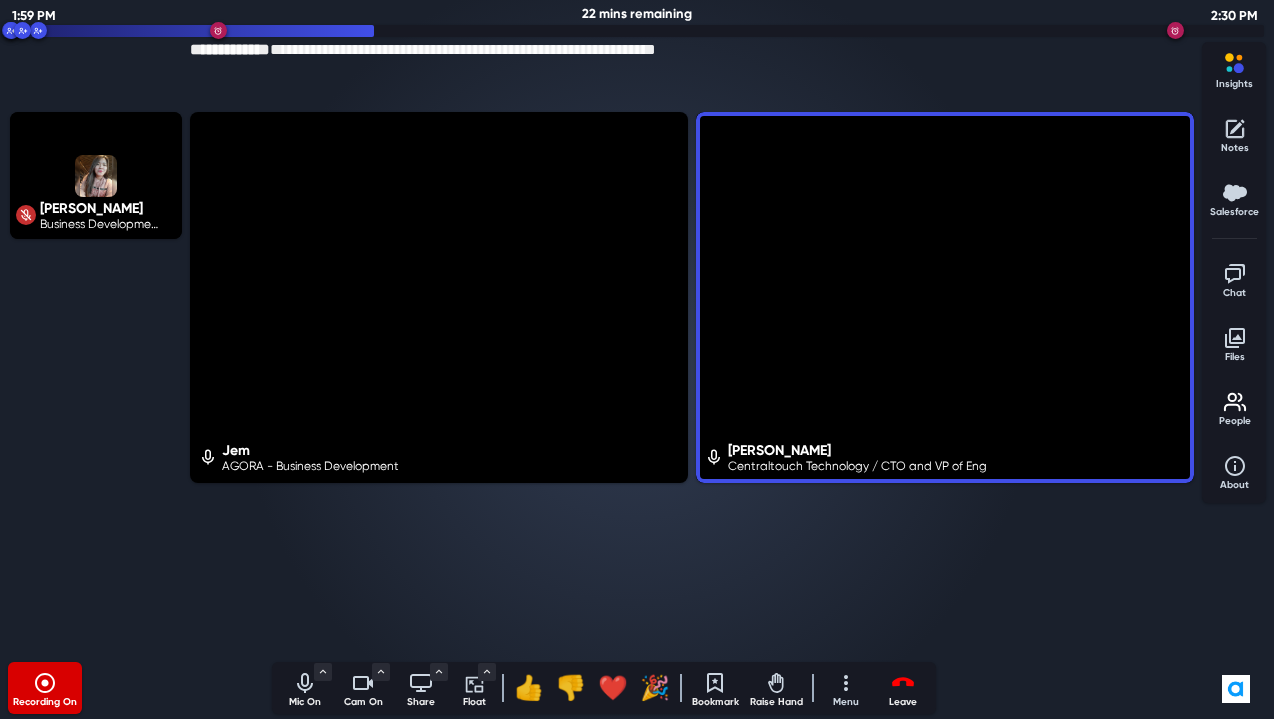 click on "Kate Amate Business Development Representative" at bounding box center [96, 383] 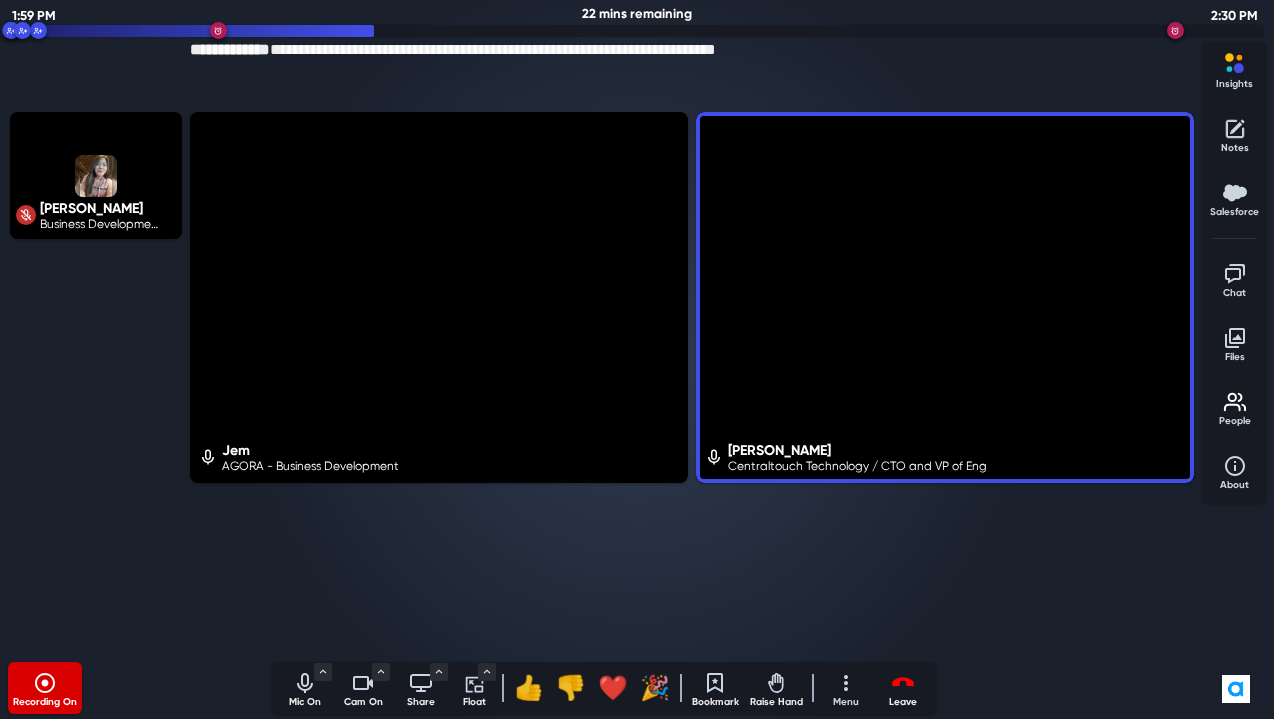 click on "Jem AGORA - Business Development Hassan Firouz Centraltouch Technology / CTO and VP of Eng" at bounding box center [692, 383] 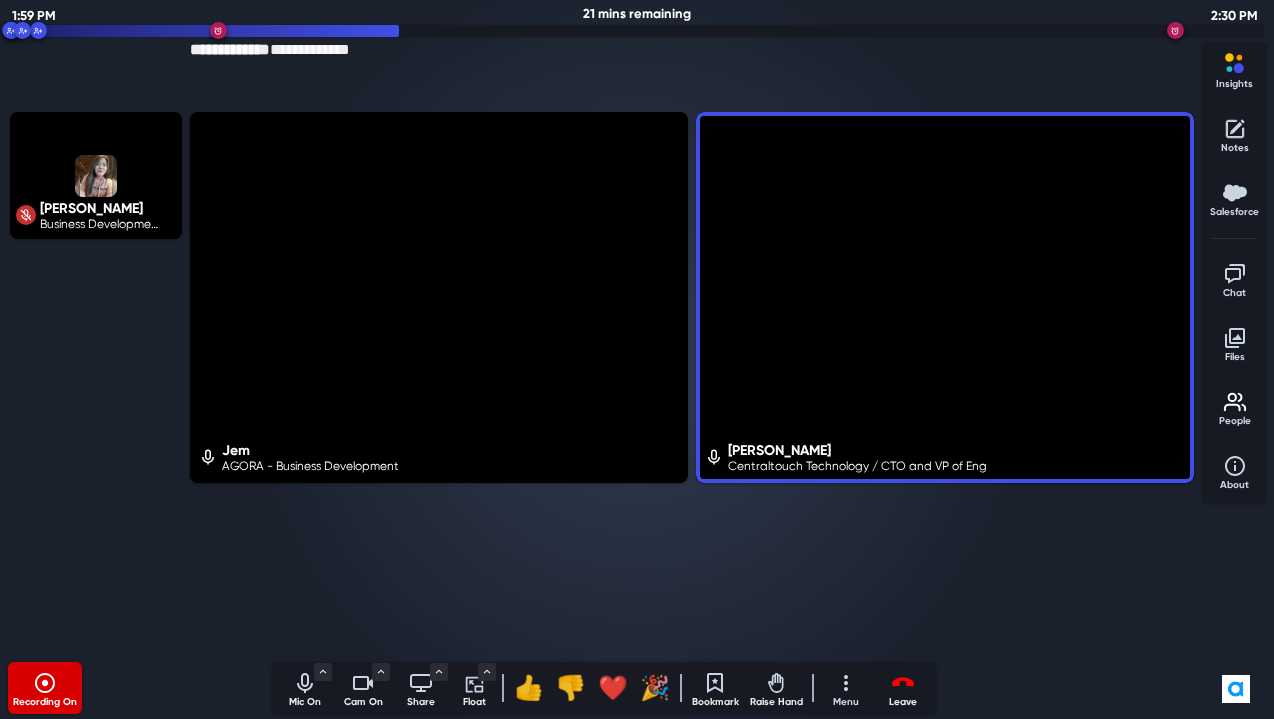 click on "Kate Amate Business Development Representative" at bounding box center [96, 383] 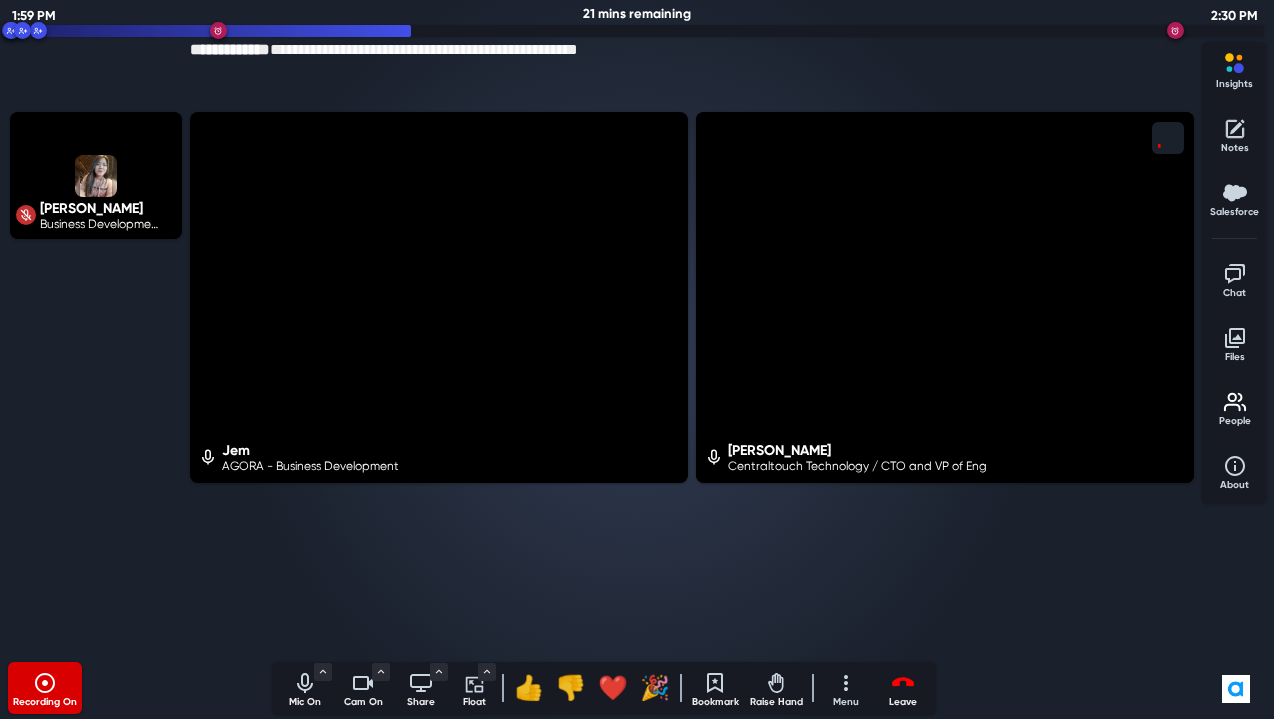 click on "Jem AGORA - Business Development Hassan Firouz Centraltouch Technology / CTO and VP of Eng ;" at bounding box center (692, 383) 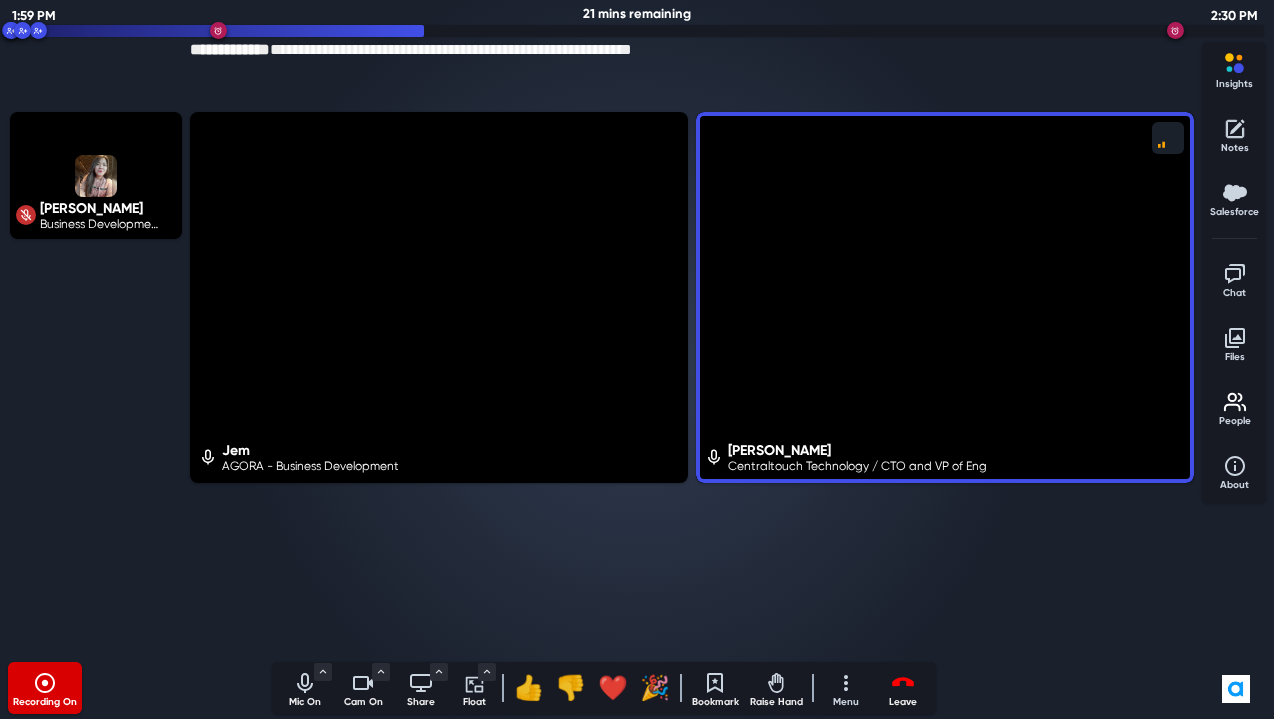 click on "Jem AGORA - Business Development Hassan Firouz Centraltouch Technology / CTO and VP of Eng" at bounding box center (692, 383) 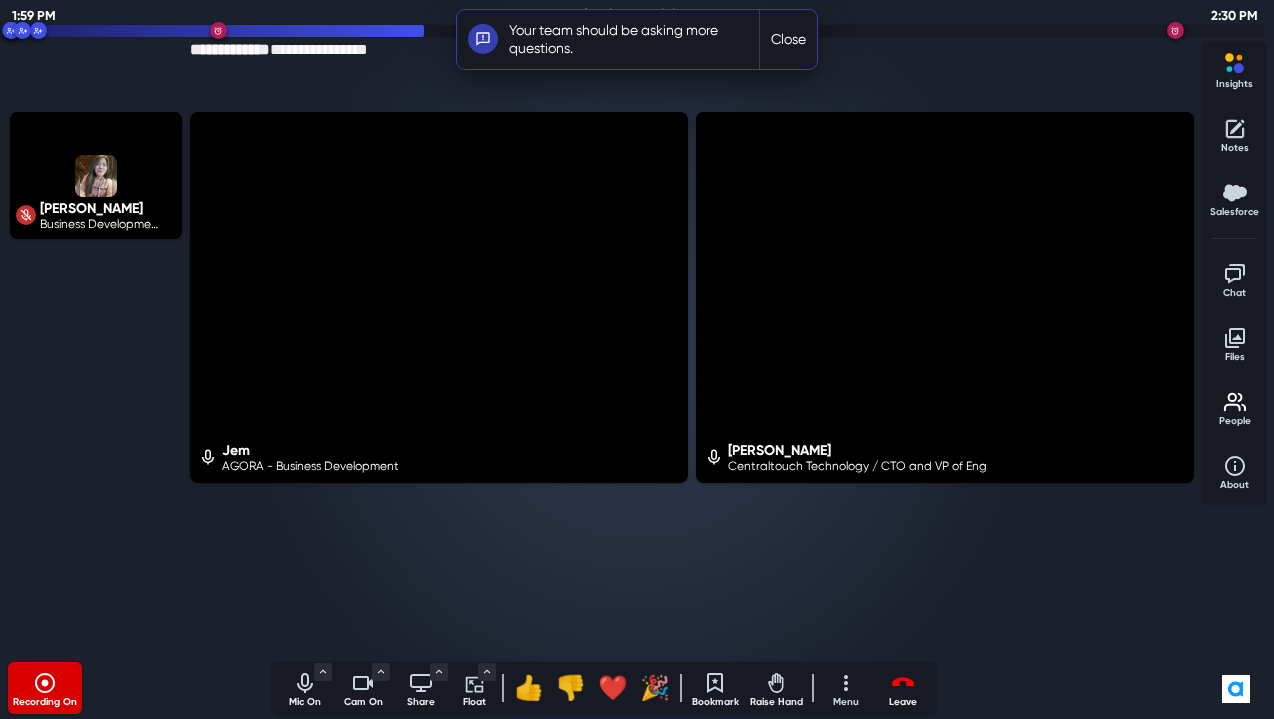 click on "Jem AGORA - Business Development Hassan Firouz Centraltouch Technology / CTO and VP of Eng" at bounding box center (692, 383) 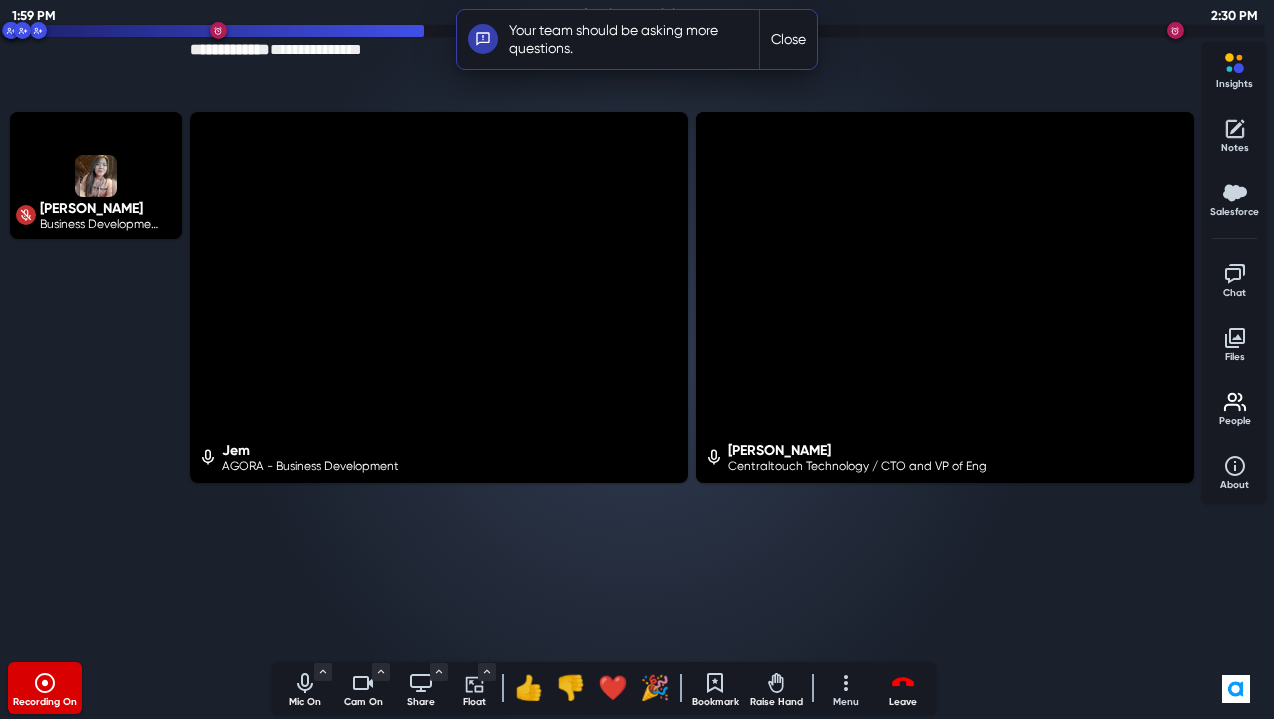 click on "Close" at bounding box center [788, 39] 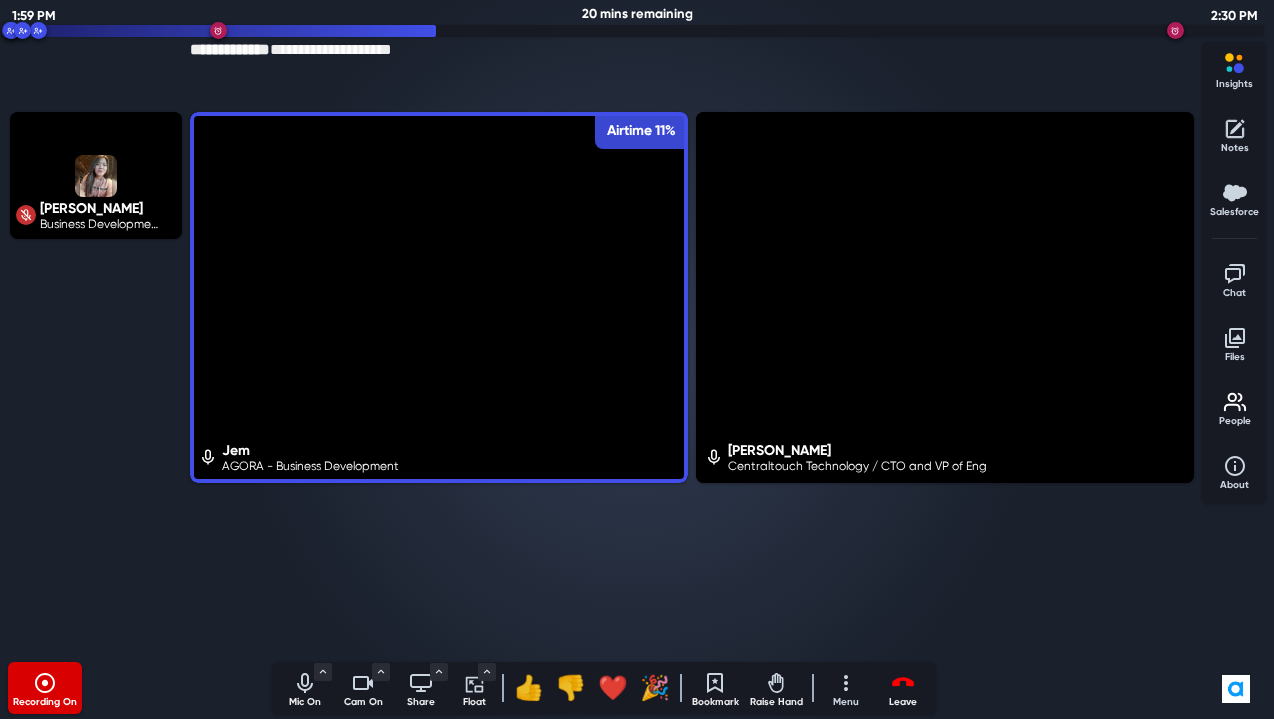 click on "Jem AGORA - Business Development Airtime   11% Hassan Firouz Centraltouch Technology / CTO and VP of Eng" at bounding box center (692, 383) 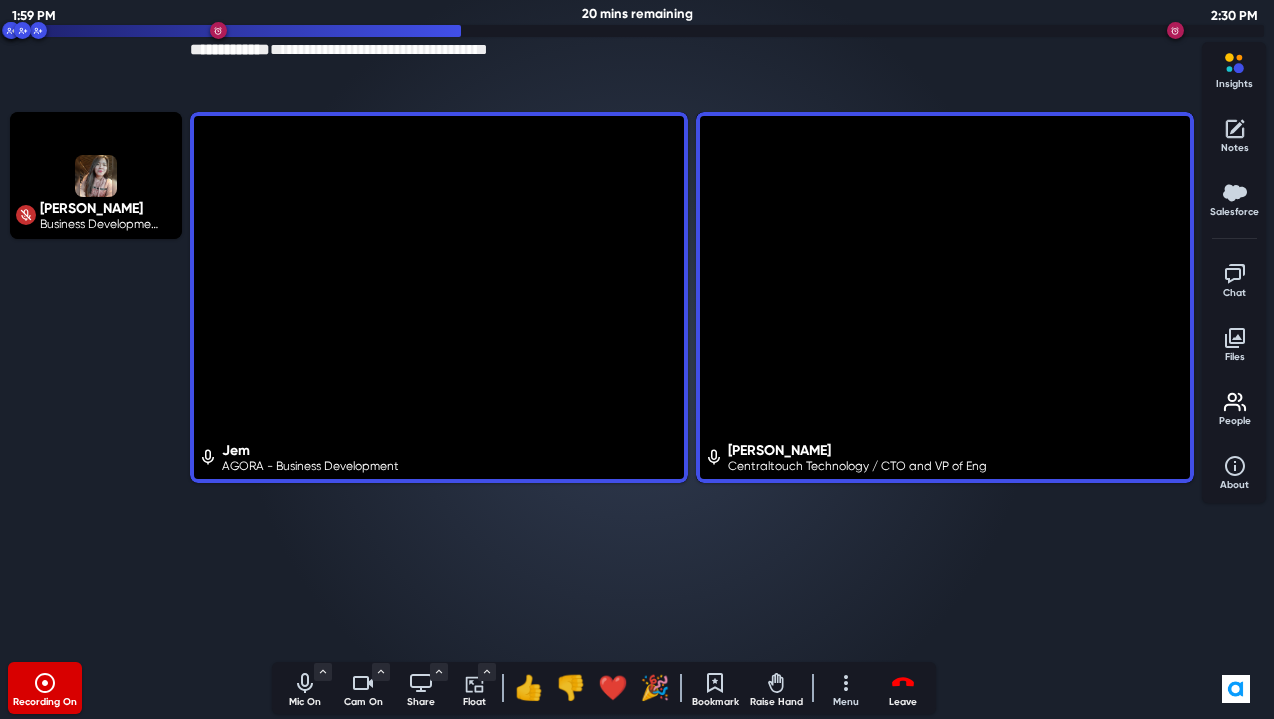 click on "Kate Amate Business Development Representative" at bounding box center [96, 383] 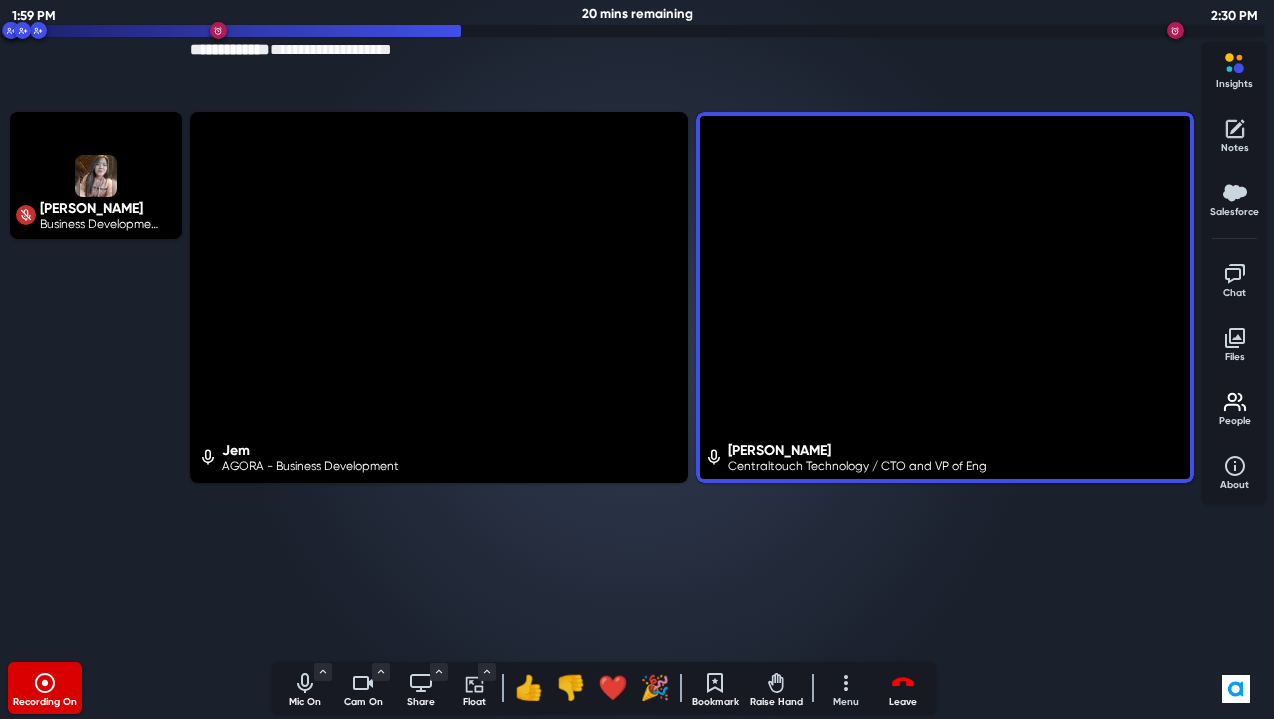 click on "Kate Amate Business Development Representative" at bounding box center [96, 383] 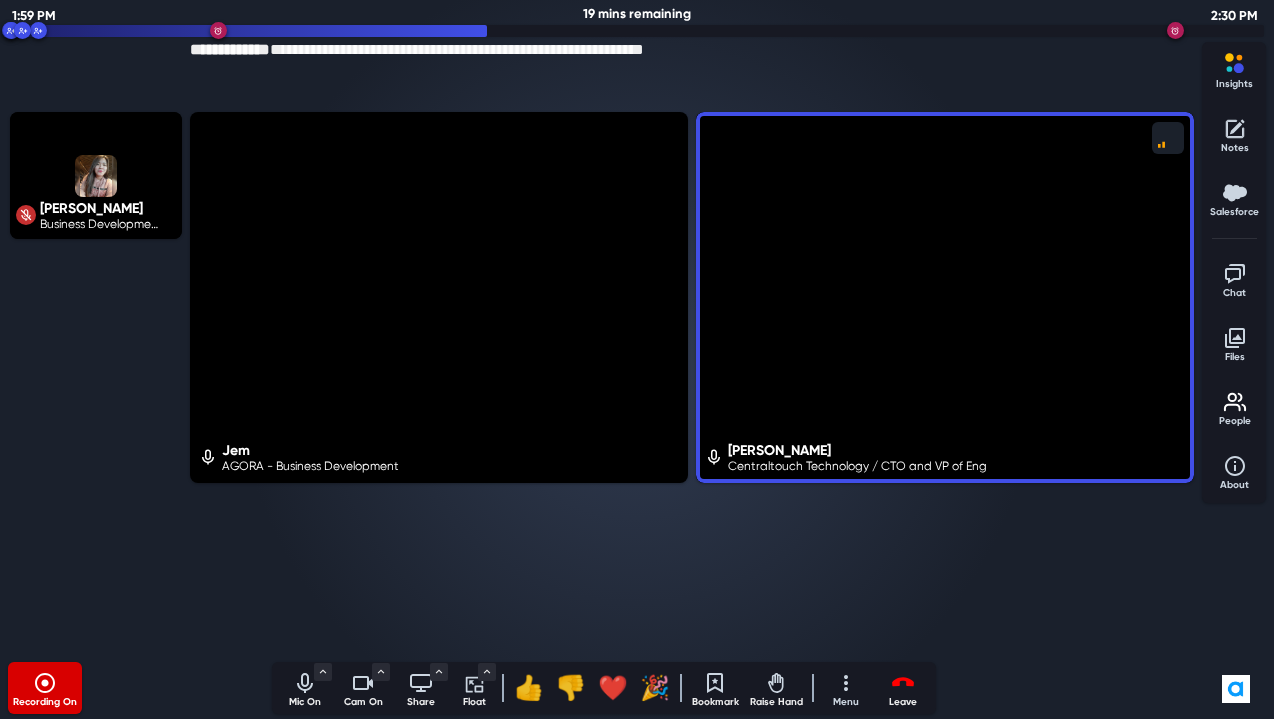 click on "Kate Amate Business Development Representative" at bounding box center (96, 383) 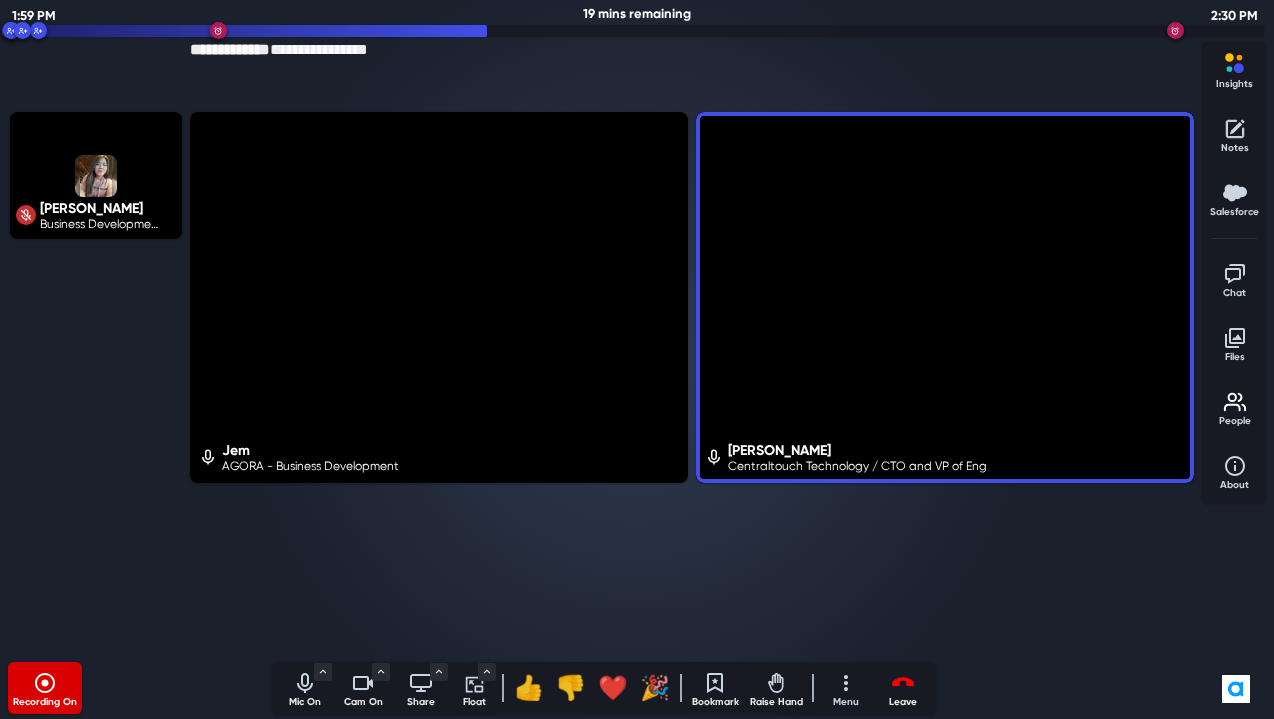 click on "Jem AGORA - Business Development Hassan Firouz Centraltouch Technology / CTO and VP of Eng" at bounding box center [692, 383] 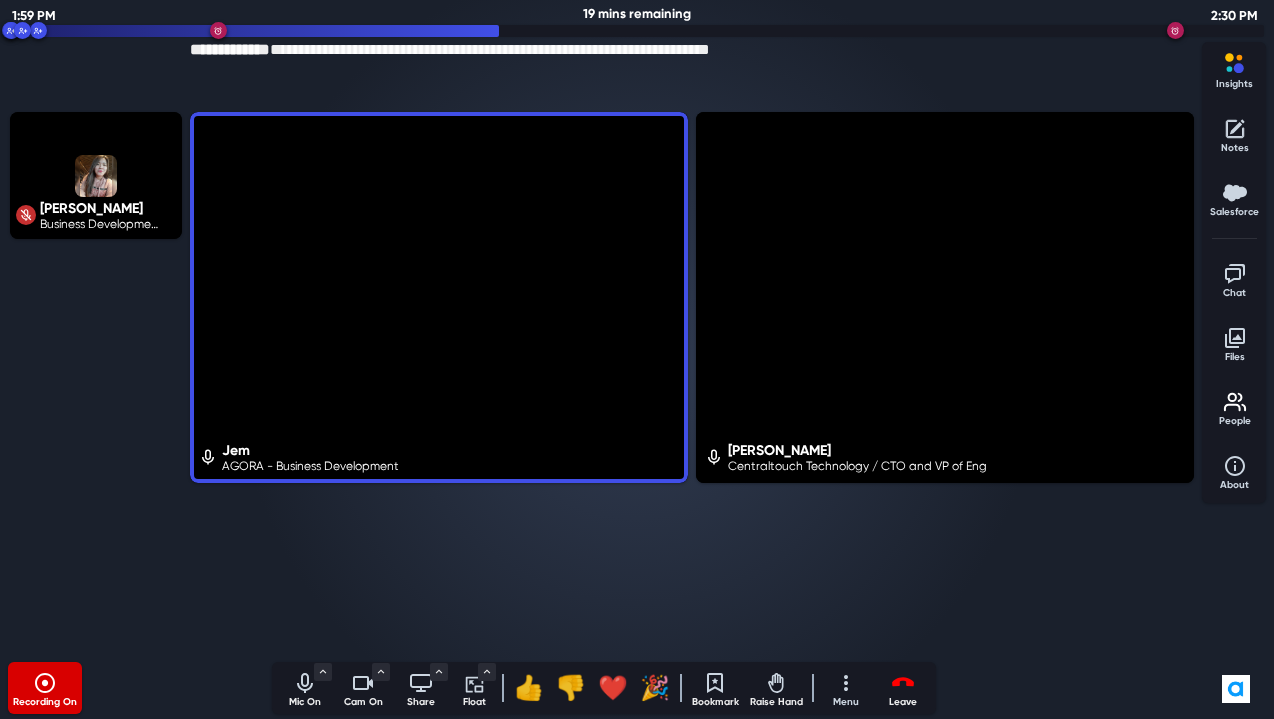 click on "Jem AGORA - Business Development Hassan Firouz Centraltouch Technology / CTO and VP of Eng" at bounding box center [692, 383] 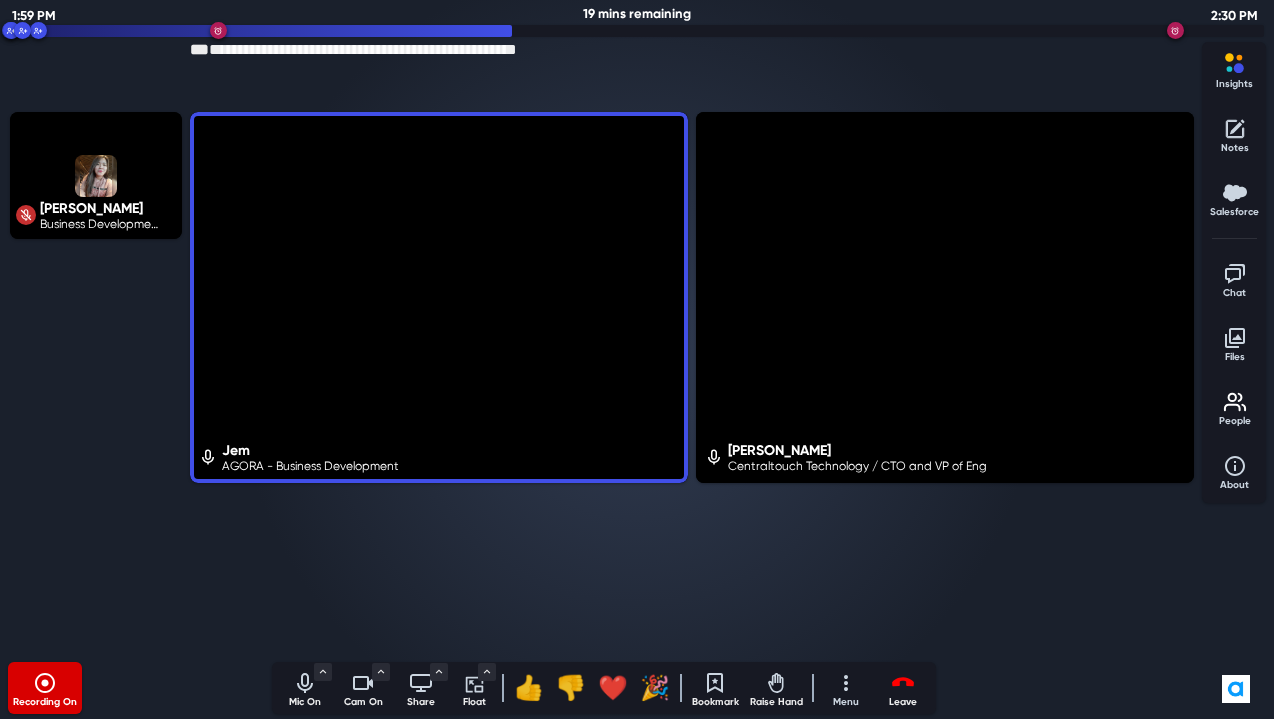 click on "Kate Amate Business Development Representative" at bounding box center [96, 383] 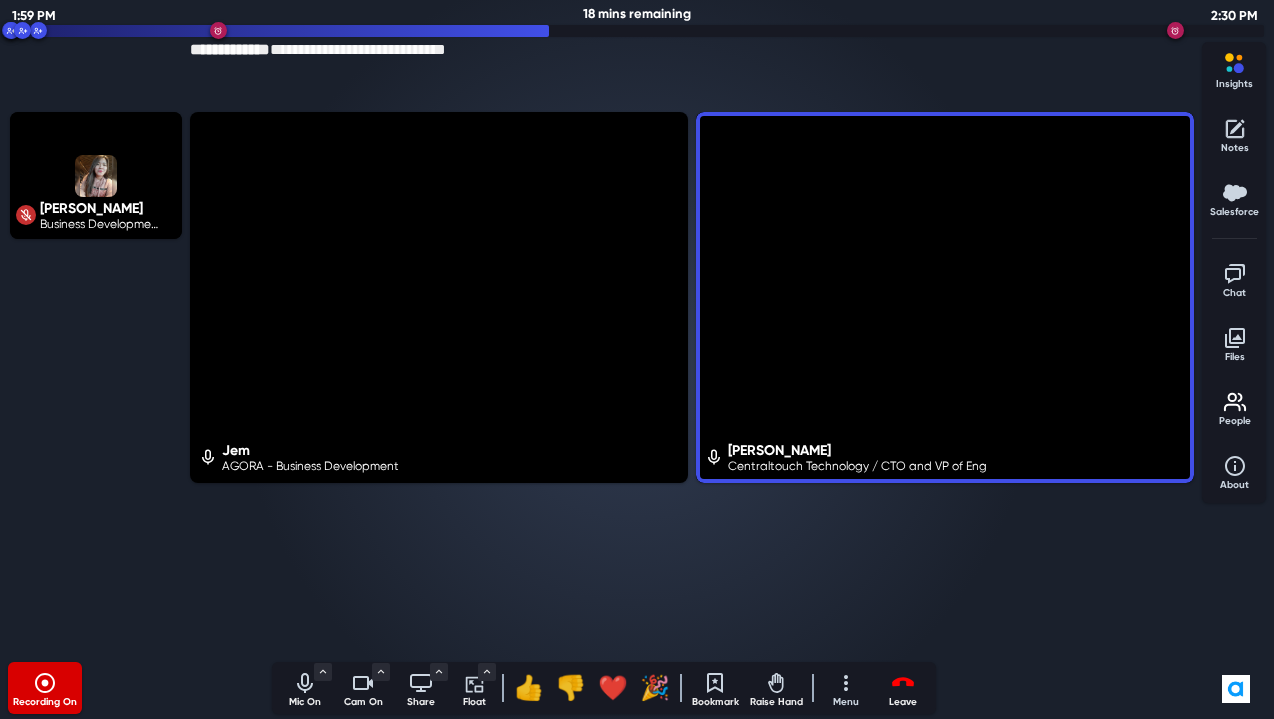 click on "Jem AGORA - Business Development Hassan Firouz Centraltouch Technology / CTO and VP of Eng" at bounding box center (692, 383) 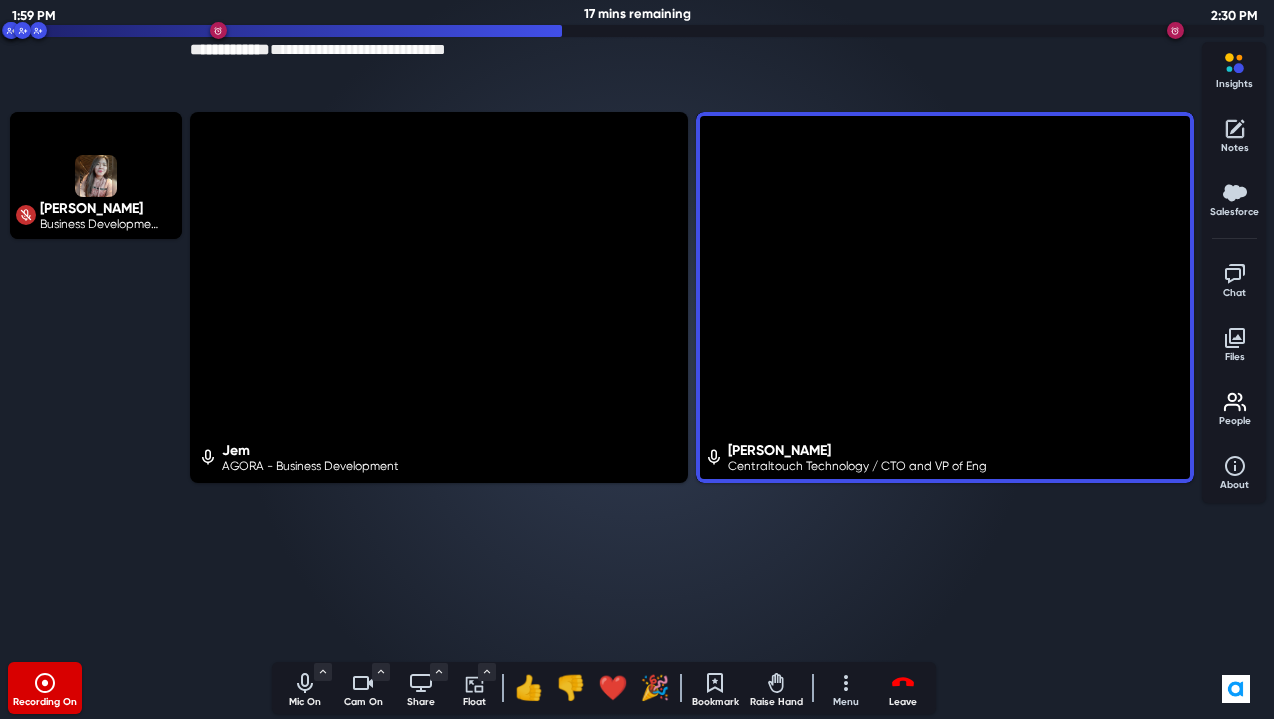 click on "Jem AGORA - Business Development Hassan Firouz Centraltouch Technology / CTO and VP of Eng" at bounding box center [692, 383] 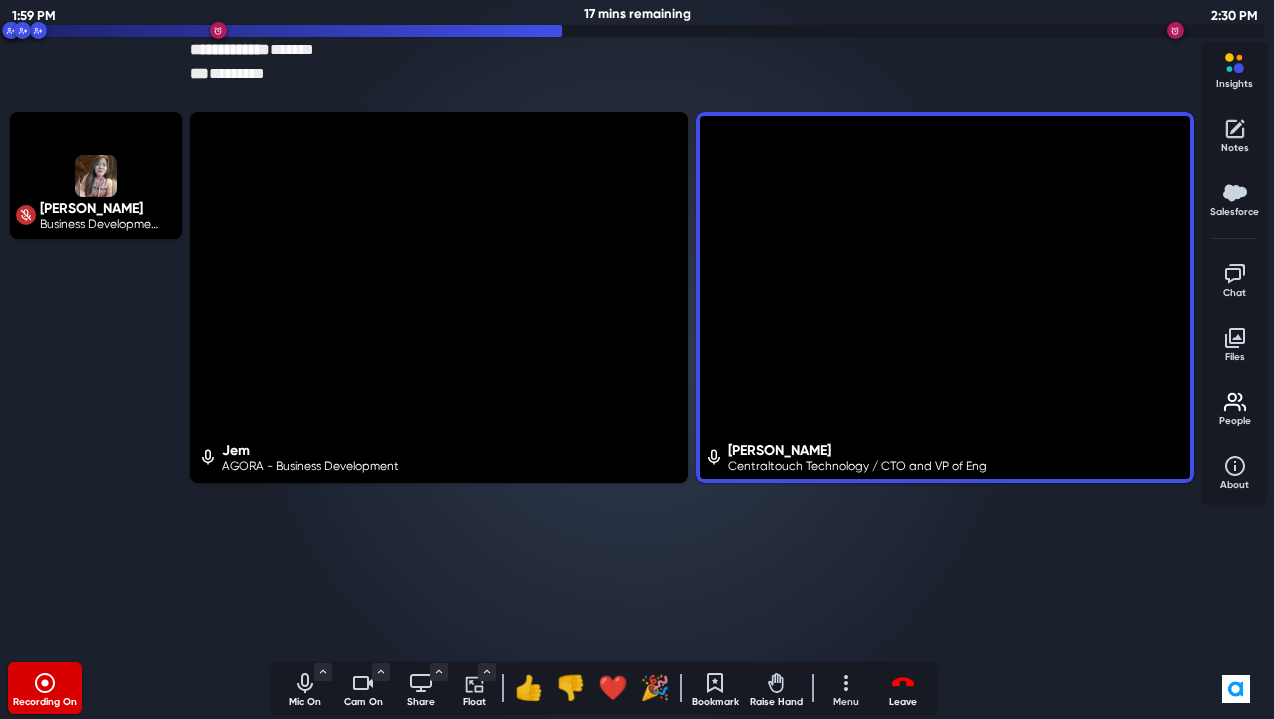 click on "Jem AGORA - Business Development Hassan Firouz Centraltouch Technology / CTO and VP of Eng" at bounding box center [692, 383] 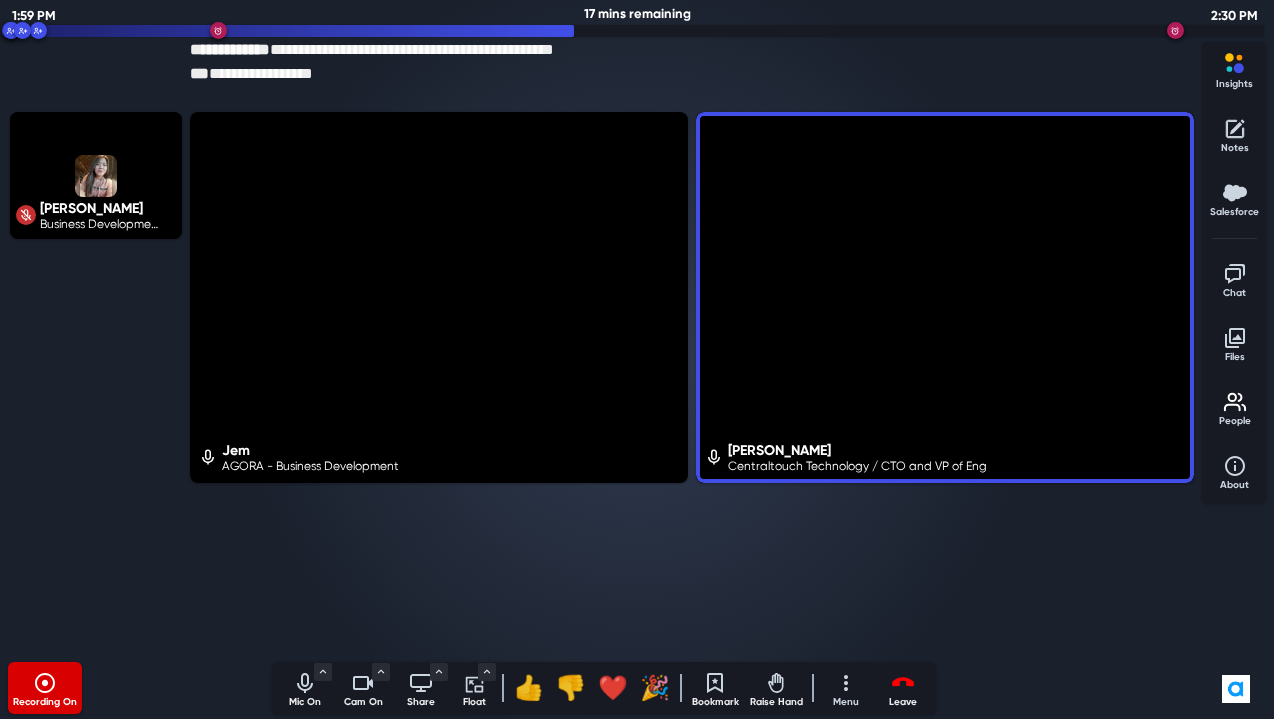 click on "Jem AGORA - Business Development Hassan Firouz Centraltouch Technology / CTO and VP of Eng" at bounding box center (692, 383) 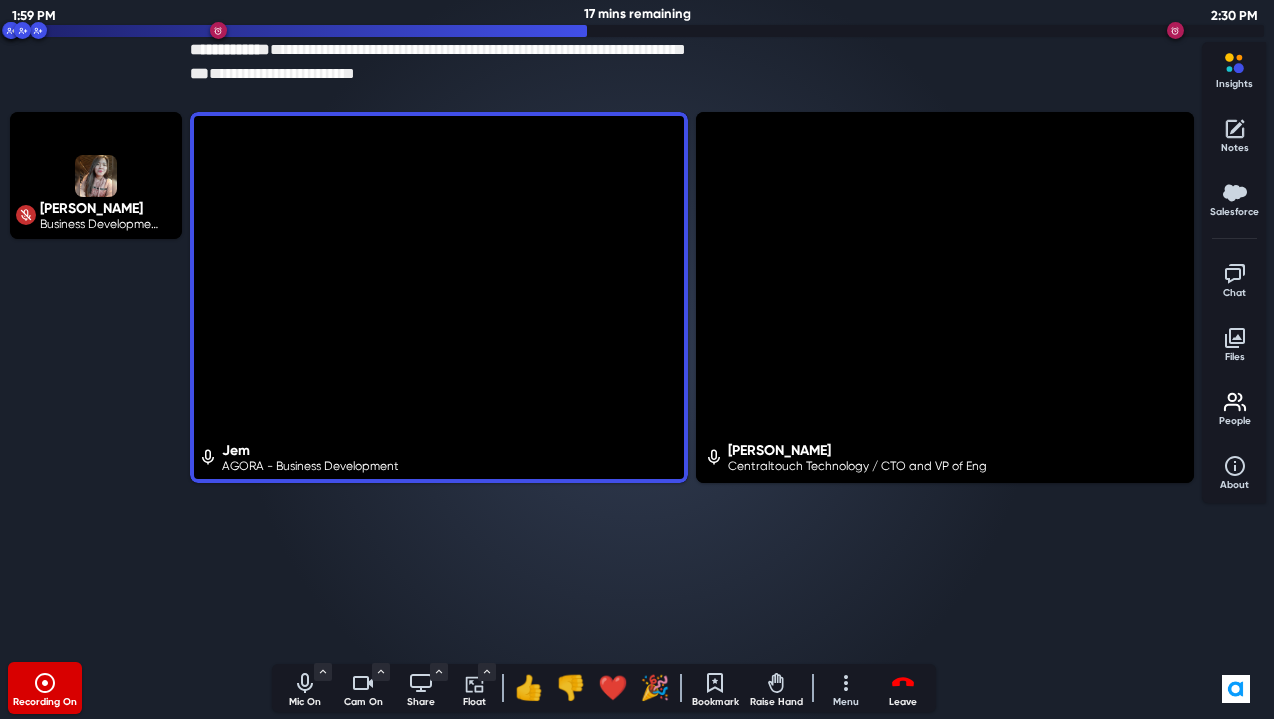 scroll, scrollTop: 0, scrollLeft: 0, axis: both 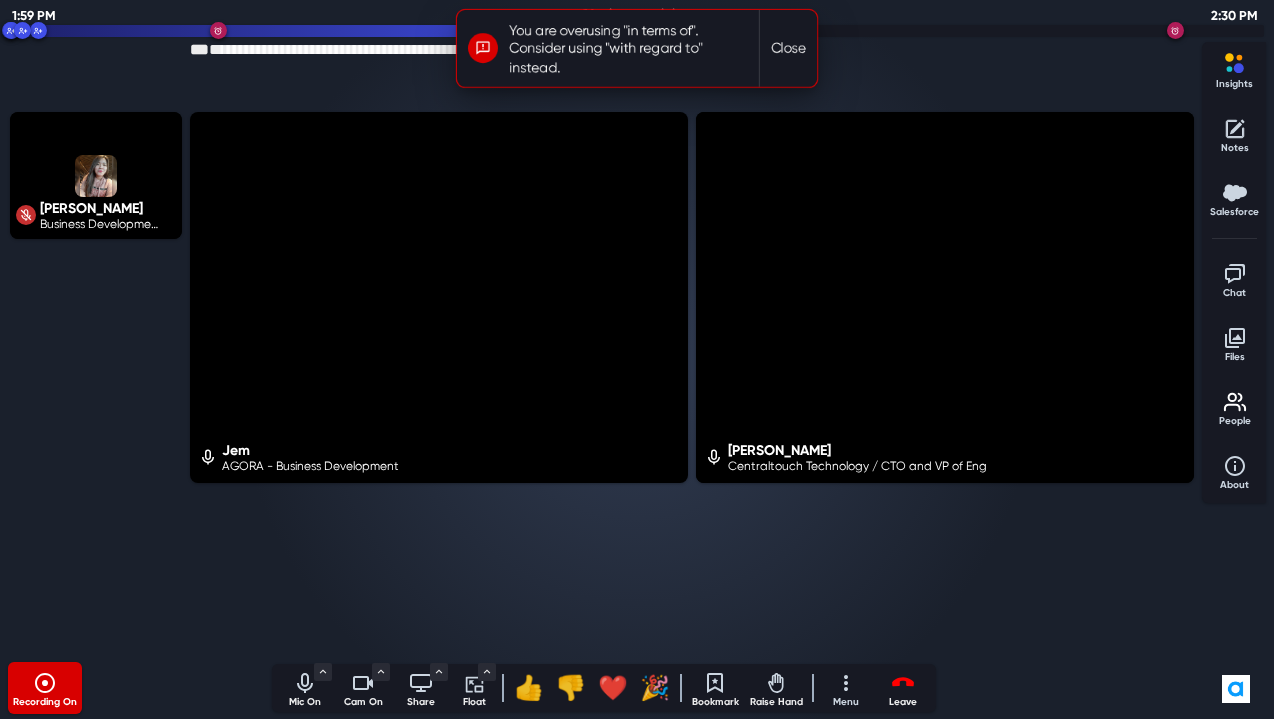 click on "Jem AGORA - Business Development [PERSON_NAME] Centraltouch Technology / CTO and VP of Eng" at bounding box center (692, 383) 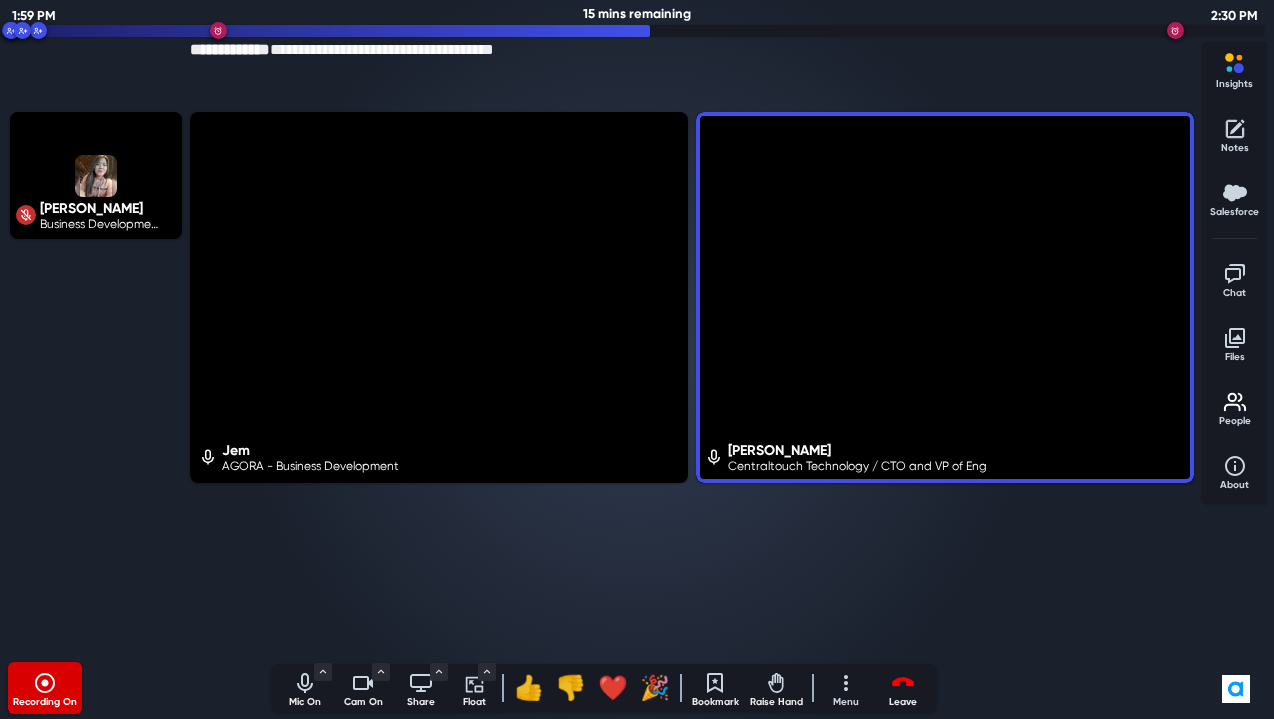 click on "Jem AGORA - Business Development [PERSON_NAME] Centraltouch Technology / CTO and VP of Eng" at bounding box center (692, 383) 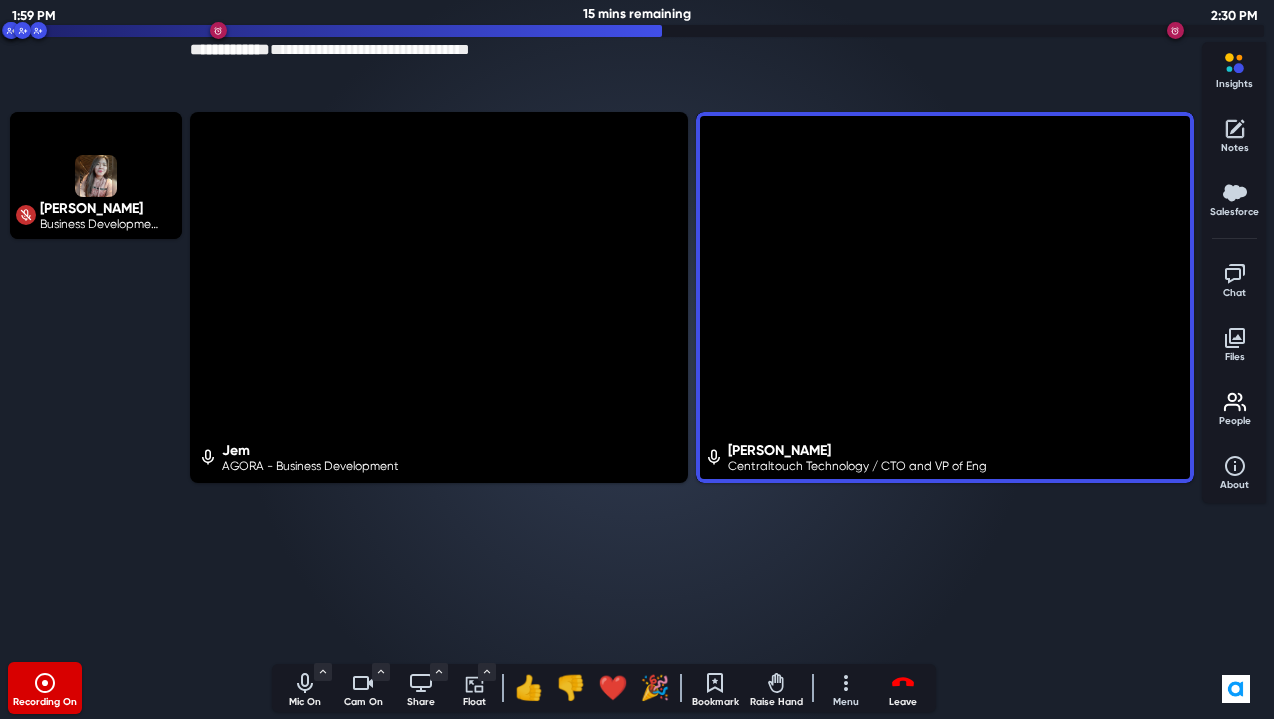 click on "Jem AGORA - Business Development [PERSON_NAME] Centraltouch Technology / CTO and VP of Eng" at bounding box center [692, 383] 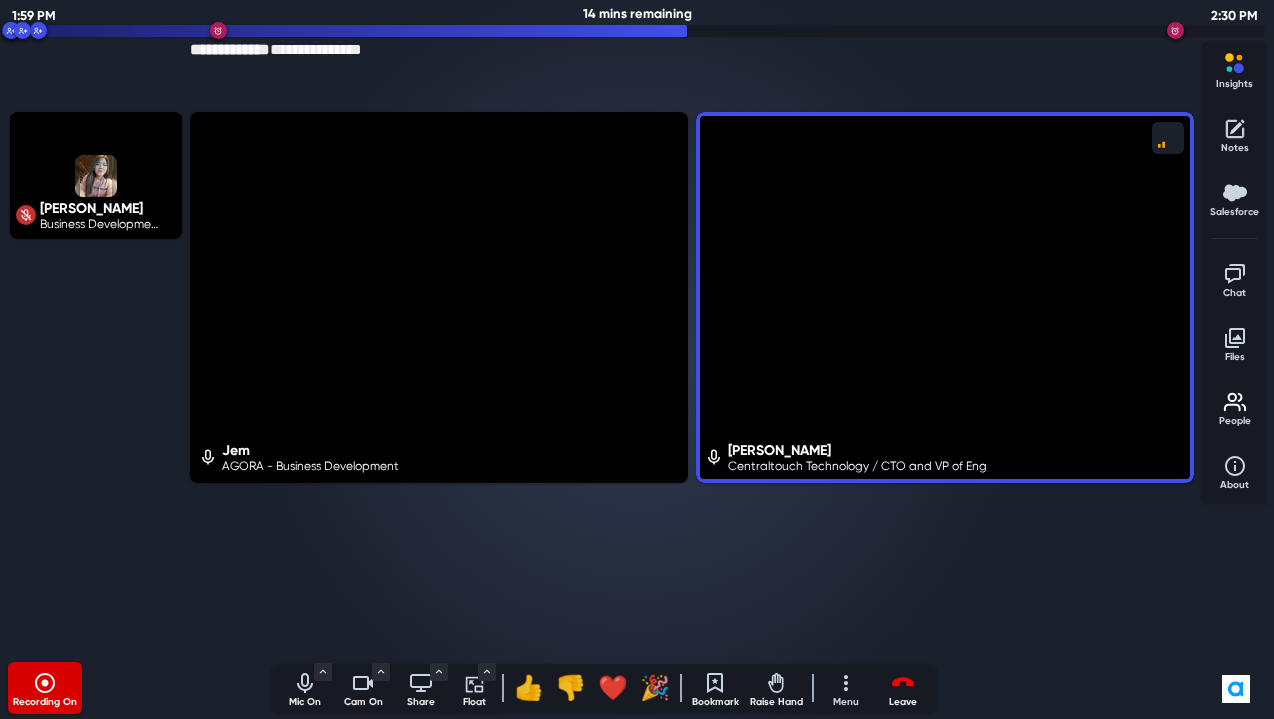 click on "[PERSON_NAME] Business Development Representative" at bounding box center (96, 383) 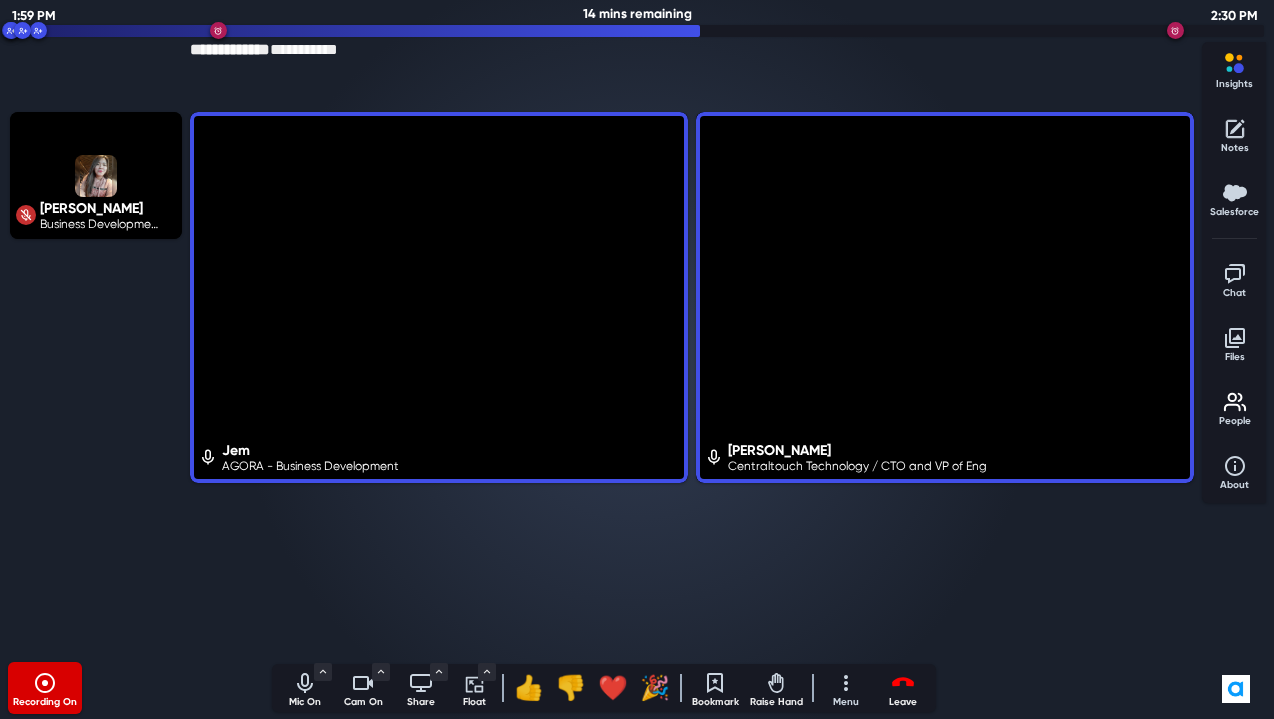 click on "Jem AGORA - Business Development [PERSON_NAME] Centraltouch Technology / CTO and VP of Eng" at bounding box center (692, 383) 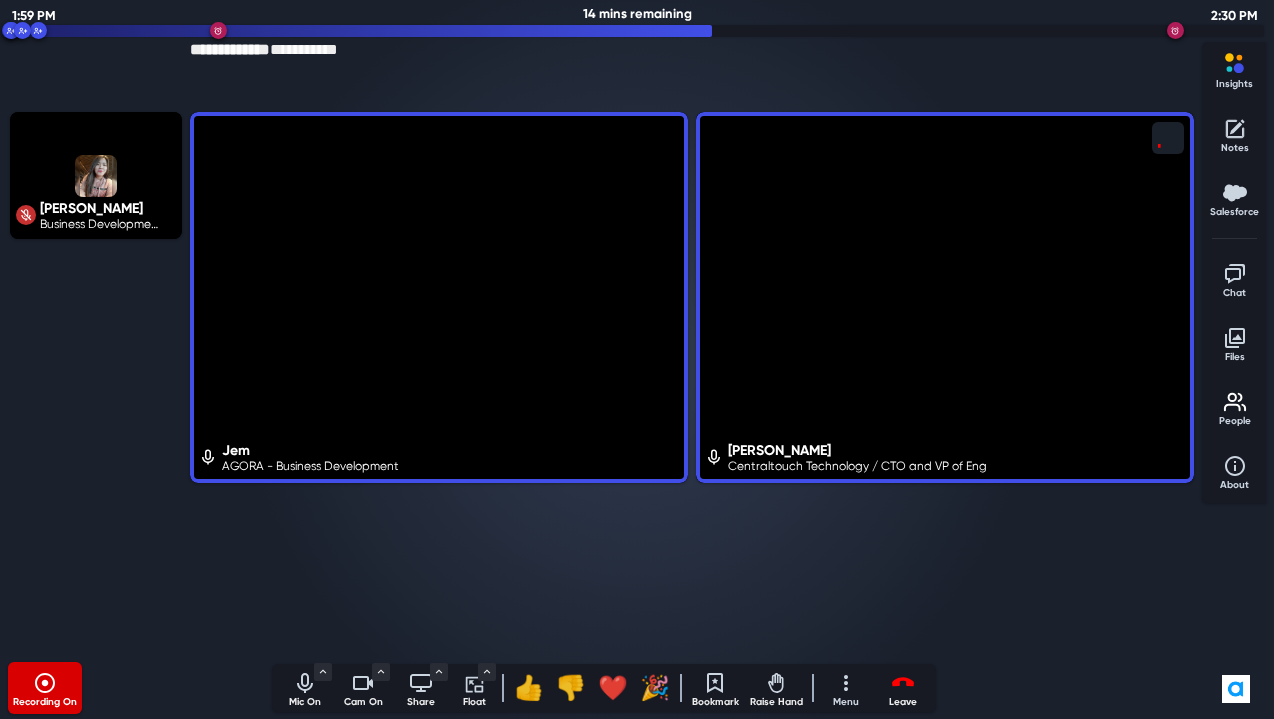 click on "Jem AGORA - Business Development [PERSON_NAME] Centraltouch Technology / CTO and VP of Eng ;" at bounding box center (692, 383) 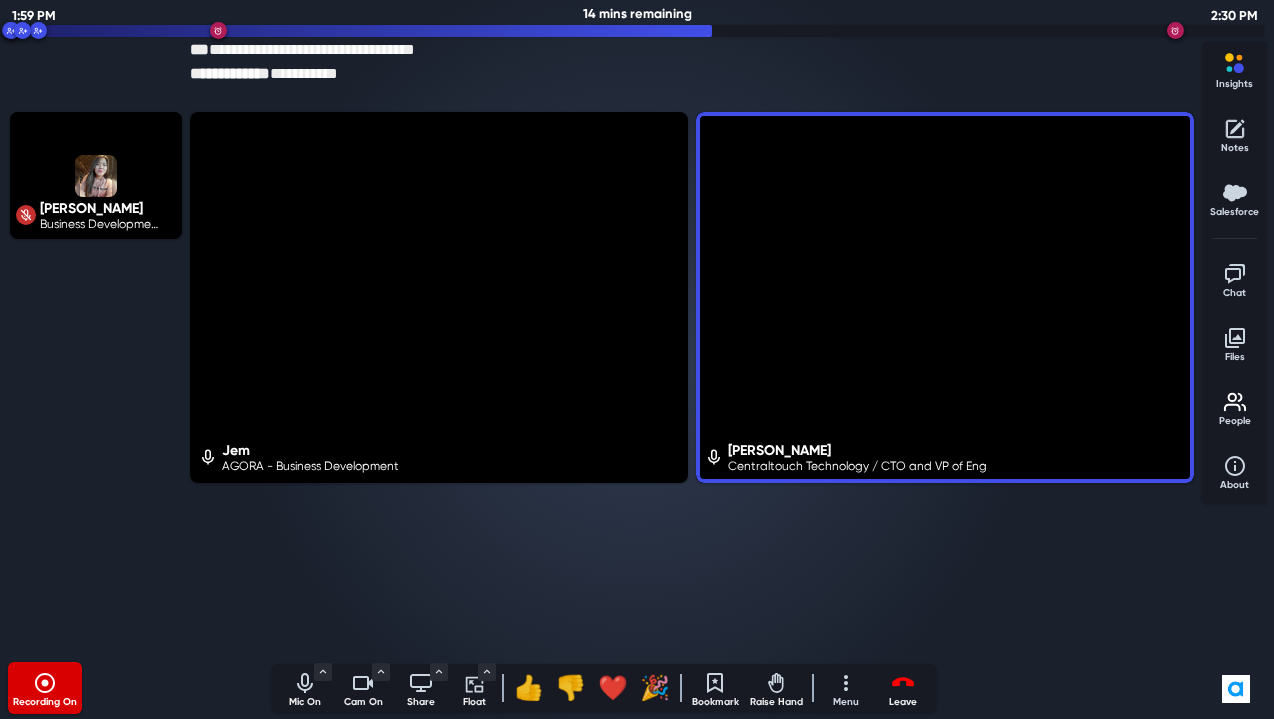 click on "Jem AGORA - Business Development [PERSON_NAME] Centraltouch Technology / CTO and VP of Eng" at bounding box center [692, 383] 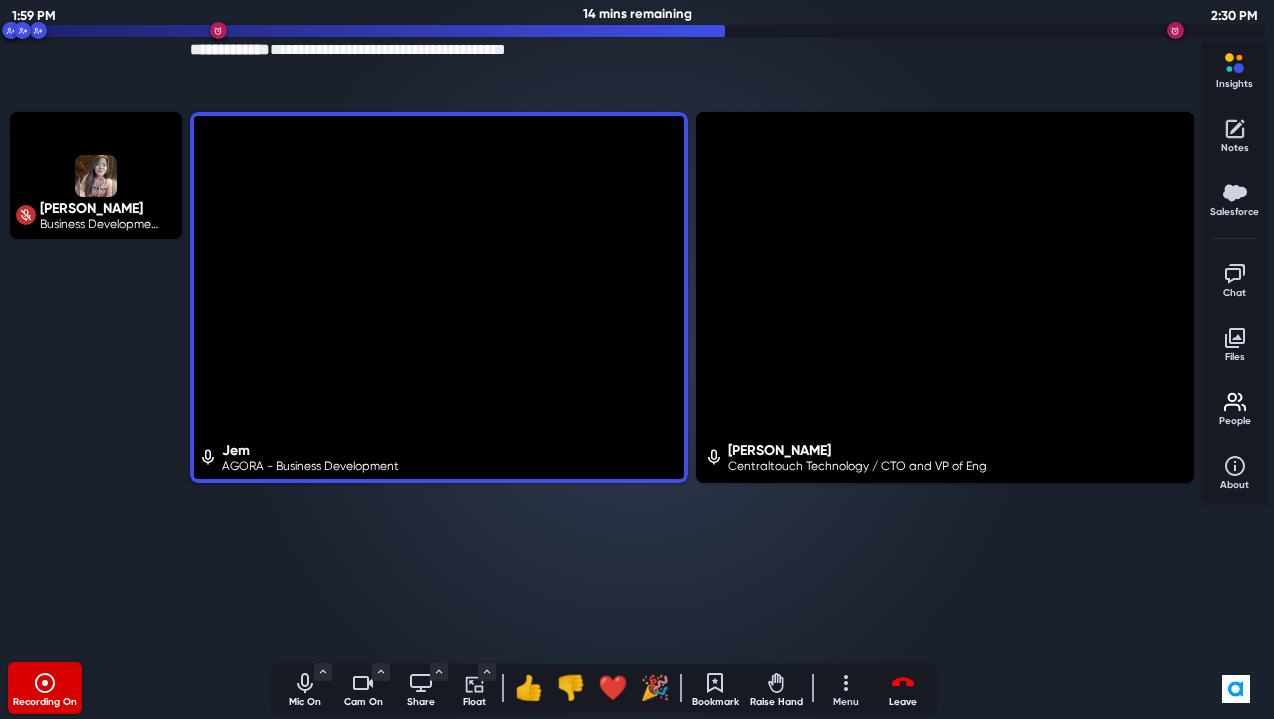 click on "[PERSON_NAME] Business Development Representative" at bounding box center [96, 383] 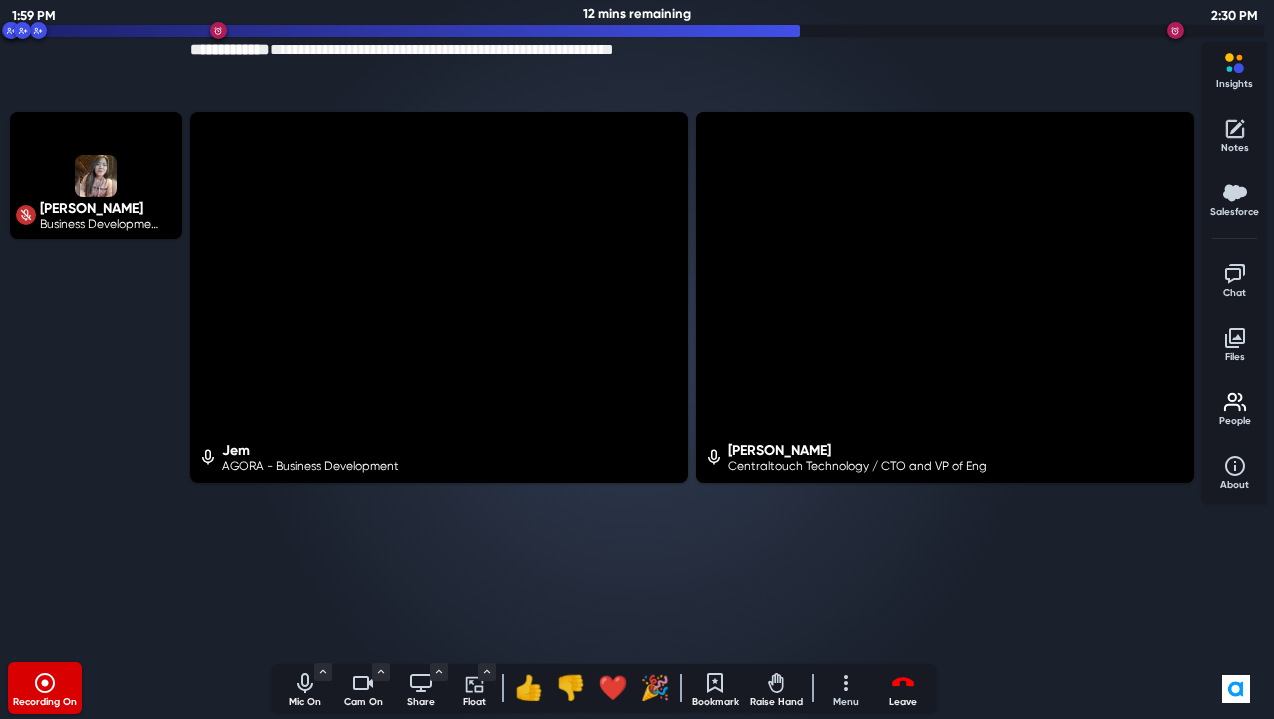 click on "Jem AGORA - Business Development [PERSON_NAME] Centraltouch Technology / CTO and VP of Eng" at bounding box center (692, 383) 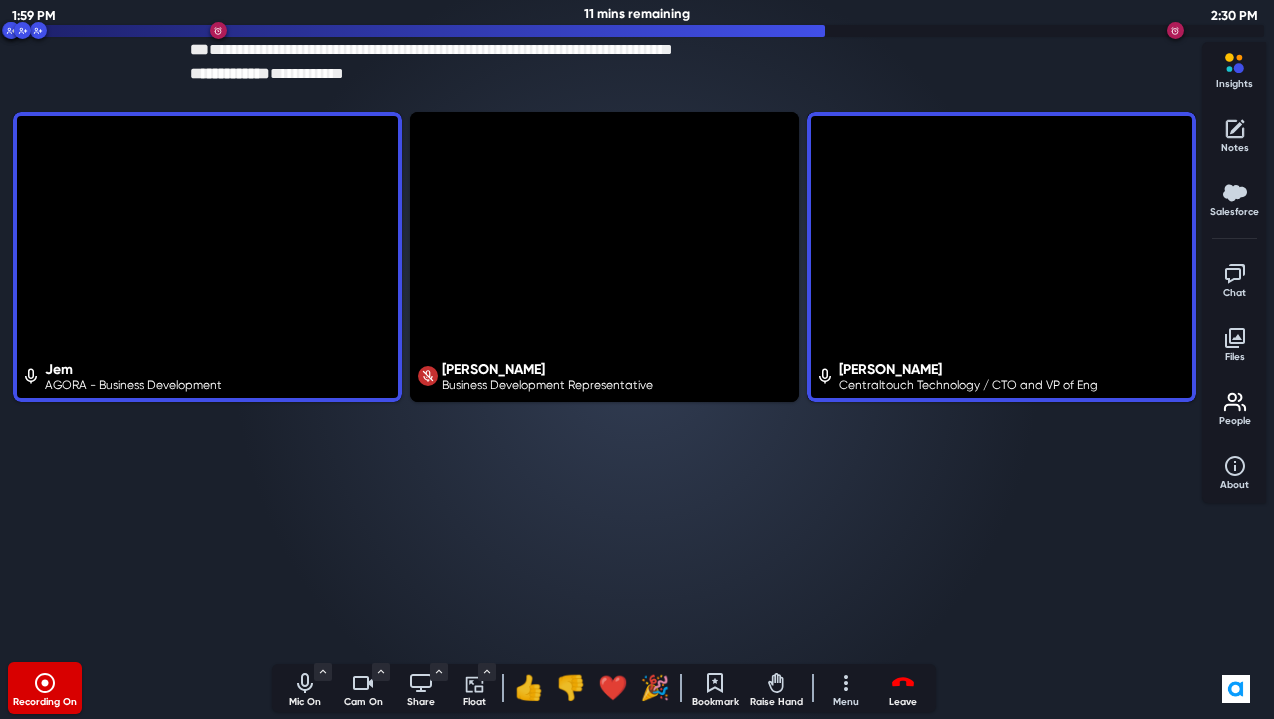 click on "Jem AGORA - Business Development [PERSON_NAME] Business Development Representative [PERSON_NAME] Centraltouch Technology / CTO and VP of Eng" at bounding box center [604, 383] 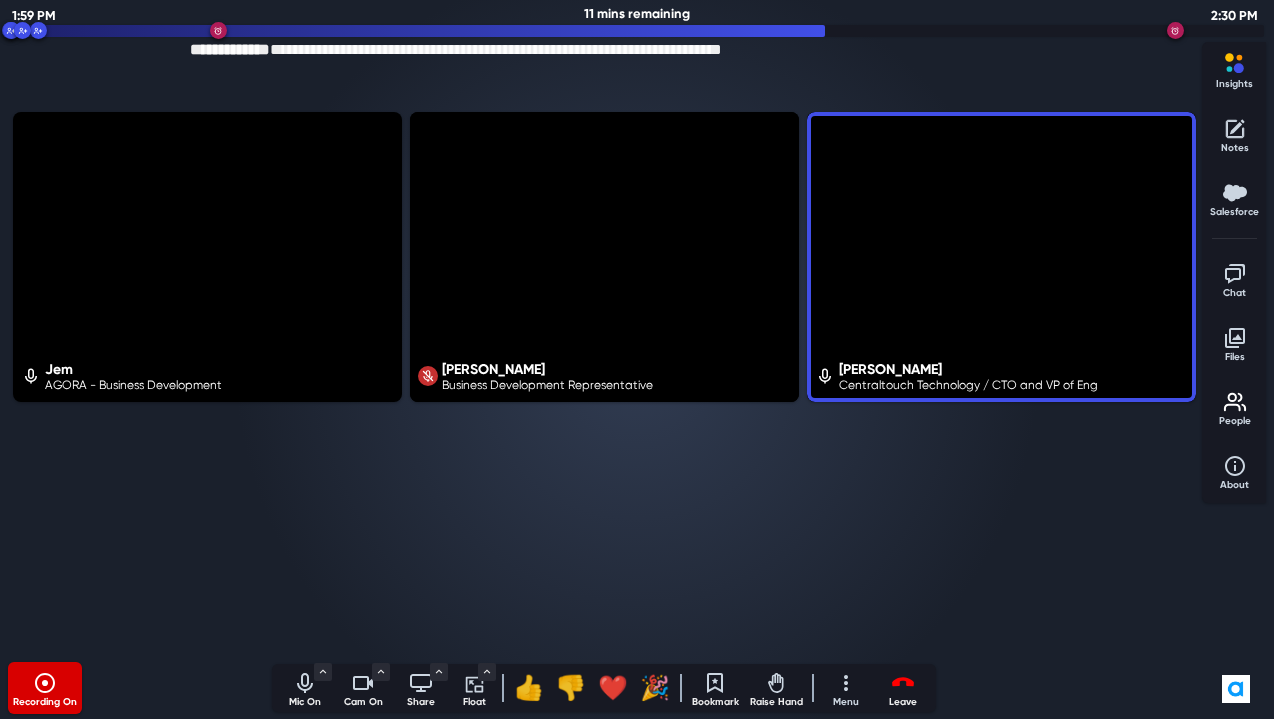 click on "Jem AGORA - Business Development [PERSON_NAME] Business Development Representative [PERSON_NAME] Centraltouch Technology / CTO and VP of Eng" at bounding box center (604, 383) 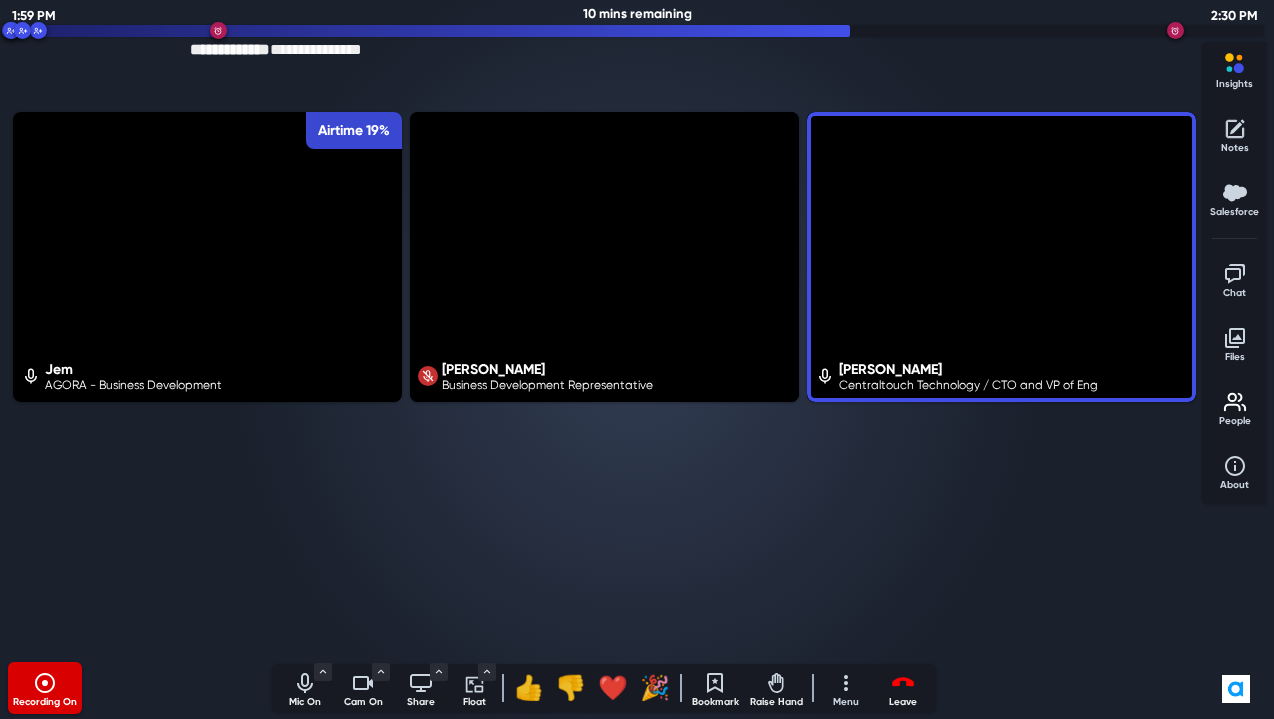 click on "Jem AGORA - Business Development Airtime   19% Kate Amate Business Development Representative Hassan Firouz Centraltouch Technology / CTO and VP of Eng" at bounding box center (604, 383) 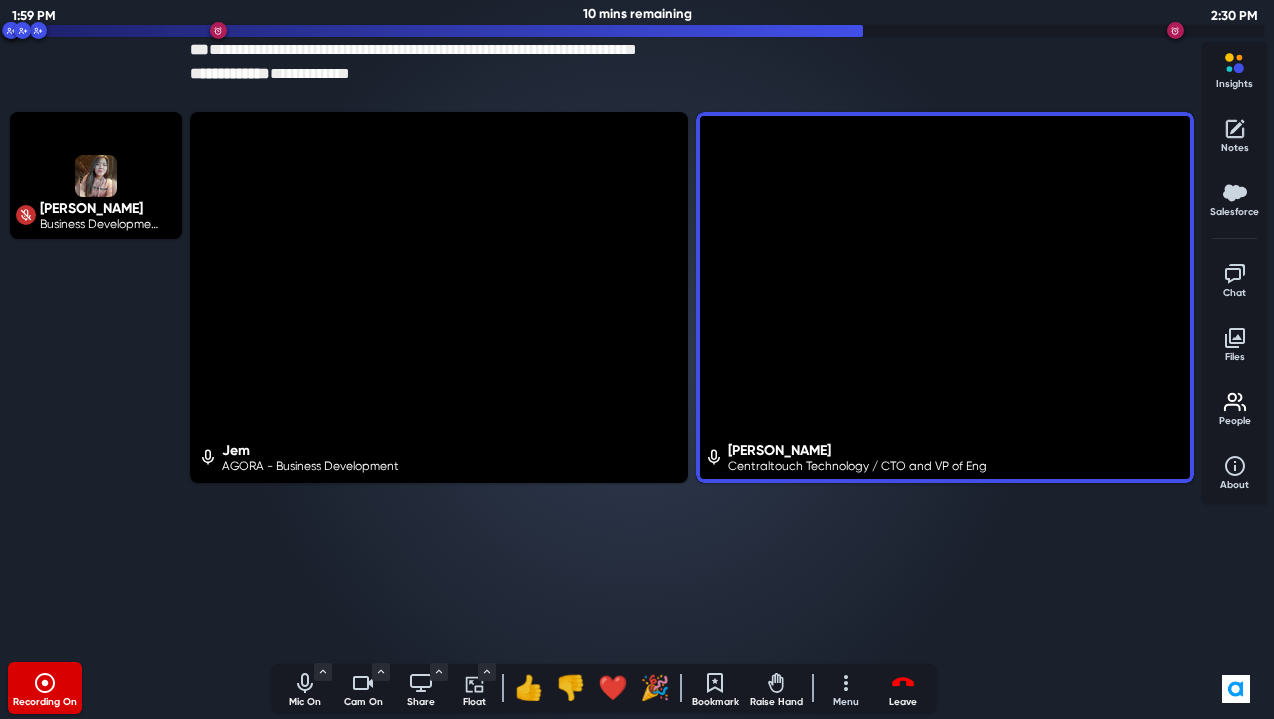 click on "Jem AGORA - Business Development [PERSON_NAME] Centraltouch Technology / CTO and VP of Eng" at bounding box center [692, 383] 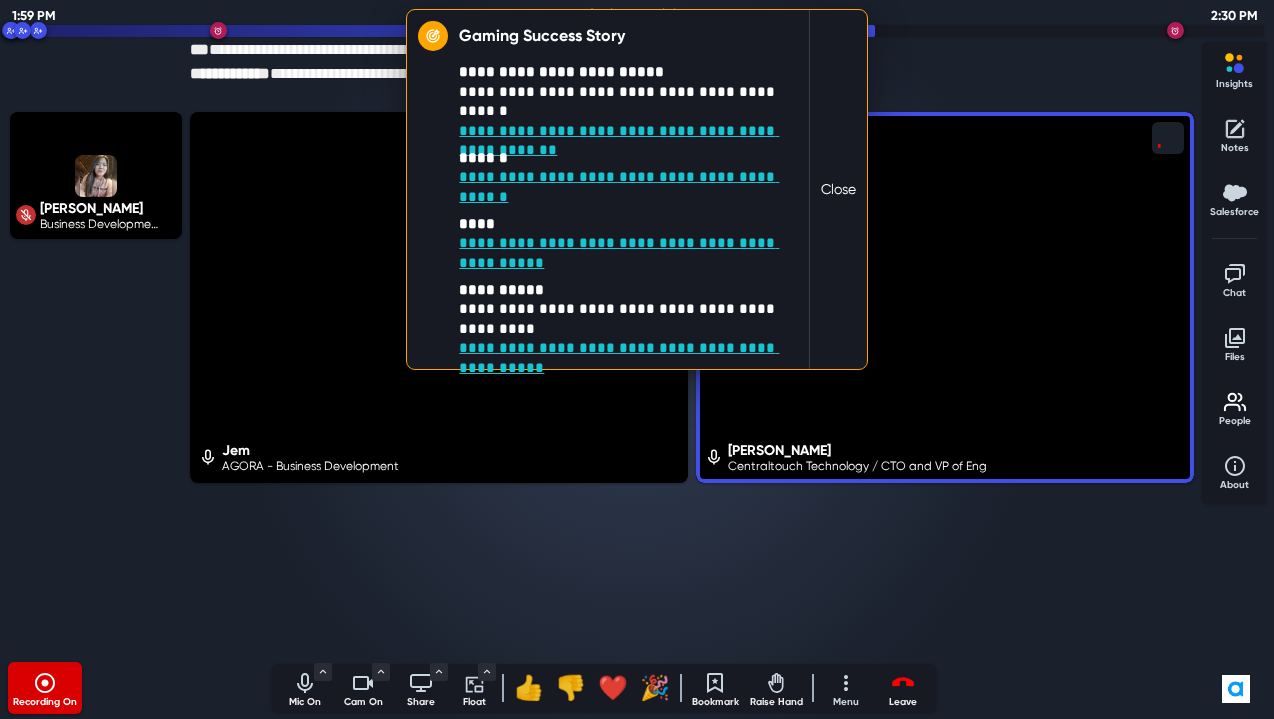 click on "Close" at bounding box center [838, 189] 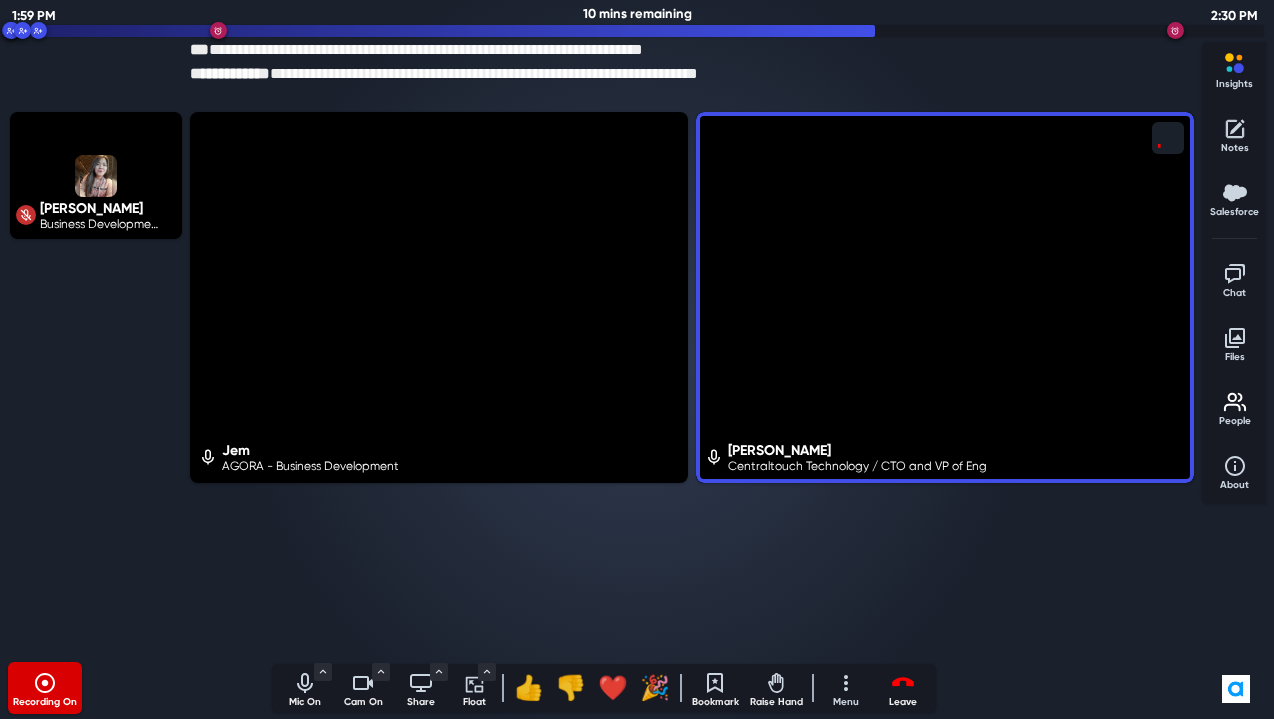 click on "Jem AGORA - Business Development [PERSON_NAME] Centraltouch Technology / CTO and VP of Eng ;" at bounding box center [692, 383] 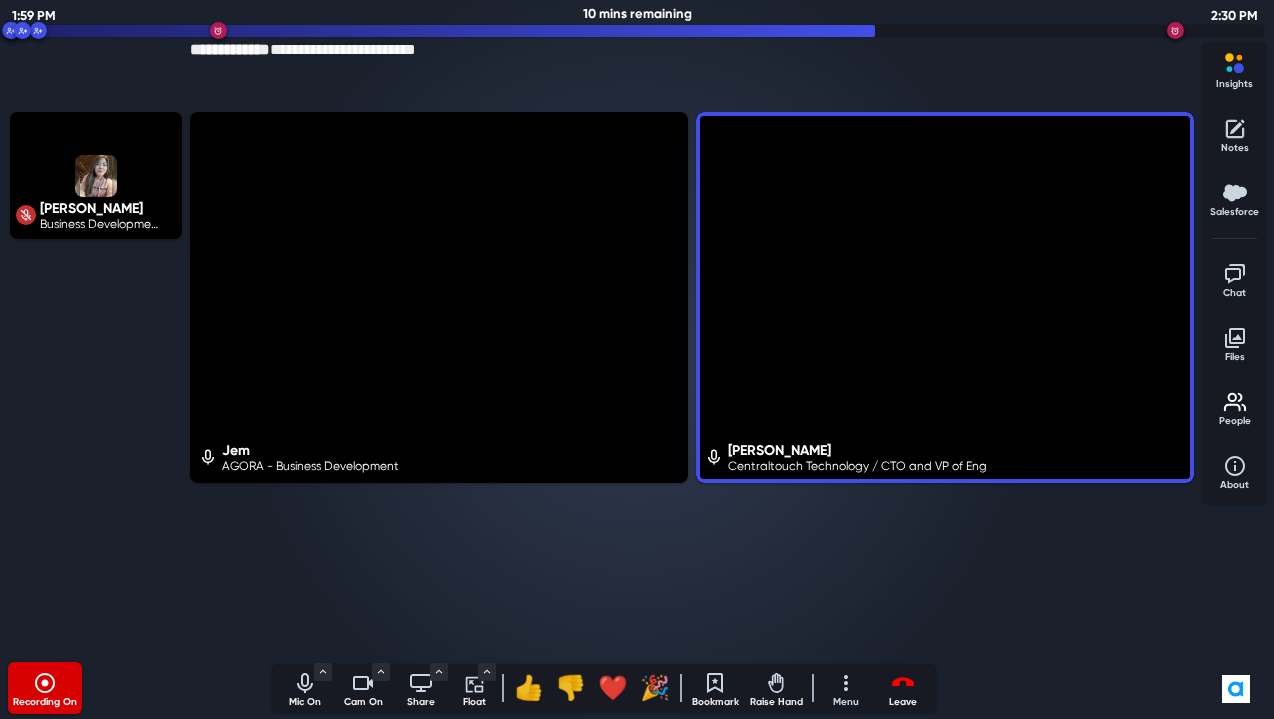 click on "[PERSON_NAME] Business Development Representative" at bounding box center [96, 383] 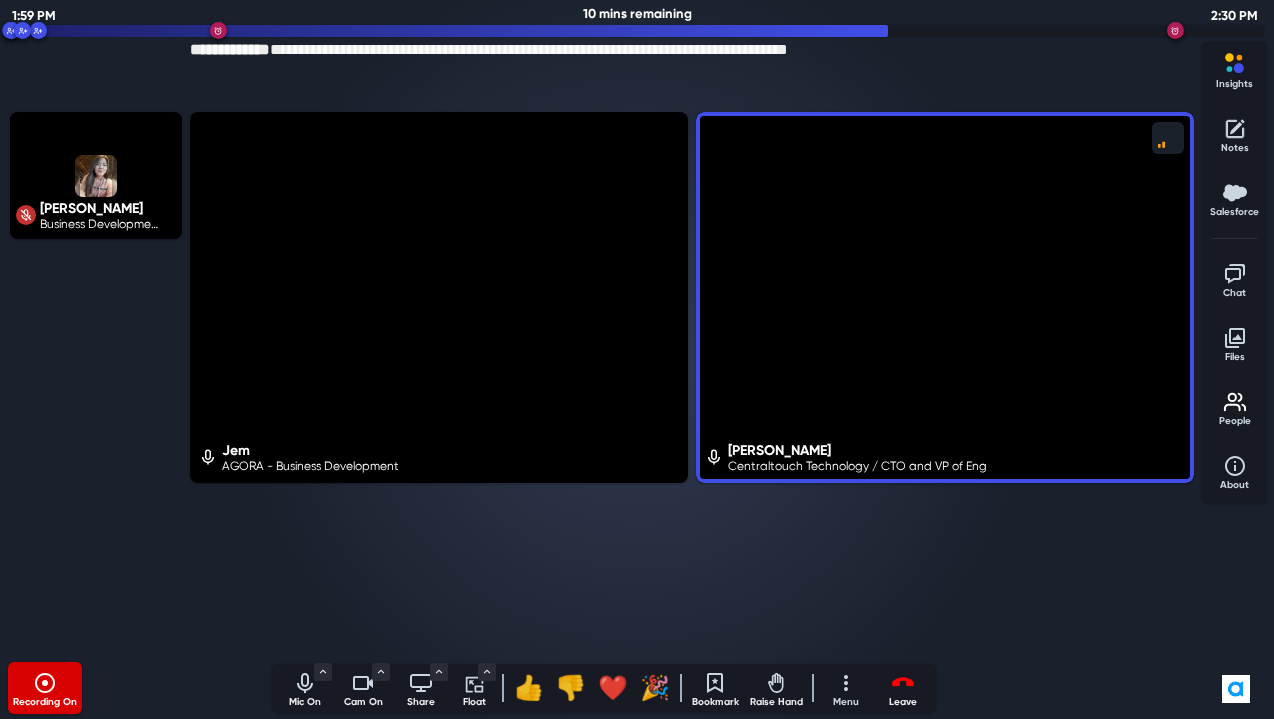 click on "Kate Amate Business Development Representative" at bounding box center [96, 383] 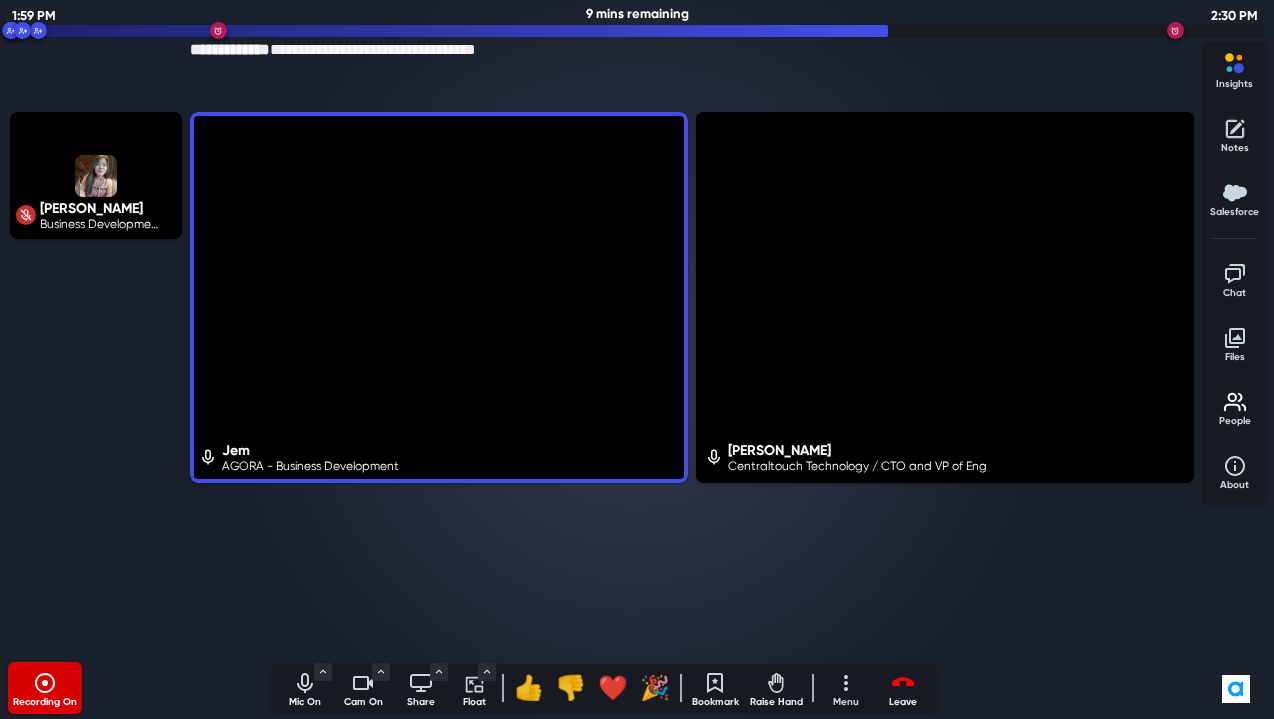 click on "Kate Amate Business Development Representative" at bounding box center (96, 383) 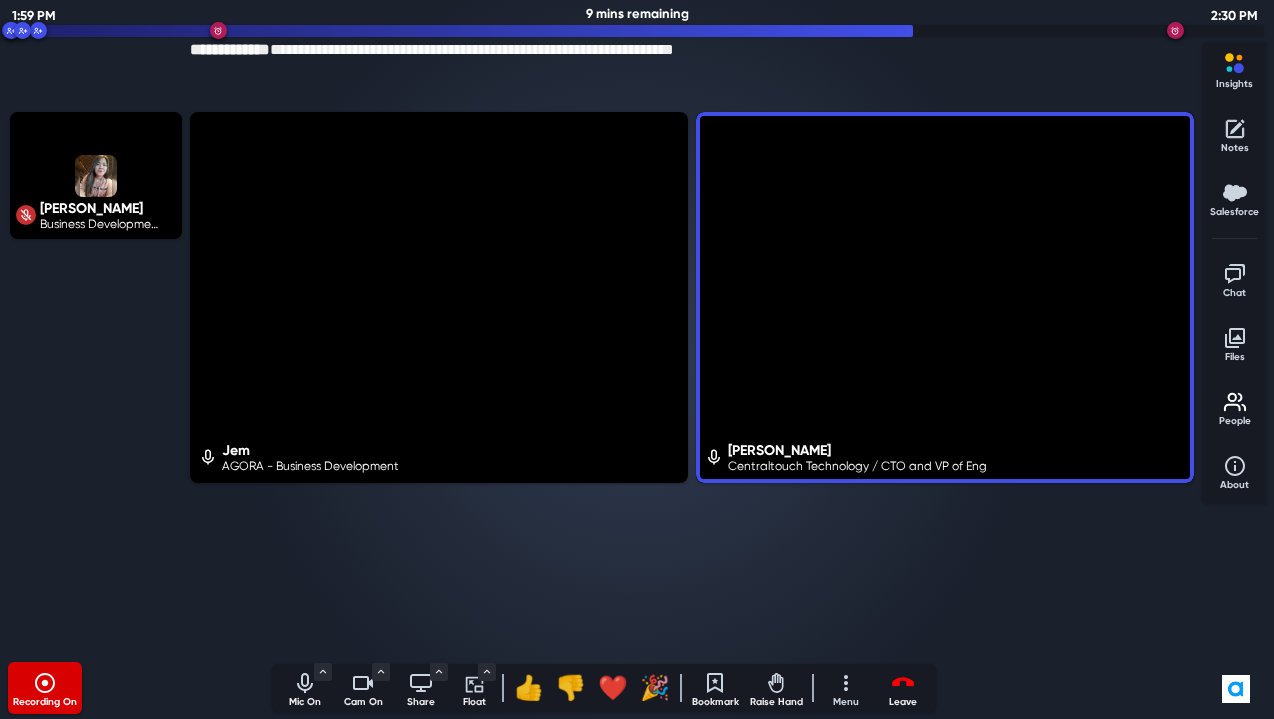 click on "Jem AGORA - Business Development Hassan Firouz Centraltouch Technology / CTO and VP of Eng" at bounding box center (692, 383) 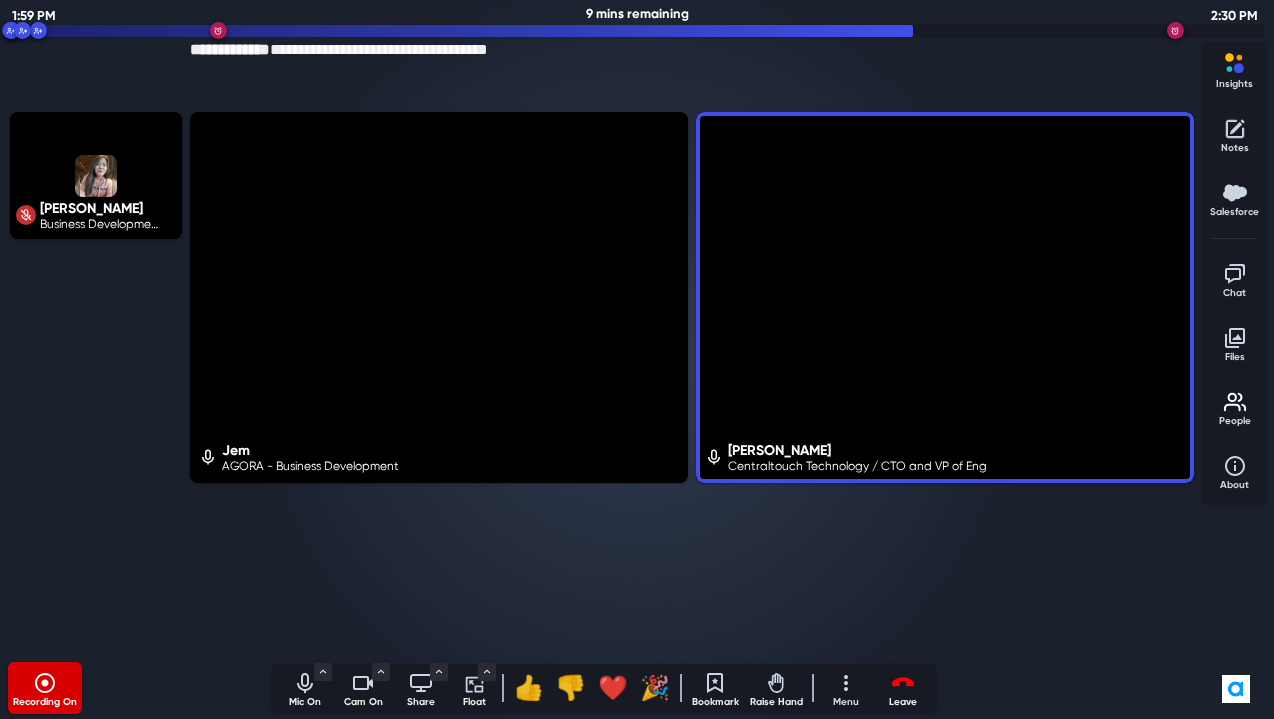 click on "Jem AGORA - Business Development Hassan Firouz Centraltouch Technology / CTO and VP of Eng" at bounding box center (692, 383) 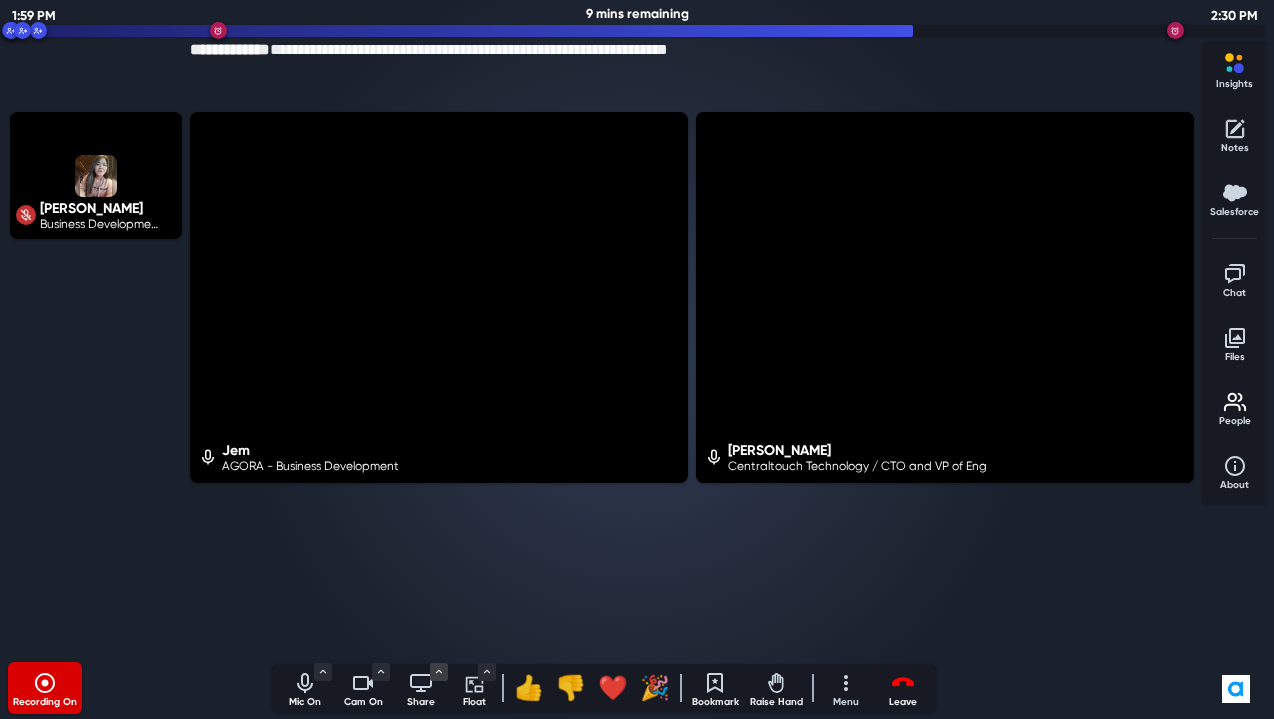 click 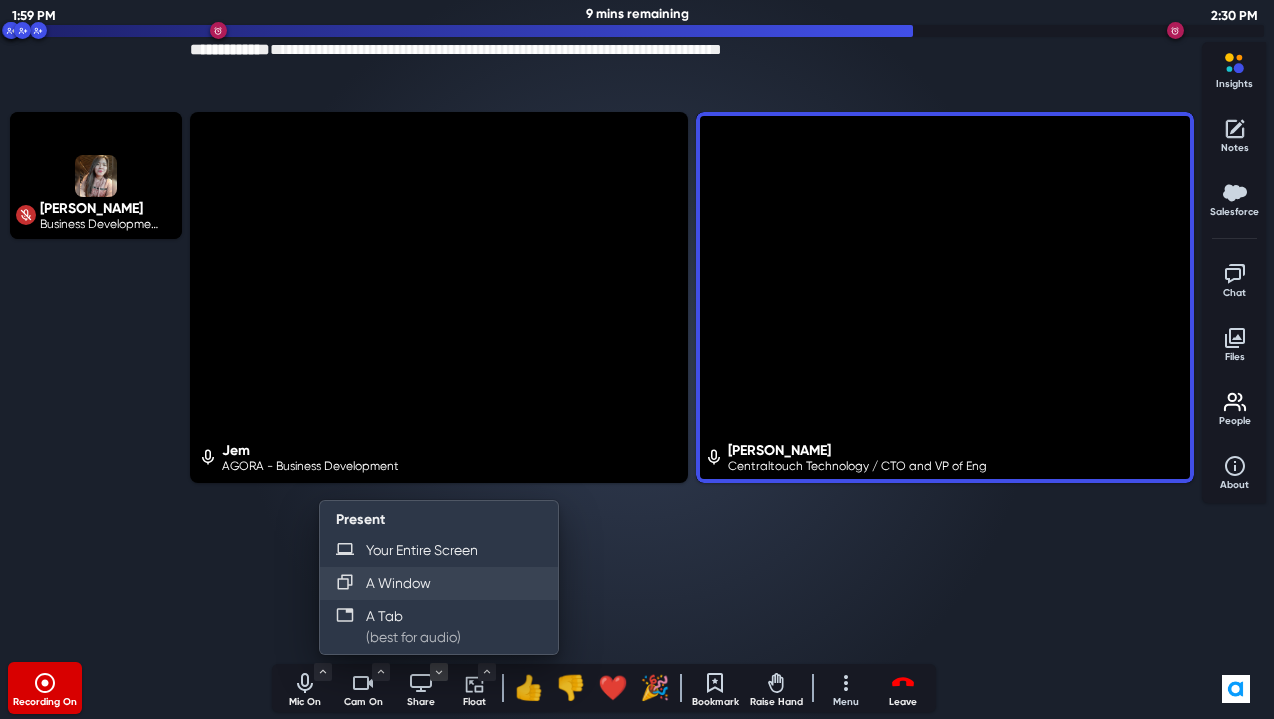 click on "A Window" at bounding box center (439, 583) 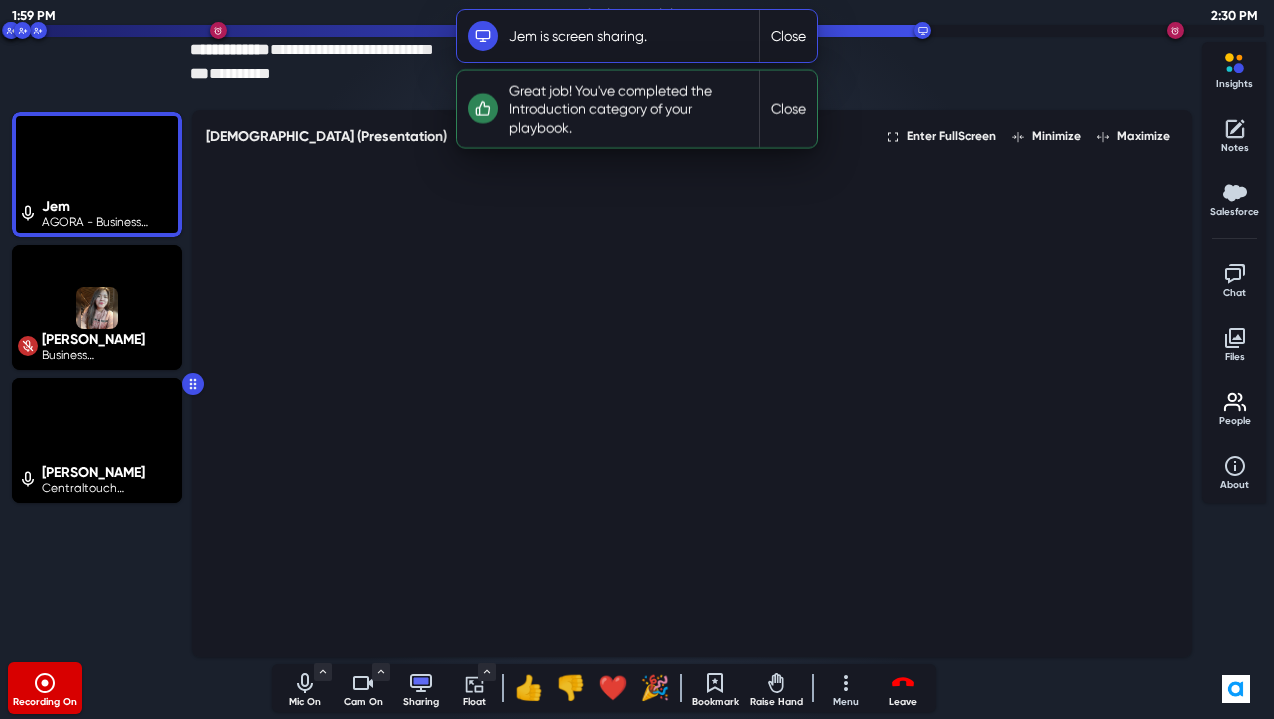 click on "Recording On Mic On Microphone System Default (Headset Microphone) Communications - Headset Microphone Headset Microphone Microphone Speaker System Default (Headset Earphone) Communications - Headset Earphone Headset Earphone Speakers Noise Cancellation Enabled Audio Settings... Mute Mic Cam On Camera USB 2.0Camera Background Effects Enabled Meeting Video Quality High Video Settings... Turn Off Sharing Float Include Everyone Just Buyers Just Team You Only participants with an active camera will be included. Float On 👍 👎 ❤️ 🎉 Bookmark   Raise Hand Menu Jem jemimah.fos@agora.io Help Keyboard shortcuts Full screen Background effect Turn captions  off Settings Leave Leave l End for all shift + l" at bounding box center [604, 688] 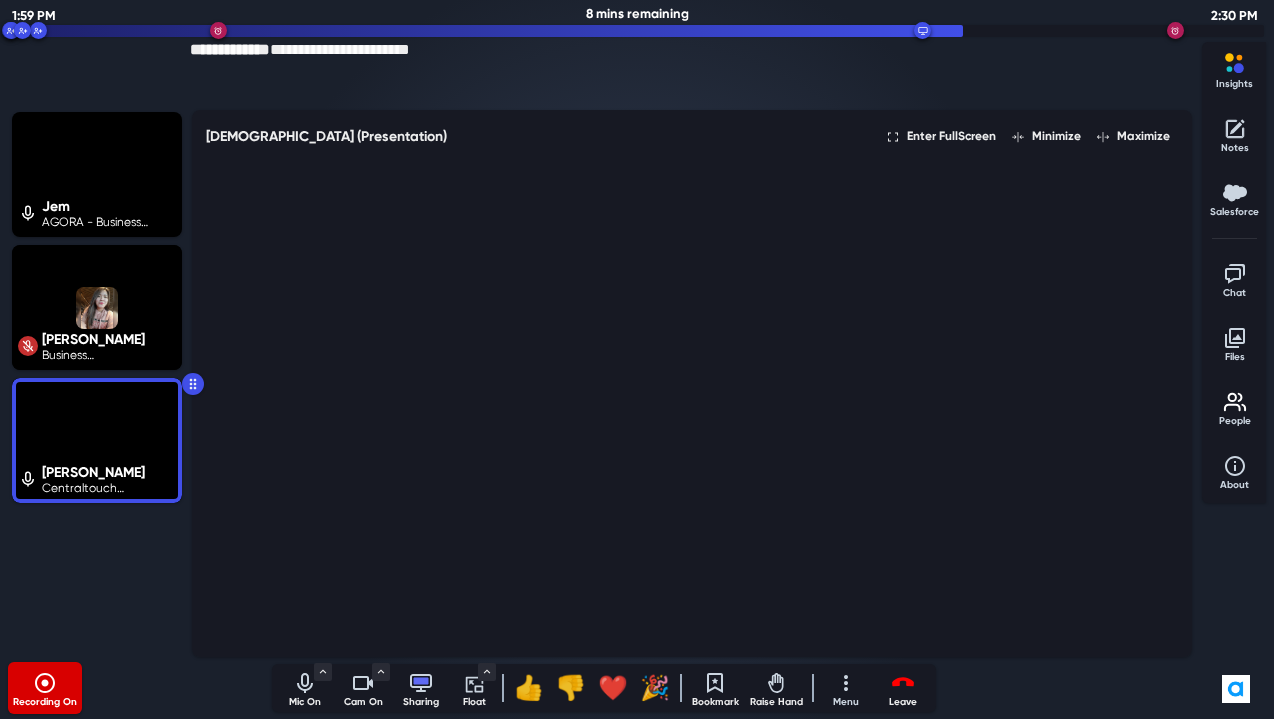 click on "Recording On Mic On Microphone System Default (Headset Microphone) Communications - Headset Microphone Headset Microphone Microphone Speaker System Default (Headset Earphone) Communications - Headset Earphone Headset Earphone Speakers Noise Cancellation Enabled Audio Settings... Mute Mic Cam On Camera USB 2.0Camera Background Effects Enabled Meeting Video Quality High Video Settings... Turn Off Sharing Float Include Everyone Just Buyers Just Team You Only participants with an active camera will be included. Float On 👍 👎 ❤️ 🎉 Bookmark   Raise Hand Menu Jem jemimah.fos@agora.io Help Keyboard shortcuts Full screen Background effect Turn captions  off Settings Leave Leave l End for all shift + l" at bounding box center (604, 688) 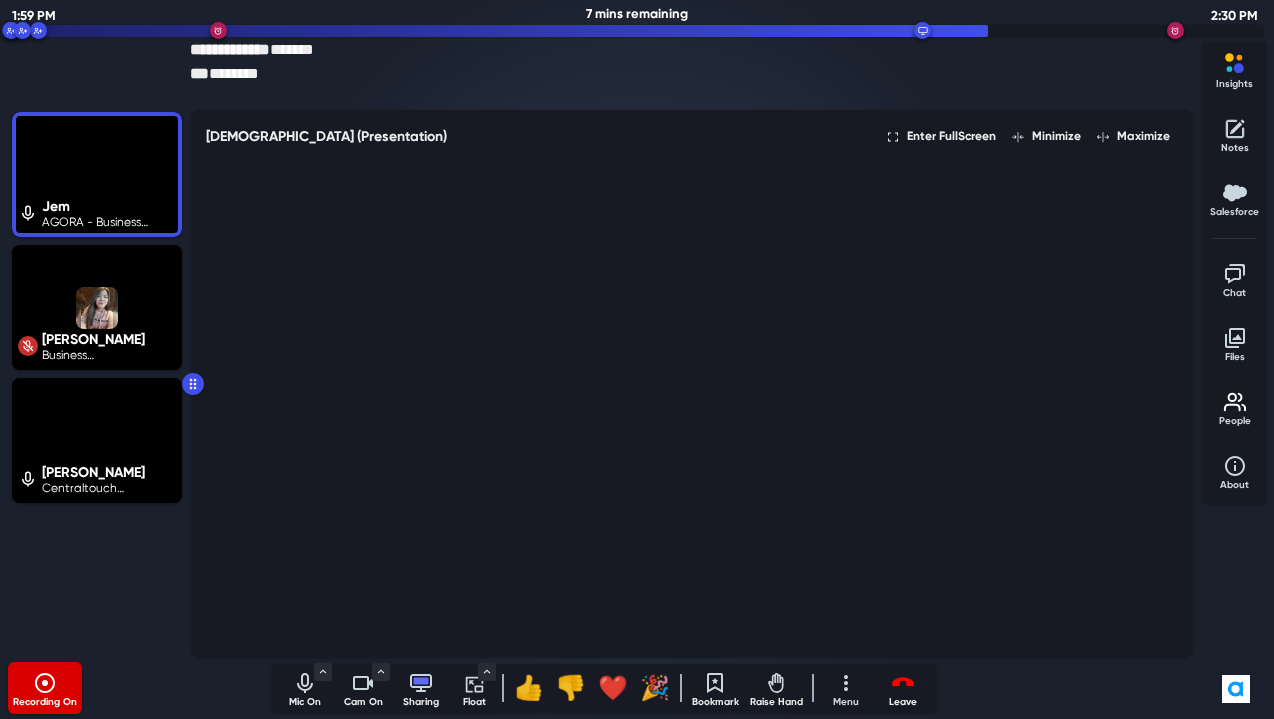 click on "Jem AGORA - Business Development Kate Amate Business Development Representative Hassan Firouz Centraltouch Technology / CTO and VP of Eng" at bounding box center (97, 383) 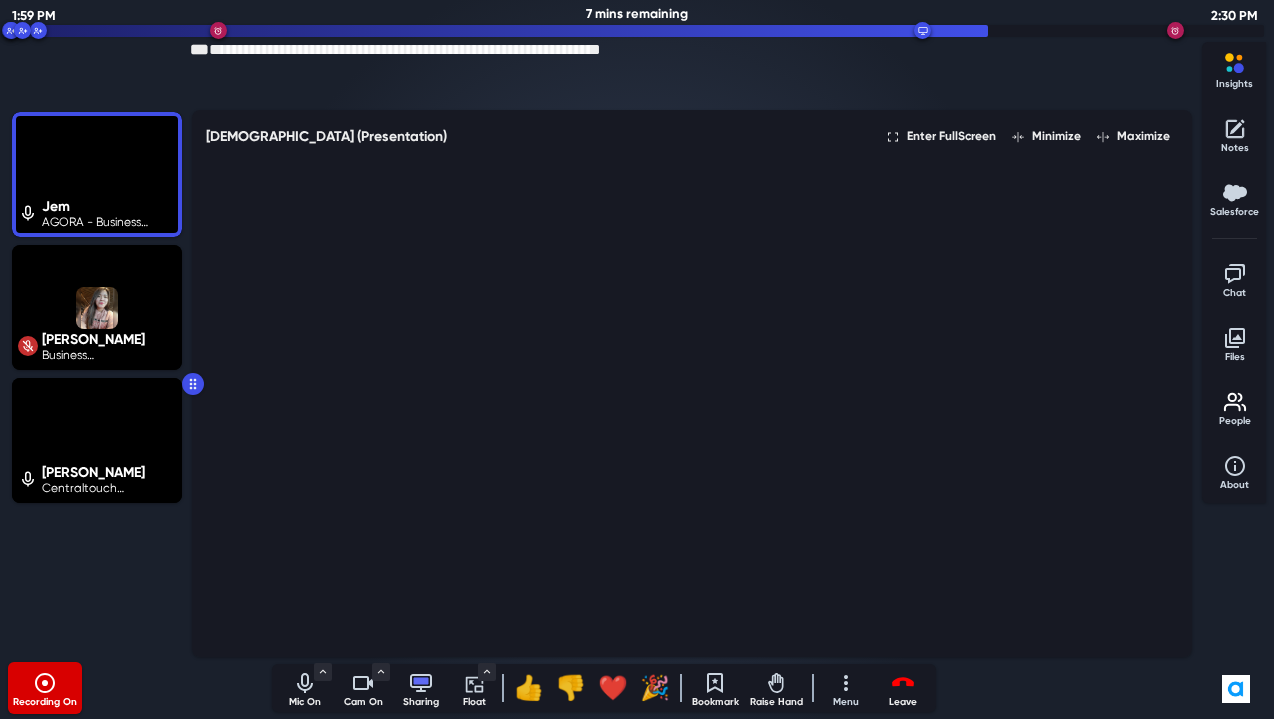 click on "Jem AGORA - Business Development Kate Amate Business Development Representative Hassan Firouz Centraltouch Technology / CTO and VP of Eng" at bounding box center [97, 383] 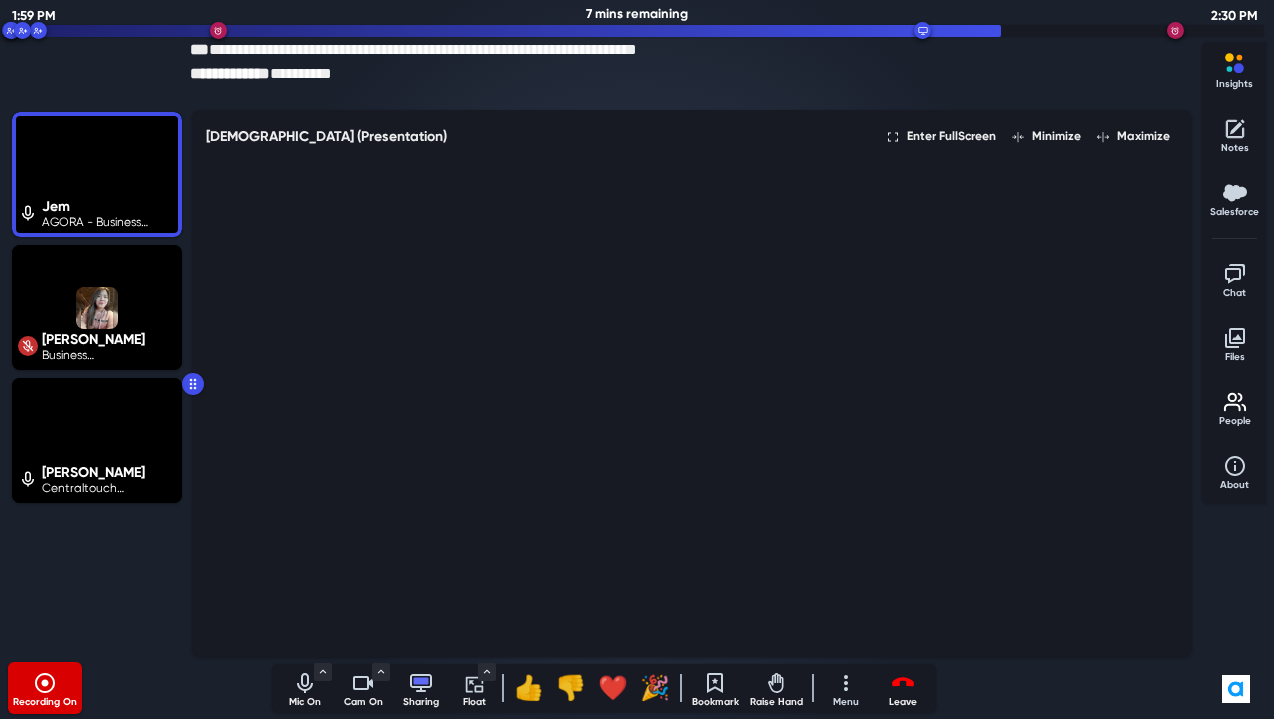 click on "Jem AGORA - Business Development Kate Amate Business Development Representative Hassan Firouz Centraltouch Technology / CTO and VP of Eng" at bounding box center [97, 383] 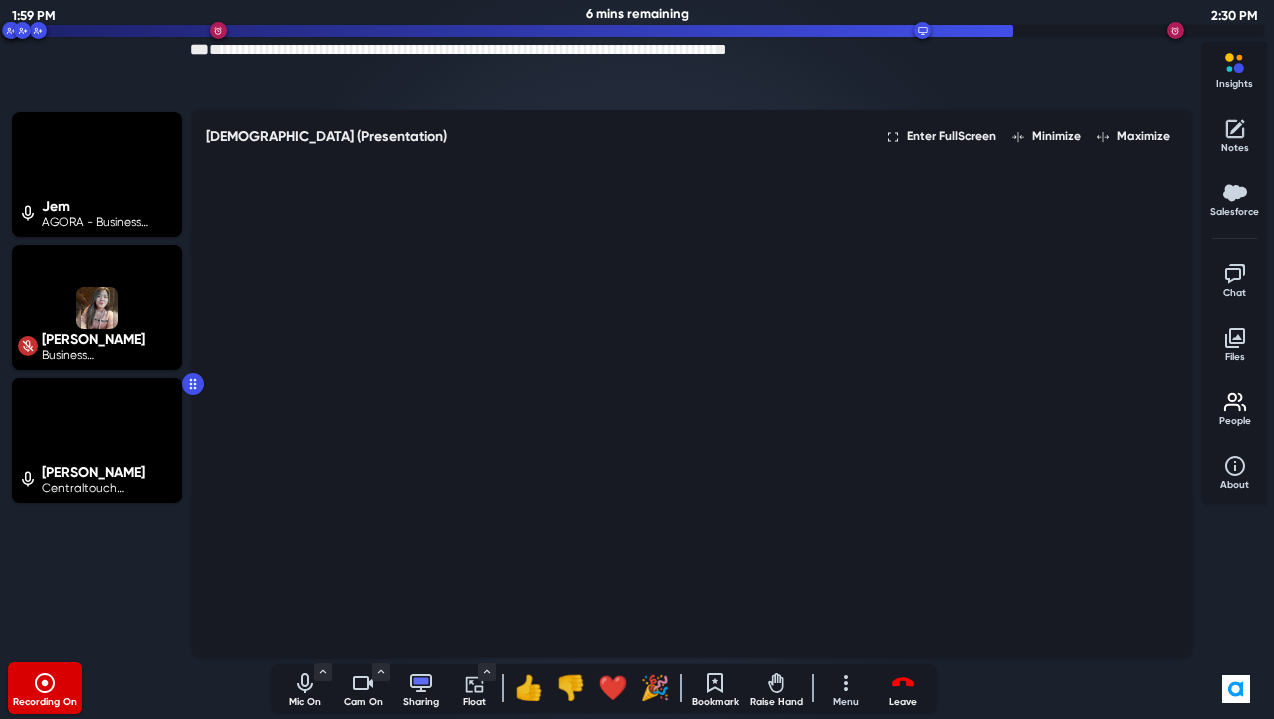 click on "Recording On Mic On Microphone System Default (Headset Microphone) Communications - Headset Microphone Headset Microphone Microphone Speaker System Default (Headset Earphone) Communications - Headset Earphone Headset Earphone Speakers Noise Cancellation Enabled Audio Settings... Mute Mic Cam On Camera USB 2.0Camera Background Effects Enabled Meeting Video Quality High Video Settings... Turn Off Sharing Float Include Everyone Just Buyers Just Team You Only participants with an active camera will be included. Float On 👍 👎 ❤️ 🎉 Bookmark   Raise Hand Menu Jem jemimah.fos@agora.io Help Keyboard shortcuts Full screen Background effect Turn captions  off Settings Leave Leave l End for all shift + l" at bounding box center [604, 688] 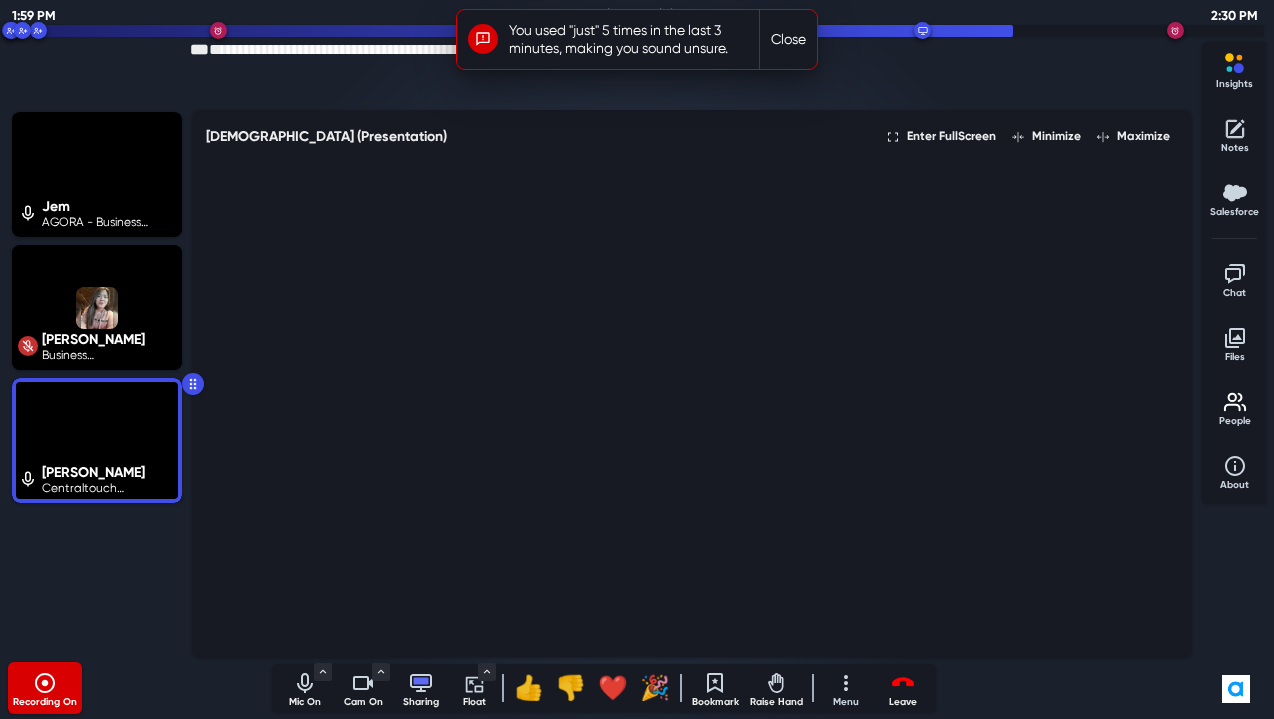 click 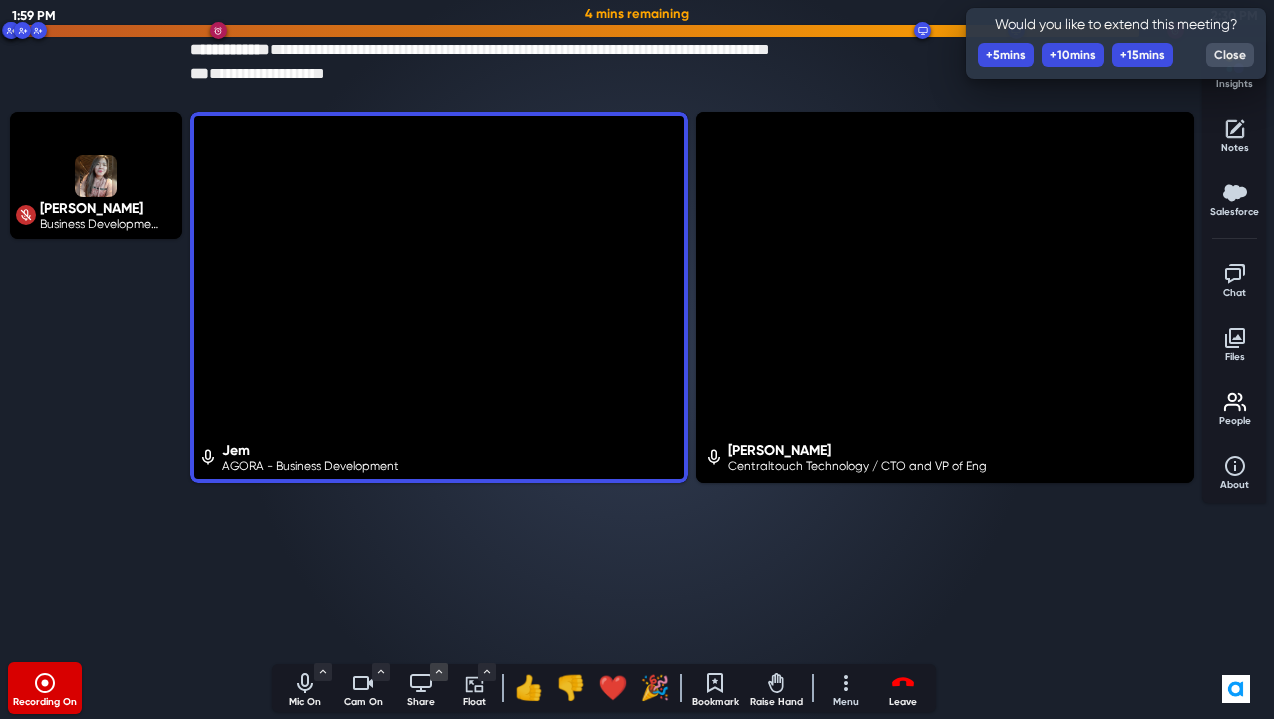 click 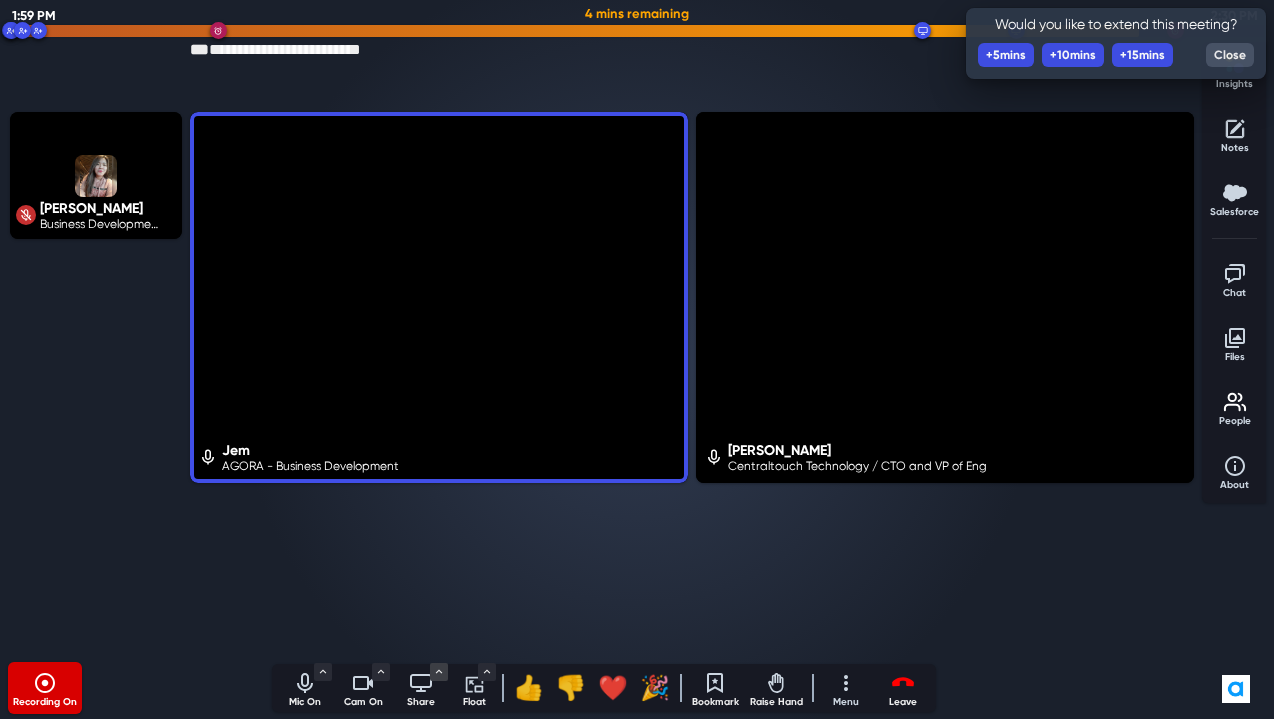 click 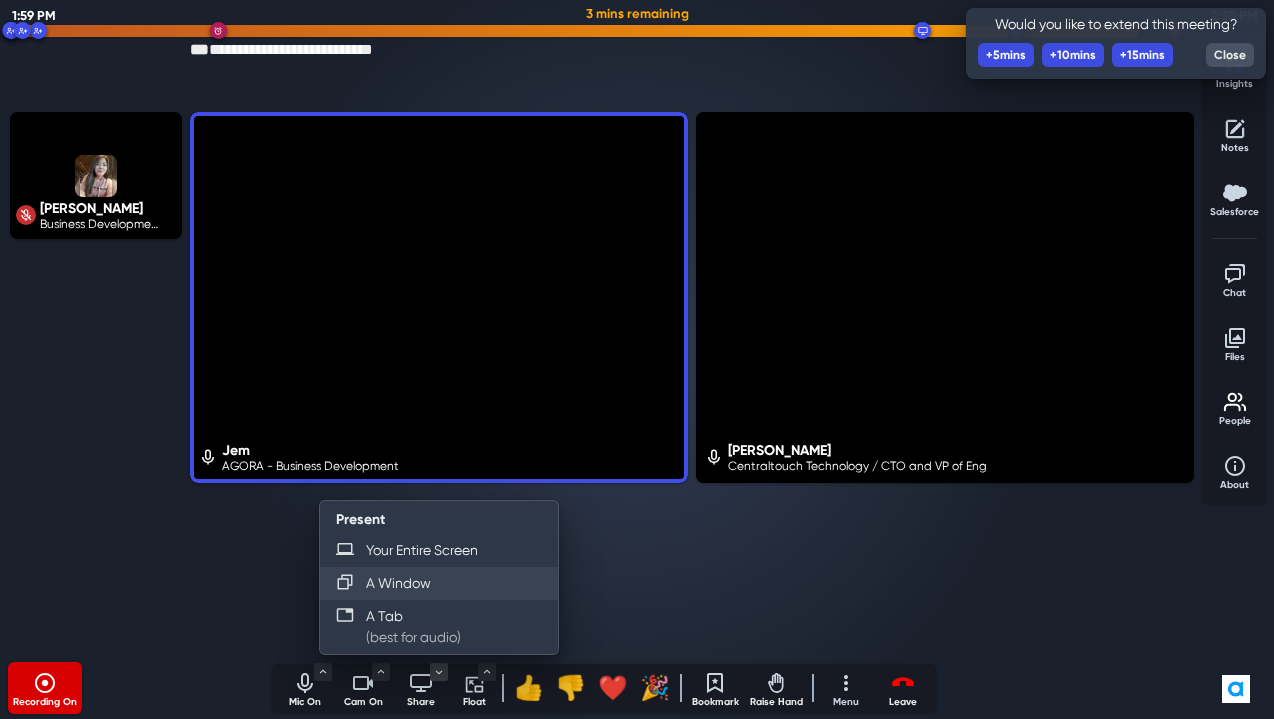 click on "A Window" at bounding box center (439, 583) 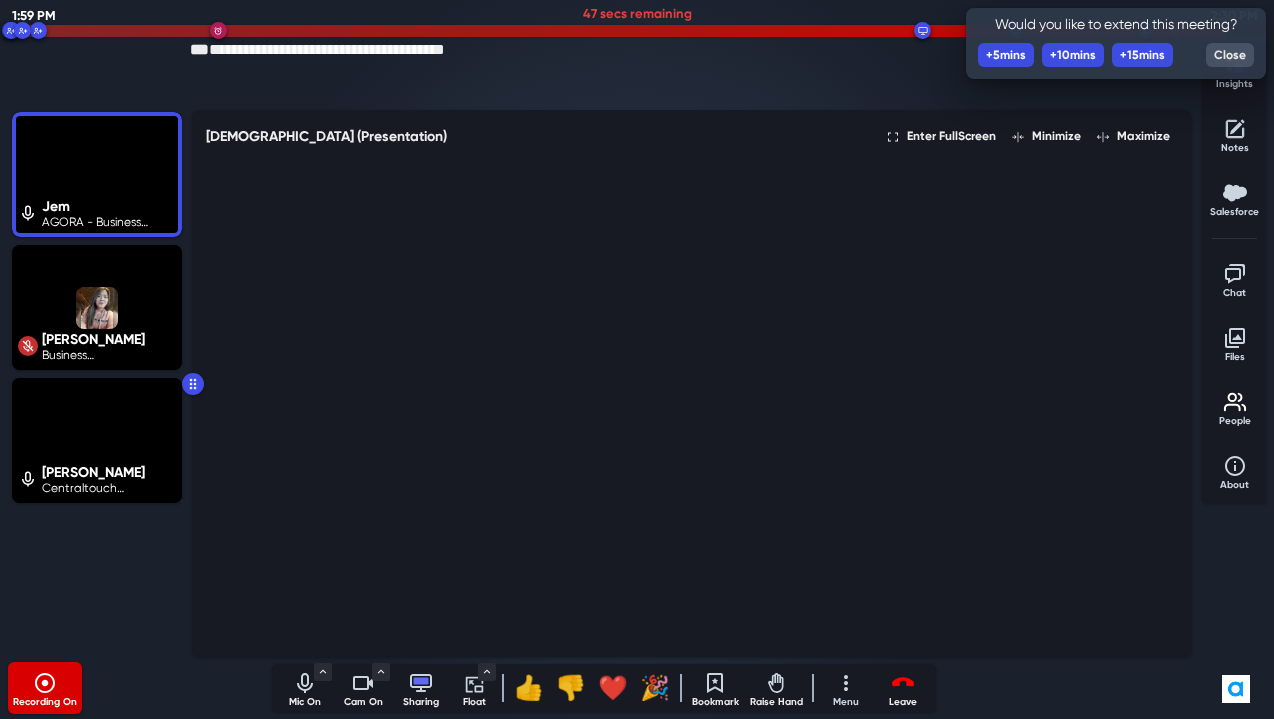 click on "Recording On Mic On Microphone System Default (Headset Microphone) Communications - Headset Microphone Headset Microphone Microphone Speaker System Default (Headset Earphone) Communications - Headset Earphone Headset Earphone Speakers Noise Cancellation Enabled Audio Settings... Mute Mic Cam On Camera USB 2.0Camera Background Effects Enabled Meeting Video Quality High Video Settings... Turn Off Sharing Float Include Everyone Just Buyers Just Team You Only participants with an active camera will be included. Float On 👍 👎 ❤️ 🎉 Bookmark   Raise Hand Menu Jem jemimah.fos@agora.io Help Keyboard shortcuts Full screen Background effect Turn captions  off Settings Leave Leave l End for all shift + l" at bounding box center (604, 688) 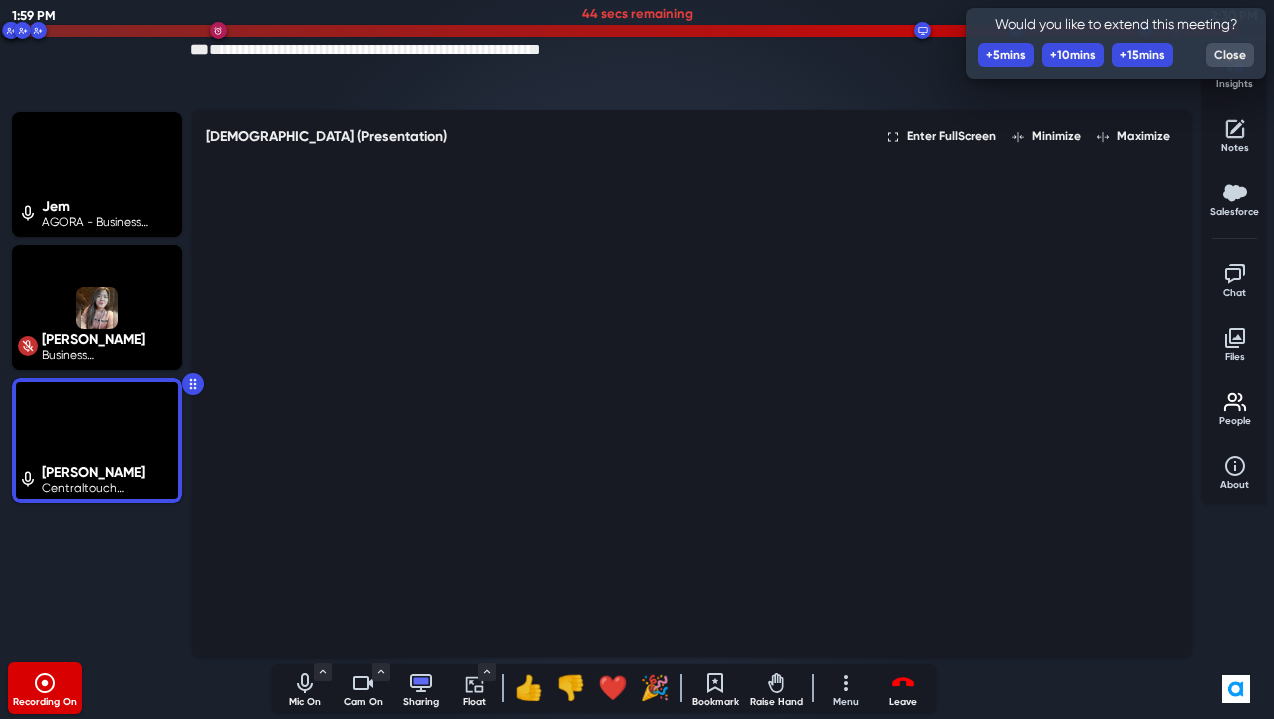 drag, startPoint x: 1025, startPoint y: 675, endPoint x: 1013, endPoint y: 675, distance: 12 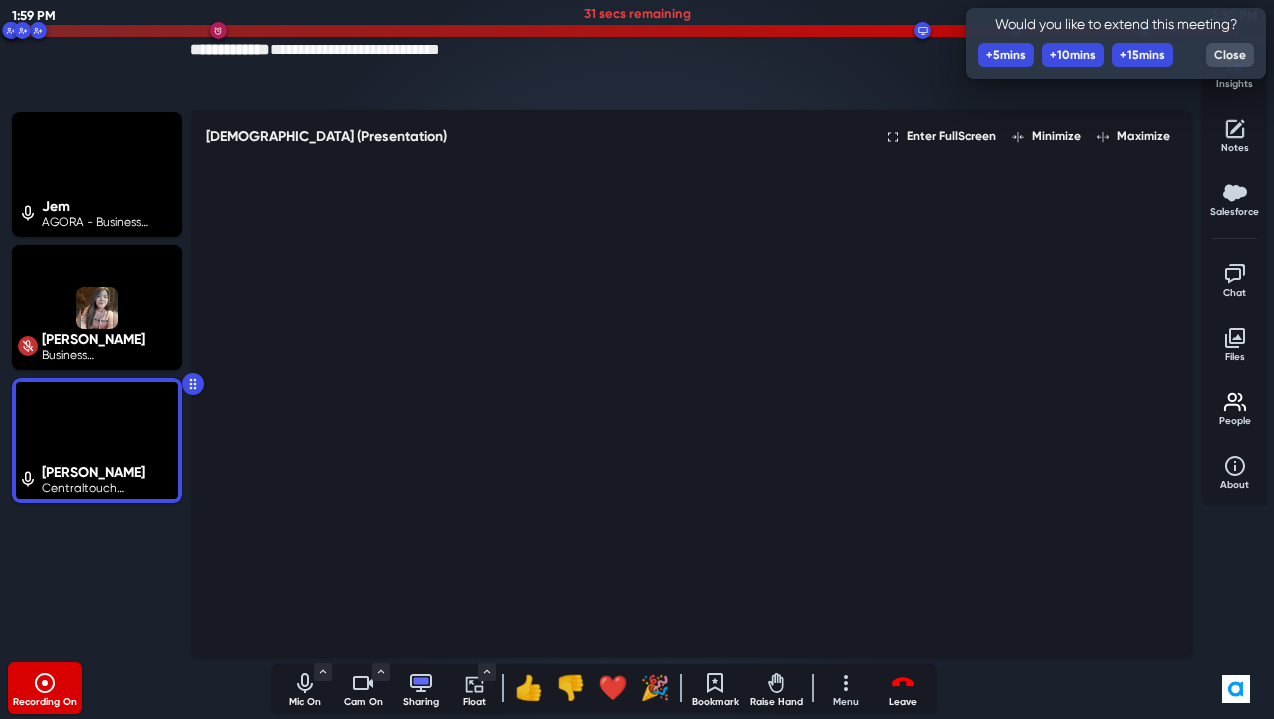 click on "Recording On" at bounding box center (140, 688) 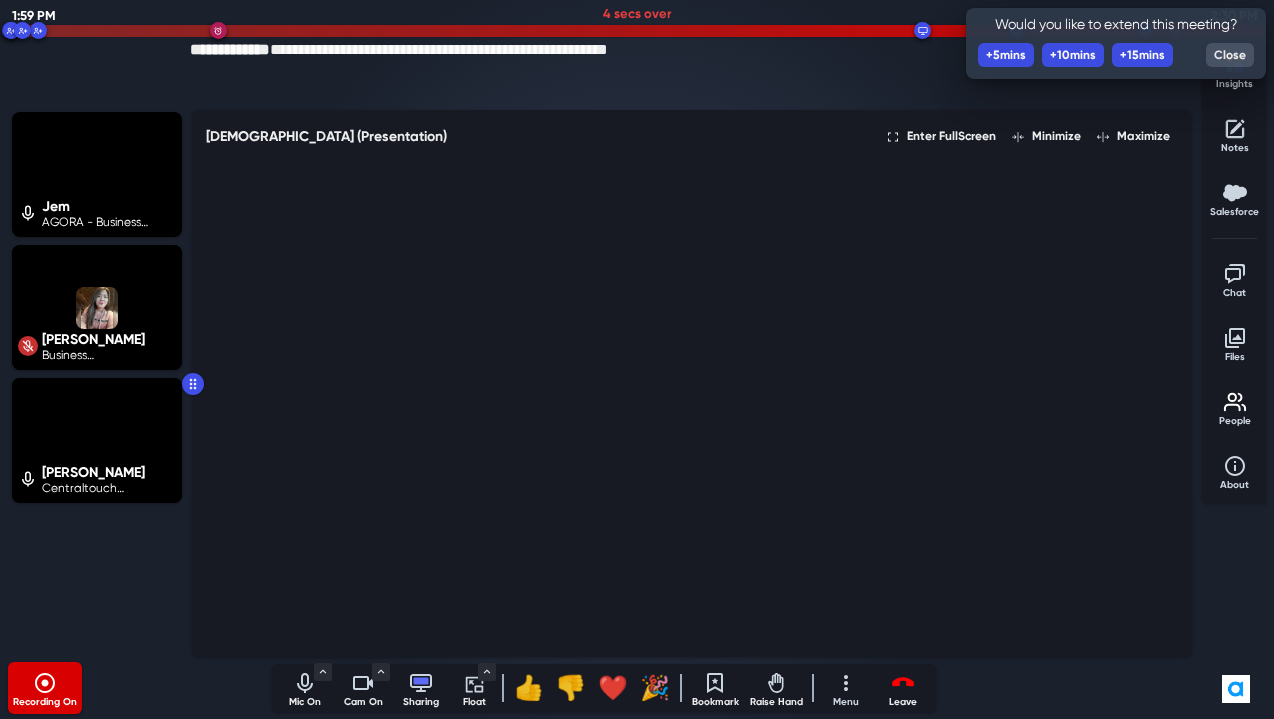 click on "Jem AGORA - Business Development Kate Amate Business Development Representative Hassan Firouz Centraltouch Technology / CTO and VP of Eng" at bounding box center [97, 383] 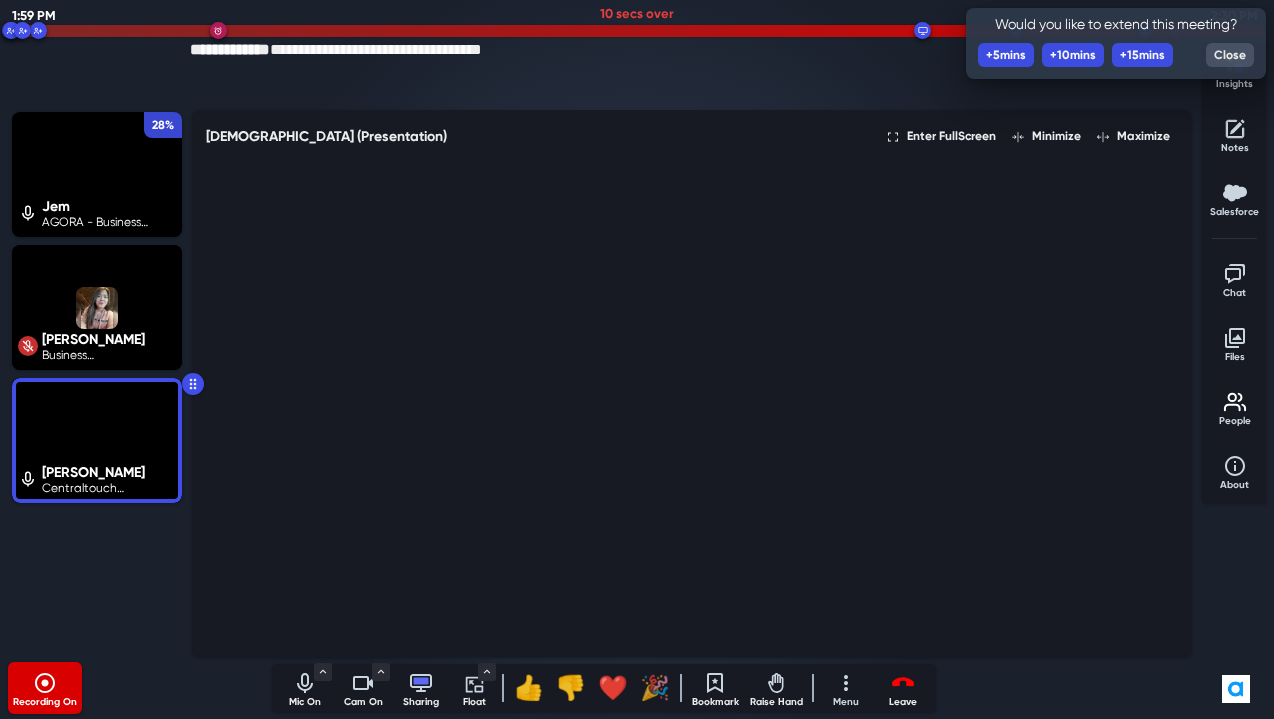 click on "🎉" at bounding box center [655, 688] 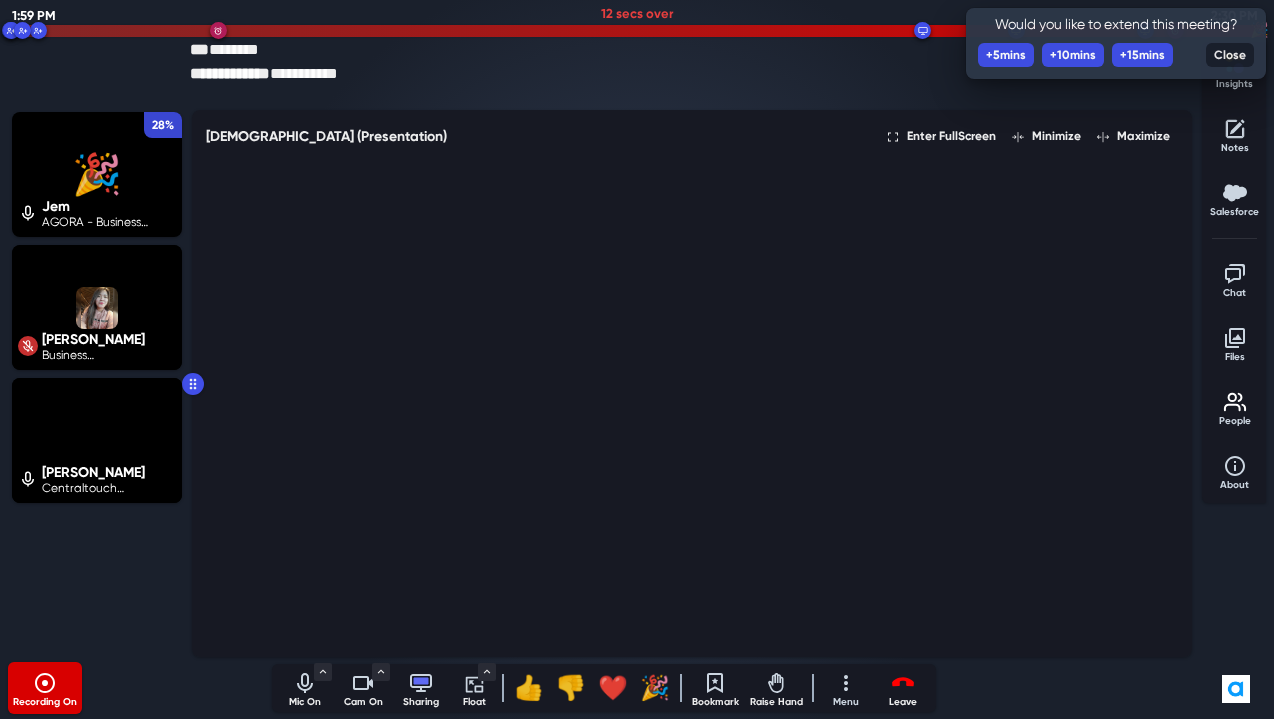 click on "Close" at bounding box center (1230, 55) 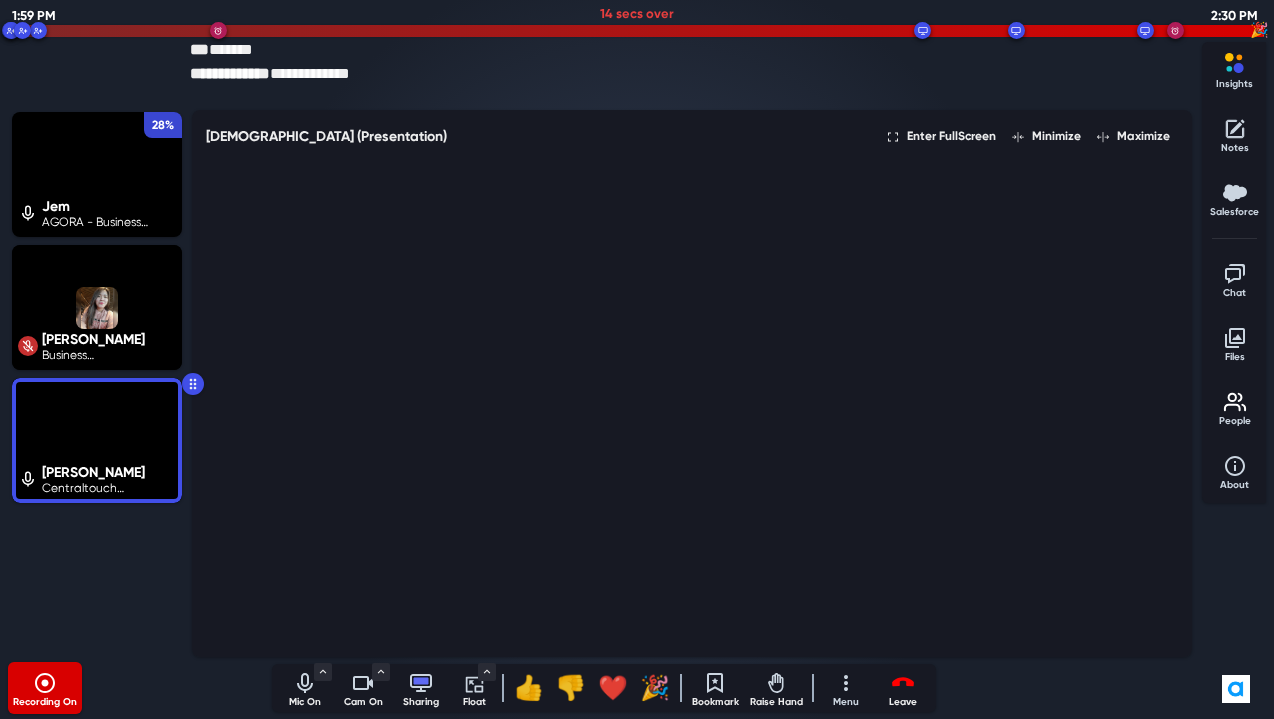 click on "Jem AGORA - Business Development   28% Kate Amate Business Development Representative Hassan Firouz Centraltouch Technology / CTO and VP of Eng" at bounding box center [97, 383] 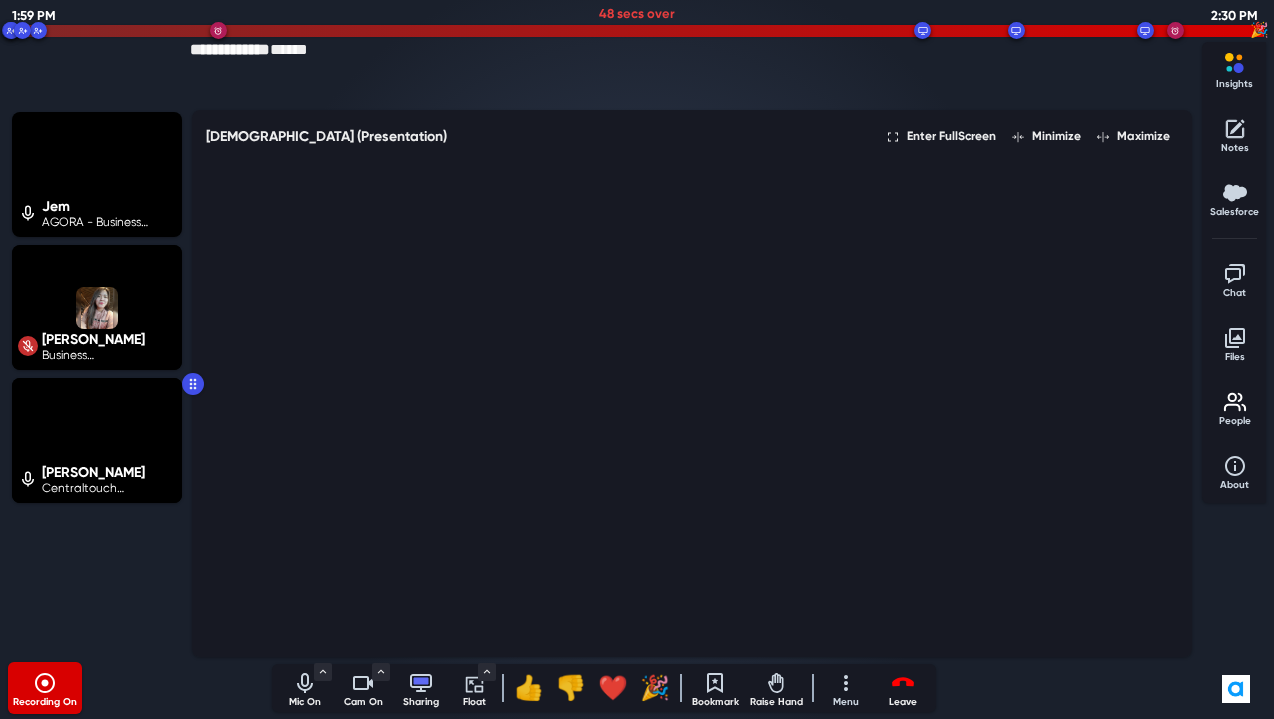 click on "Jem AGORA - Business Development Kate Amate Business Development Representative Hassan Firouz Centraltouch Technology / CTO and VP of Eng" at bounding box center (97, 383) 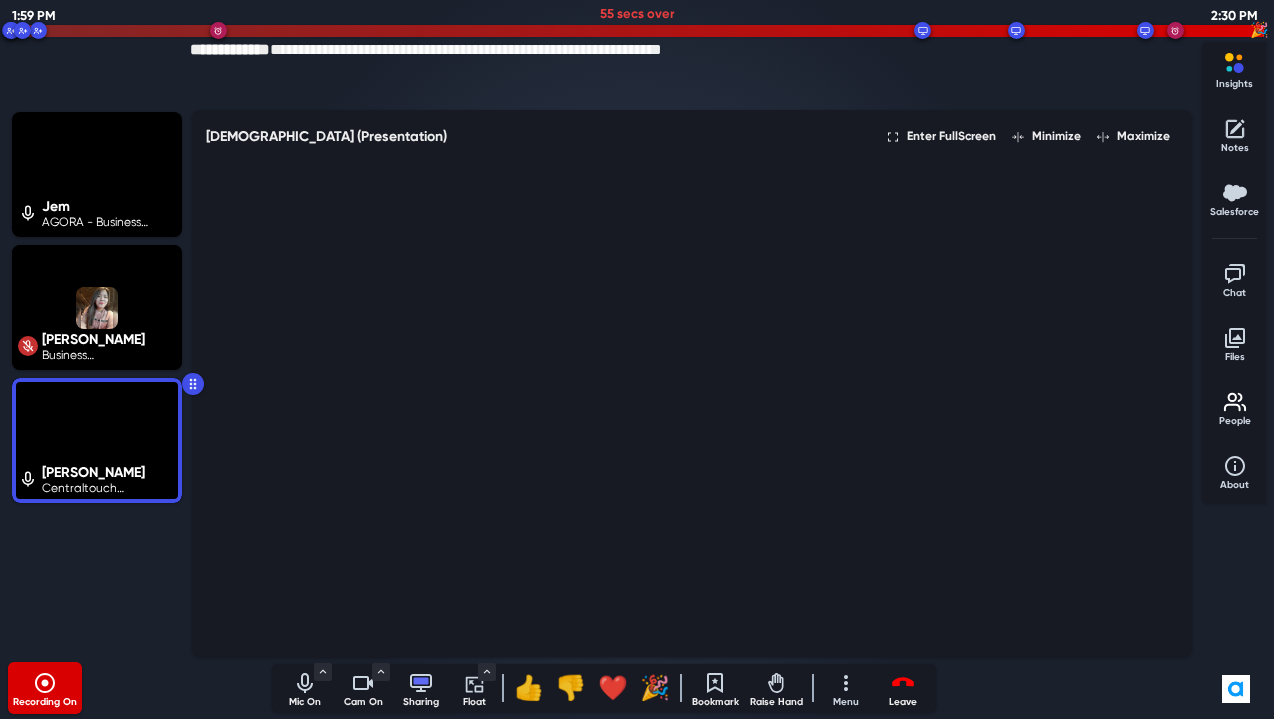 click on "Recording On Mic On Microphone System Default (Headset Microphone) Communications - Headset Microphone Headset Microphone Microphone Speaker System Default (Headset Earphone) Communications - Headset Earphone Headset Earphone Speakers Noise Cancellation Enabled Audio Settings... Mute Mic Cam On Camera USB 2.0Camera Background Effects Enabled Meeting Video Quality High Video Settings... Turn Off Sharing Float Include Everyone Just Buyers Just Team You Only participants with an active camera will be included. Float On 👍 👎 ❤️ 🎉 Bookmark   Raise Hand Menu Jem jemimah.fos@agora.io Help Keyboard shortcuts Full screen Background effect Turn captions  off Settings Leave Leave l End for all shift + l" at bounding box center [604, 688] 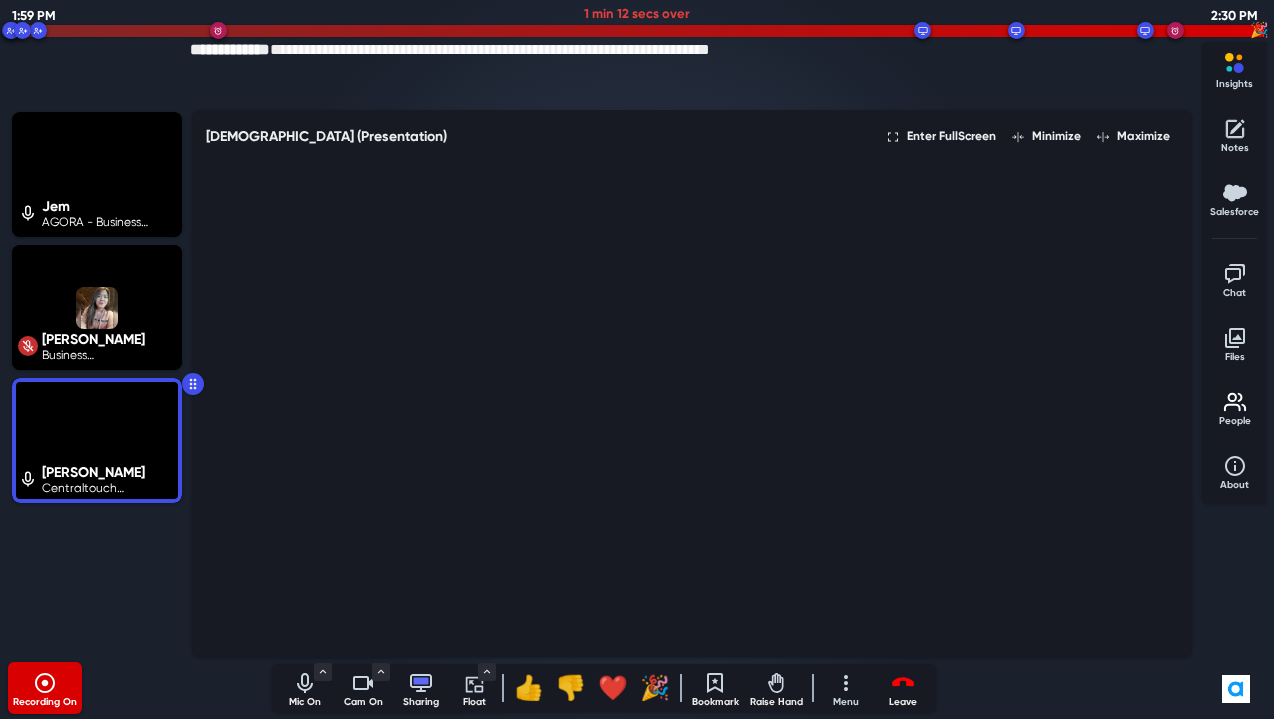 click on "Recording On" at bounding box center (140, 688) 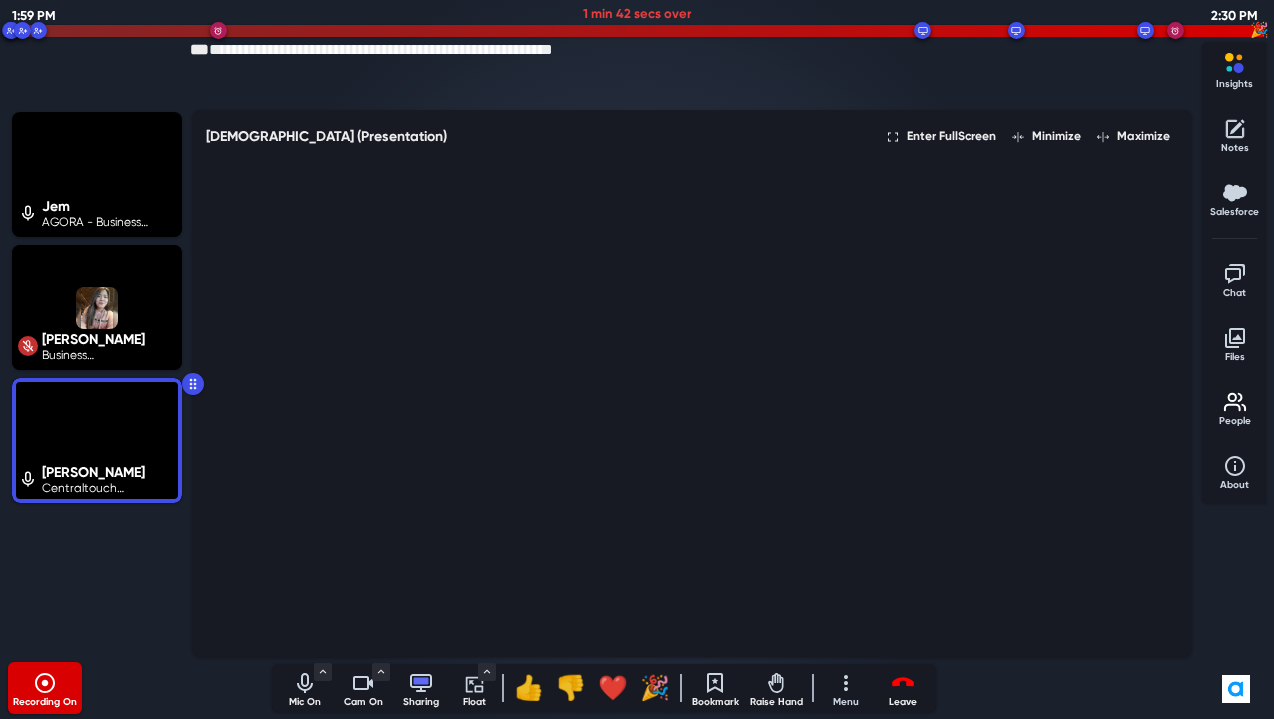 click on "Jem AGORA - Business Development Kate Amate Business Development Representative Hassan Firouz Centraltouch Technology / CTO and VP of Eng" at bounding box center [97, 383] 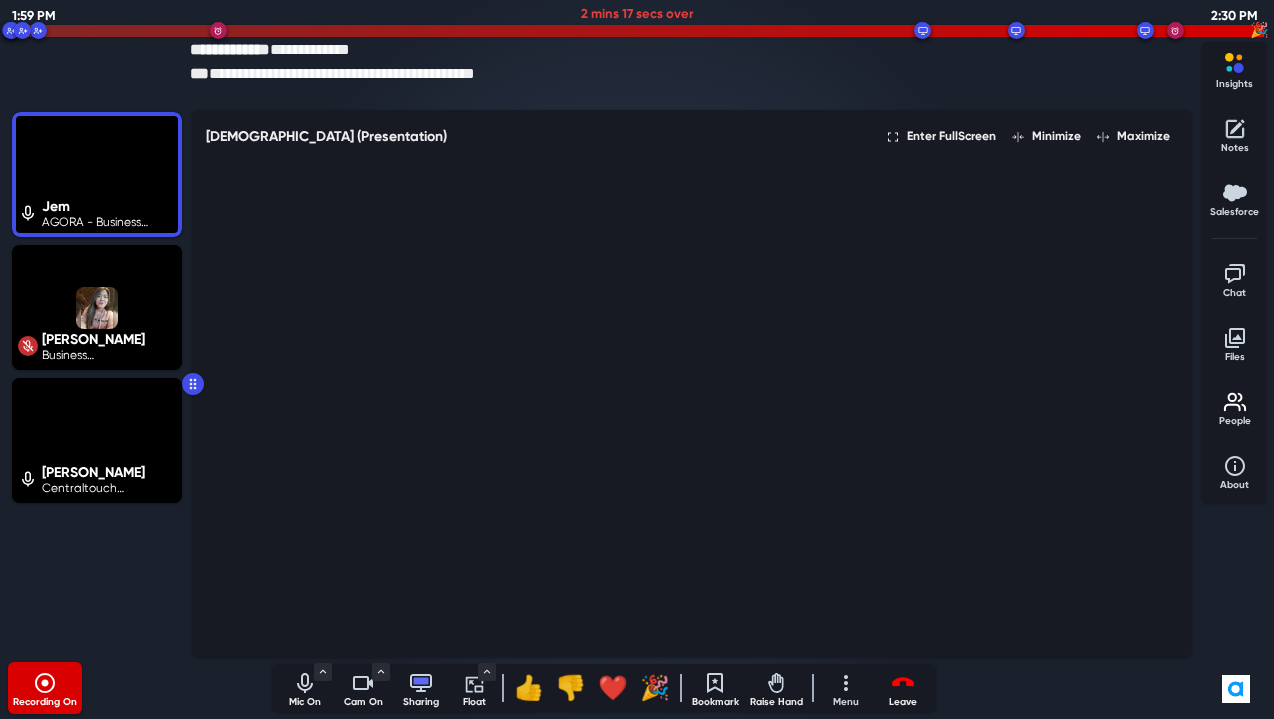 click on "Recording On" at bounding box center (140, 688) 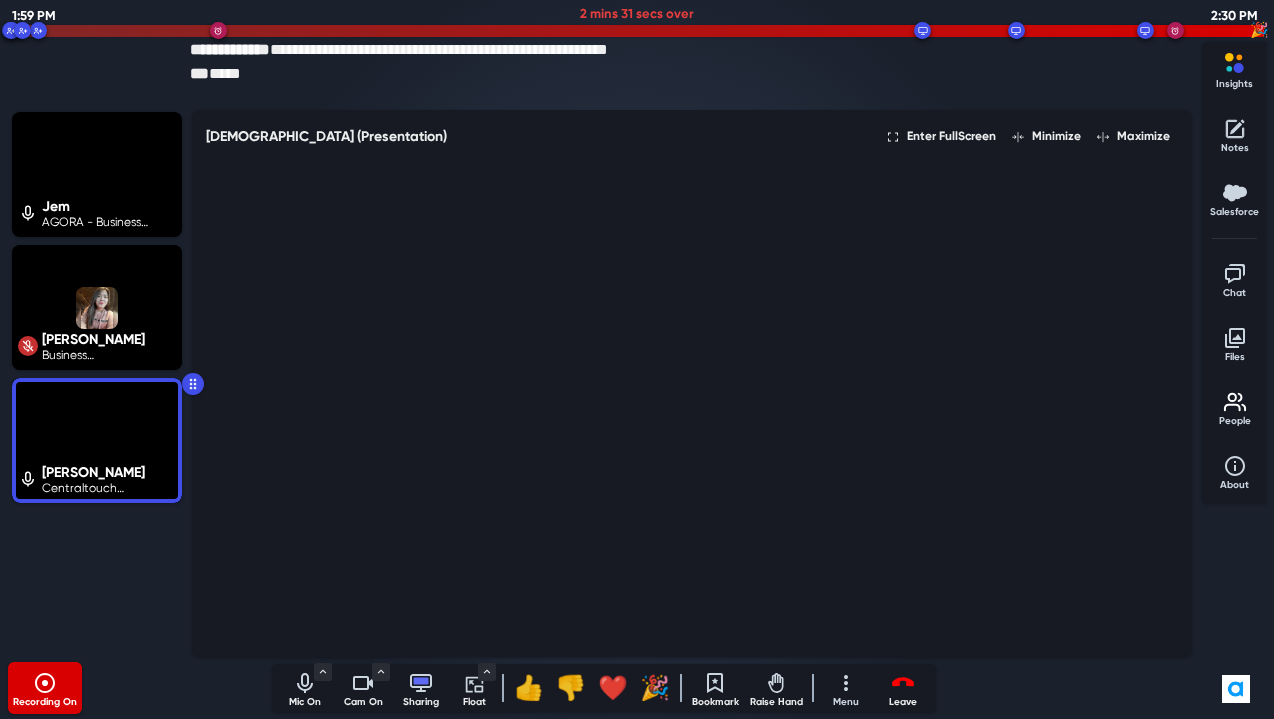 click on "Recording On" at bounding box center [140, 688] 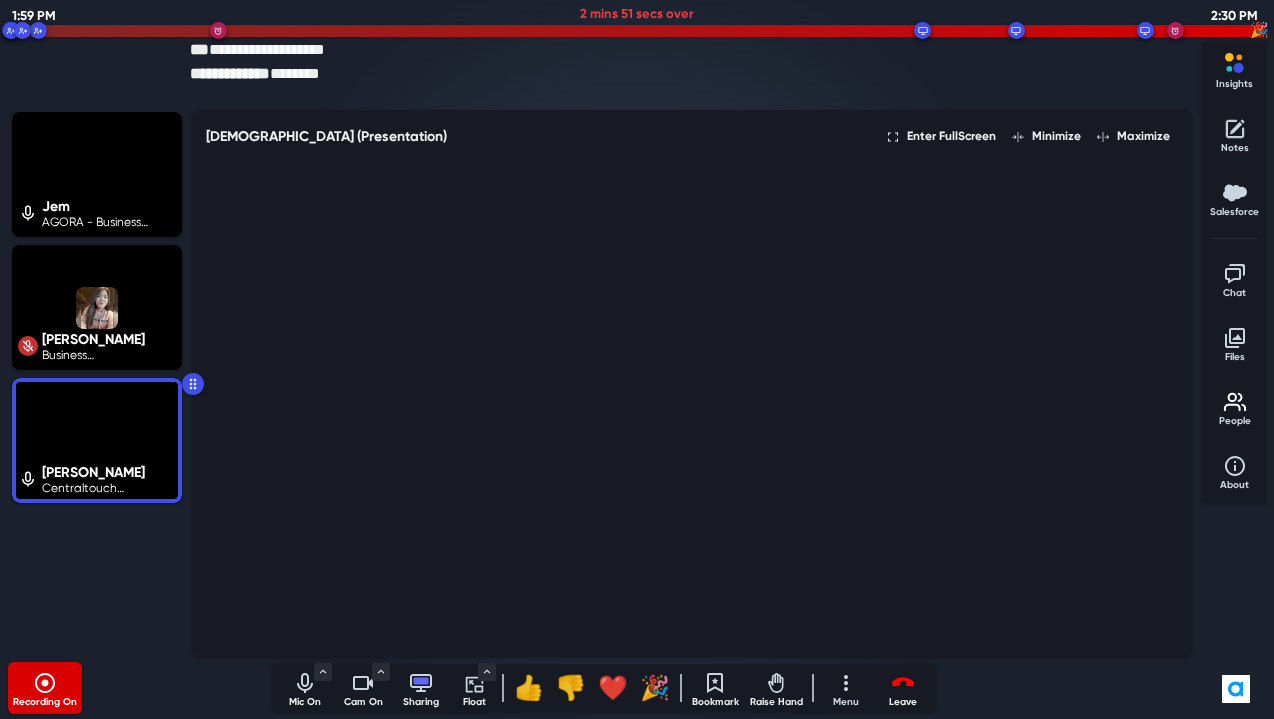 click on "Recording On" at bounding box center (140, 688) 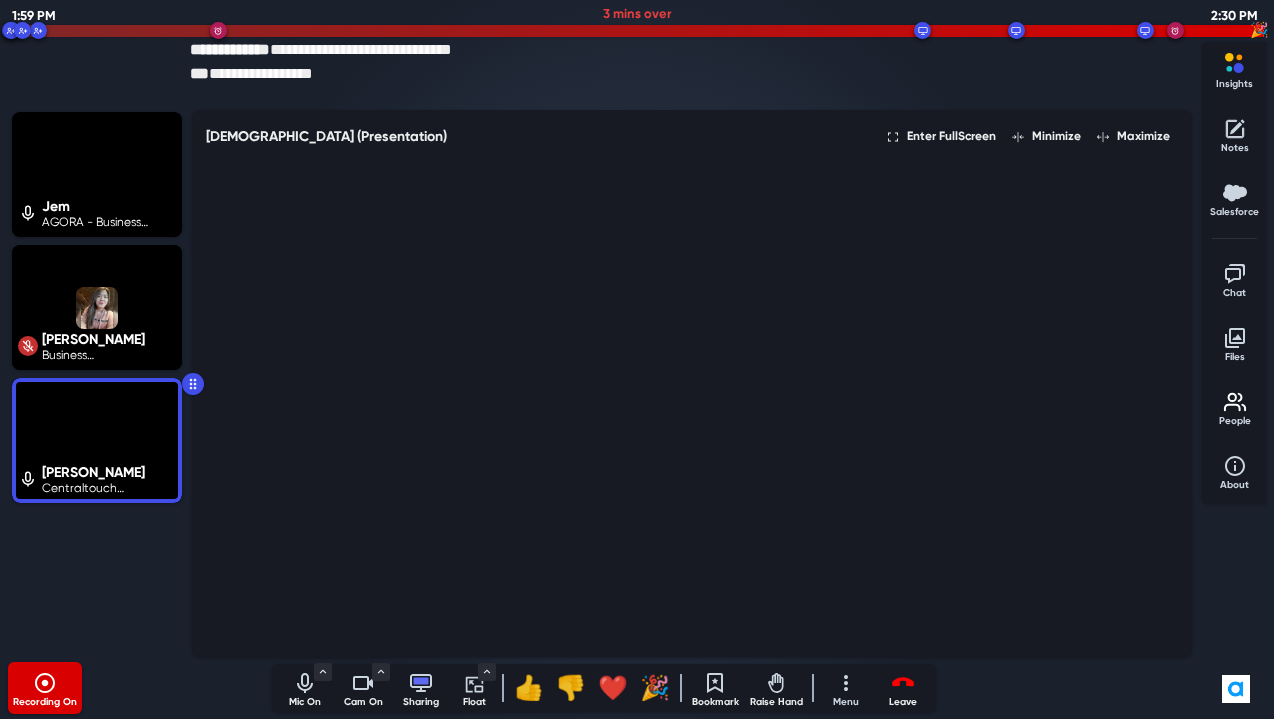 click on "Recording On" at bounding box center [140, 688] 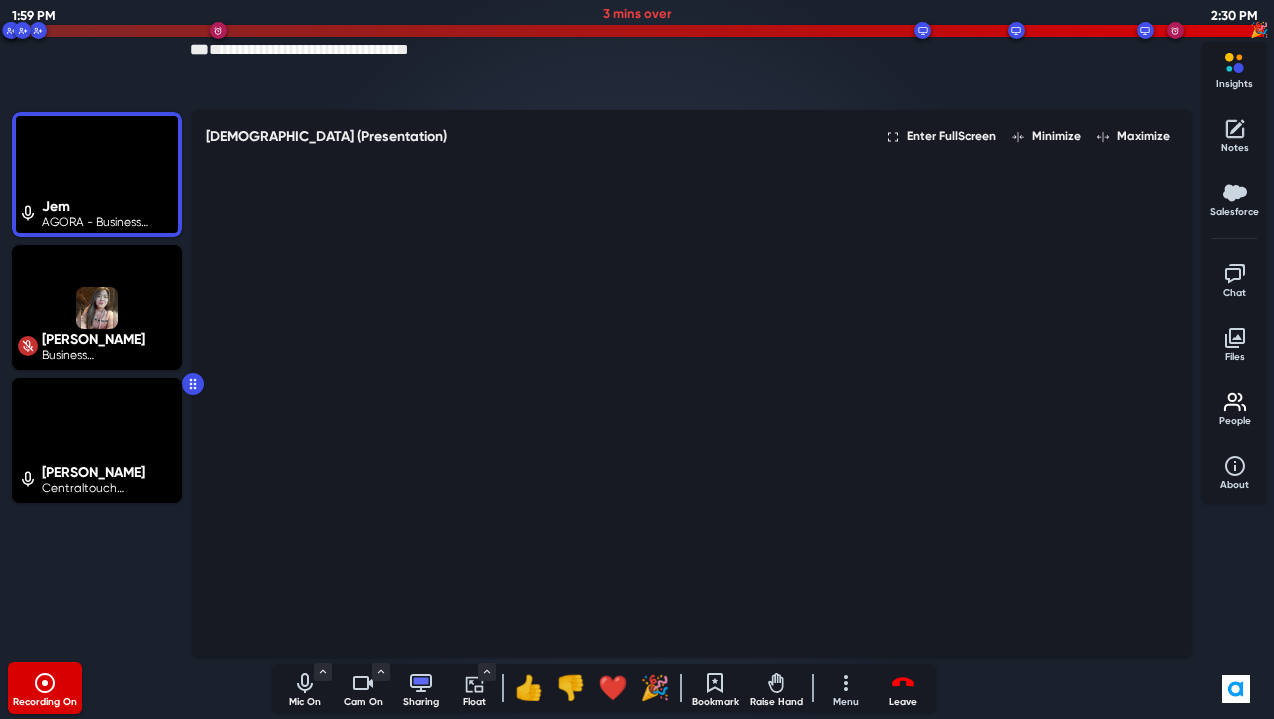 click on "Recording On" at bounding box center (140, 688) 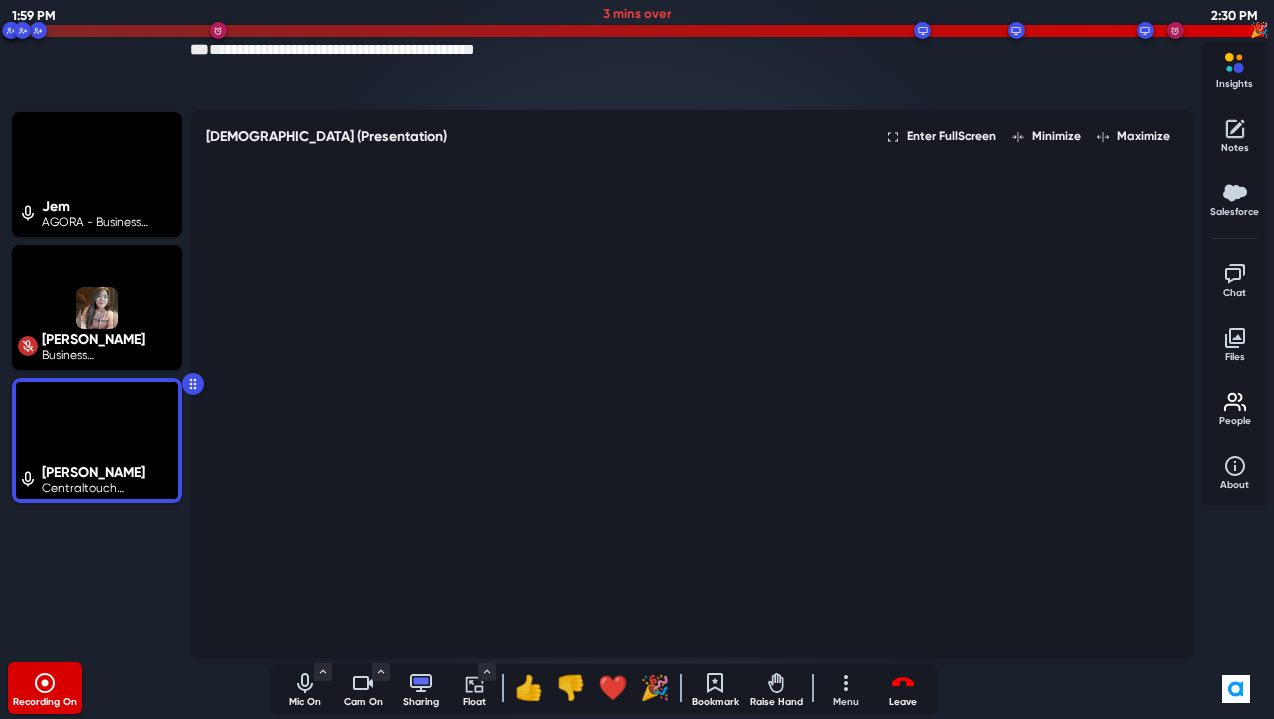 click on "Recording On" at bounding box center (140, 688) 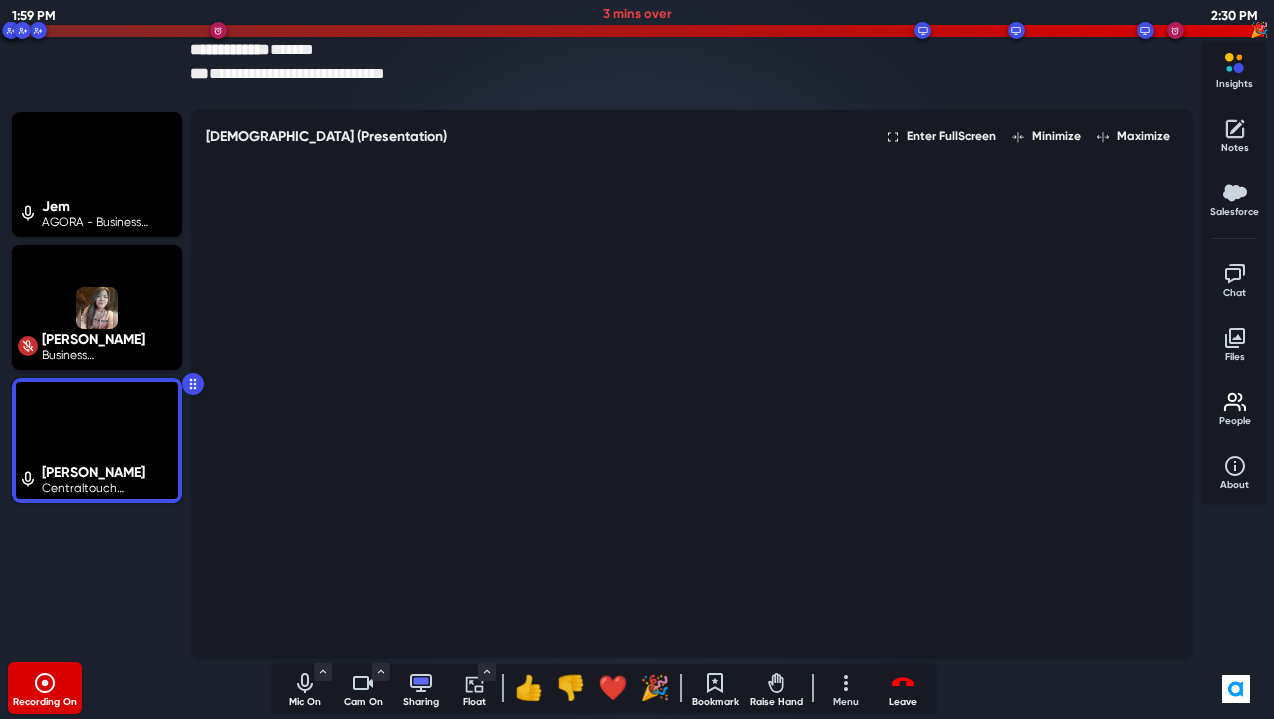 click on "Recording On" at bounding box center [140, 688] 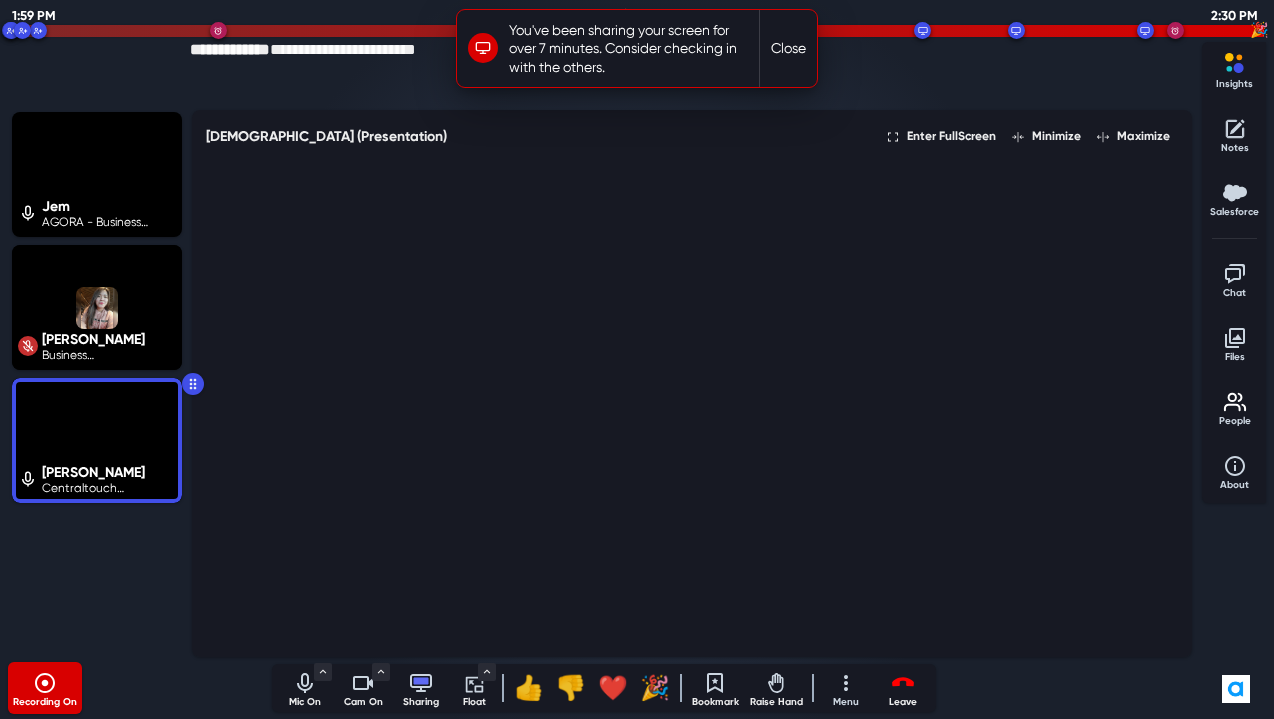 click on "Jem AGORA - Business Development Kate Amate Business Development Representative Hassan Firouz Centraltouch Technology / CTO and VP of Eng" at bounding box center [97, 383] 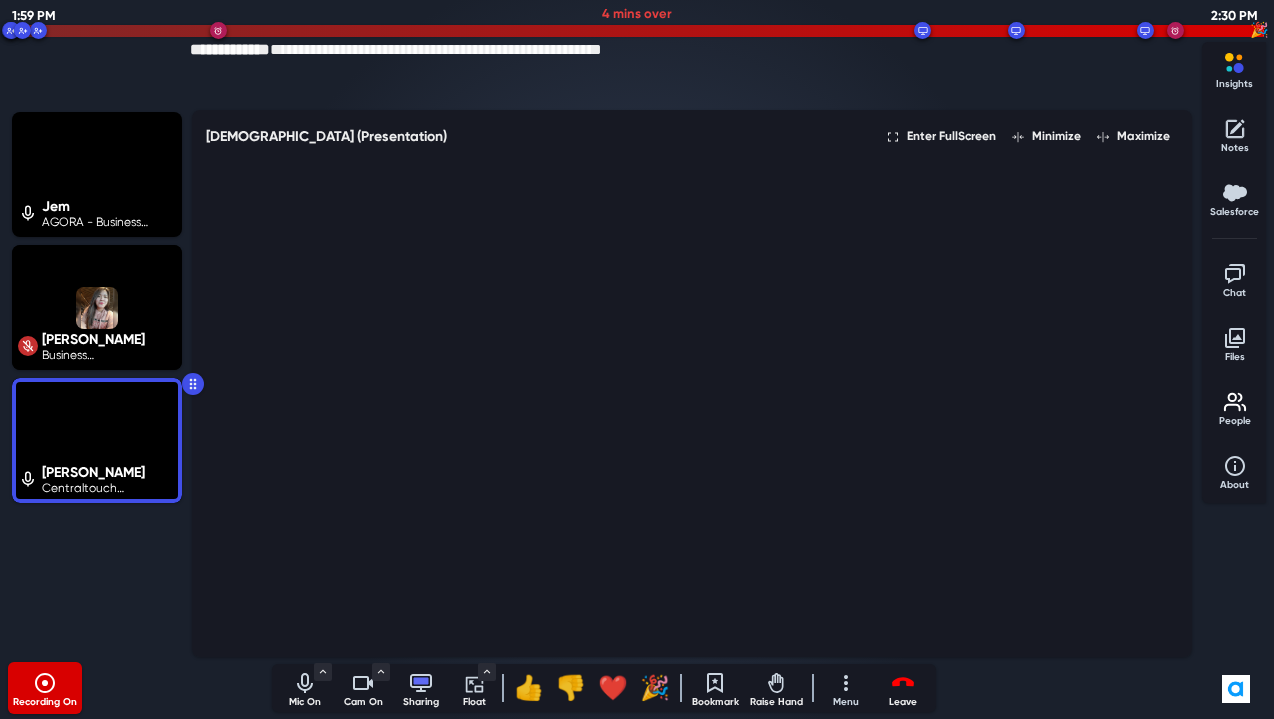 click on "Jem AGORA - Business Development Kate Amate Business Development Representative Hassan Firouz Centraltouch Technology / CTO and VP of Eng" at bounding box center (97, 383) 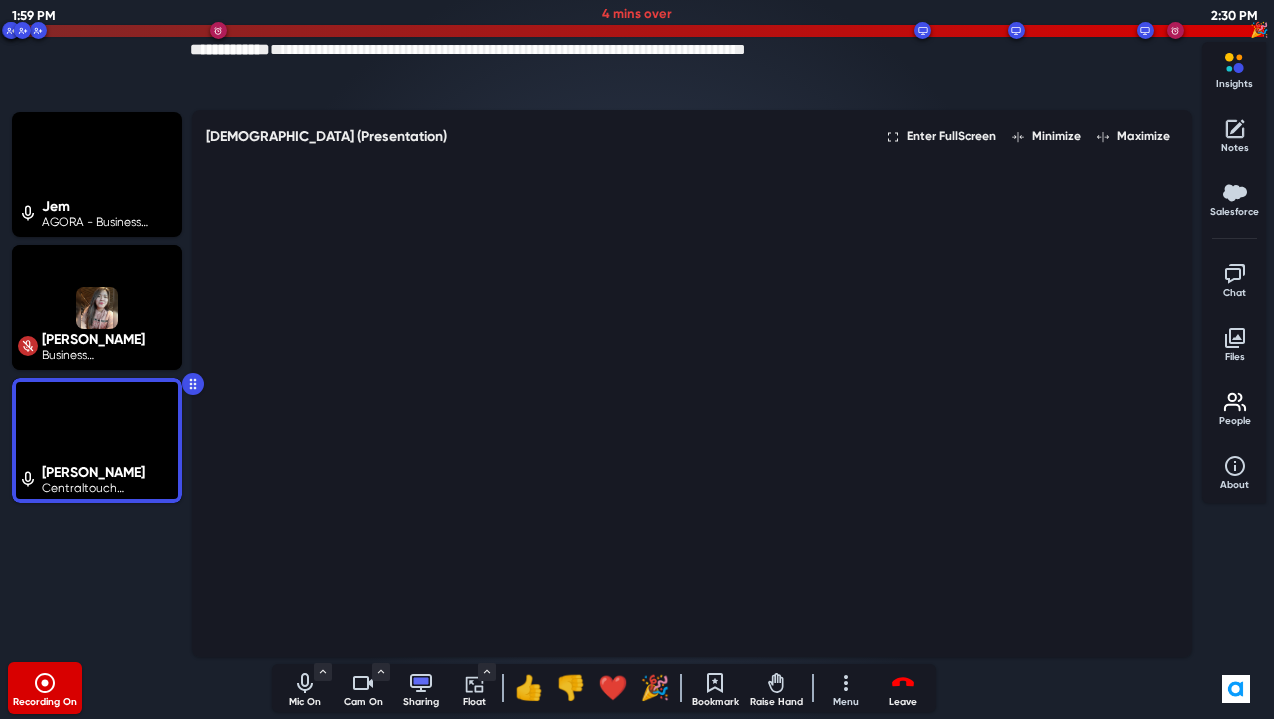 click on "Jem AGORA - Business Development Kate Amate Business Development Representative Hassan Firouz Centraltouch Technology / CTO and VP of Eng" at bounding box center (97, 383) 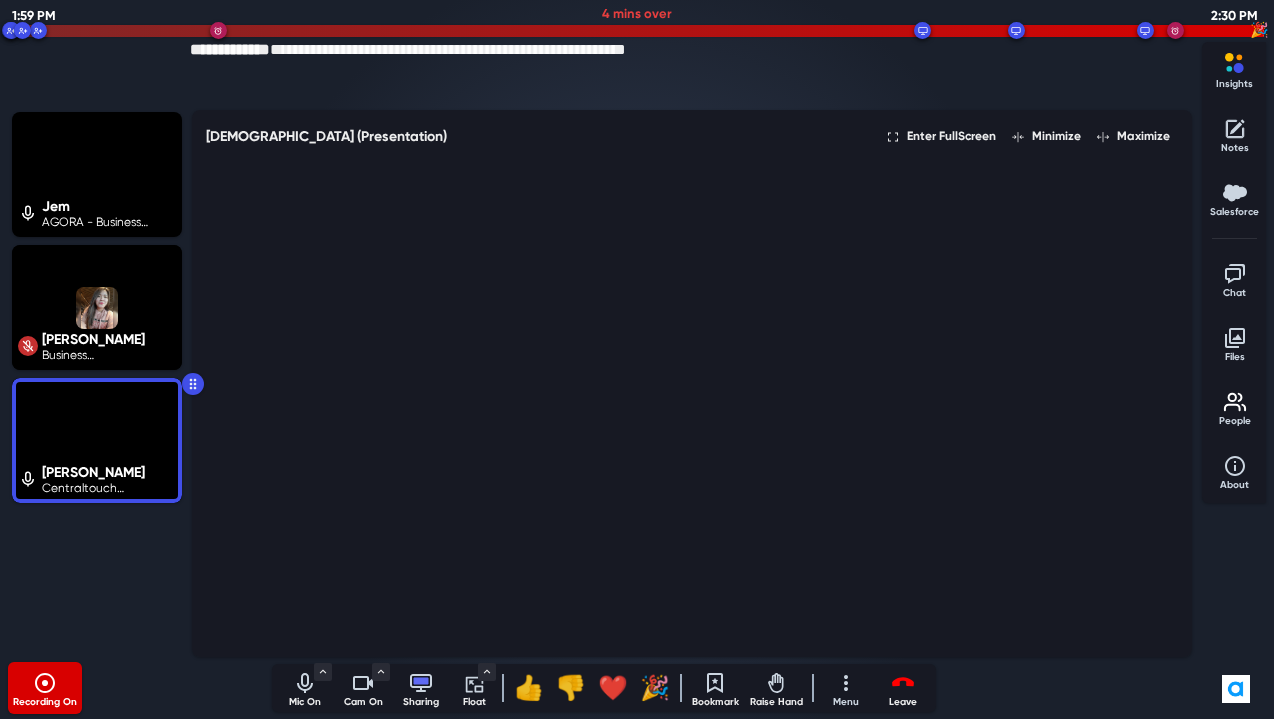 click on "Recording On" at bounding box center [140, 688] 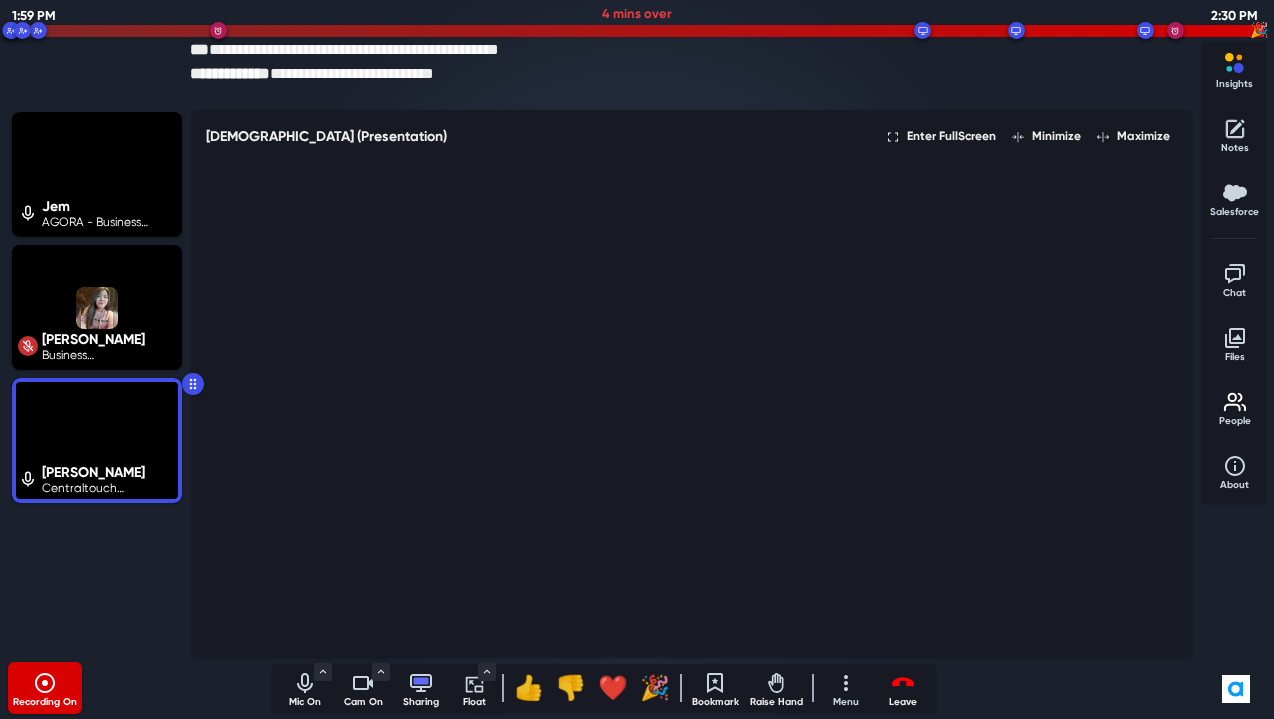 click on "Recording On" at bounding box center (140, 688) 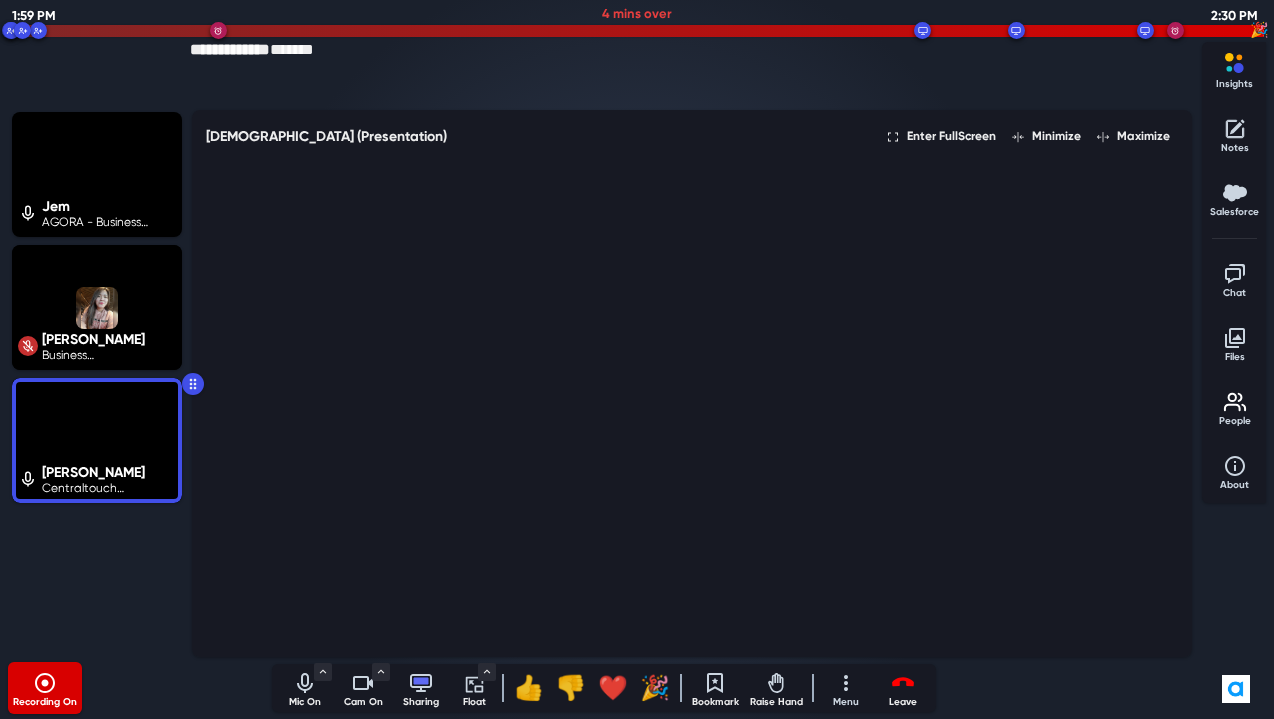 click on "Recording On" at bounding box center (140, 688) 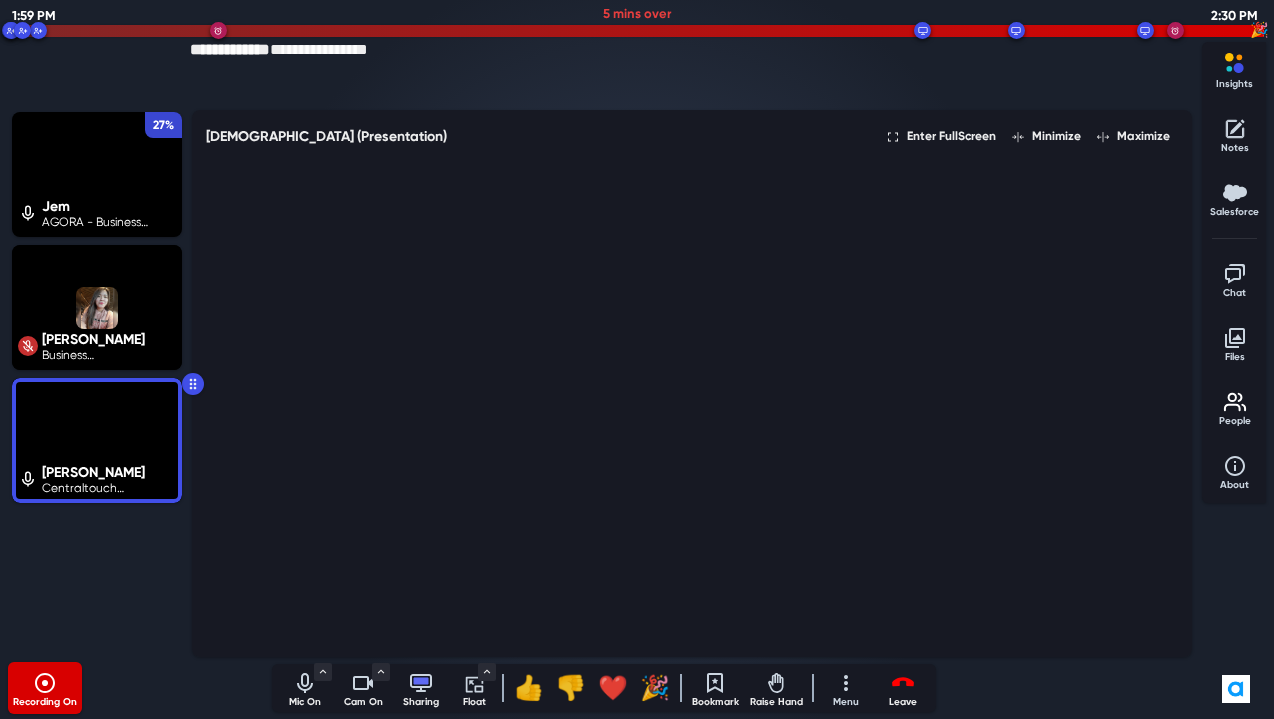 click on "Recording On" at bounding box center (140, 688) 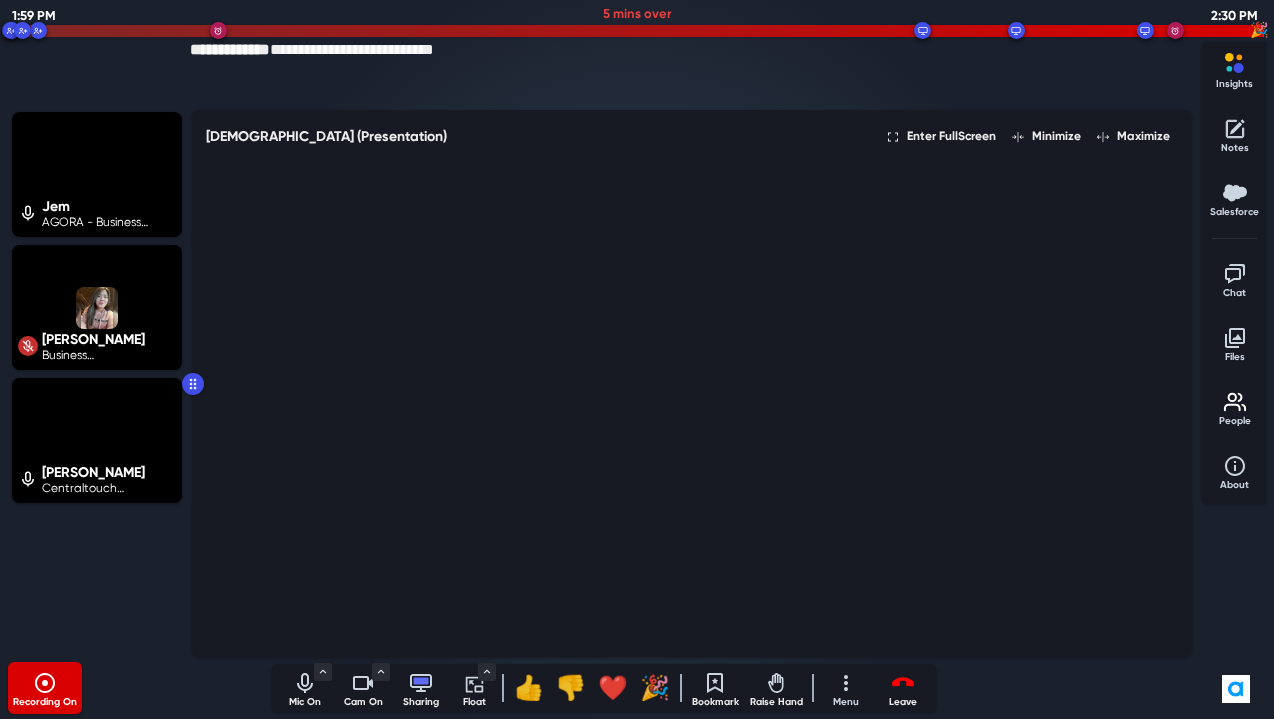 click on "Recording On" at bounding box center (140, 688) 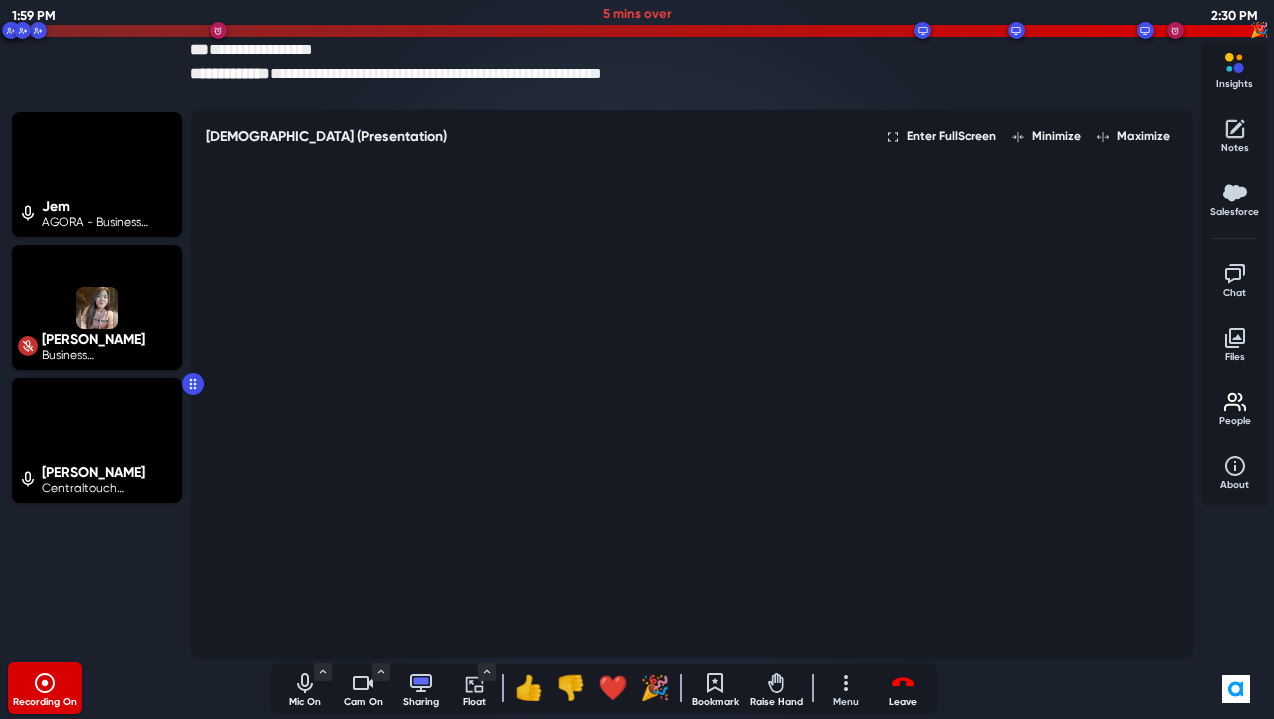 click on "Jem AGORA - Business Development Kate Amate Business Development Representative Hassan Firouz Centraltouch Technology / CTO and VP of Eng" at bounding box center (97, 383) 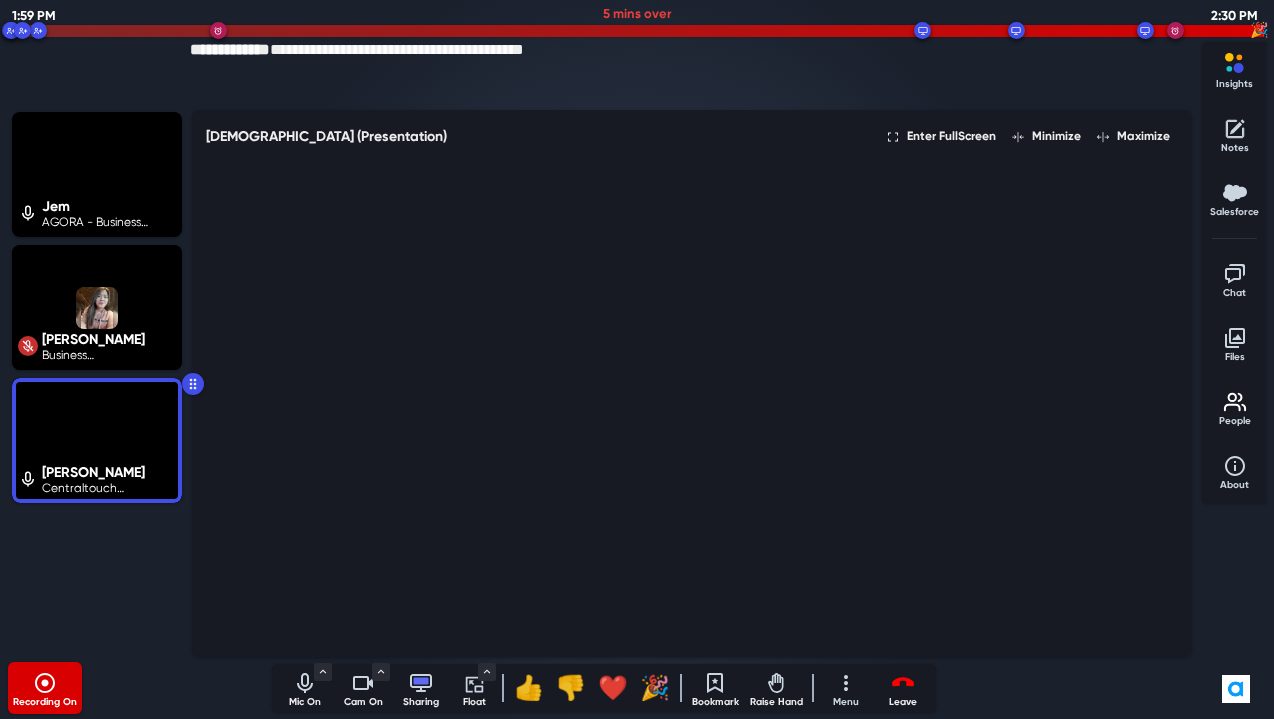 click on "Recording On" at bounding box center [140, 688] 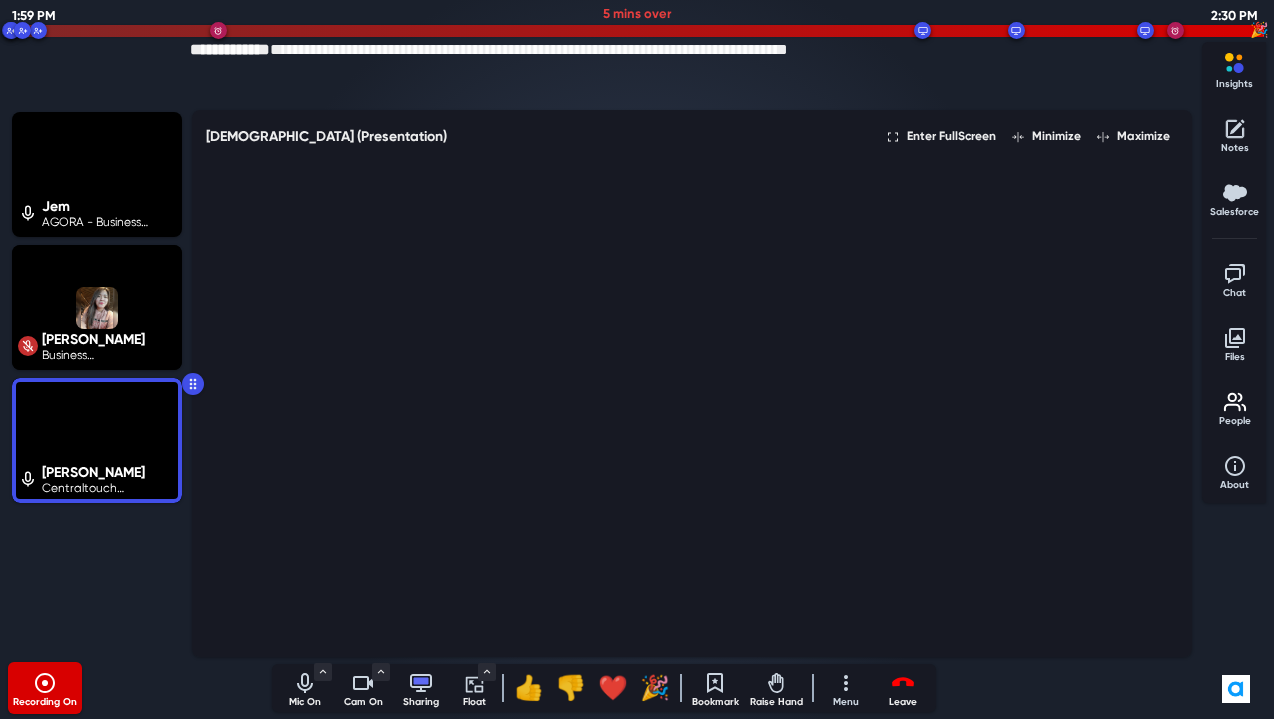 click on "Recording On" at bounding box center (140, 688) 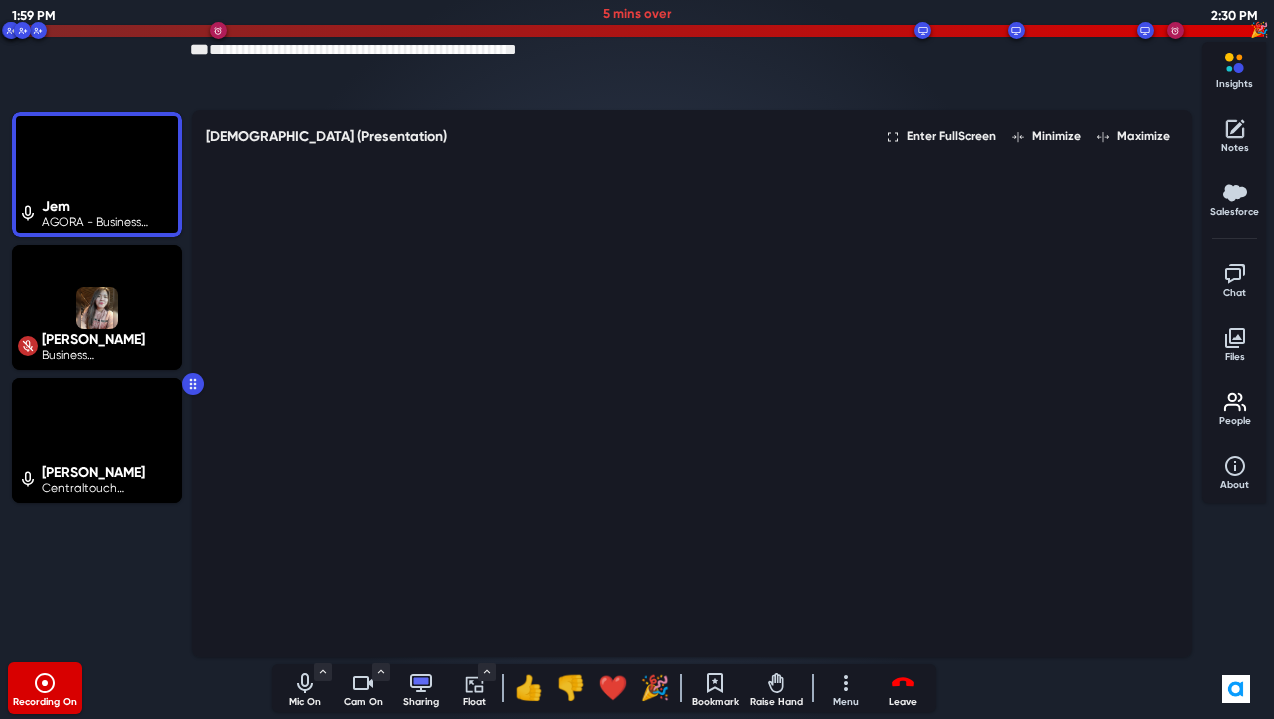 click on "Recording On" at bounding box center [140, 688] 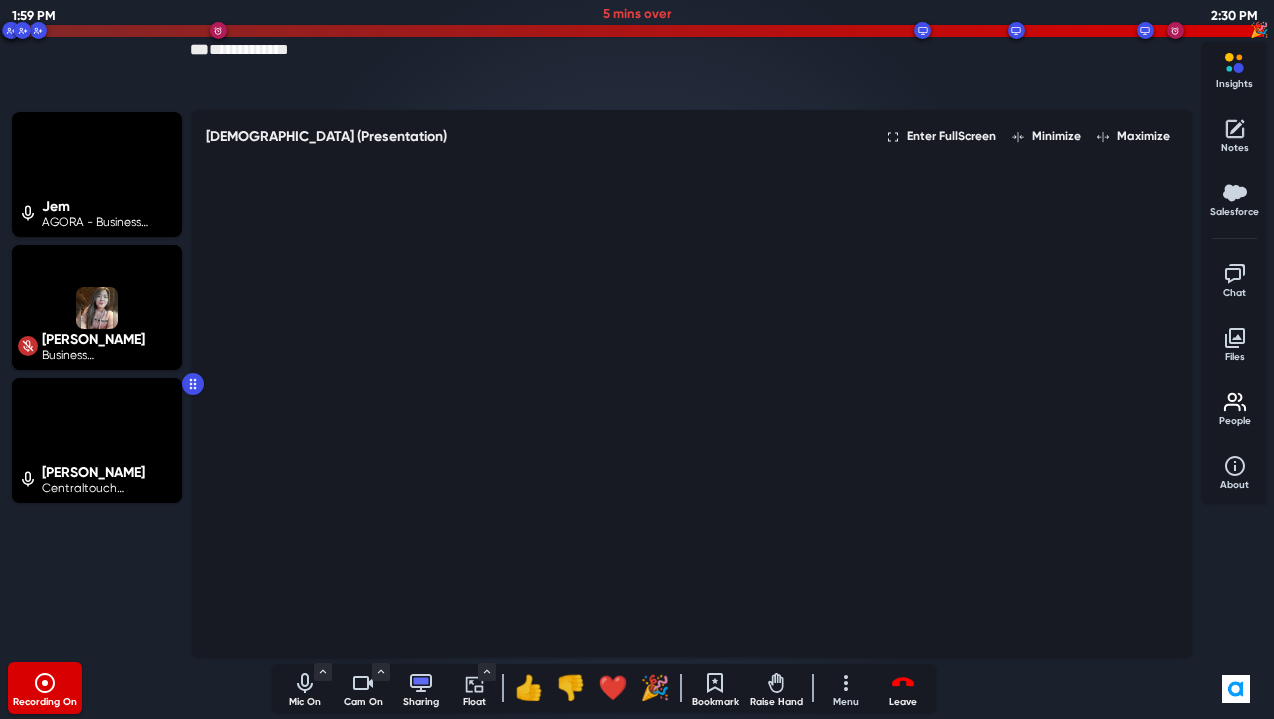 click on "Recording On" at bounding box center (140, 688) 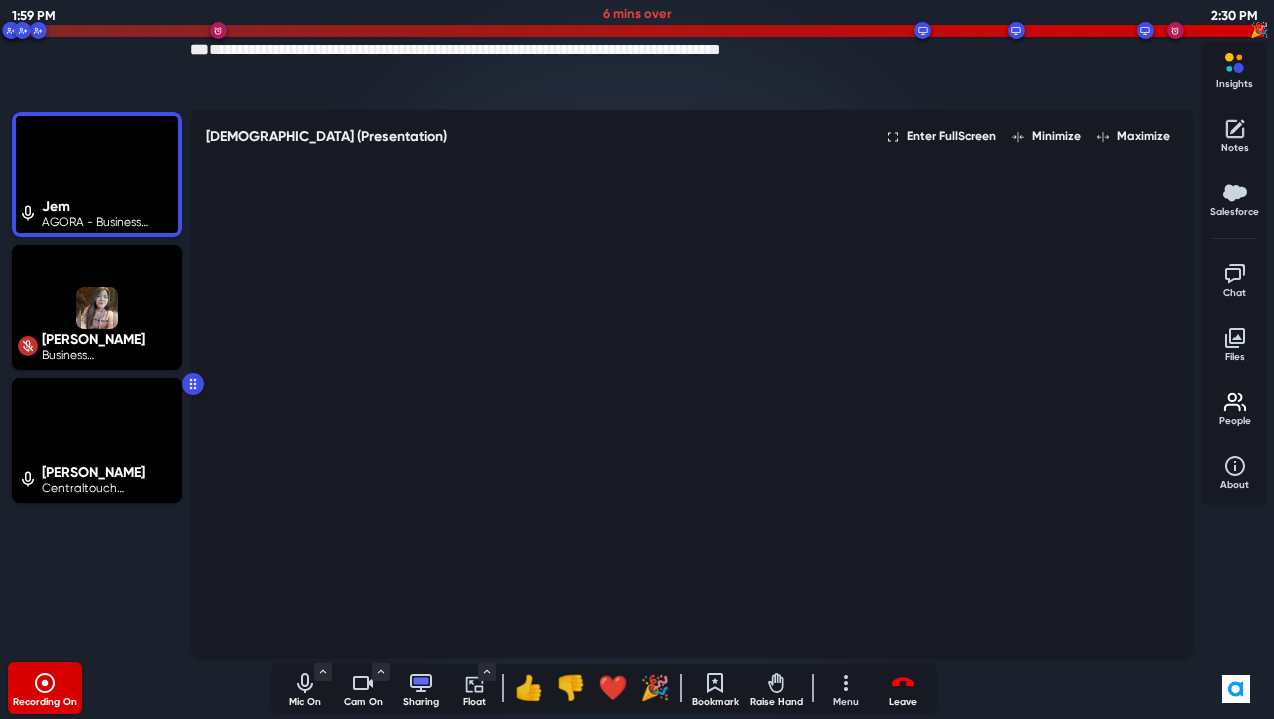 click on "Recording On" at bounding box center (140, 688) 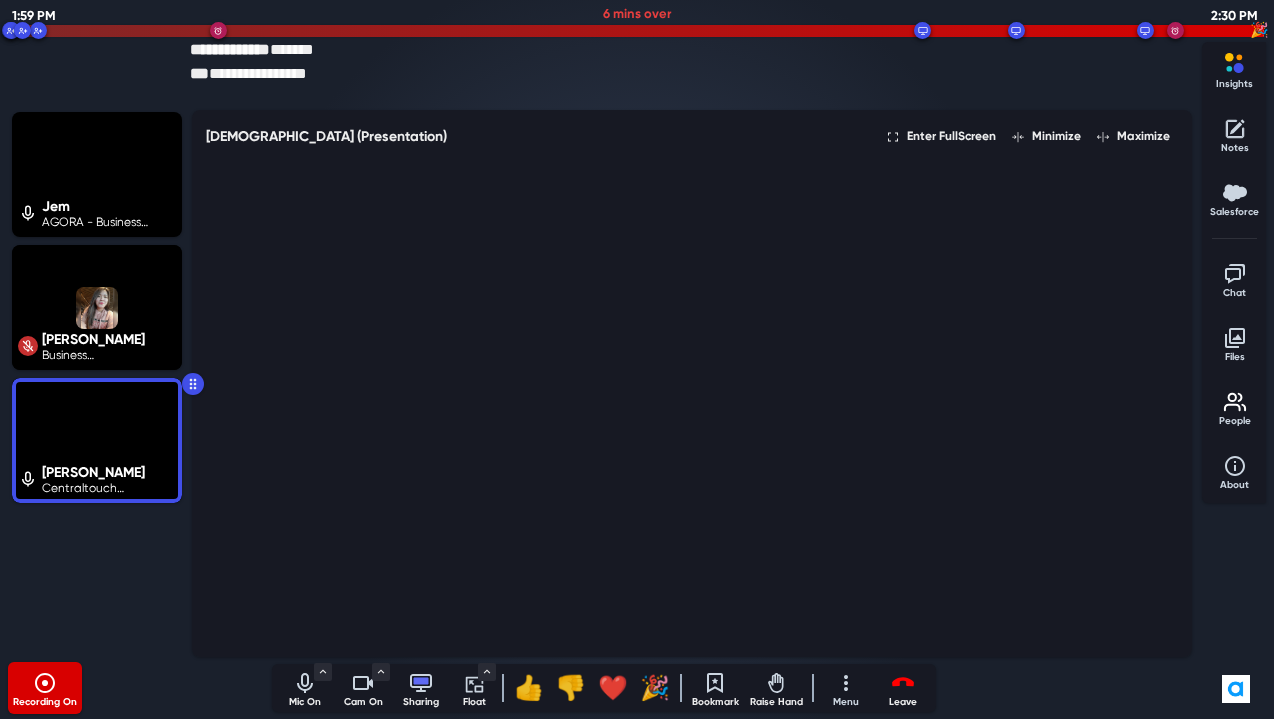 click on "Recording On" at bounding box center (140, 688) 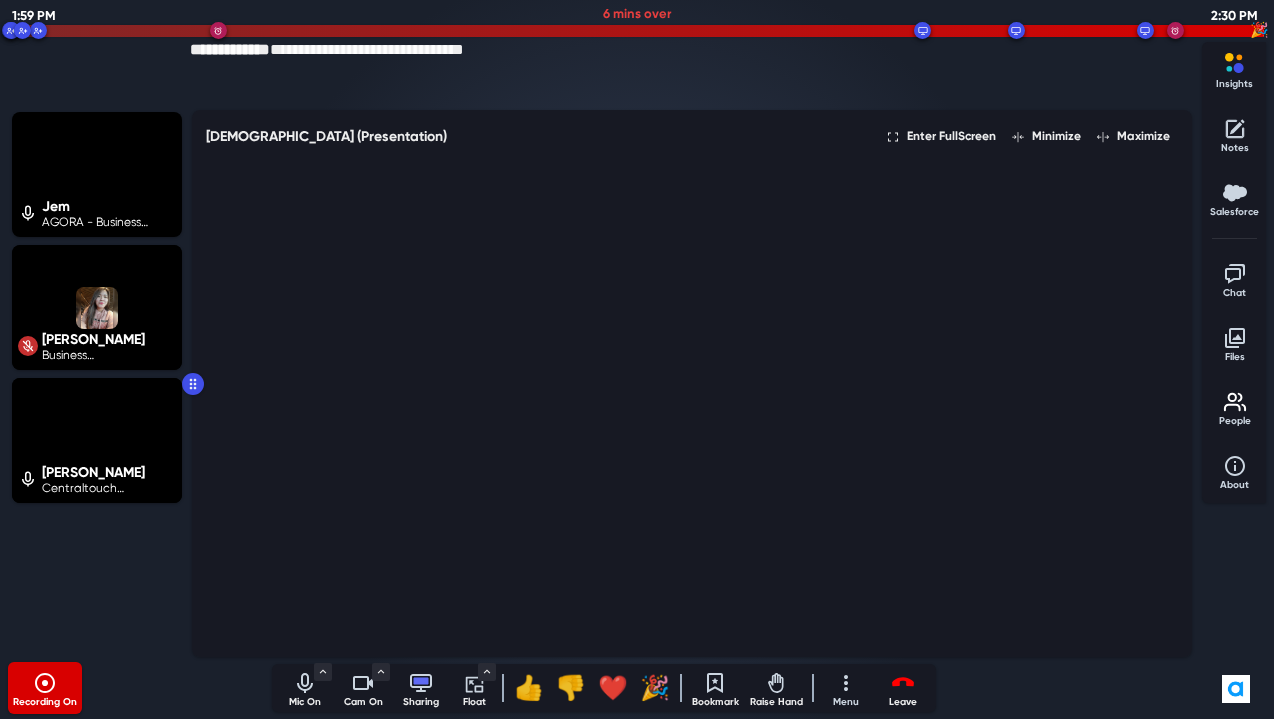 click on "Jem AGORA - Business Development Kate Amate Business Development Representative Hassan Firouz Centraltouch Technology / CTO and VP of Eng" at bounding box center (97, 383) 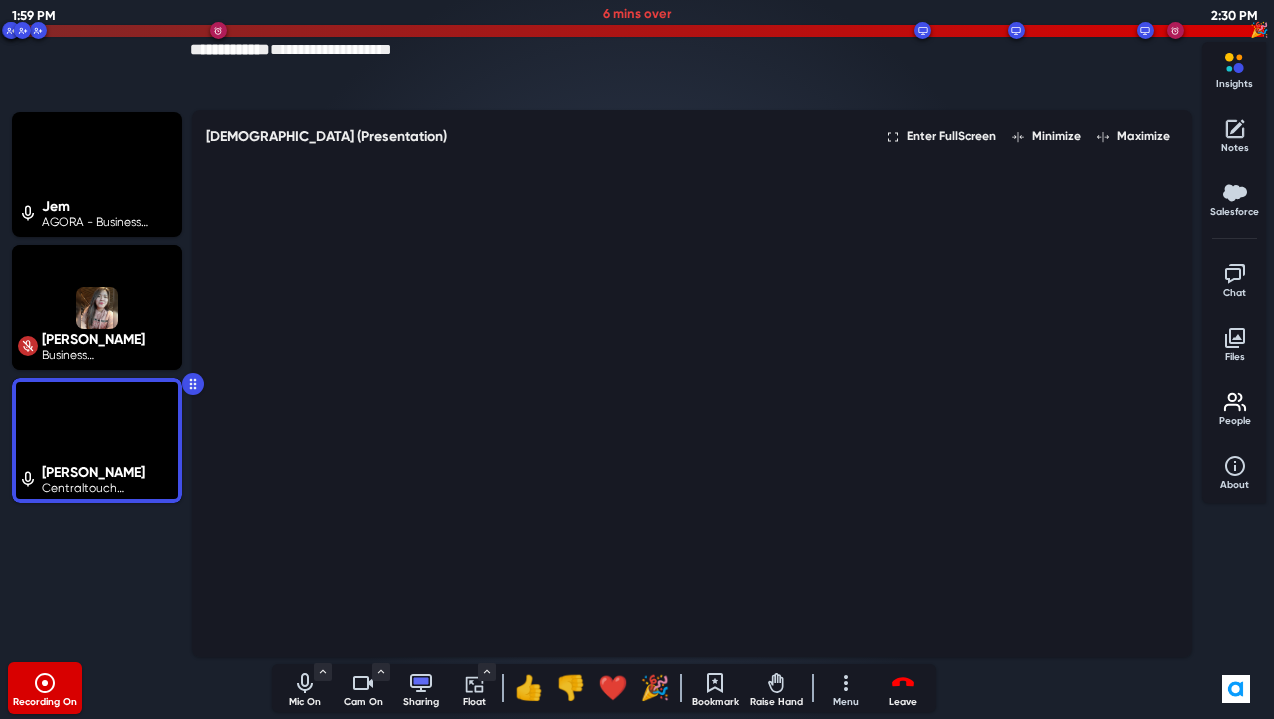 click on "Recording On" at bounding box center (140, 688) 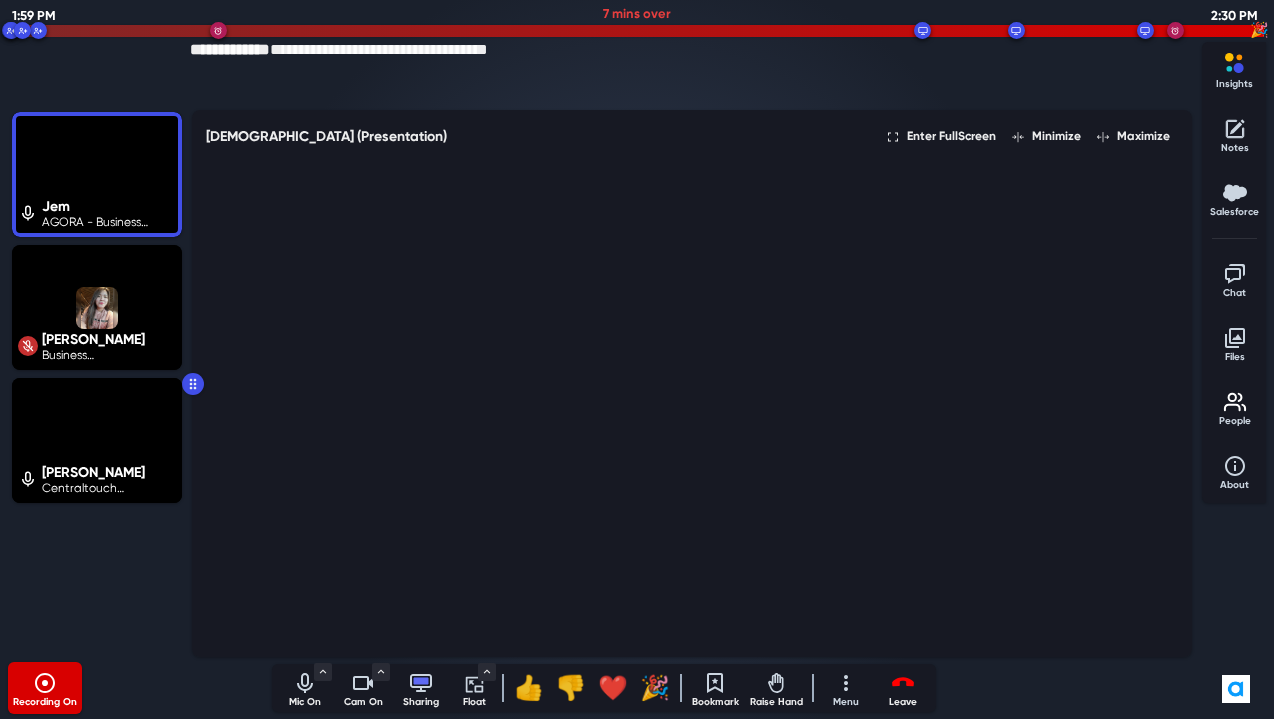 click on "Jem AGORA - Business Development Kate Amate Business Development Representative Hassan Firouz Centraltouch Technology / CTO and VP of Eng" at bounding box center [97, 383] 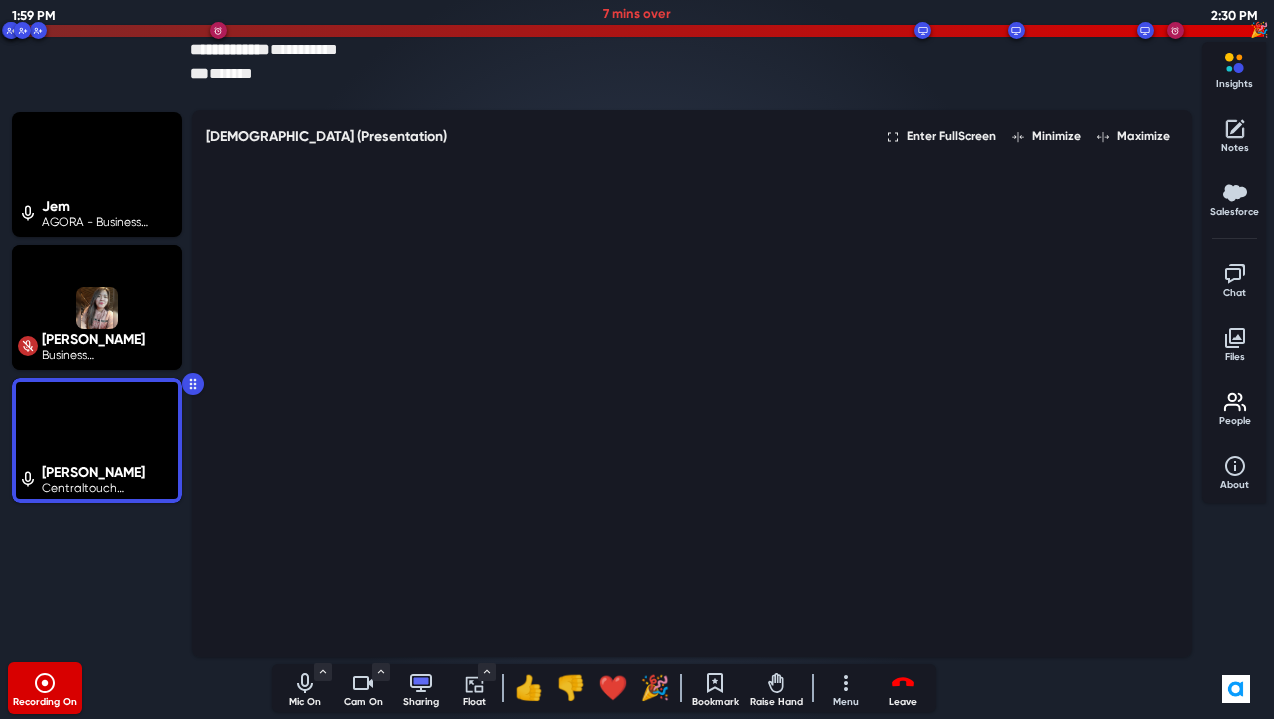 click on "Jem AGORA - Business Development Kate Amate Business Development Representative Hassan Firouz Centraltouch Technology / CTO and VP of Eng Jem (Presentation) Enter FullScreen Minimize Maximize" at bounding box center (604, 383) 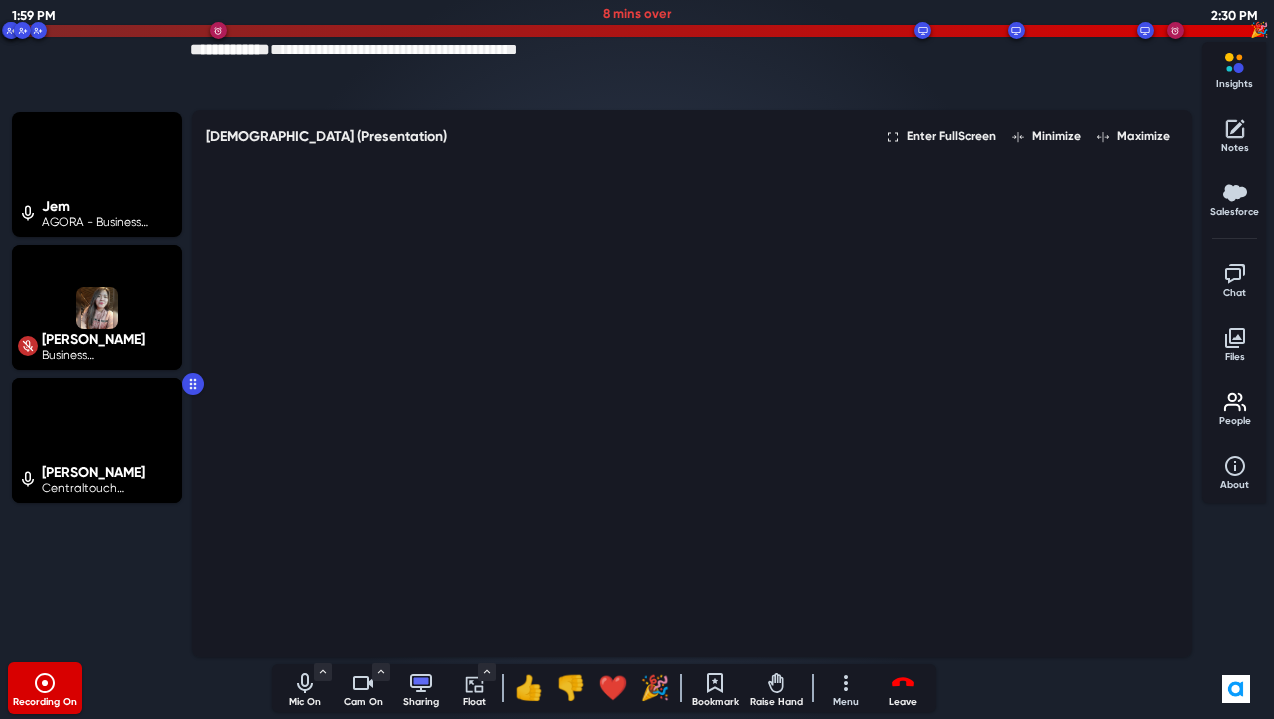 click on "Recording On Mic On Microphone System Default (Headset Microphone) Communications - Headset Microphone Headset Microphone Microphone Speaker System Default (Headset Earphone) Communications - Headset Earphone Headset Earphone Speakers Noise Cancellation Enabled Audio Settings... Mute Mic Cam On Camera USB 2.0Camera Background Effects Enabled Meeting Video Quality High Video Settings... Turn Off Sharing Float Include Everyone Just Buyers Just Team You Only participants with an active camera will be included. Float On 👍 👎 ❤️ 🎉 Bookmark   Raise Hand Menu Jem jemimah.fos@agora.io Help Keyboard shortcuts Full screen Background effect Turn captions  off Settings Leave Leave l End for all shift + l" at bounding box center (604, 688) 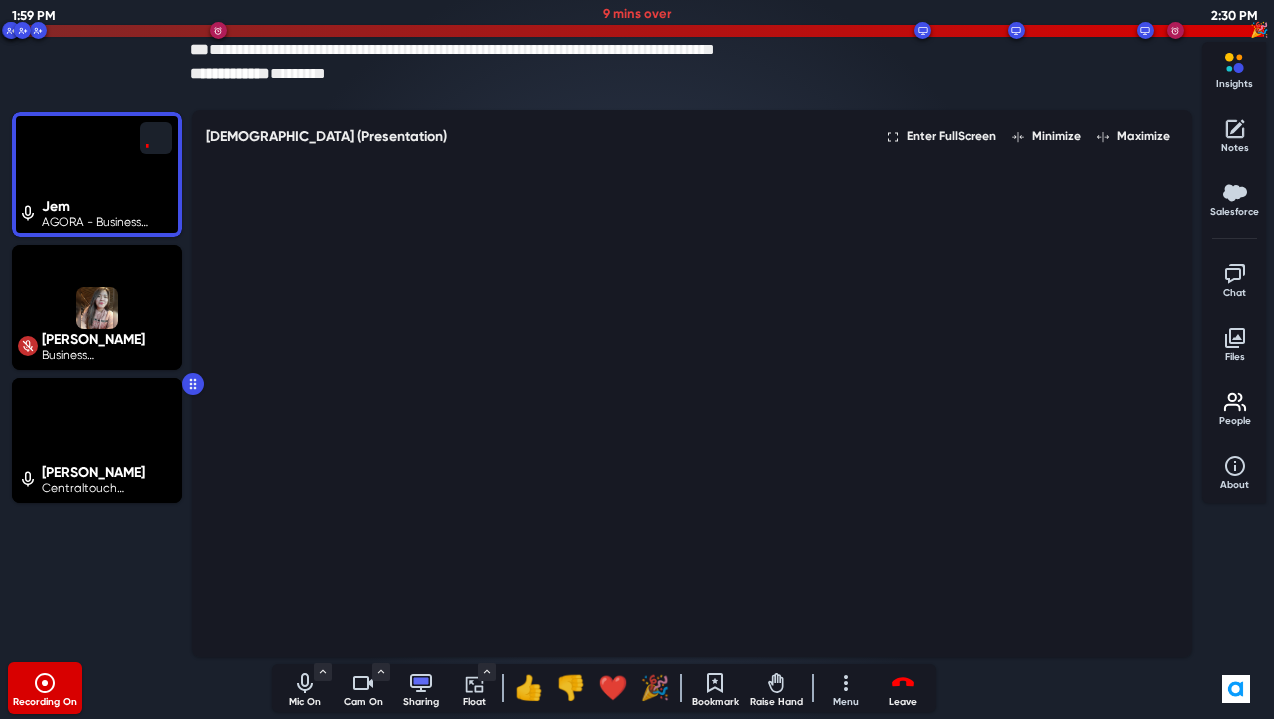 click on "🎉" at bounding box center (655, 688) 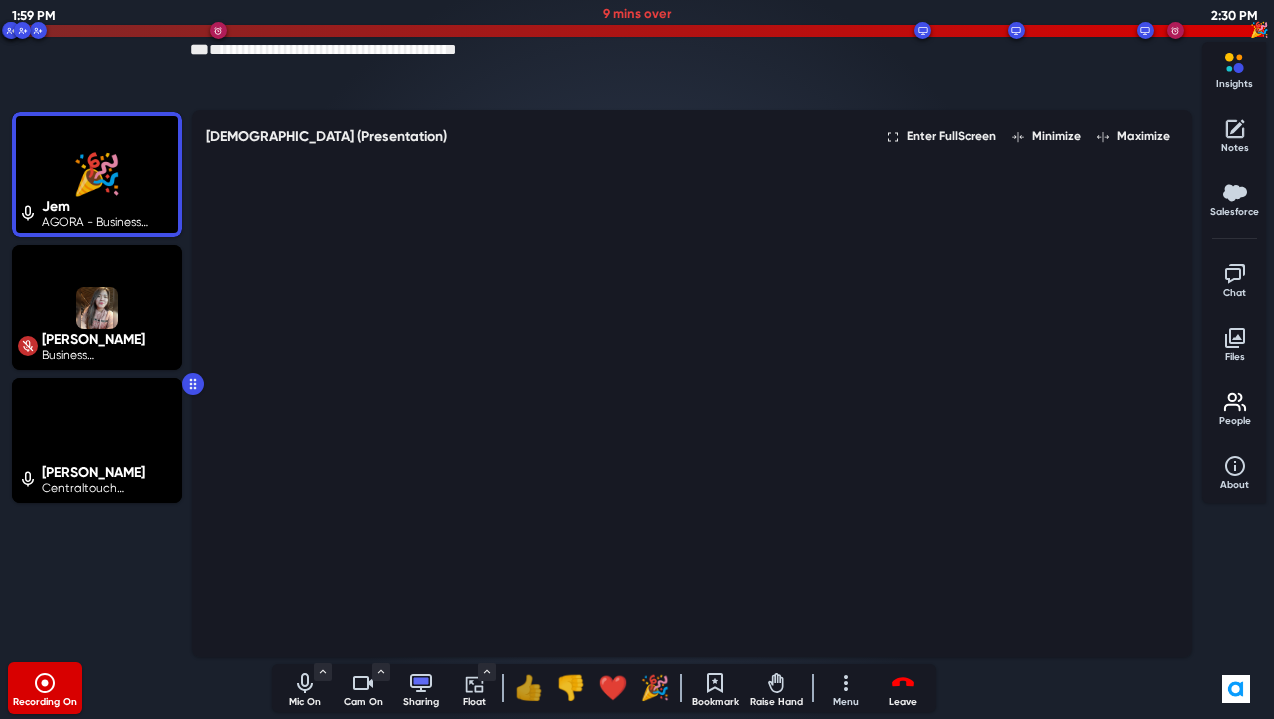 click on "👍" at bounding box center [529, 688] 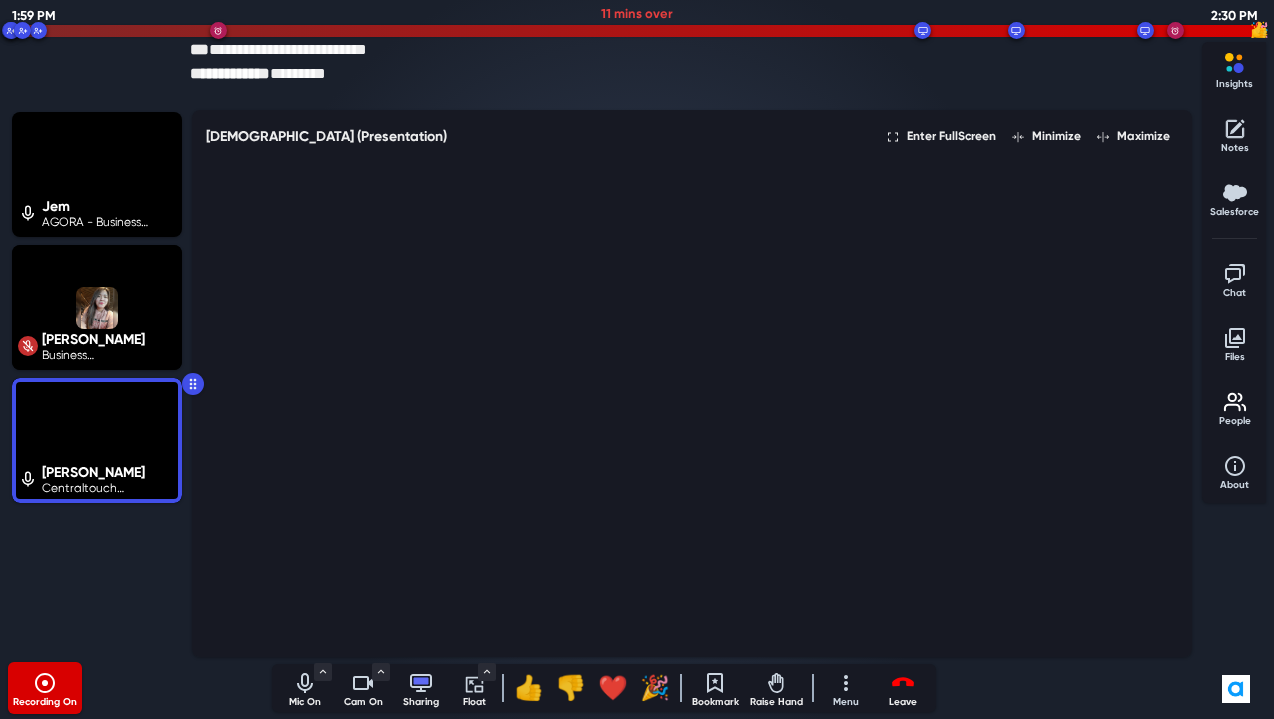 click on "Recording On Mic On Microphone System Default (Headset Microphone) Communications - Headset Microphone Headset Microphone Microphone Speaker System Default (Headset Earphone) Communications - Headset Earphone Headset Earphone Speakers Noise Cancellation Enabled Audio Settings... Mute Mic Cam On Camera USB 2.0Camera Background Effects Enabled Meeting Video Quality High Video Settings... Turn Off Sharing Float Include Everyone Just Buyers Just Team You Only participants with an active camera will be included. Float On 👍 👎 ❤️ 🎉 Bookmark   Raise Hand Menu Jem jemimah.fos@agora.io Help Keyboard shortcuts Full screen Background effect Turn captions  off Settings Leave Leave l End for all shift + l" at bounding box center (604, 688) 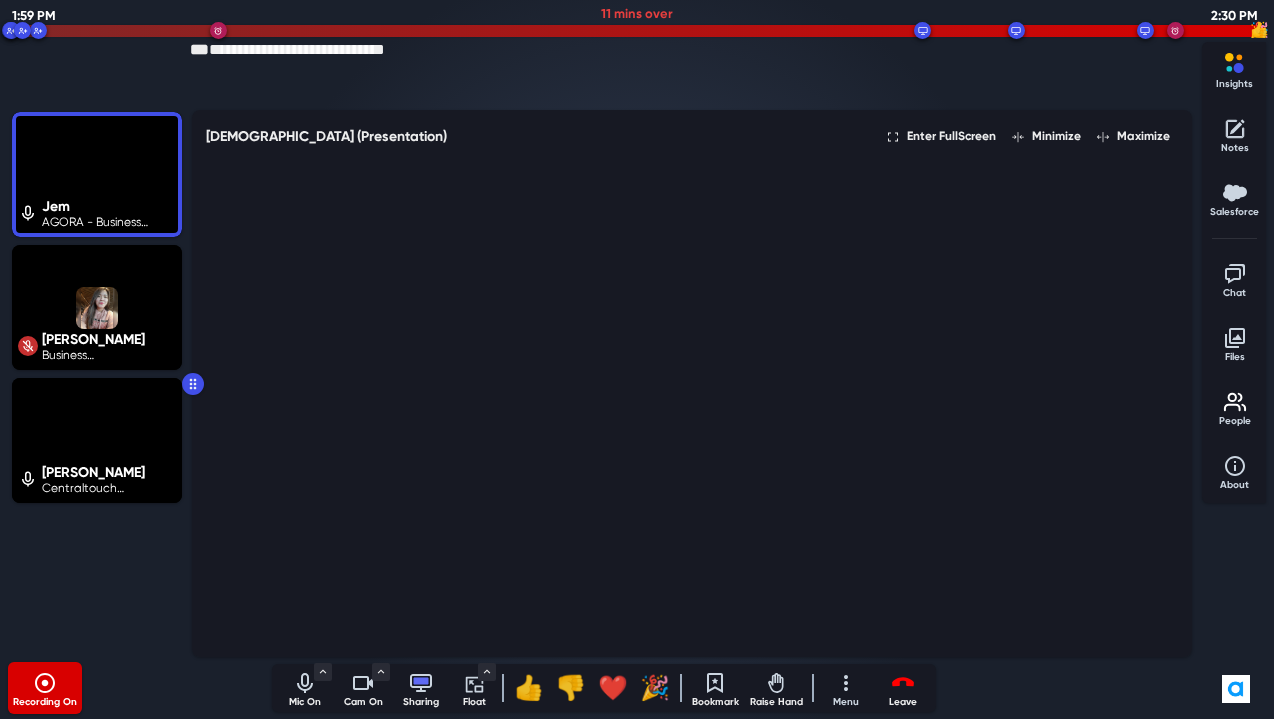 click on "Jem AGORA - Business Development Kate Amate Business Development Representative Hassan Firouz Centraltouch Technology / CTO and VP of Eng" at bounding box center [97, 383] 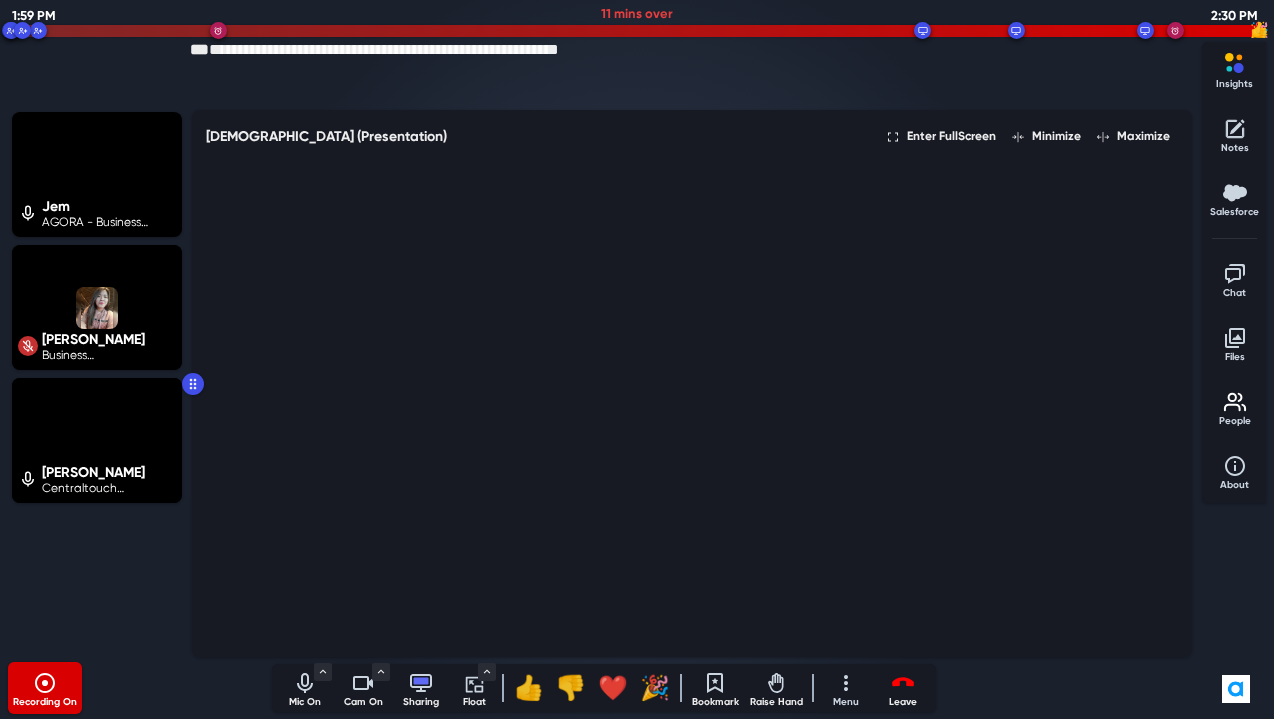 click on "Recording On Mic On Microphone System Default (Headset Microphone) Communications - Headset Microphone Headset Microphone Microphone Speaker System Default (Headset Earphone) Communications - Headset Earphone Headset Earphone Speakers Noise Cancellation Enabled Audio Settings... Mute Mic Cam On Camera USB 2.0Camera Background Effects Enabled Meeting Video Quality High Video Settings... Turn Off Sharing Float Include Everyone Just Buyers Just Team You Only participants with an active camera will be included. Float On 👍 👎 ❤️ 🎉 Bookmark   Raise Hand Menu Jem jemimah.fos@agora.io Help Keyboard shortcuts Full screen Background effect Turn captions  off Settings Leave Leave l End for all shift + l" at bounding box center (604, 688) 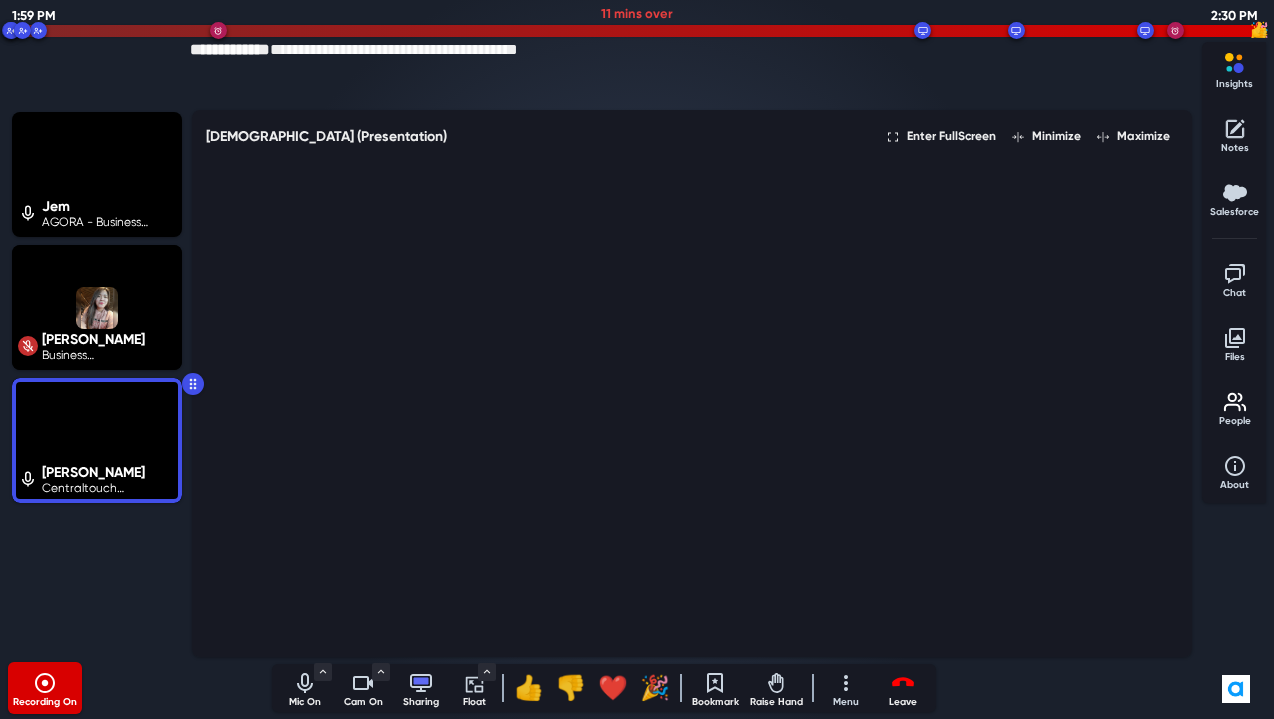 click on "Jem AGORA - Business Development Kate Amate Business Development Representative Hassan Firouz Centraltouch Technology / CTO and VP of Eng" at bounding box center [97, 383] 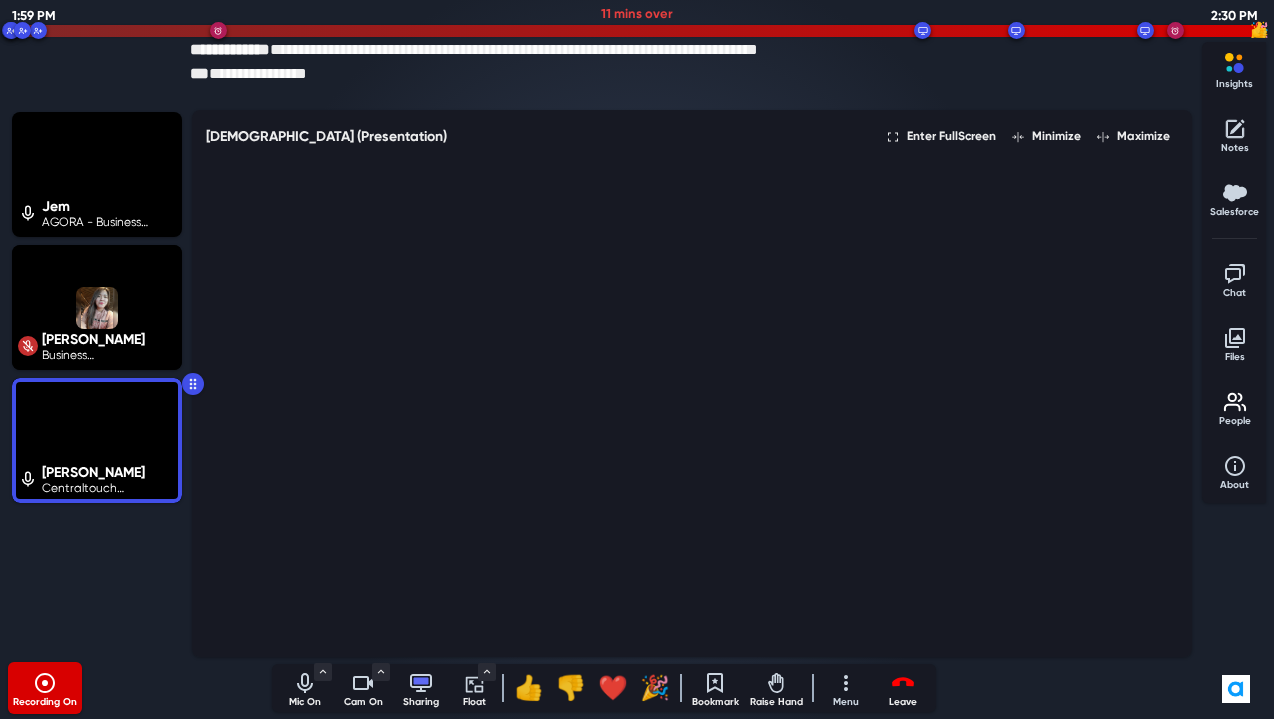 click on "Jem AGORA - Business Development Kate Amate Business Development Representative Hassan Firouz Centraltouch Technology / CTO and VP of Eng" at bounding box center (97, 383) 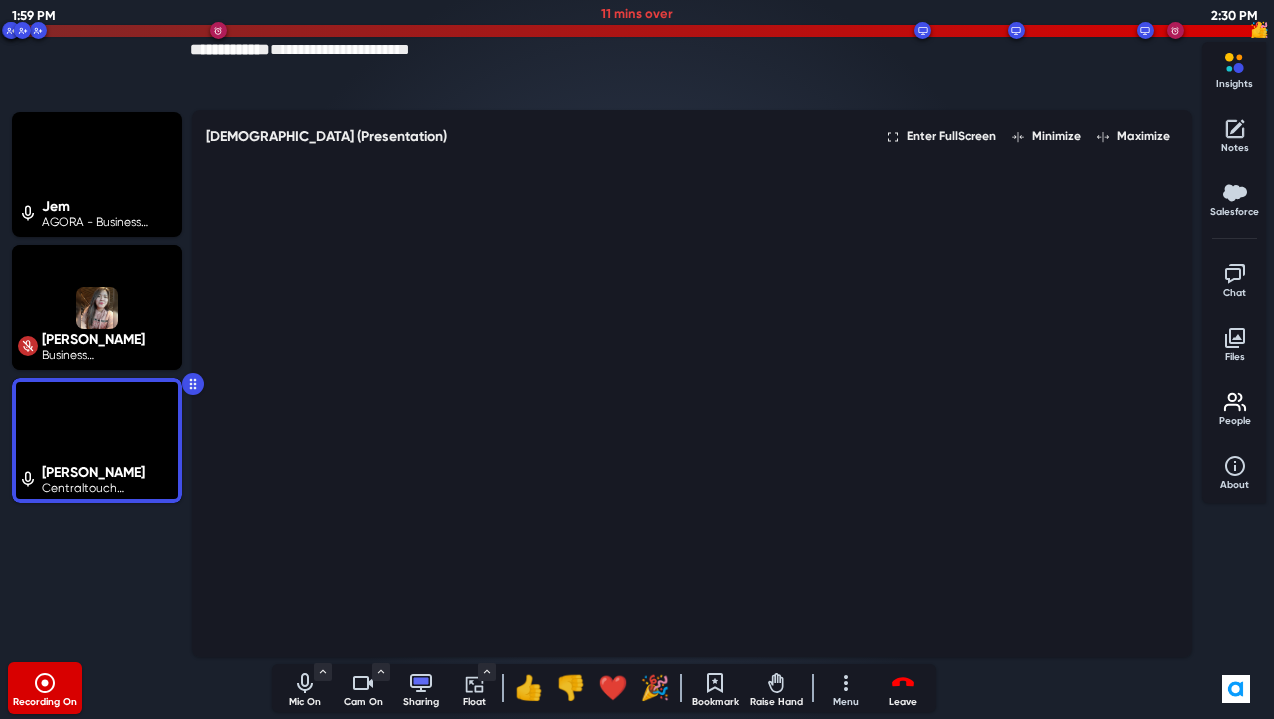 click on "Recording On Mic On Microphone System Default (Headset Microphone) Communications - Headset Microphone Headset Microphone Microphone Speaker System Default (Headset Earphone) Communications - Headset Earphone Headset Earphone Speakers Noise Cancellation Enabled Audio Settings... Mute Mic Cam On Camera USB 2.0Camera Background Effects Enabled Meeting Video Quality High Video Settings... Turn Off Sharing Float Include Everyone Just Buyers Just Team You Only participants with an active camera will be included. Float On 👍 👎 ❤️ 🎉 Bookmark   Raise Hand Menu Jem jemimah.fos@agora.io Help Keyboard shortcuts Full screen Background effect Turn captions  off Settings Leave Leave l End for all shift + l" at bounding box center (604, 688) 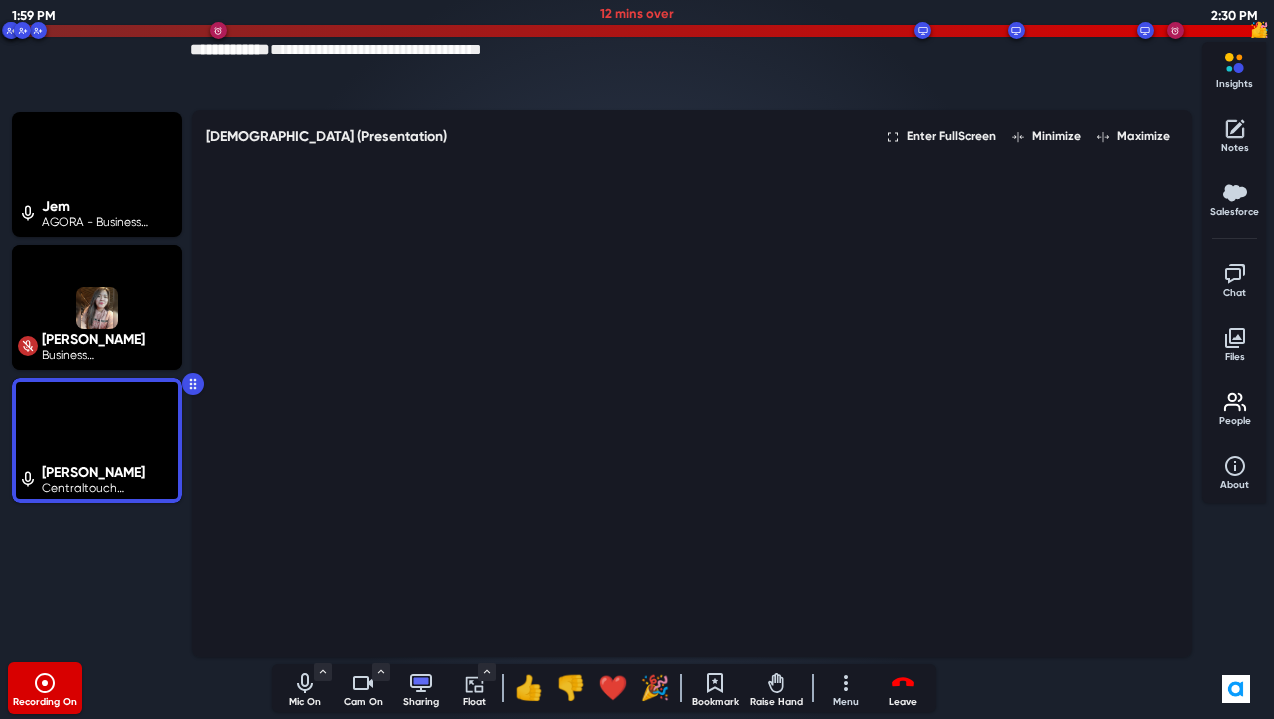 click on "Recording On Mic On Microphone System Default (Headset Microphone) Communications - Headset Microphone Headset Microphone Microphone Speaker System Default (Headset Earphone) Communications - Headset Earphone Headset Earphone Speakers Noise Cancellation Enabled Audio Settings... Mute Mic Cam On Camera USB 2.0Camera Background Effects Enabled Meeting Video Quality High Video Settings... Turn Off Sharing Float Include Everyone Just Buyers Just Team You Only participants with an active camera will be included. Float On 👍 👎 ❤️ 🎉 Bookmark   Raise Hand Menu Jem jemimah.fos@agora.io Help Keyboard shortcuts Full screen Background effect Turn captions  off Settings Leave Leave l End for all shift + l" at bounding box center [604, 688] 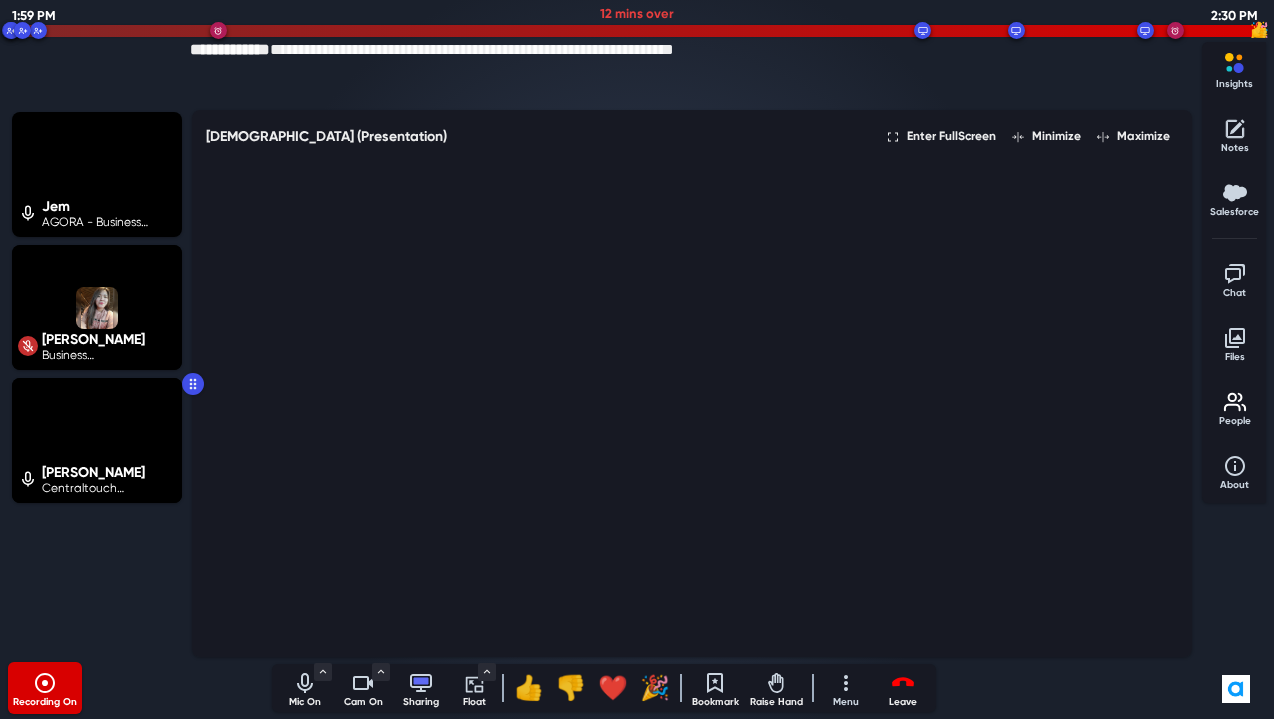 click on "Recording On Mic On Microphone System Default (Headset Microphone) Communications - Headset Microphone Headset Microphone Microphone Speaker System Default (Headset Earphone) Communications - Headset Earphone Headset Earphone Speakers Noise Cancellation Enabled Audio Settings... Mute Mic Cam On Camera USB 2.0Camera Background Effects Enabled Meeting Video Quality High Video Settings... Turn Off Sharing Float Include Everyone Just Buyers Just Team You Only participants with an active camera will be included. Float On 👍 👎 ❤️ 🎉 Bookmark   Raise Hand Menu Jem jemimah.fos@agora.io Help Keyboard shortcuts Full screen Background effect Turn captions  off Settings Leave Leave l End for all shift + l" at bounding box center (604, 688) 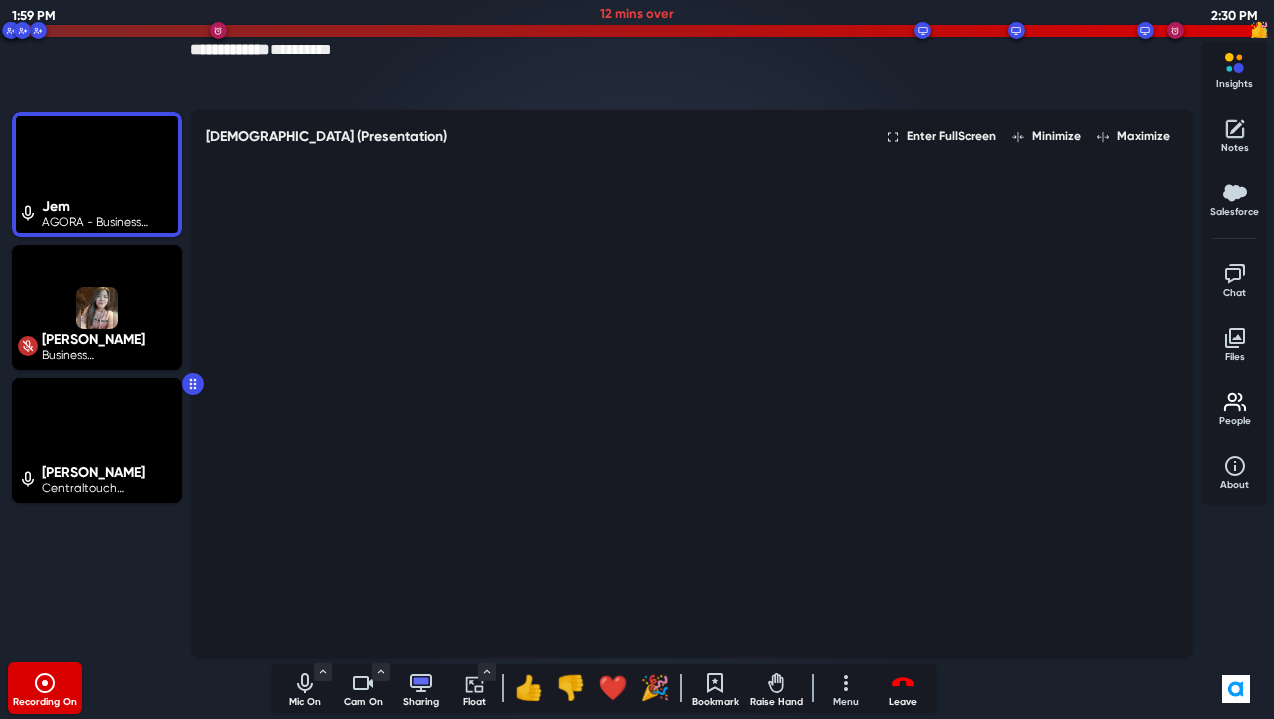 click on "Jem AGORA - Business Development Kate Amate Business Development Representative Hassan Firouz Centraltouch Technology / CTO and VP of Eng" at bounding box center [97, 383] 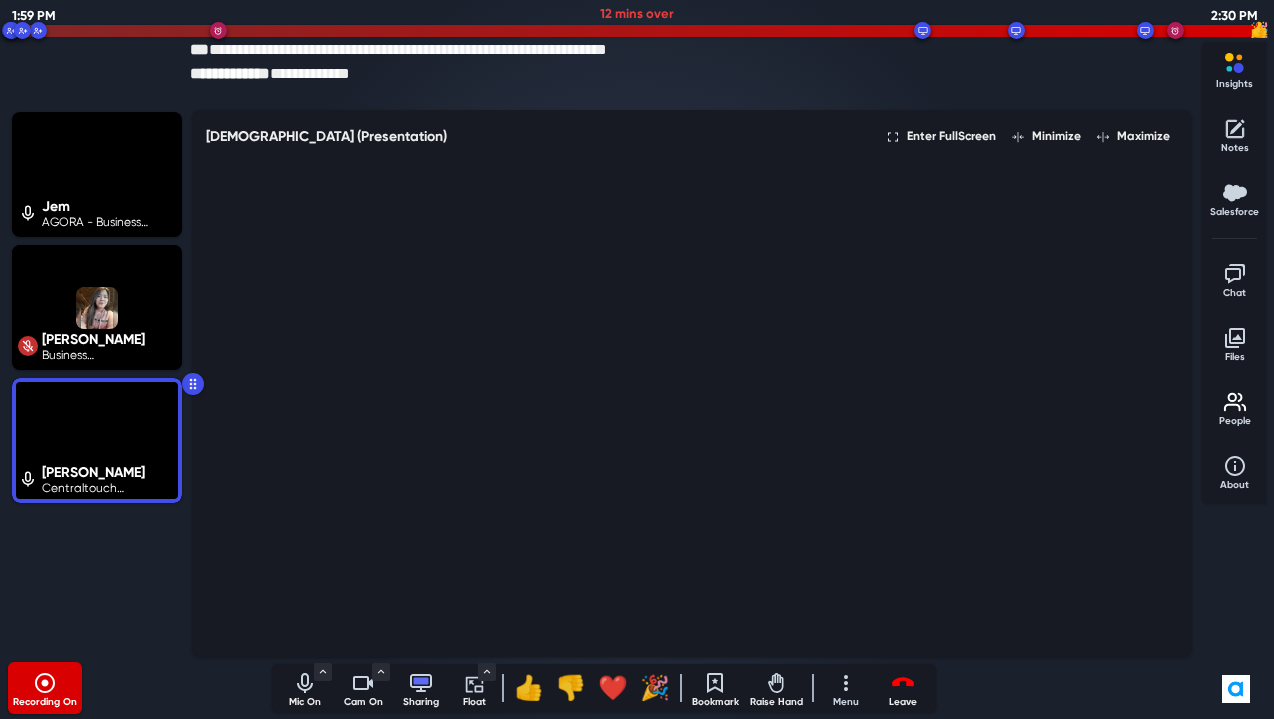 click on "Jem AGORA - Business Development Kate Amate Business Development Representative Hassan Firouz Centraltouch Technology / CTO and VP of Eng" at bounding box center (97, 383) 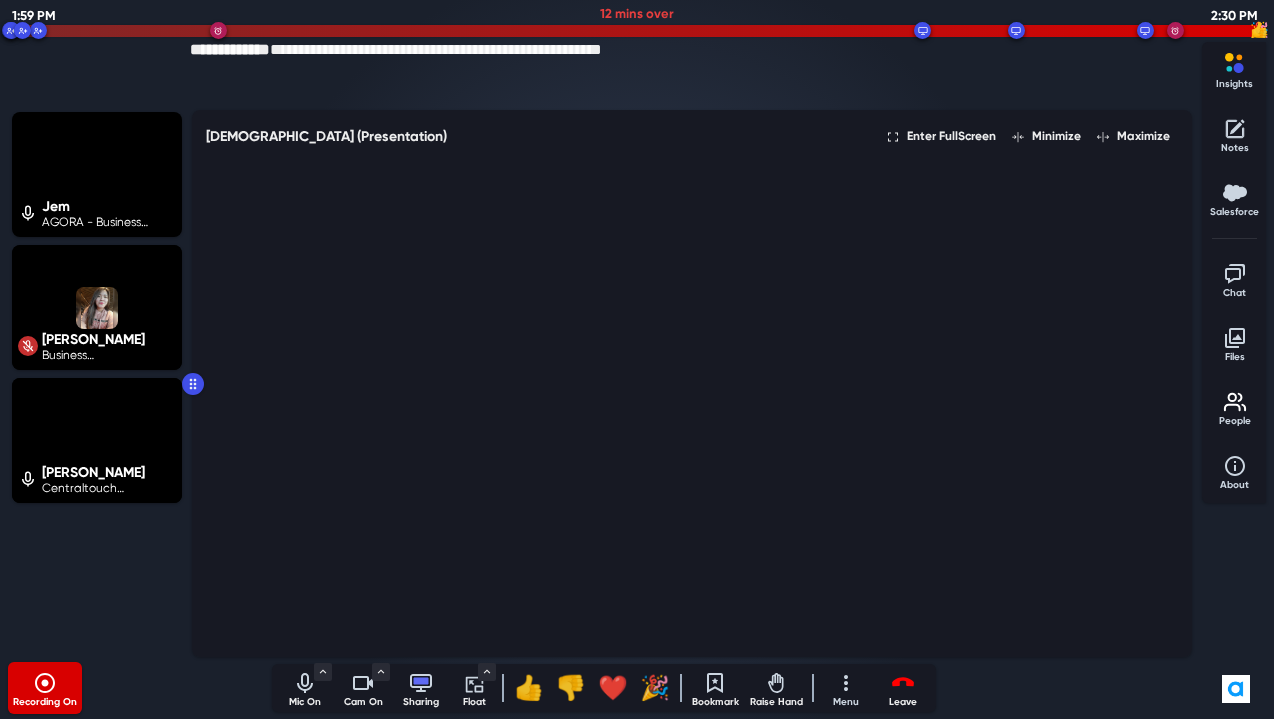 click on "Jem AGORA - Business Development Kate Amate Business Development Representative Hassan Firouz Centraltouch Technology / CTO and VP of Eng" at bounding box center (97, 383) 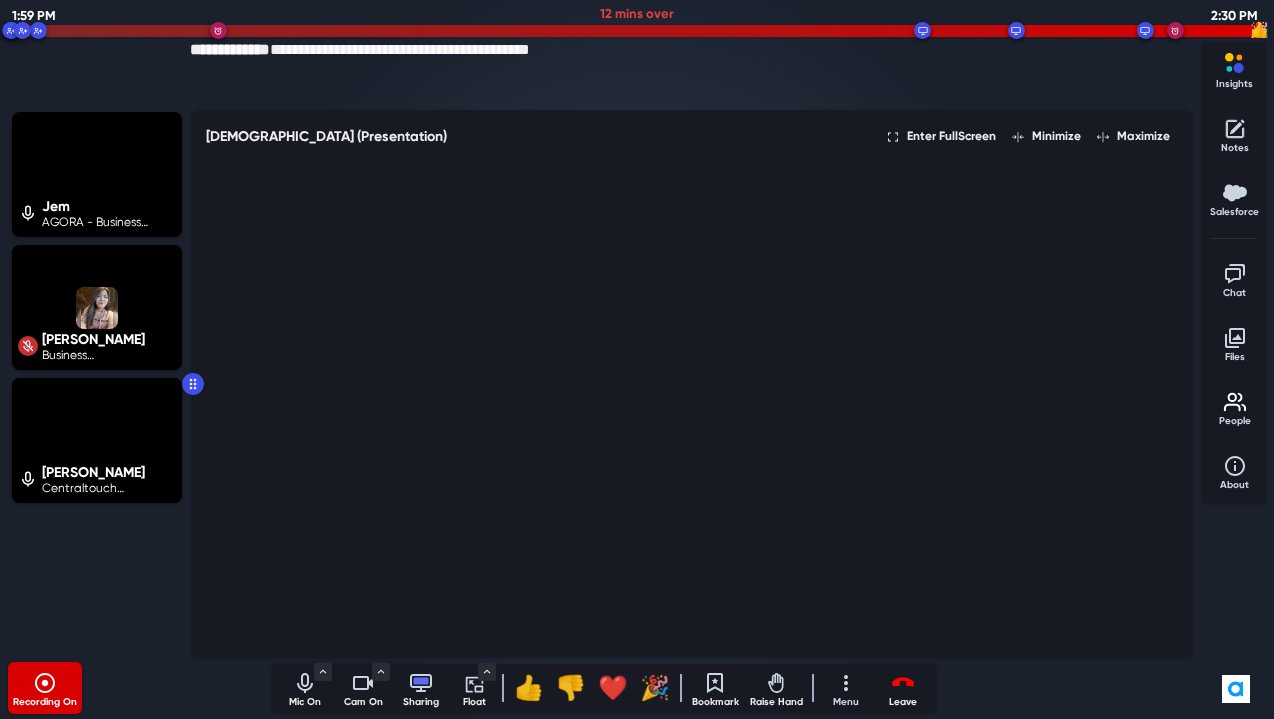 click on "Jem AGORA - Business Development Kate Amate Business Development Representative Hassan Firouz Centraltouch Technology / CTO and VP of Eng" at bounding box center [97, 383] 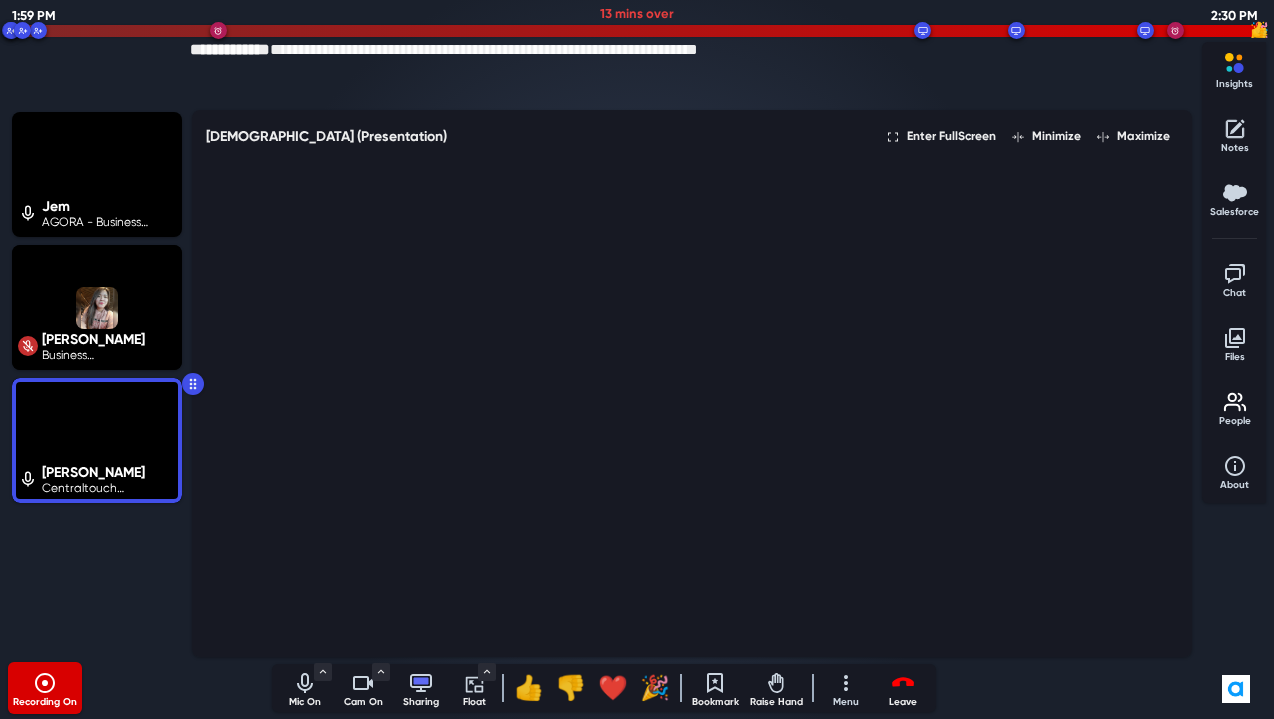 click on "Recording On Mic On Microphone System Default (Headset Microphone) Communications - Headset Microphone Headset Microphone Microphone Speaker System Default (Headset Earphone) Communications - Headset Earphone Headset Earphone Speakers Noise Cancellation Enabled Audio Settings... Mute Mic Cam On Camera USB 2.0Camera Background Effects Enabled Meeting Video Quality High Video Settings... Turn Off Sharing Float Include Everyone Just Buyers Just Team You Only participants with an active camera will be included. Float On 👍 👎 ❤️ 🎉 Bookmark   Raise Hand Menu Jem jemimah.fos@agora.io Help Keyboard shortcuts Full screen Background effect Turn captions  off Settings Leave Leave l End for all shift + l" at bounding box center (604, 688) 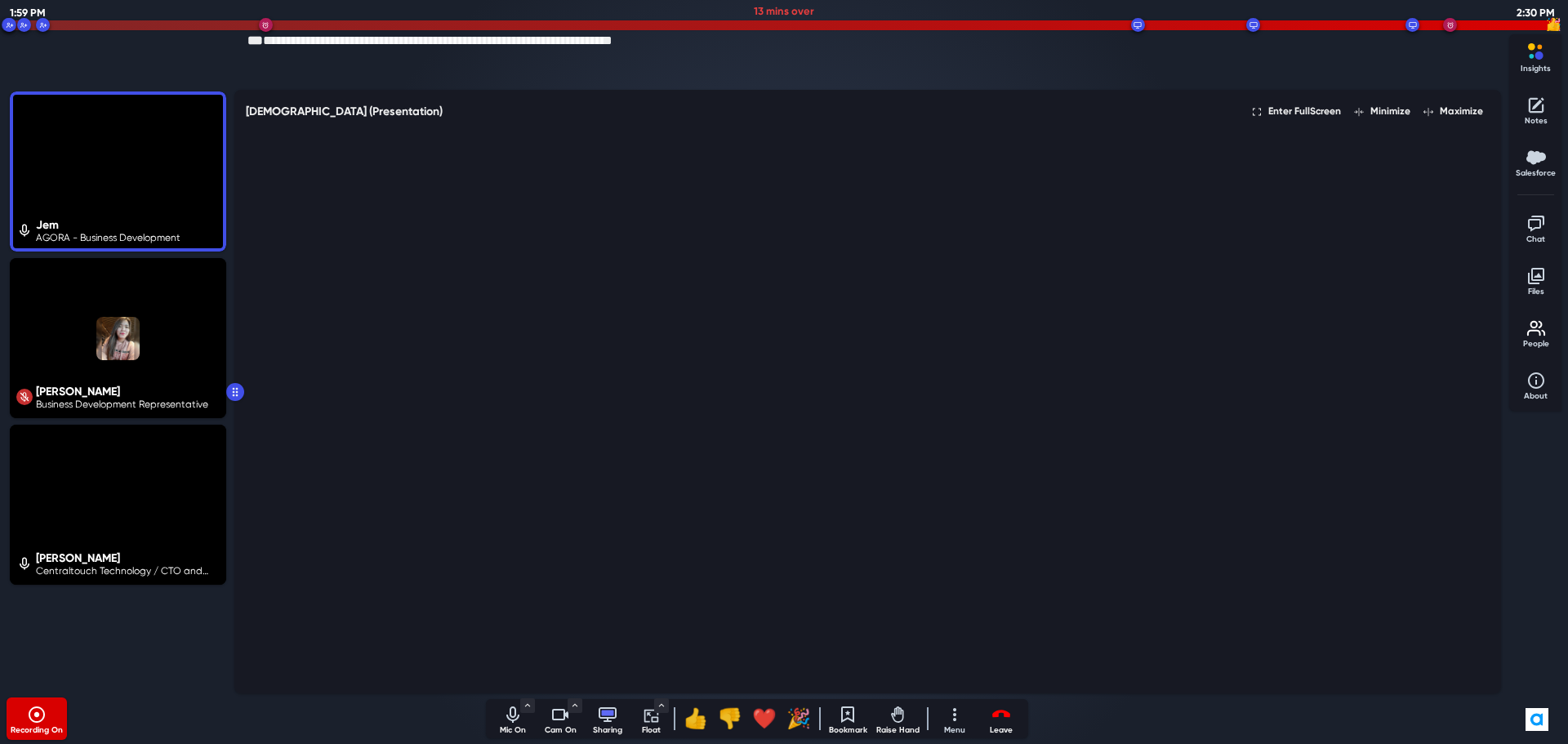 scroll, scrollTop: 0, scrollLeft: 0, axis: both 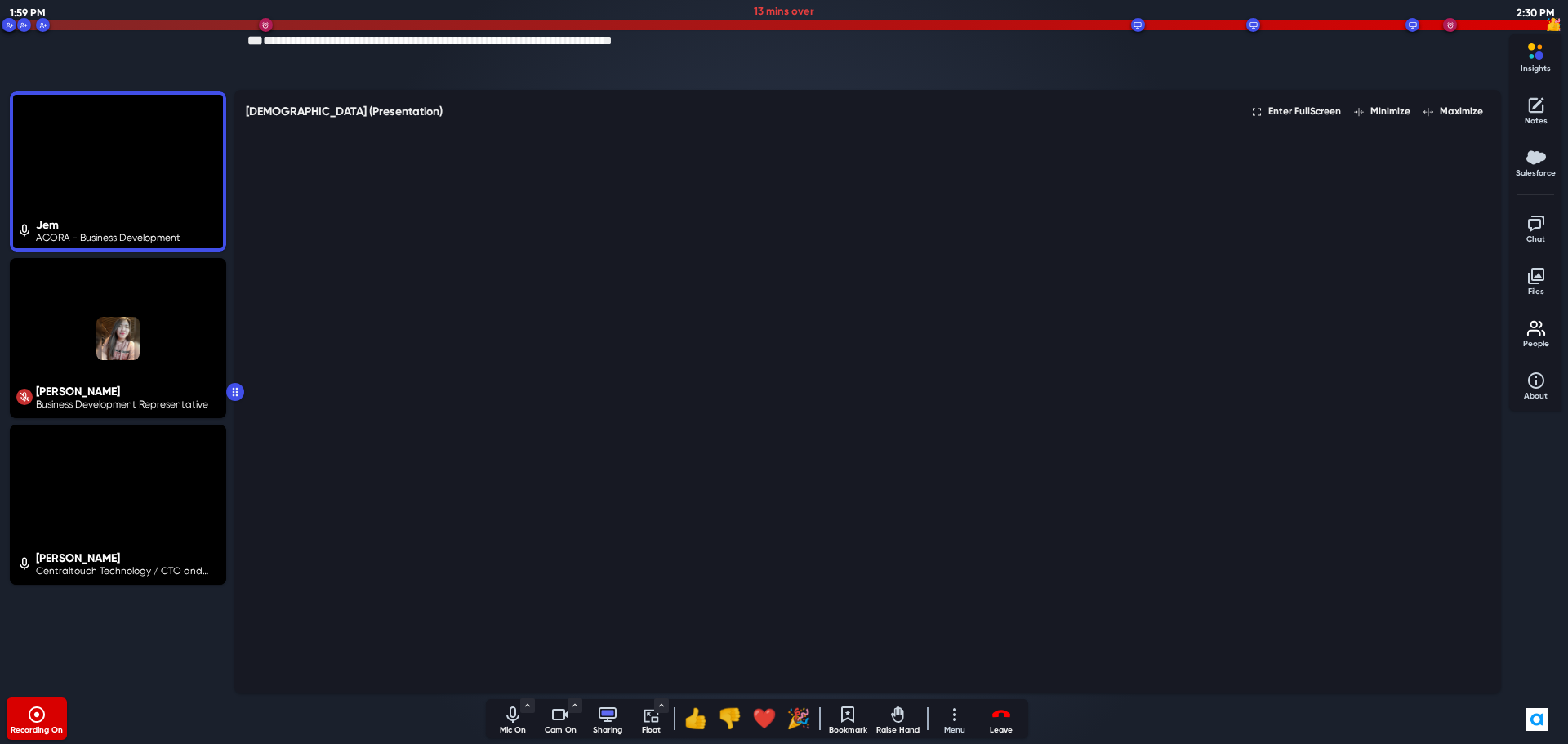 click on "Recording On" at bounding box center (246, 719) 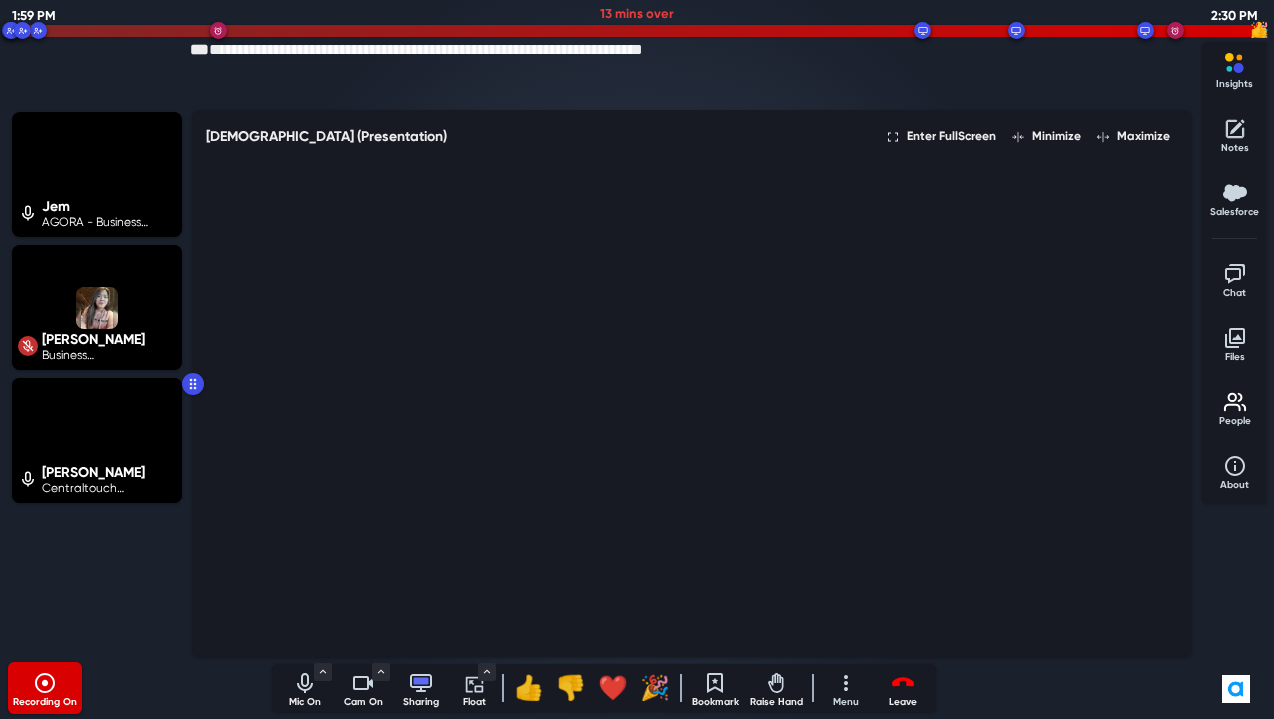 click on "Jem AGORA - Business Development [PERSON_NAME] Business Development Representative [PERSON_NAME] Centraltouch Technology / CTO and VP of Eng" at bounding box center (97, 383) 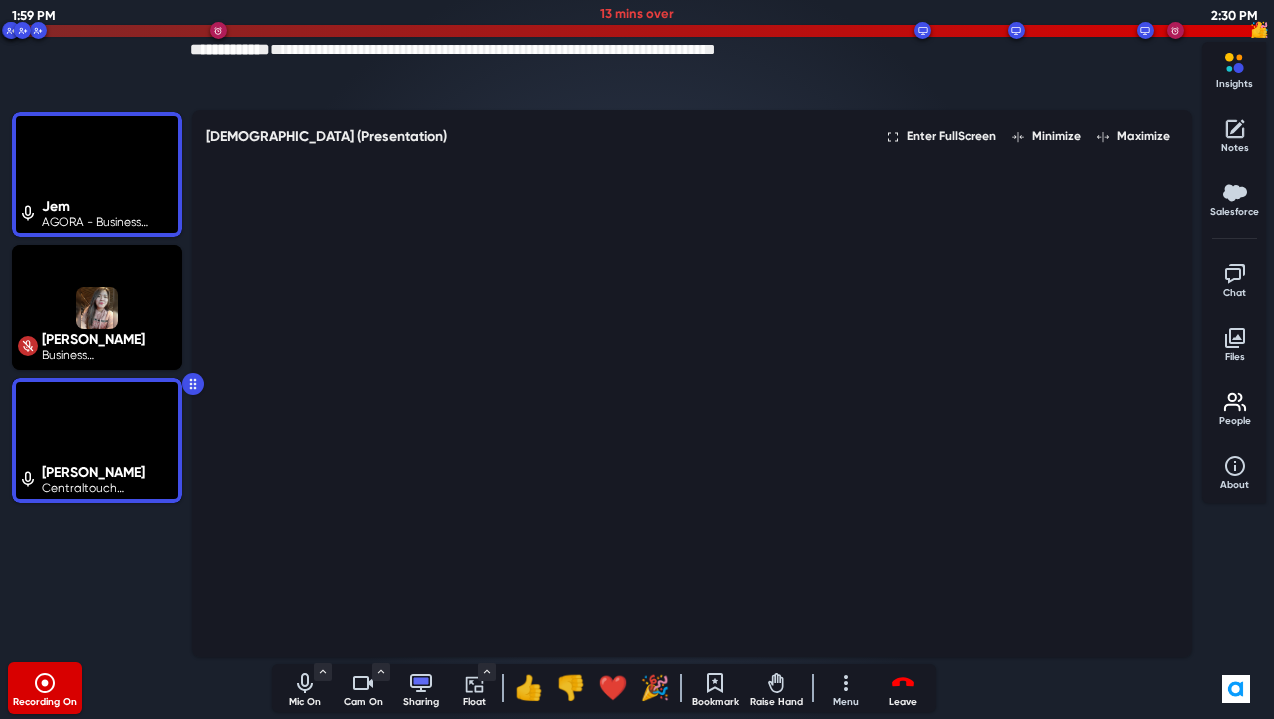 click on "Jem AGORA - Business Development [PERSON_NAME] Business Development Representative [PERSON_NAME] Centraltouch Technology / CTO and VP of Eng" at bounding box center [97, 383] 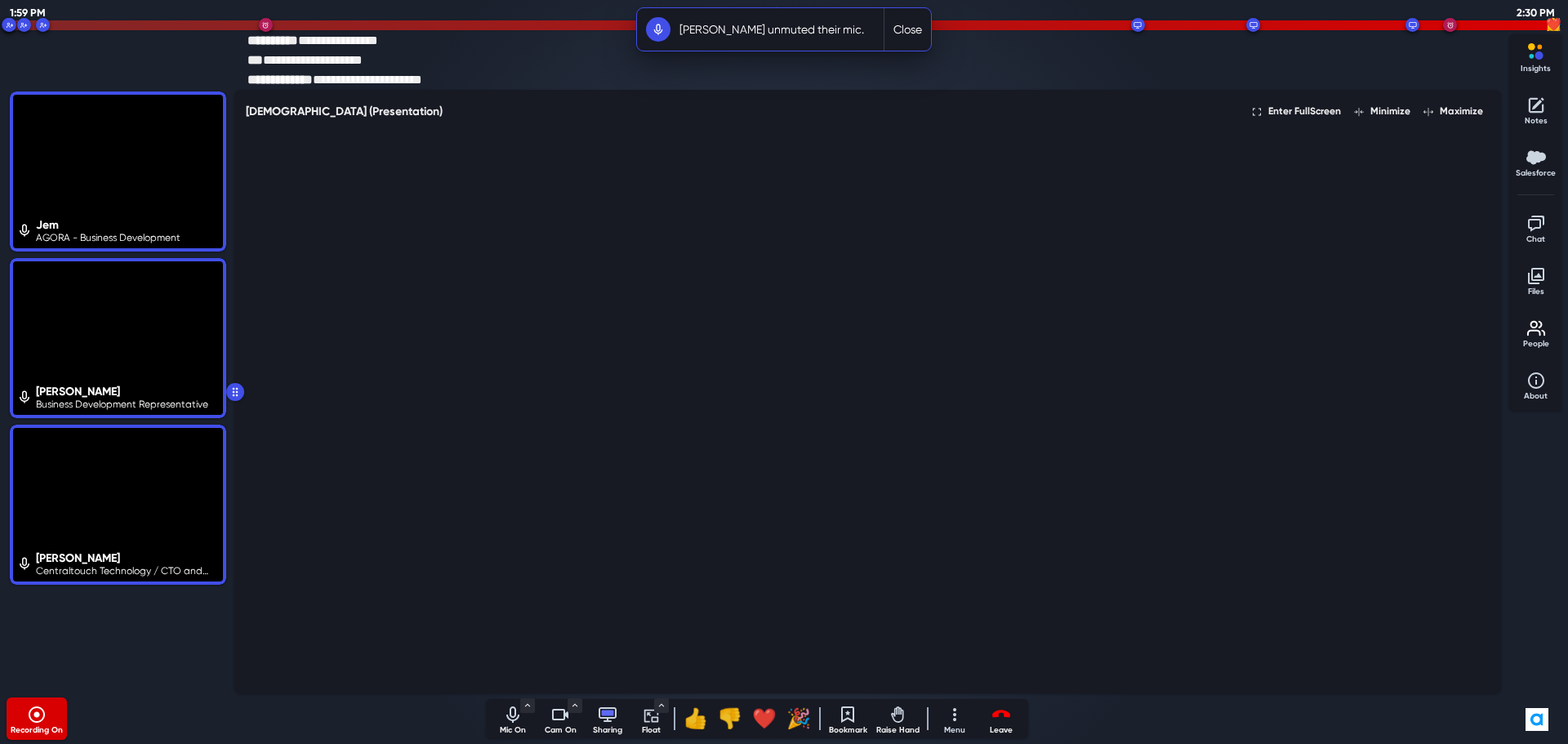 click 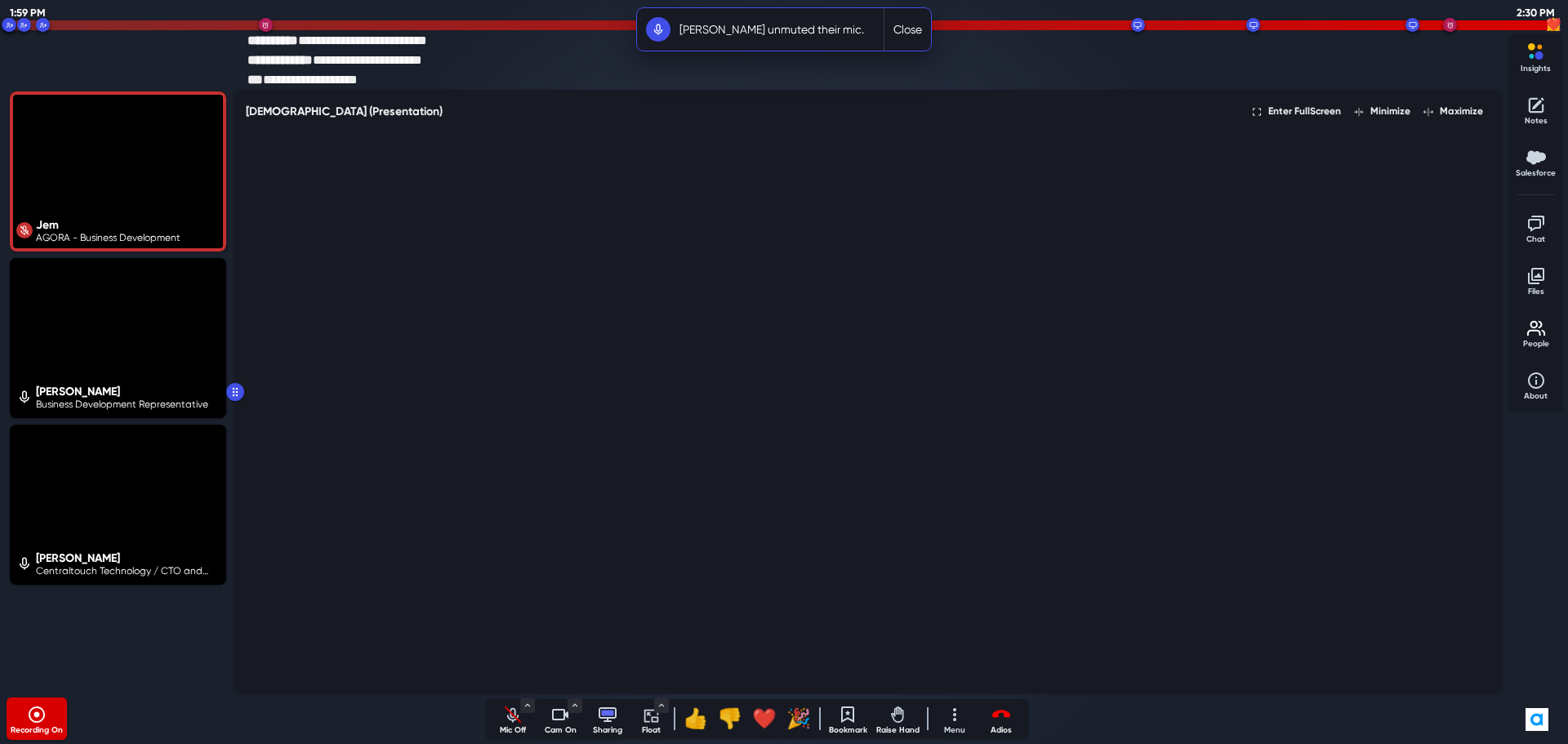 click at bounding box center (1001, 715) 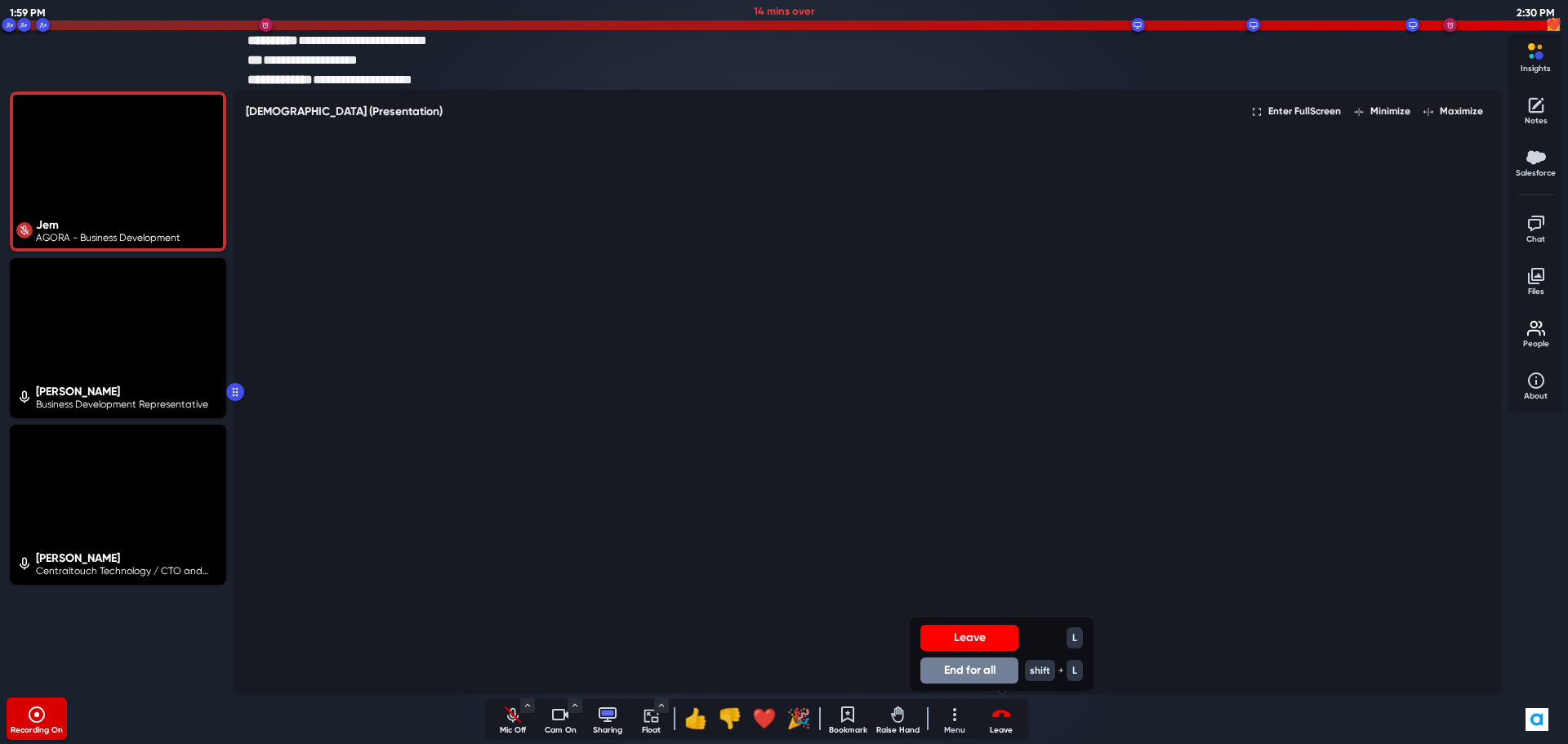 click on "End for all" at bounding box center (969, 670) 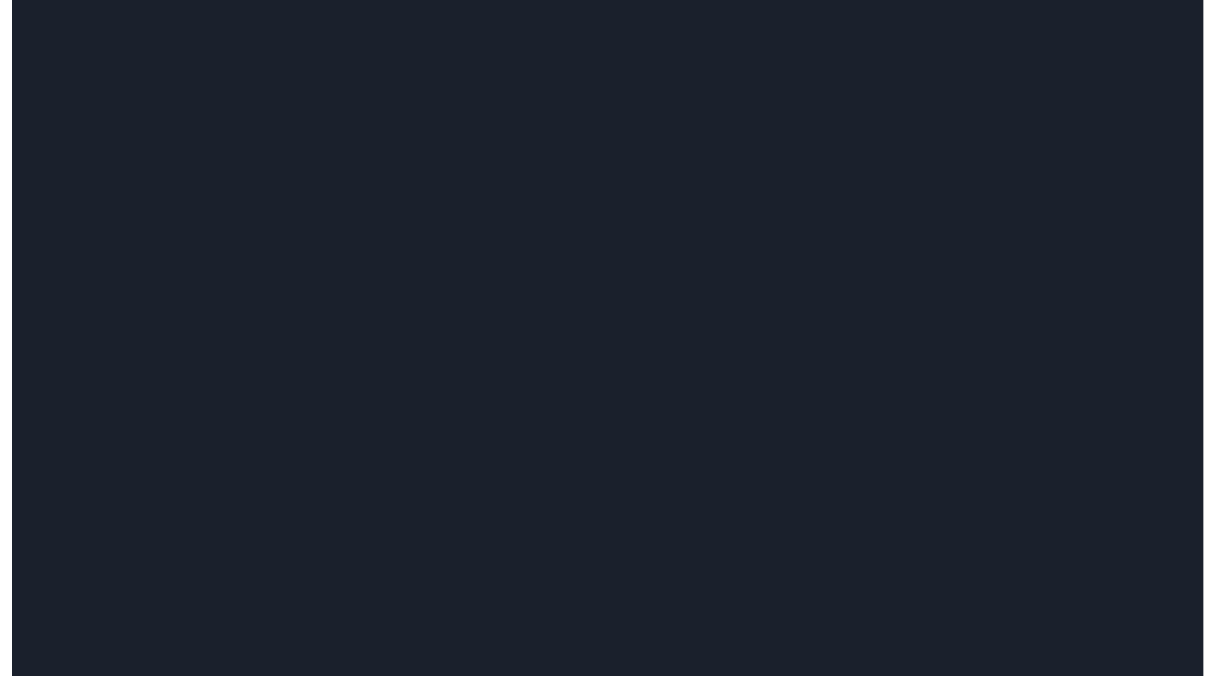 scroll, scrollTop: 0, scrollLeft: 0, axis: both 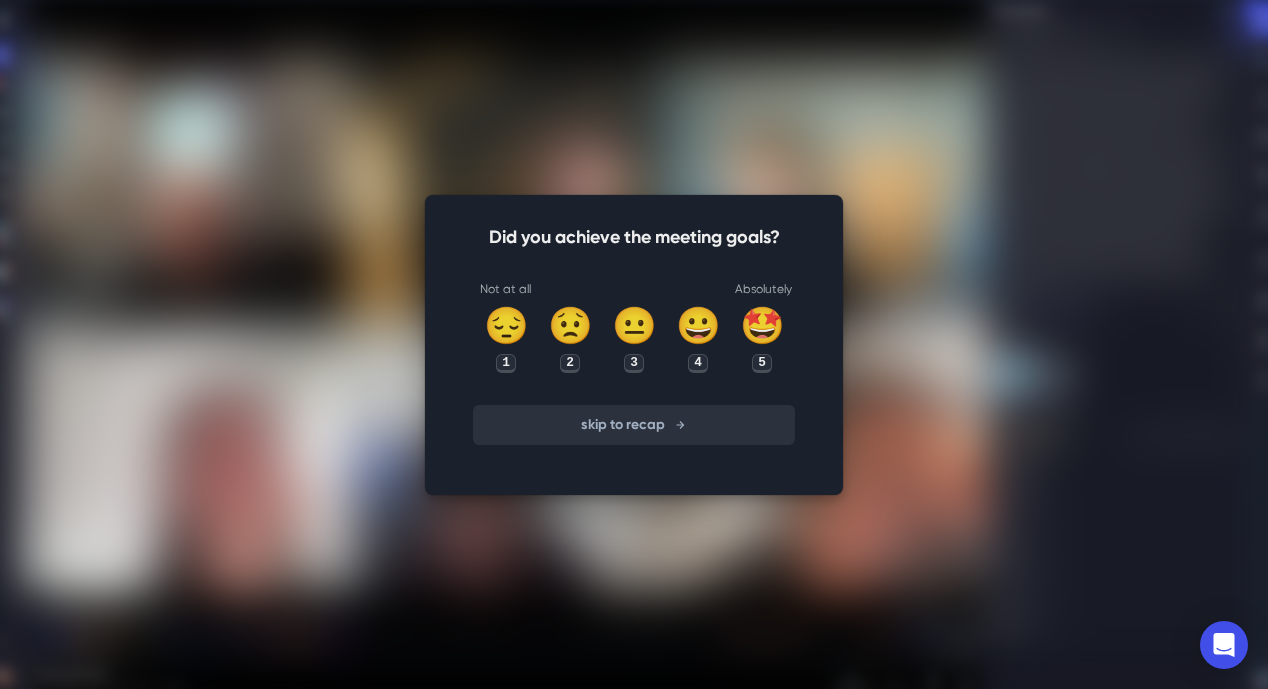 click on "skip to recap" at bounding box center [634, 425] 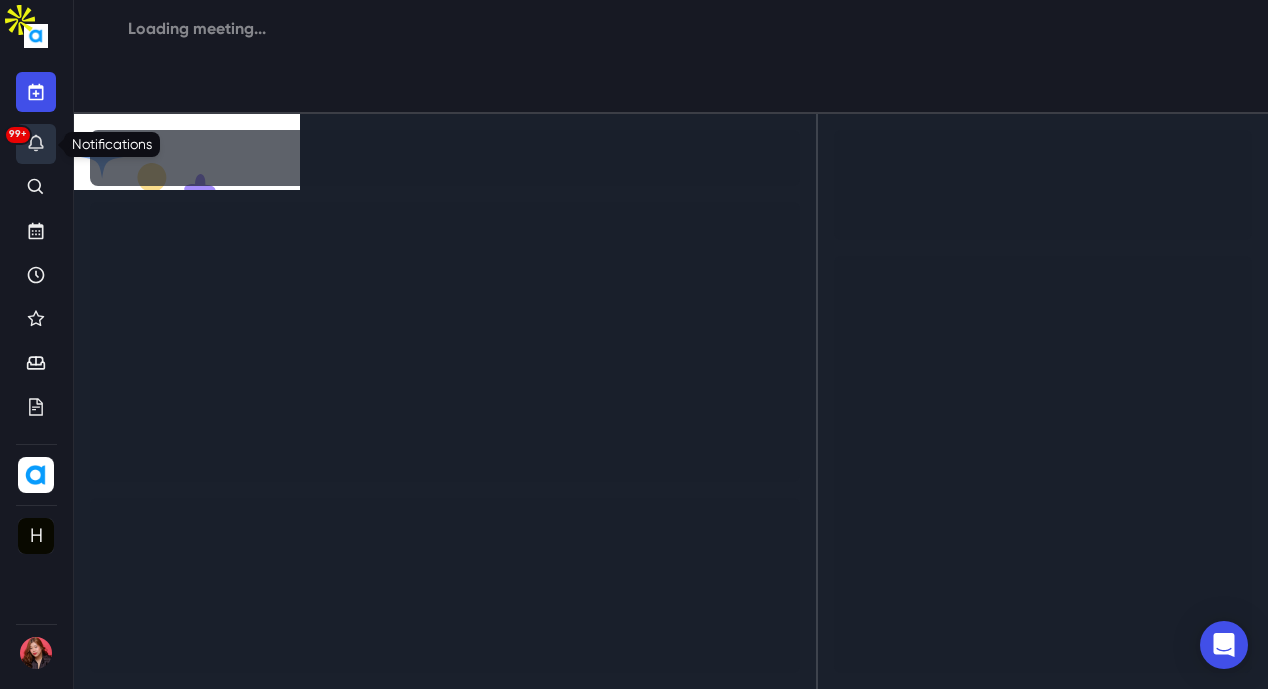 click 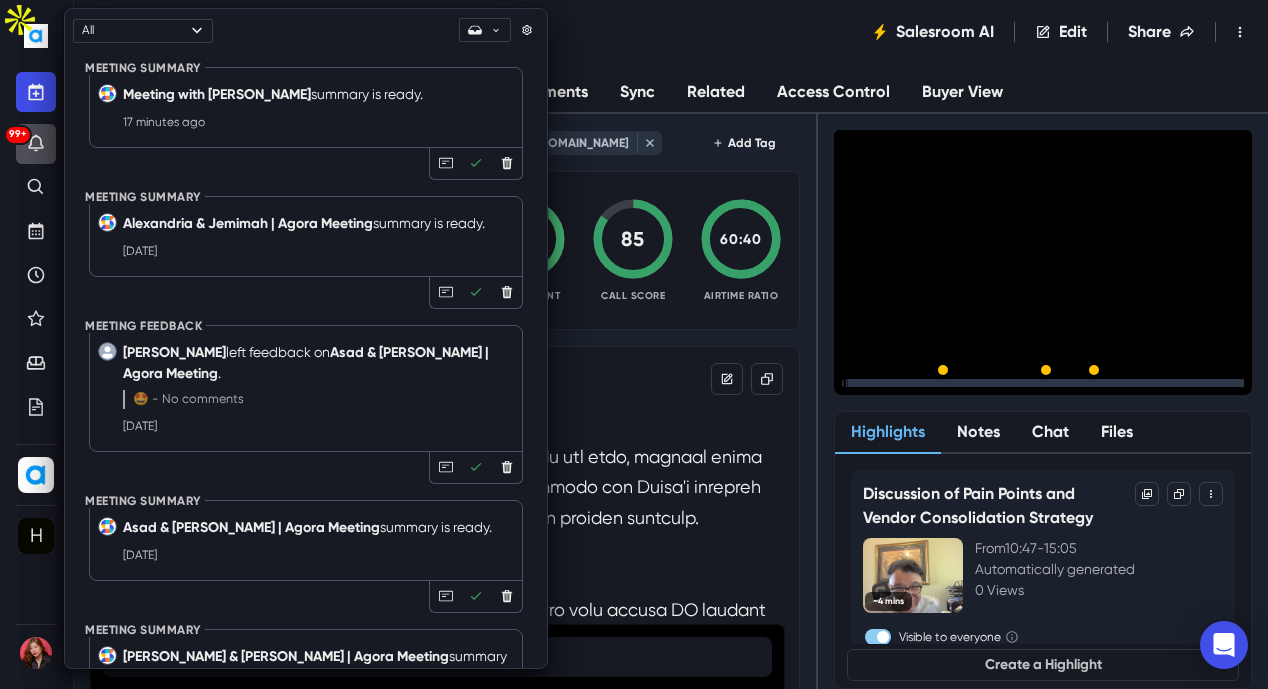 click on "Meeting with [PERSON_NAME] [DATE] • 1:59 PM  -  2:44 PM Salesroom AI Edit Share Downloads Delete Recordings Archive Meeting Reprocess Meeting" at bounding box center (671, 32) 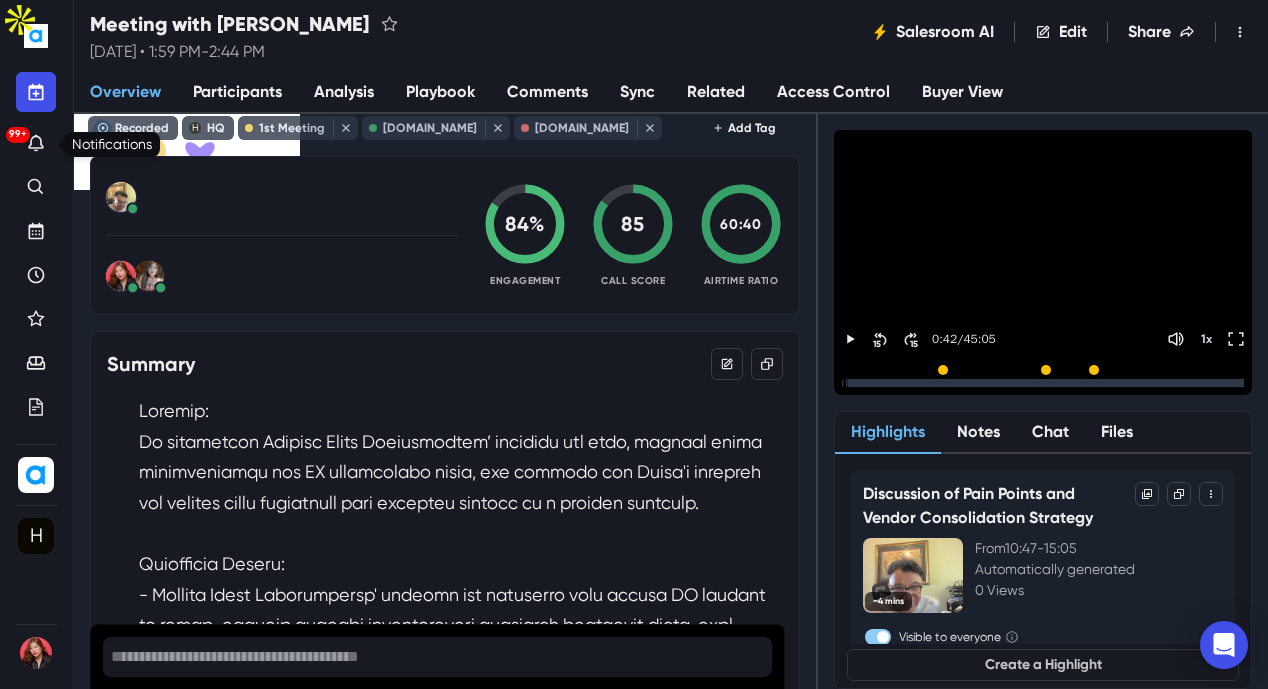 scroll, scrollTop: 0, scrollLeft: 0, axis: both 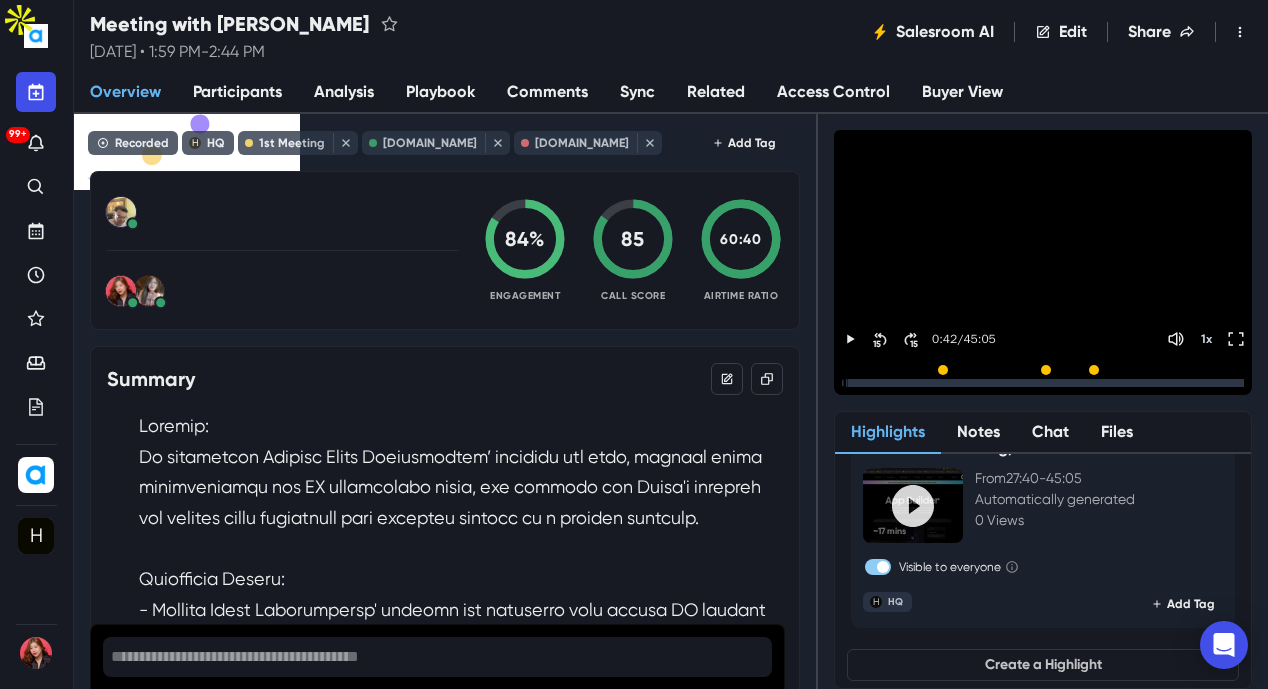 click at bounding box center [883, 567] 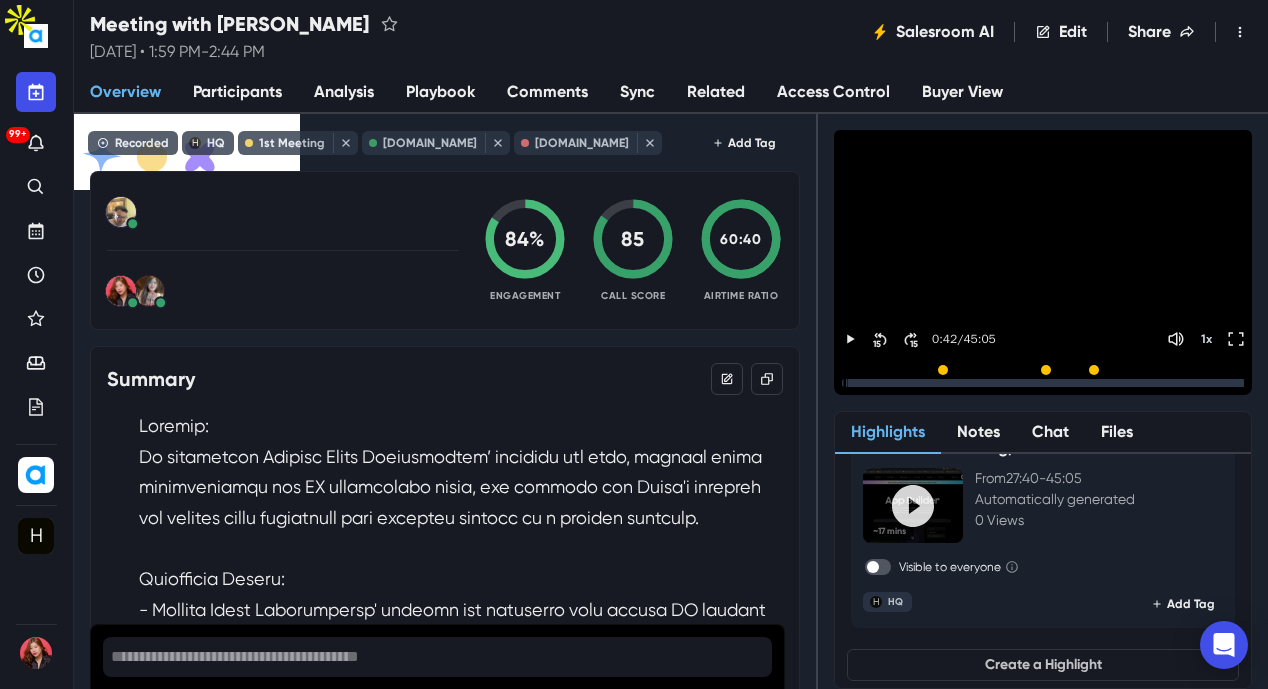 click on "H HQ" at bounding box center (1000, 604) 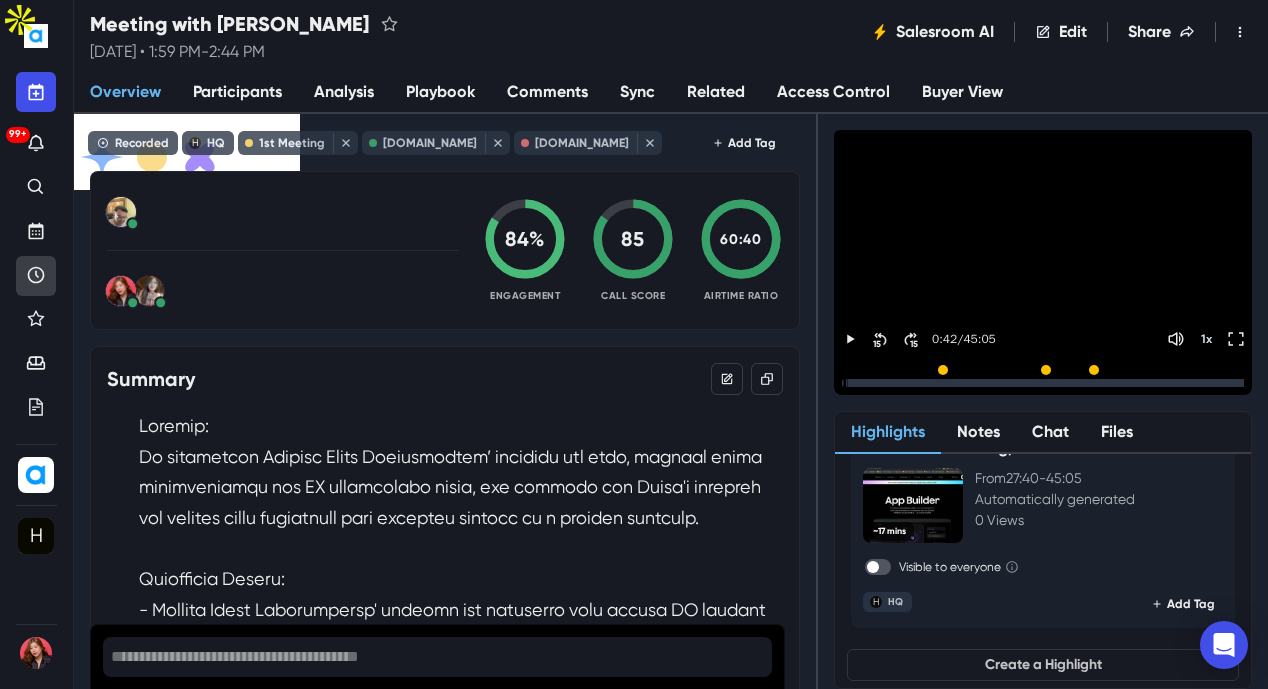 click at bounding box center (36, 276) 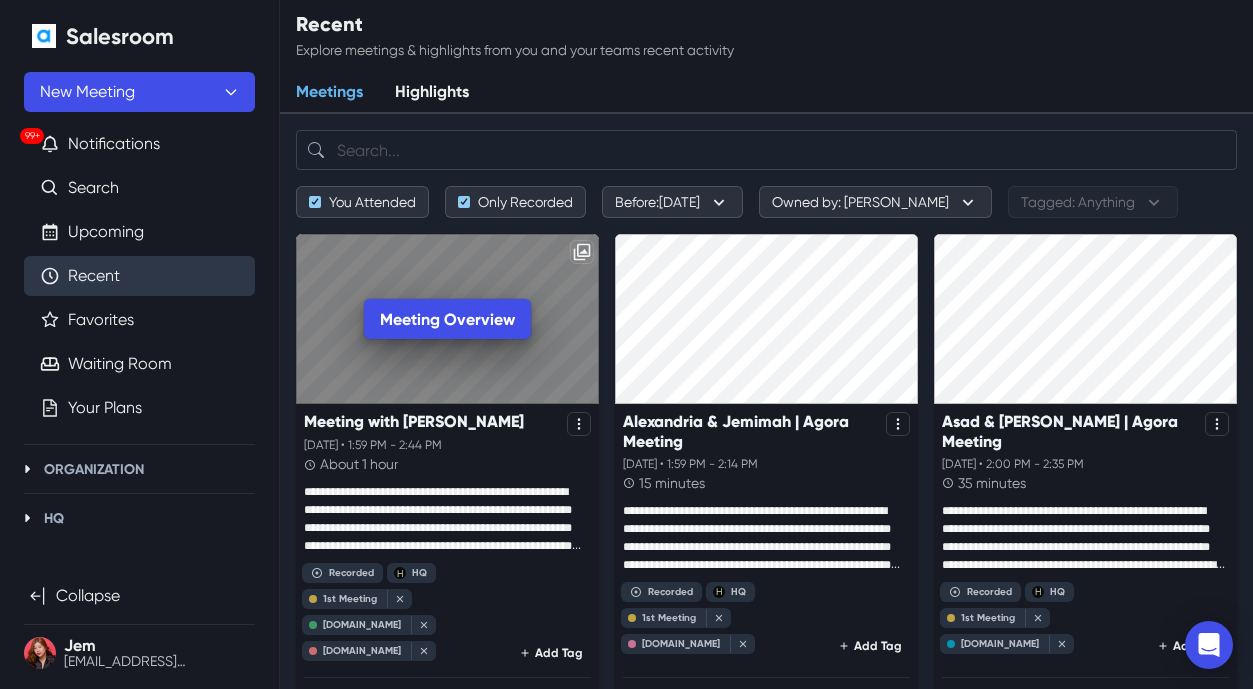 click on "Meeting Overview" at bounding box center [447, 319] 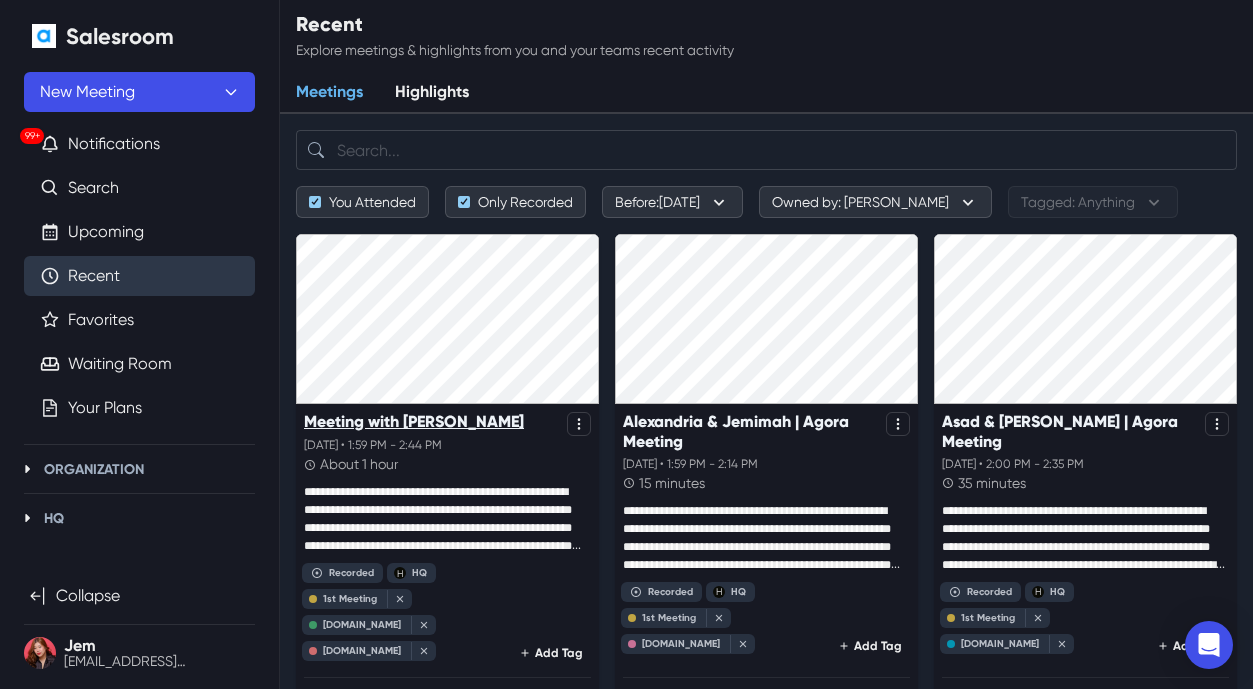 click on "Meeting with [PERSON_NAME]" at bounding box center (414, 421) 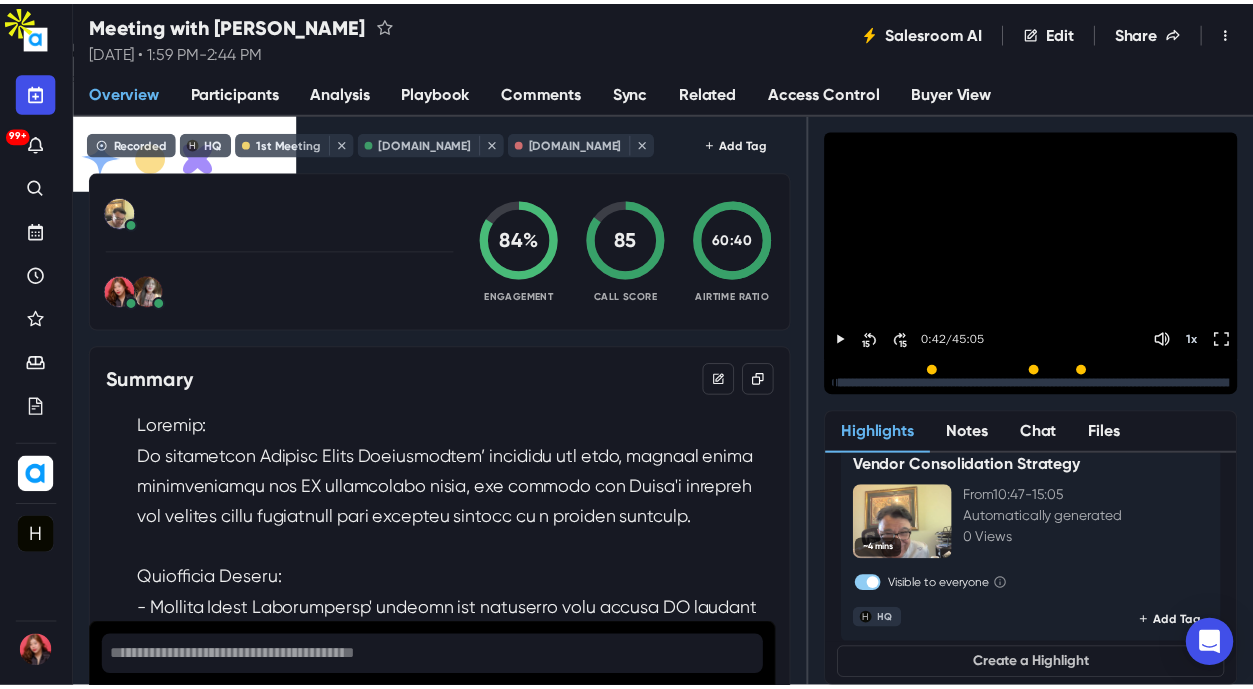 scroll, scrollTop: 100, scrollLeft: 0, axis: vertical 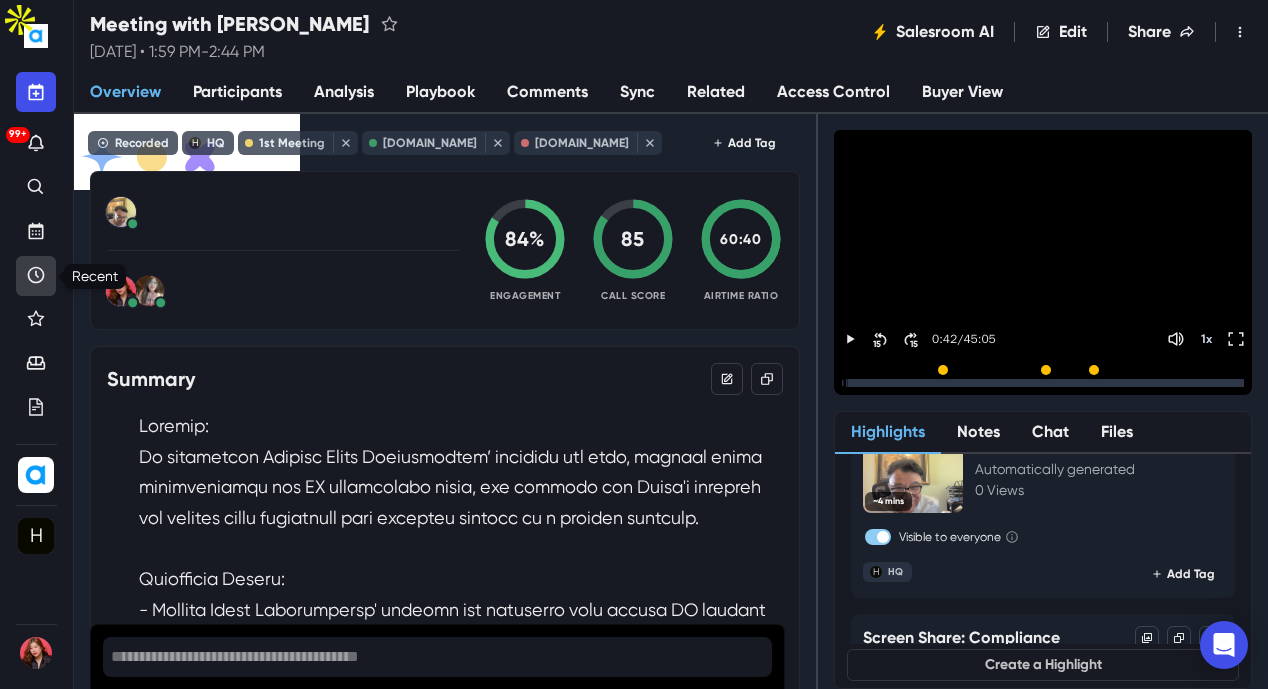 click 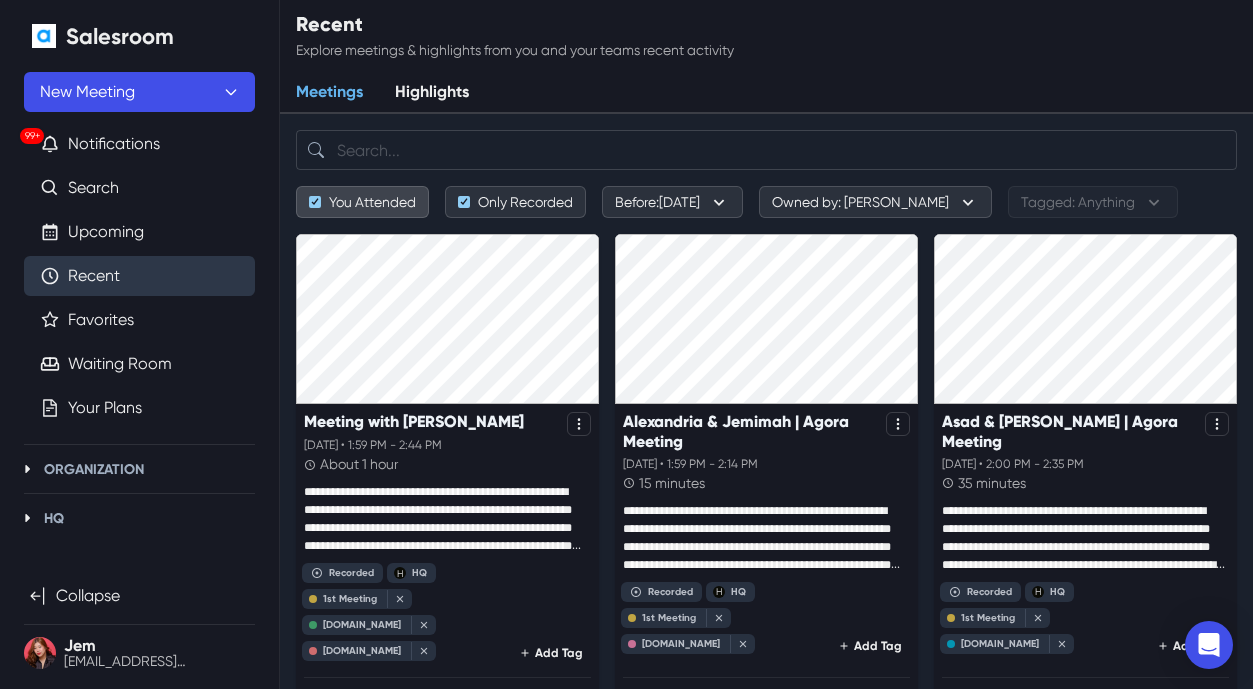click on "You Attended" at bounding box center (362, 202) 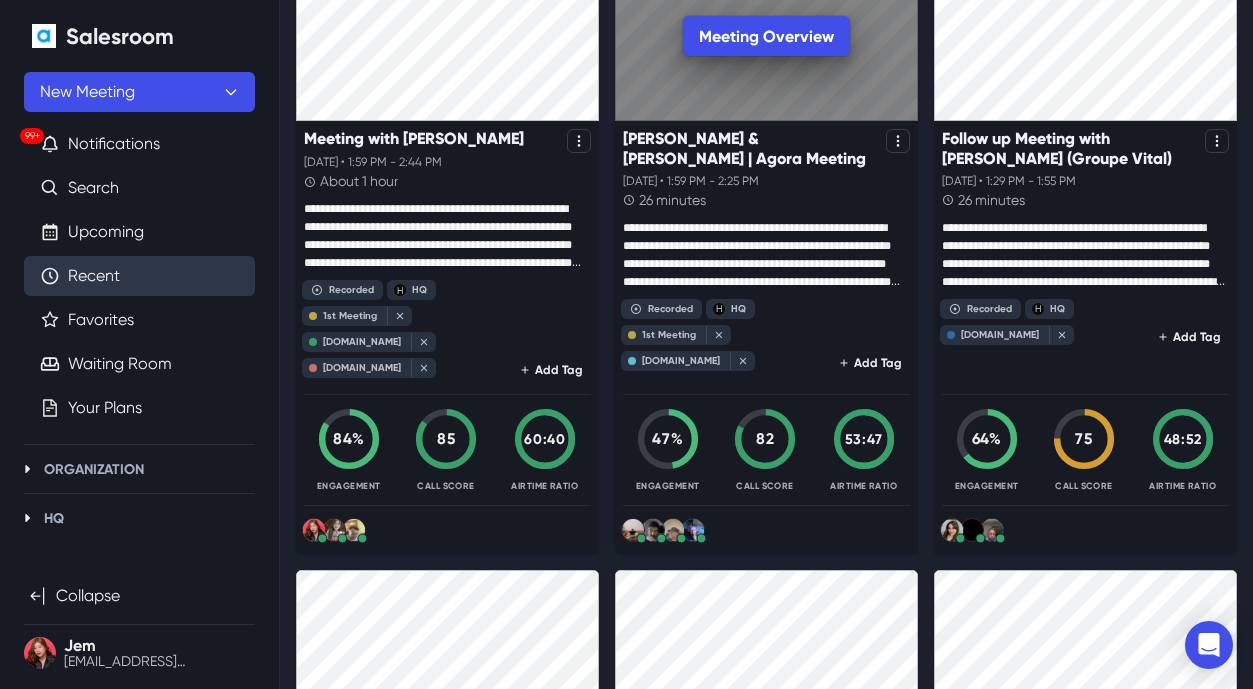 scroll, scrollTop: 0, scrollLeft: 0, axis: both 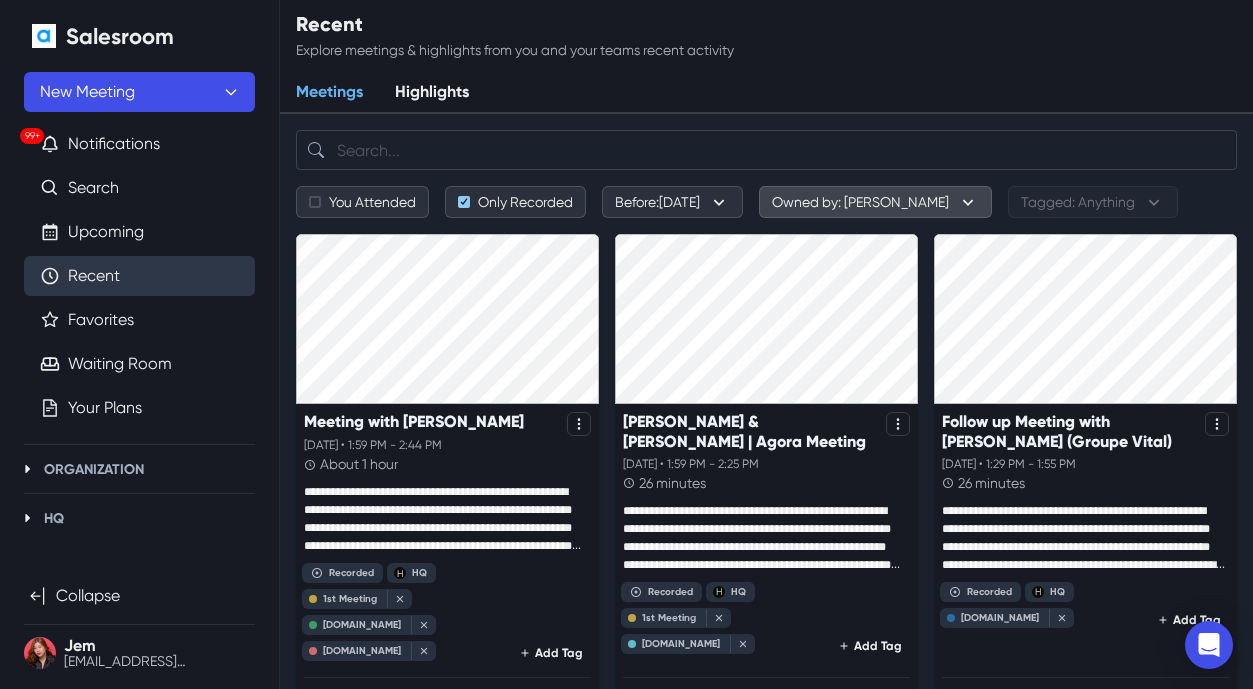 click 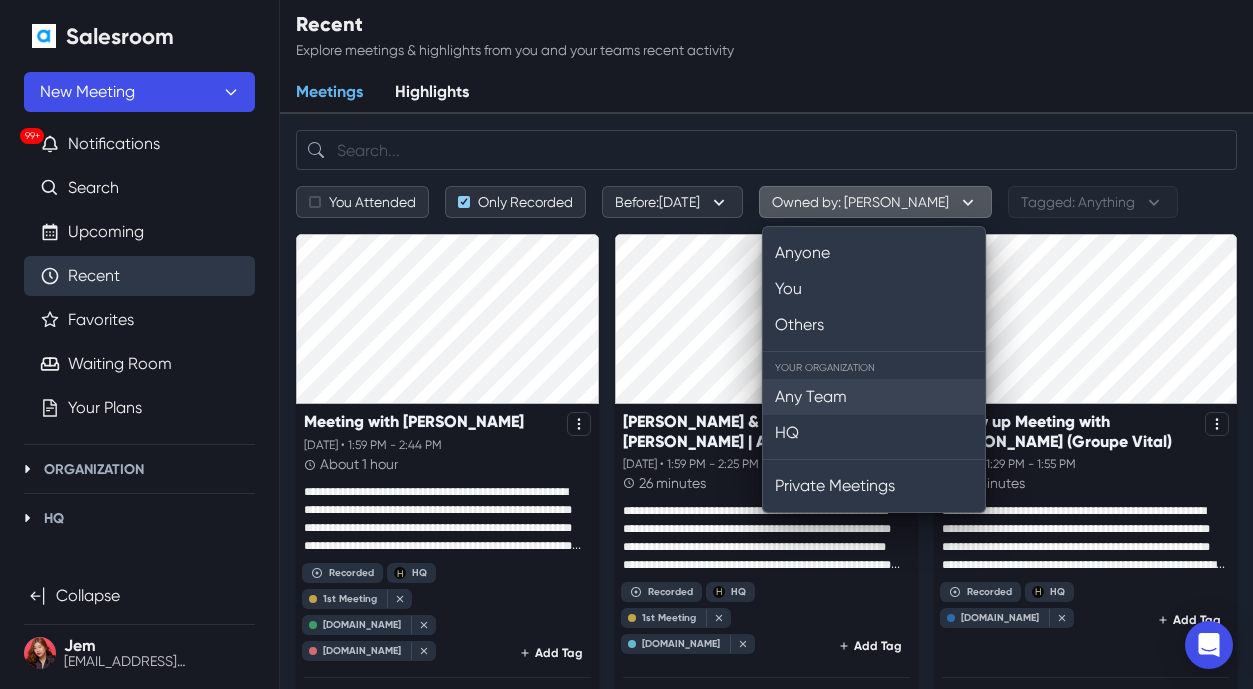 click on "Any Team" at bounding box center [874, 397] 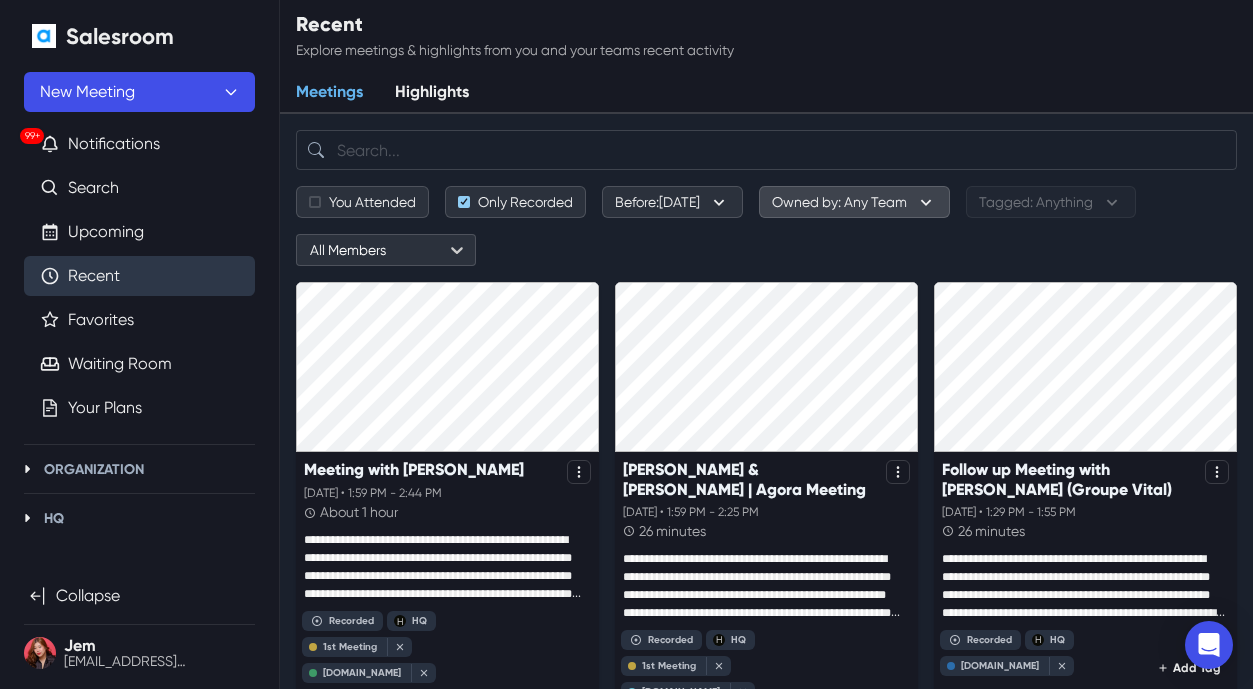 click 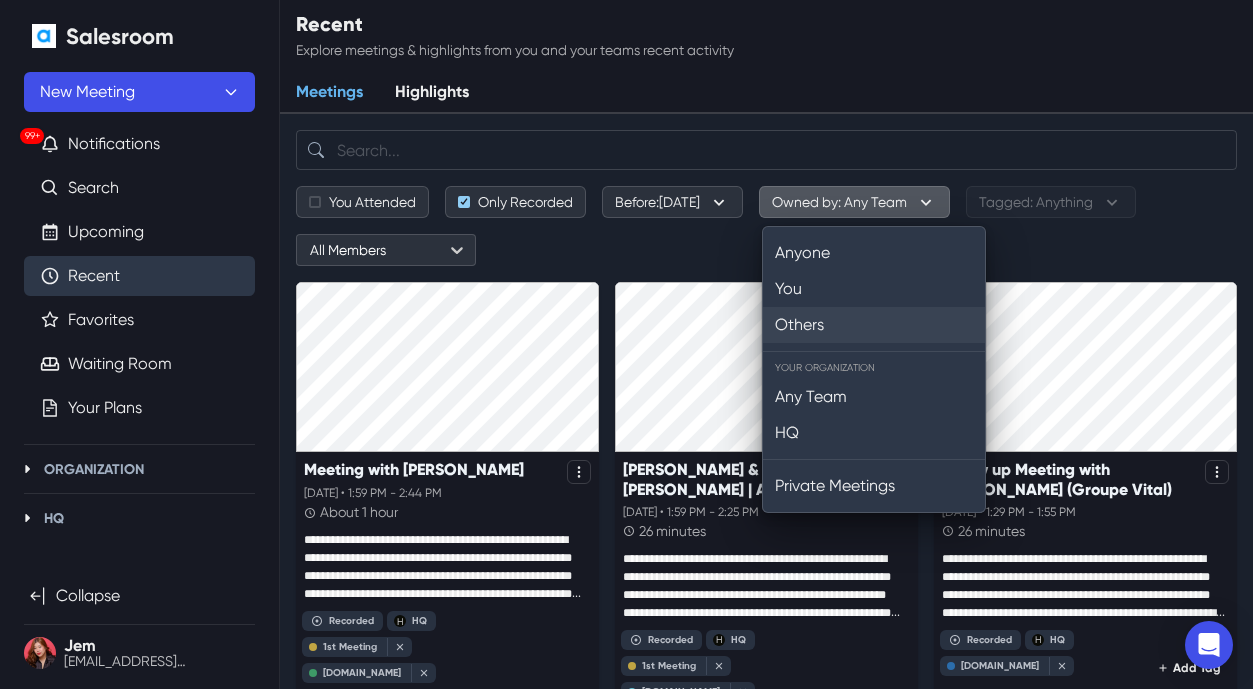 click on "Others" at bounding box center (874, 325) 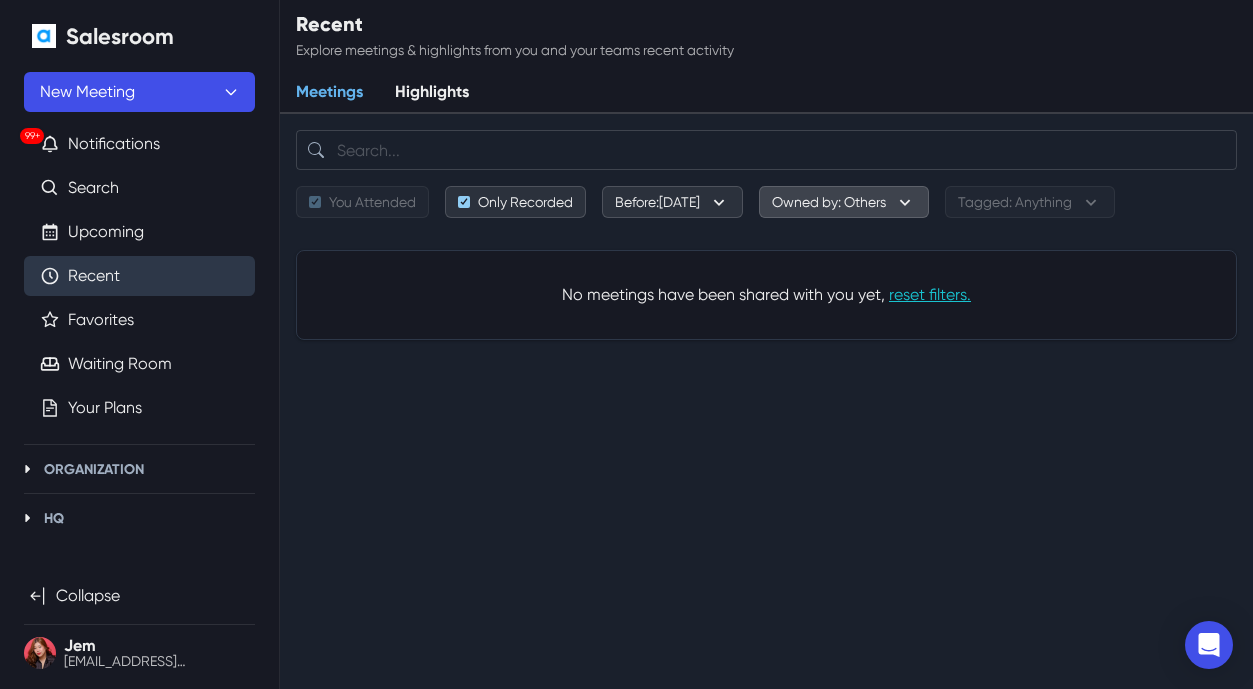click on "Owned by: Others" at bounding box center [844, 202] 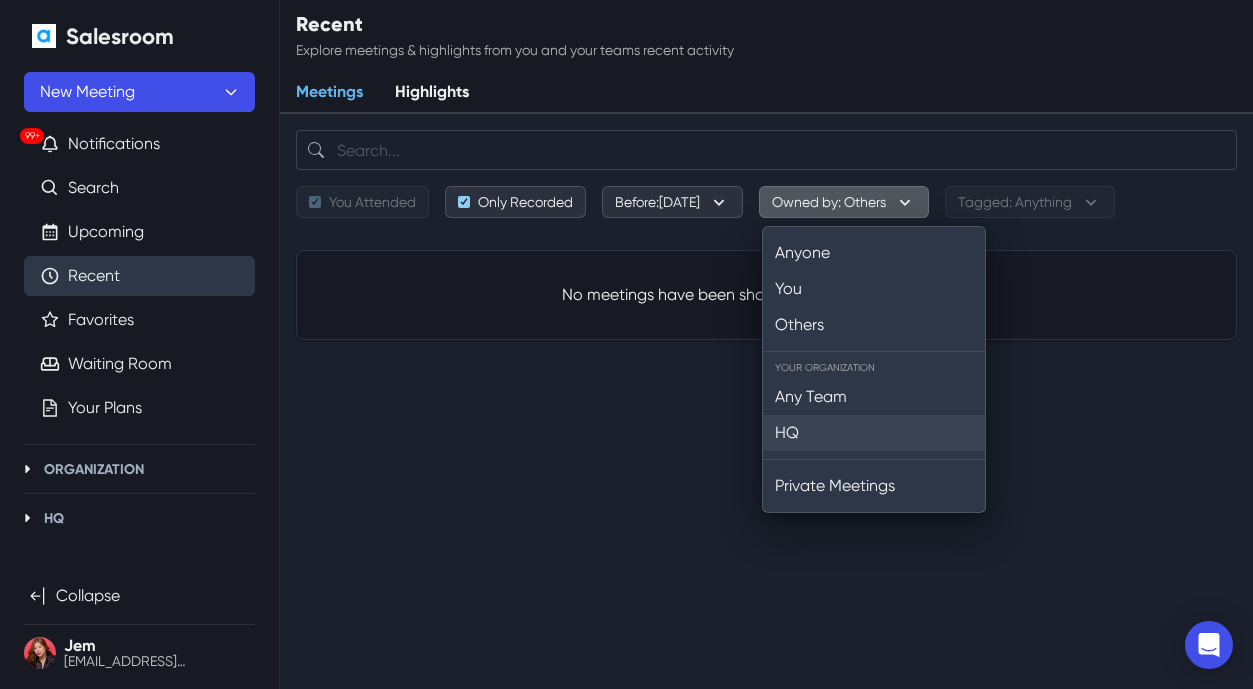 click on "HQ" at bounding box center [874, 433] 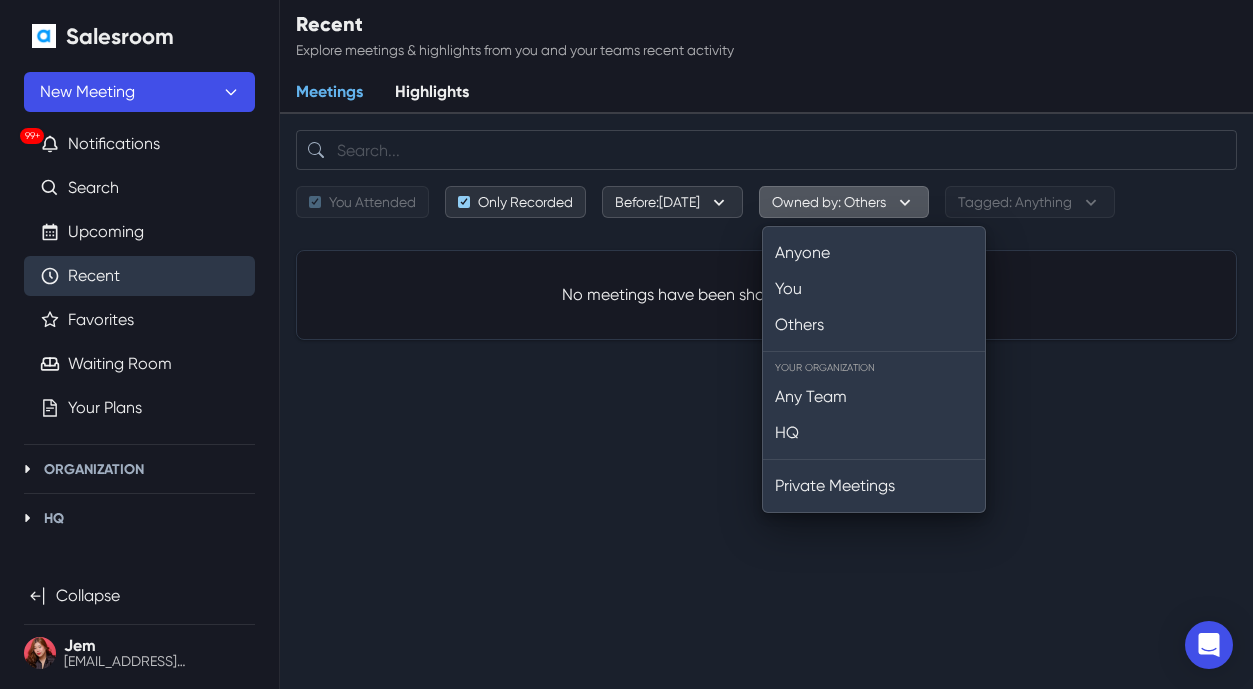 checkbox on "false" 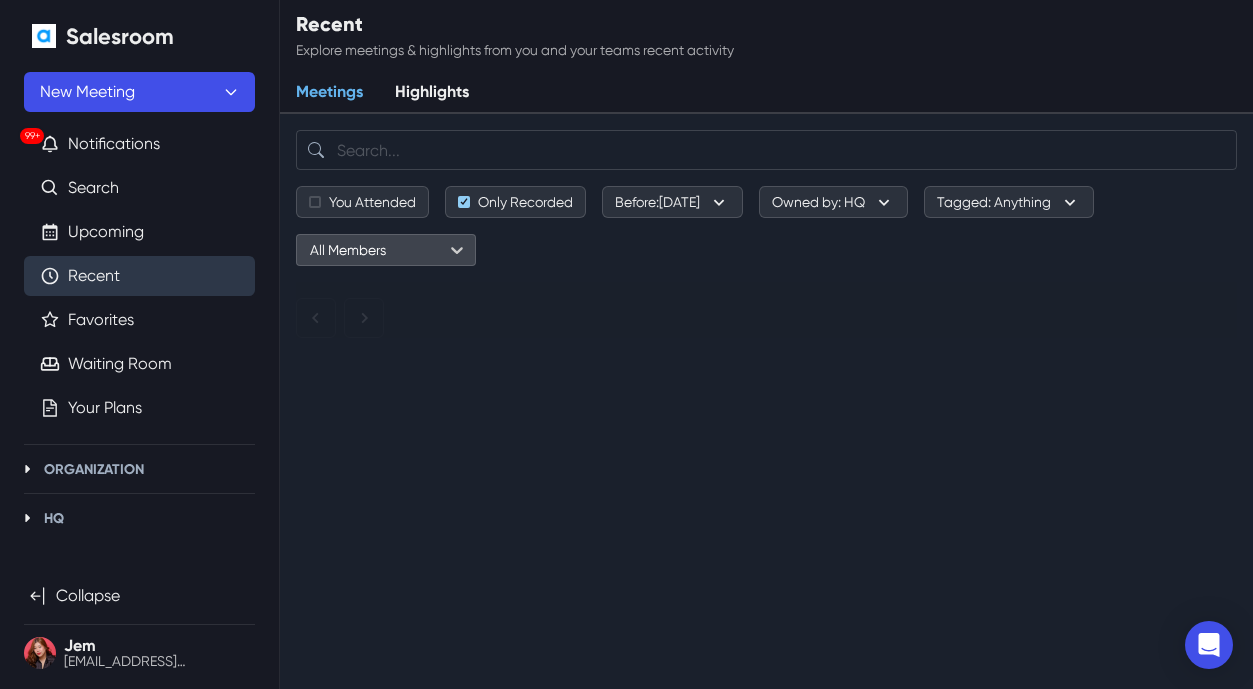 click at bounding box center [372, 250] 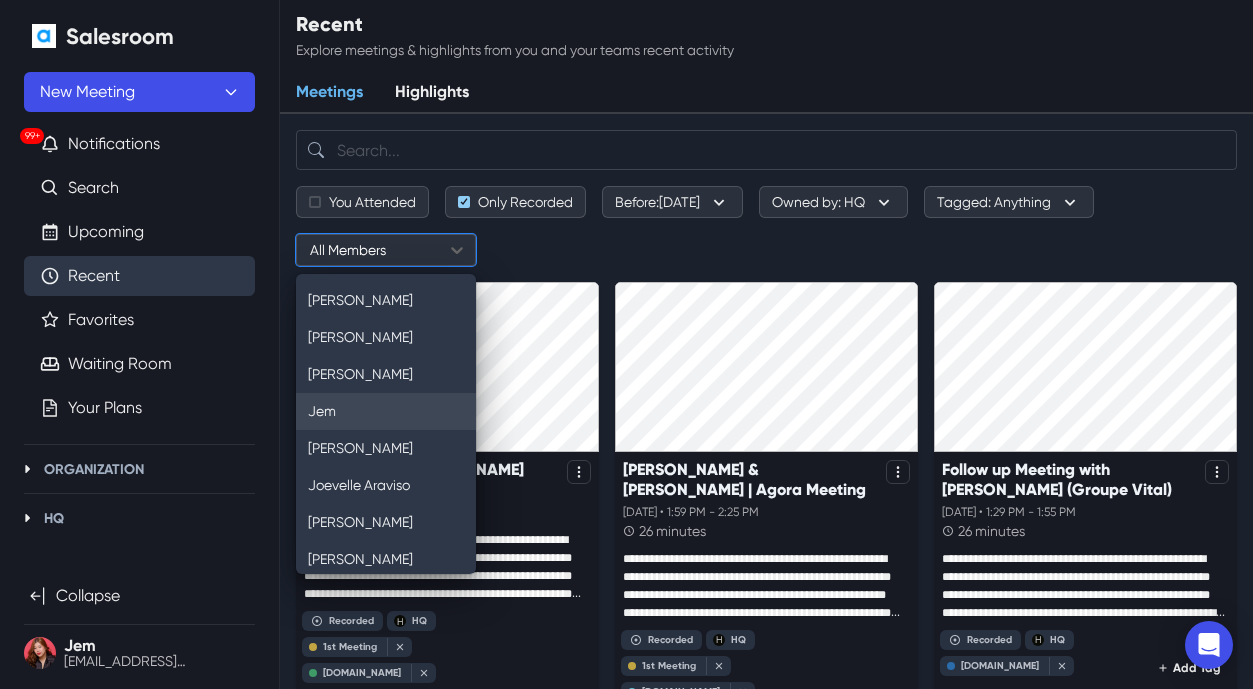 scroll, scrollTop: 200, scrollLeft: 0, axis: vertical 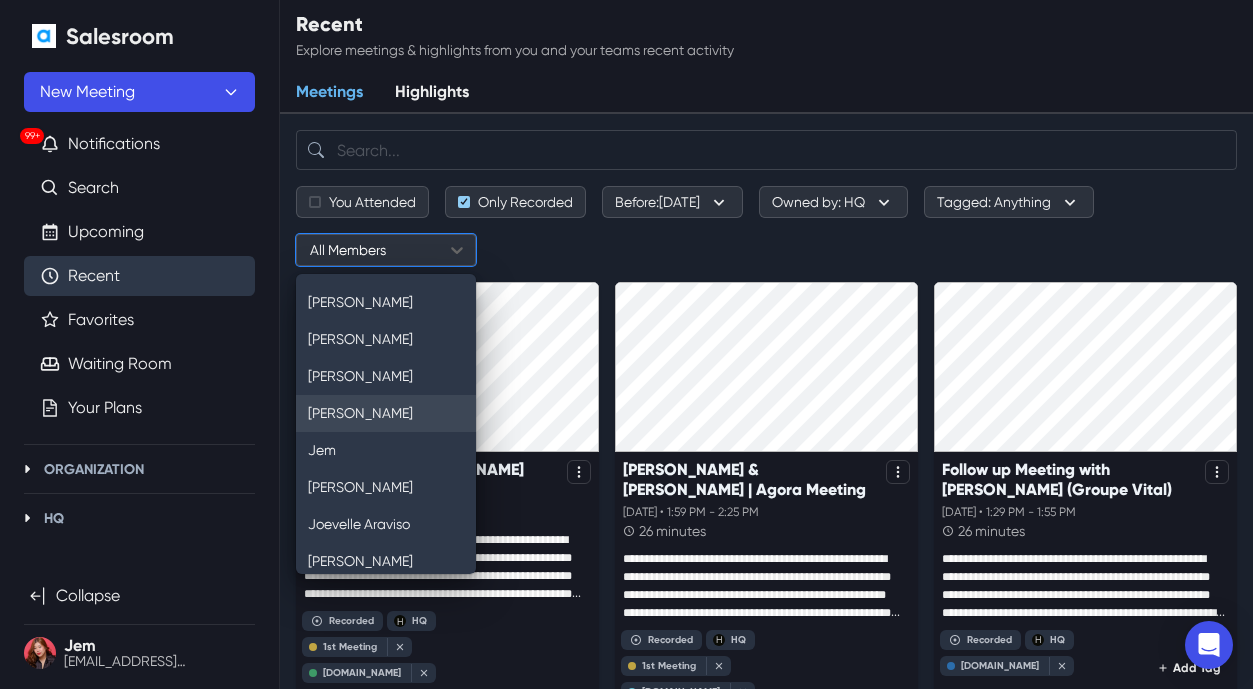 click on "Irene Arisga" at bounding box center (386, 413) 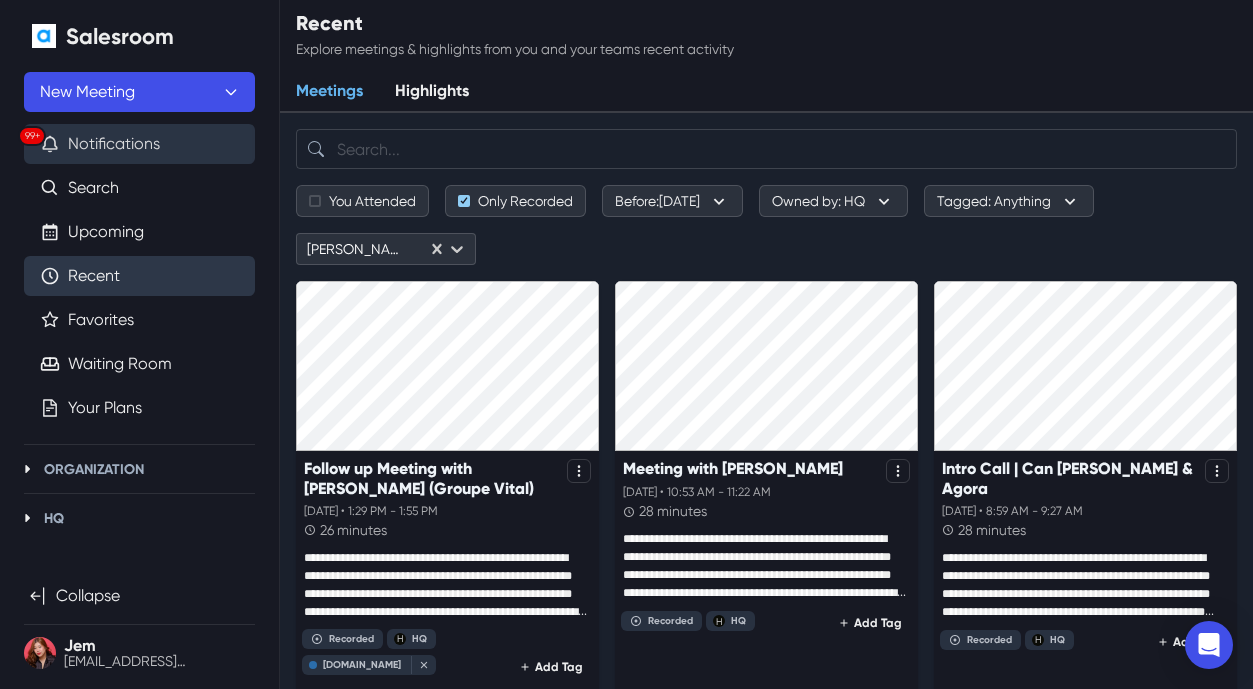 scroll, scrollTop: 0, scrollLeft: 0, axis: both 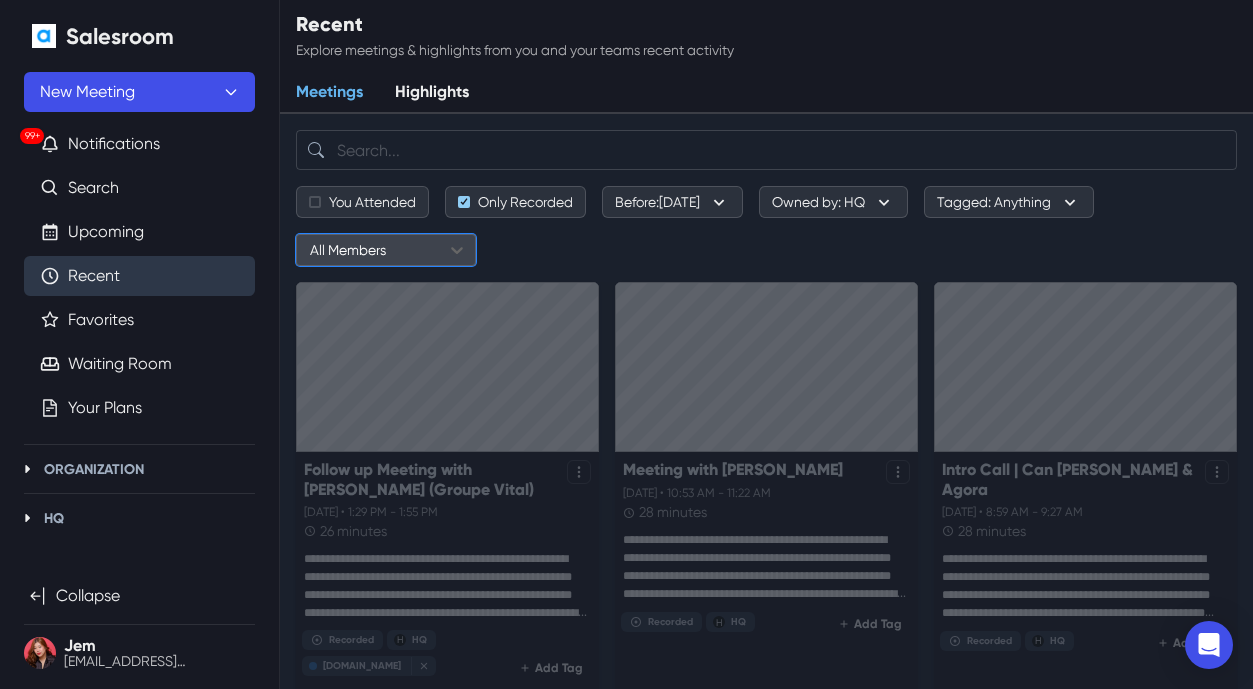 click at bounding box center [372, 250] 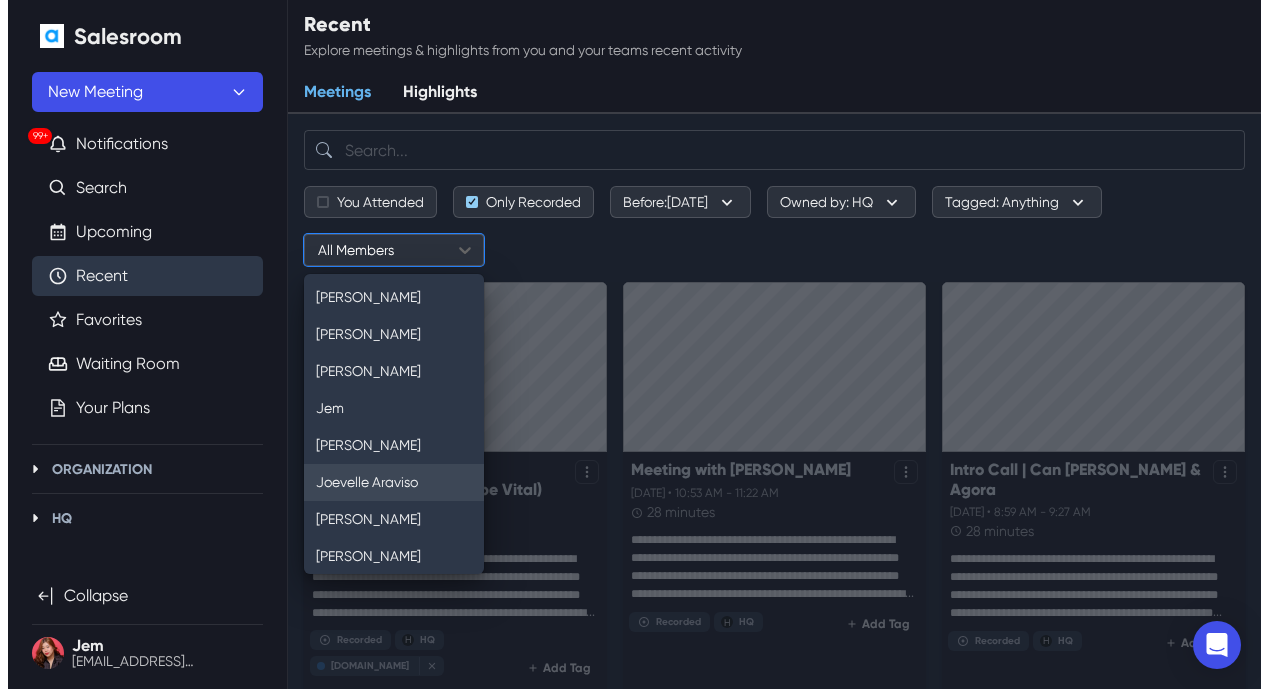 scroll, scrollTop: 300, scrollLeft: 0, axis: vertical 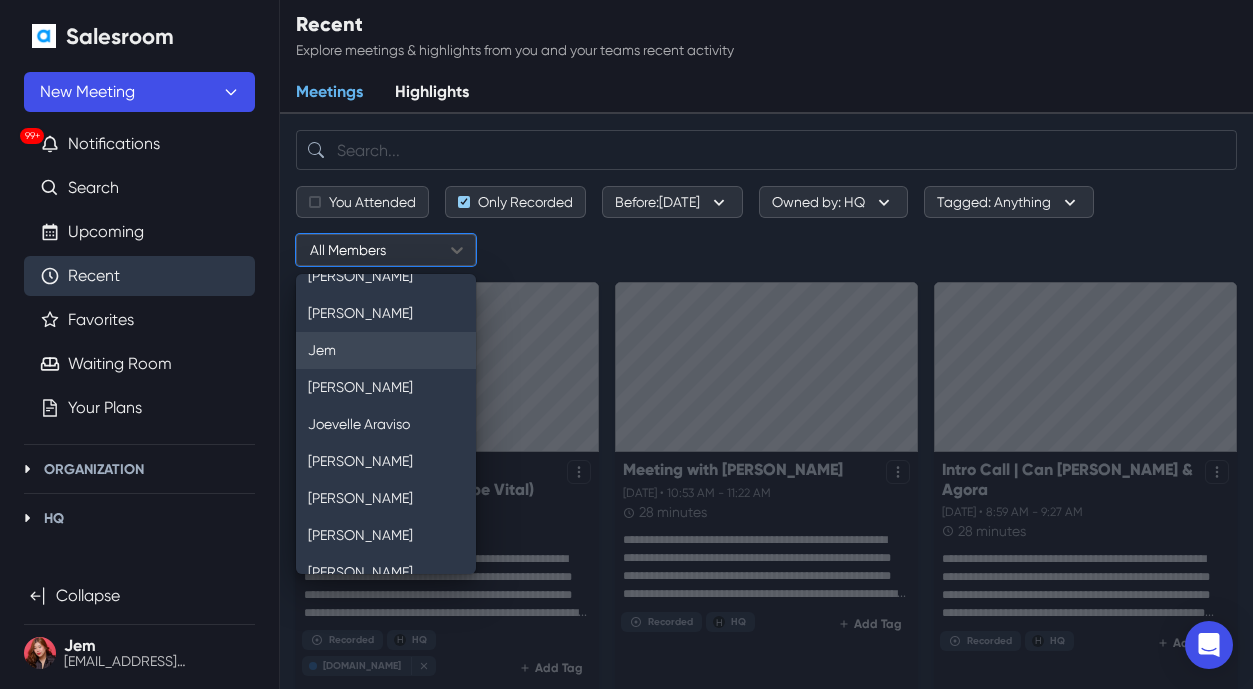 click on "Jem" at bounding box center [386, 350] 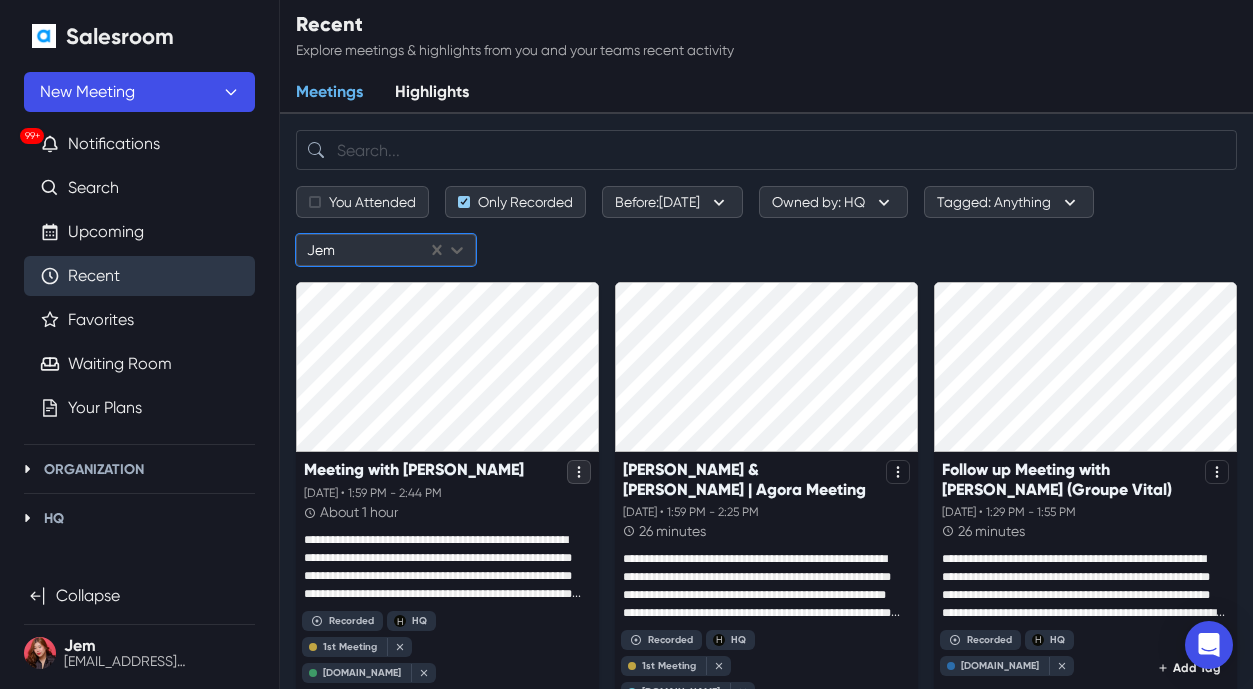 click at bounding box center (579, 472) 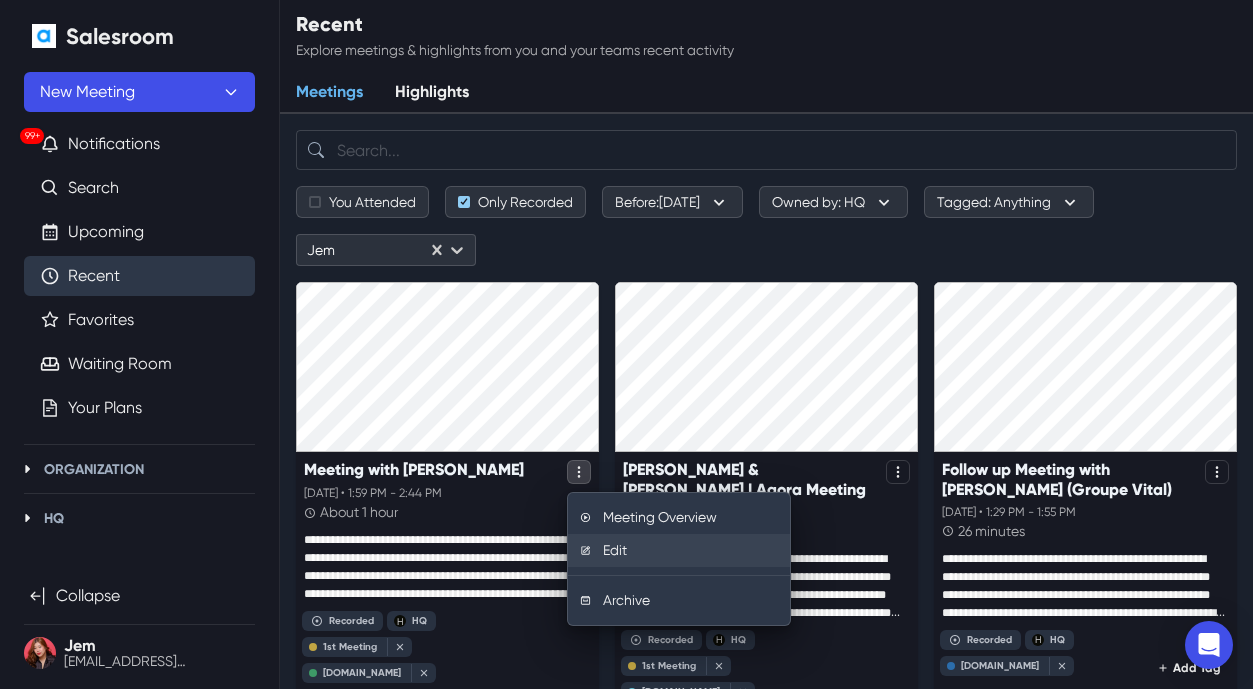 click 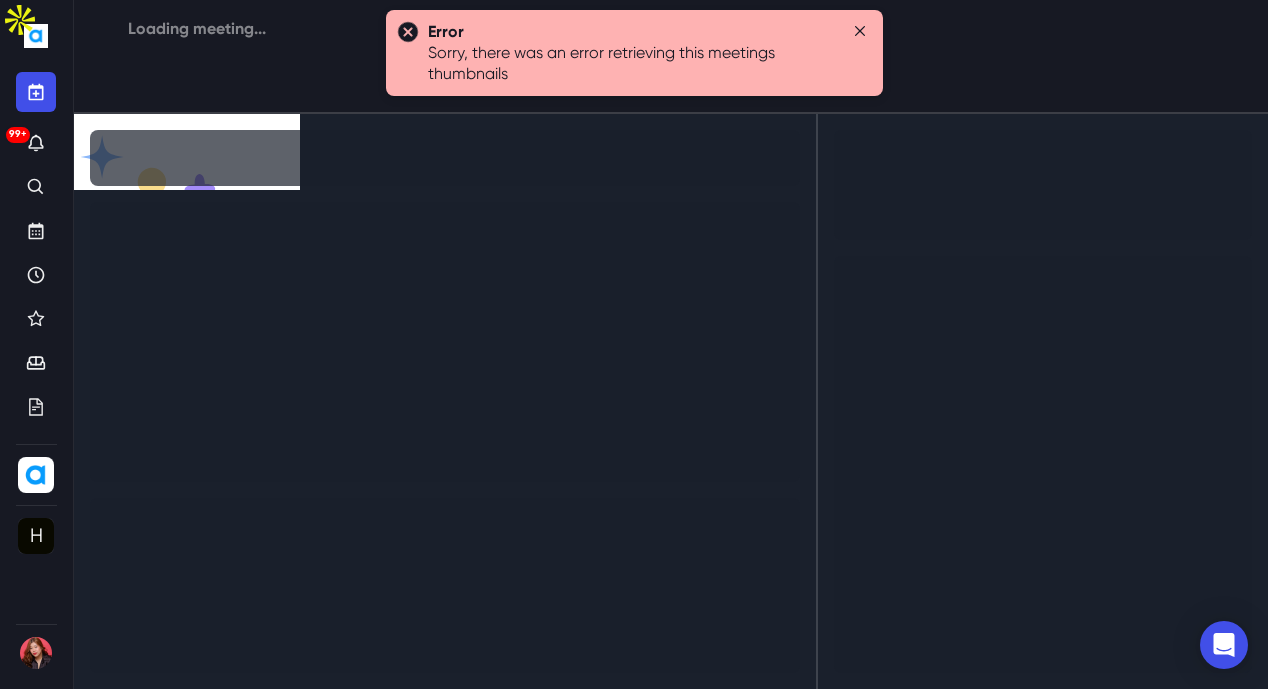 click 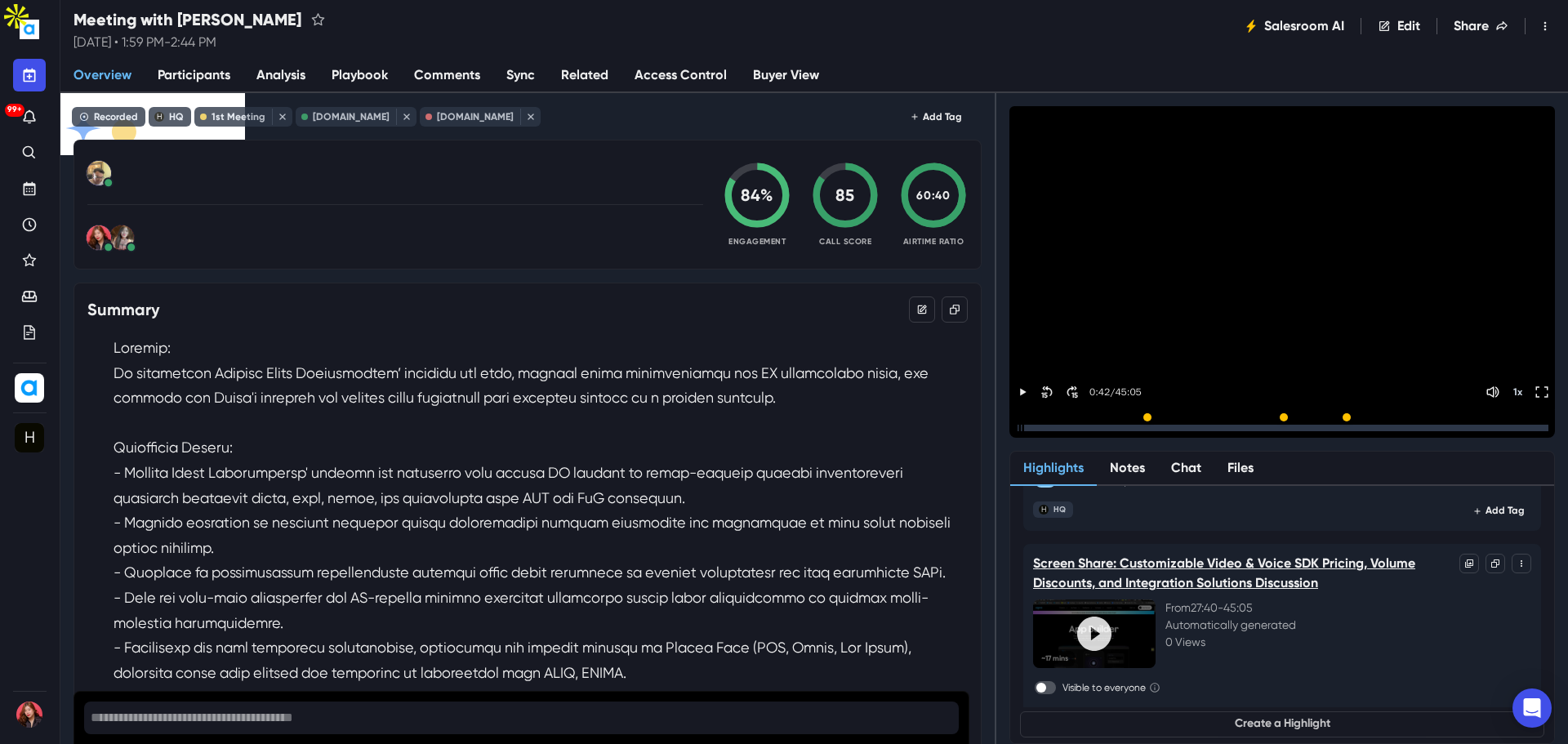 scroll, scrollTop: 311, scrollLeft: 0, axis: vertical 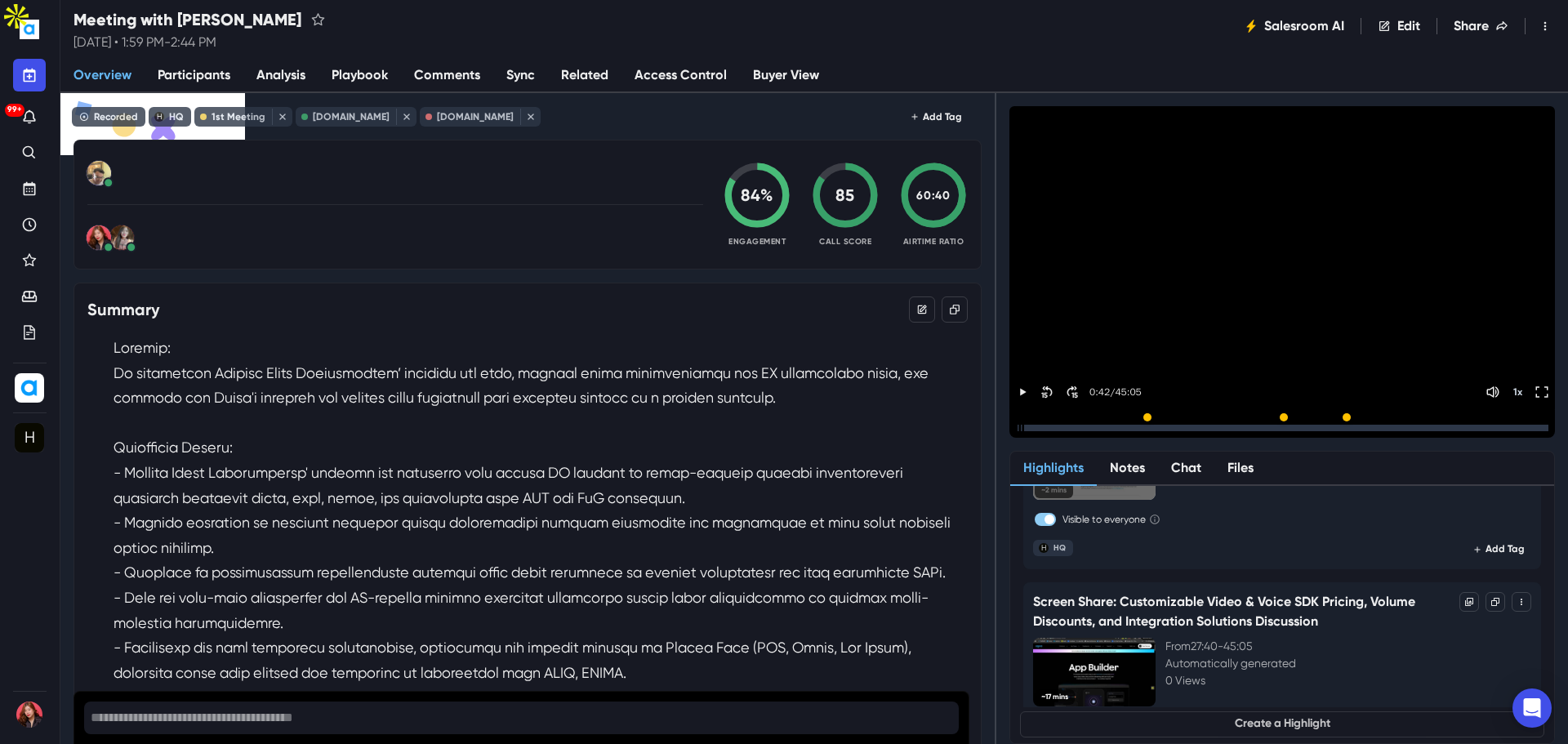 click at bounding box center [1045, 519] 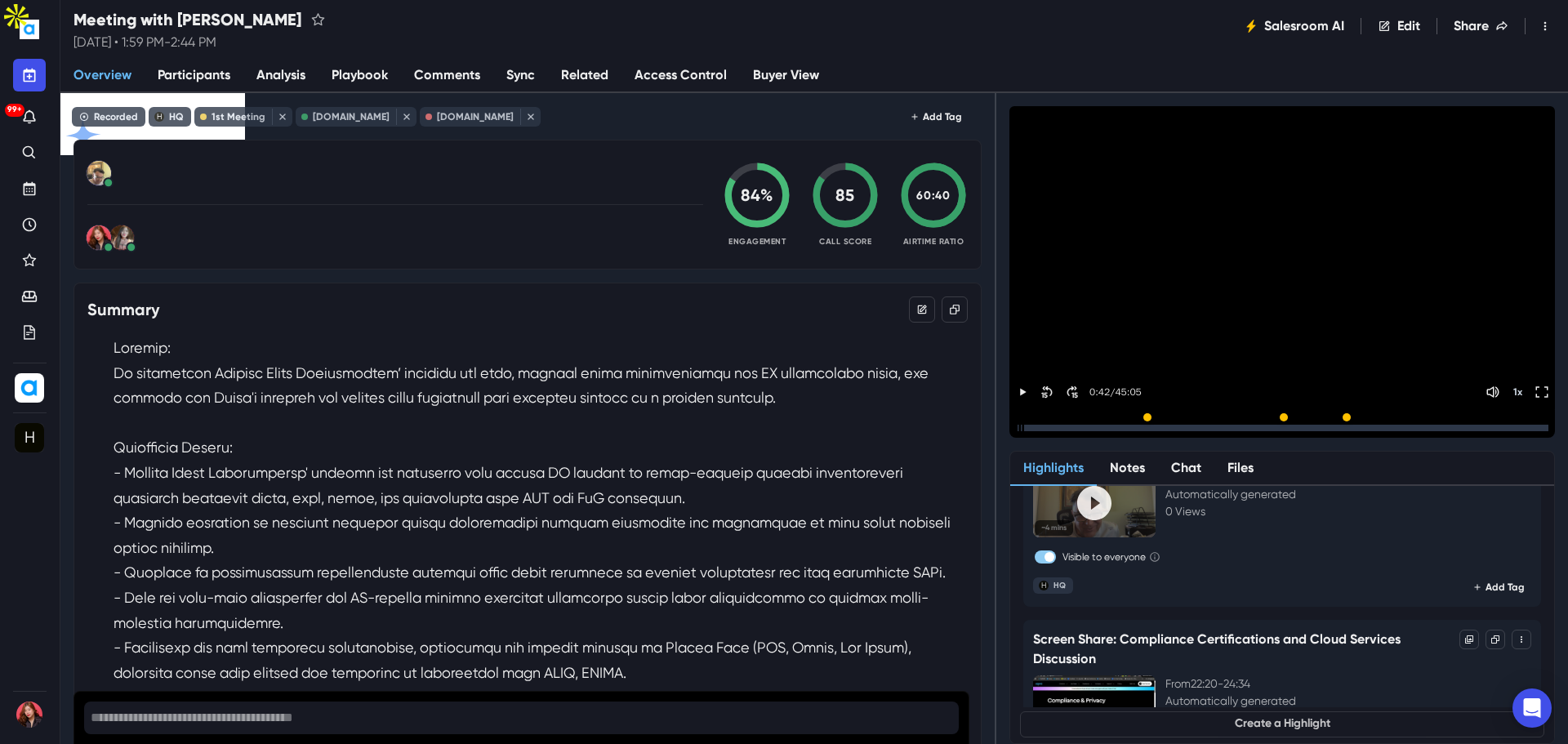 scroll, scrollTop: 0, scrollLeft: 0, axis: both 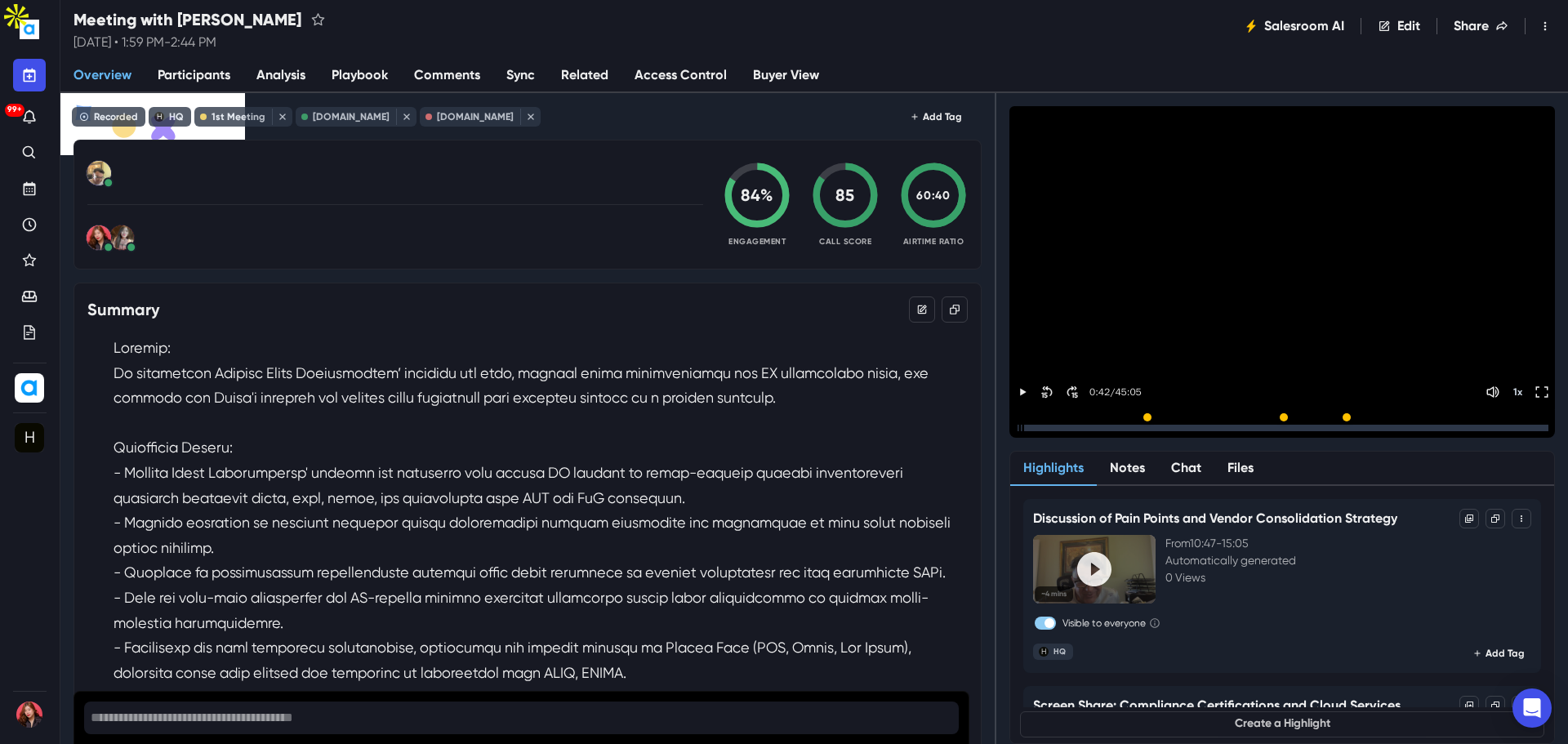 click at bounding box center (1045, 623) 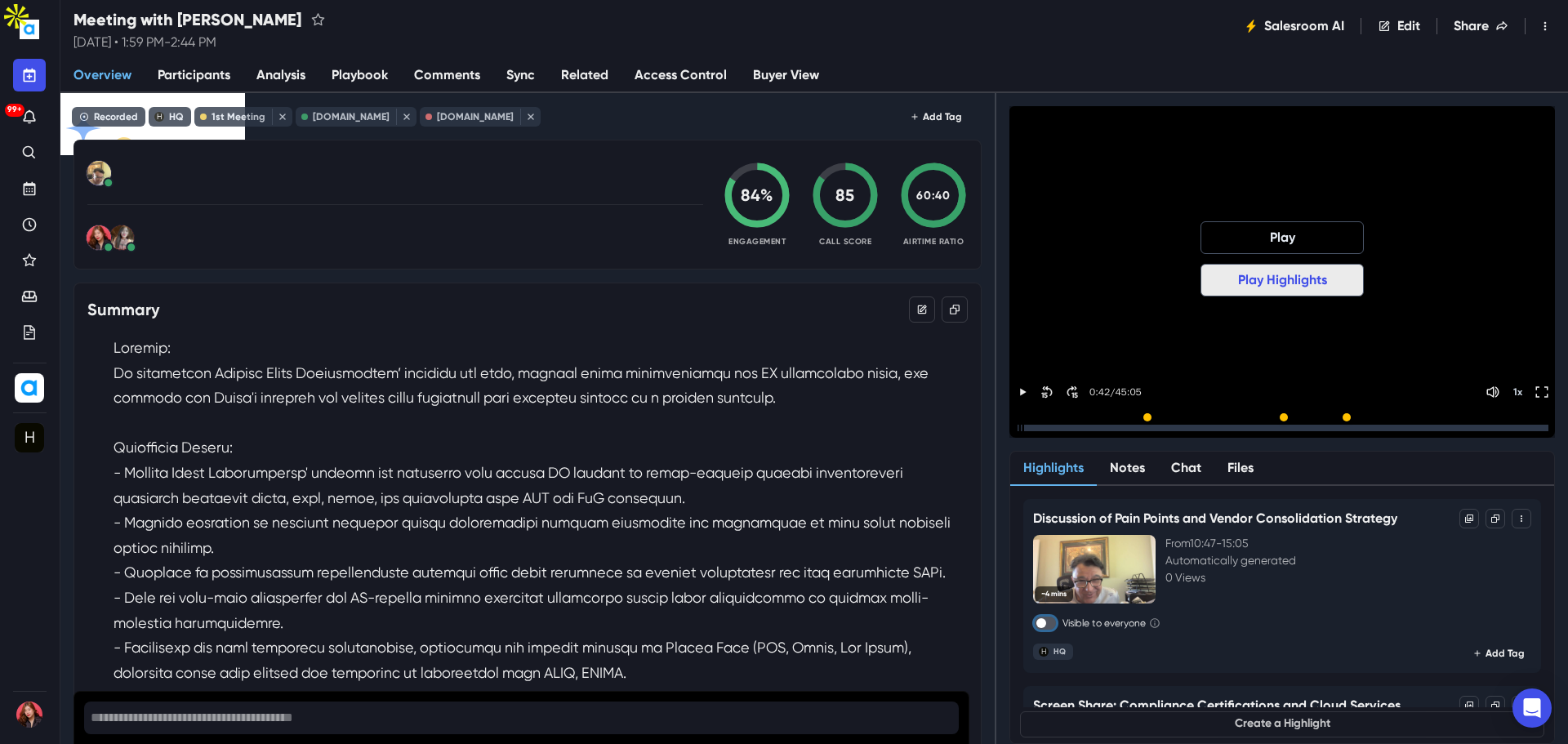 click on "Play Highlights" at bounding box center (1282, 280) 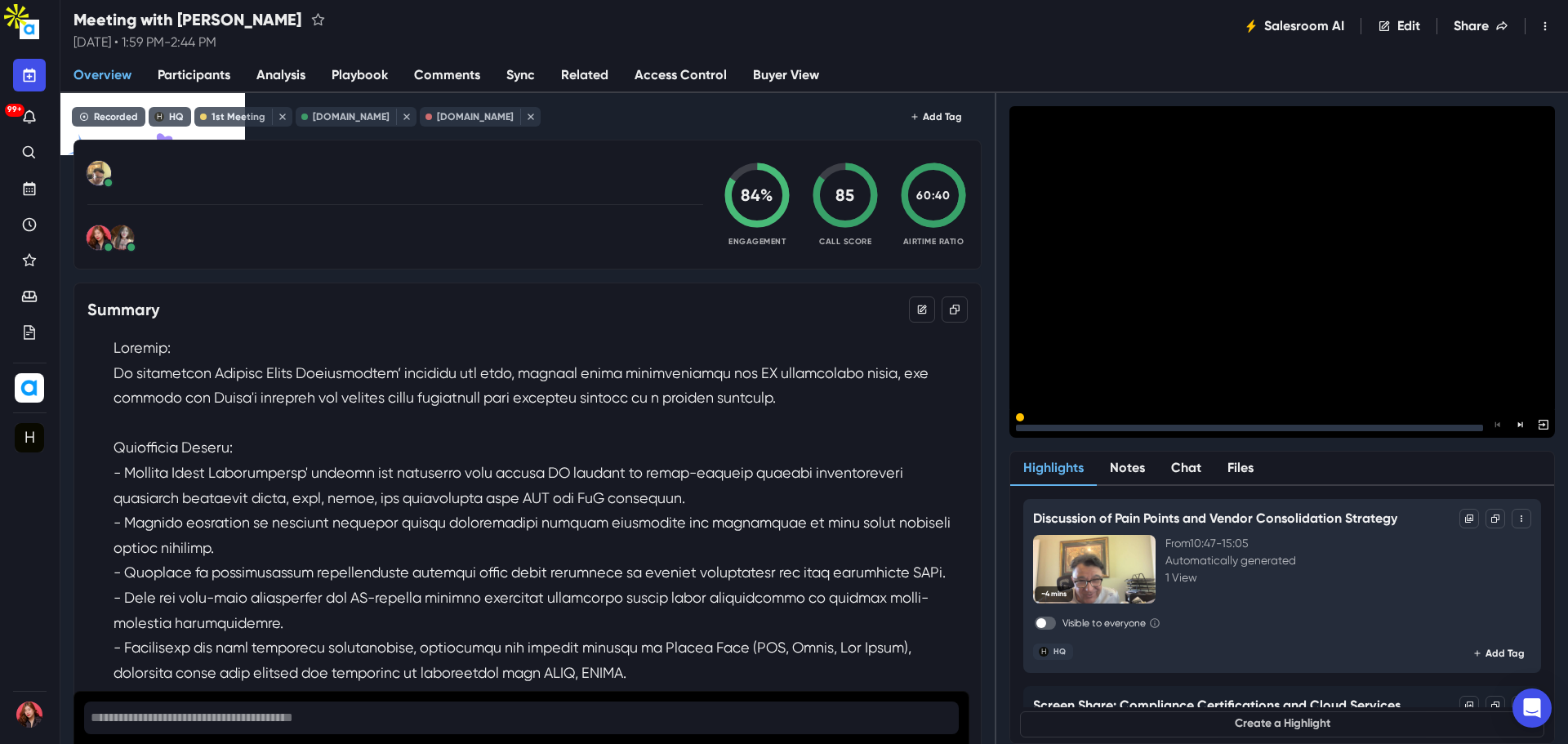 click at bounding box center [1282, 424] 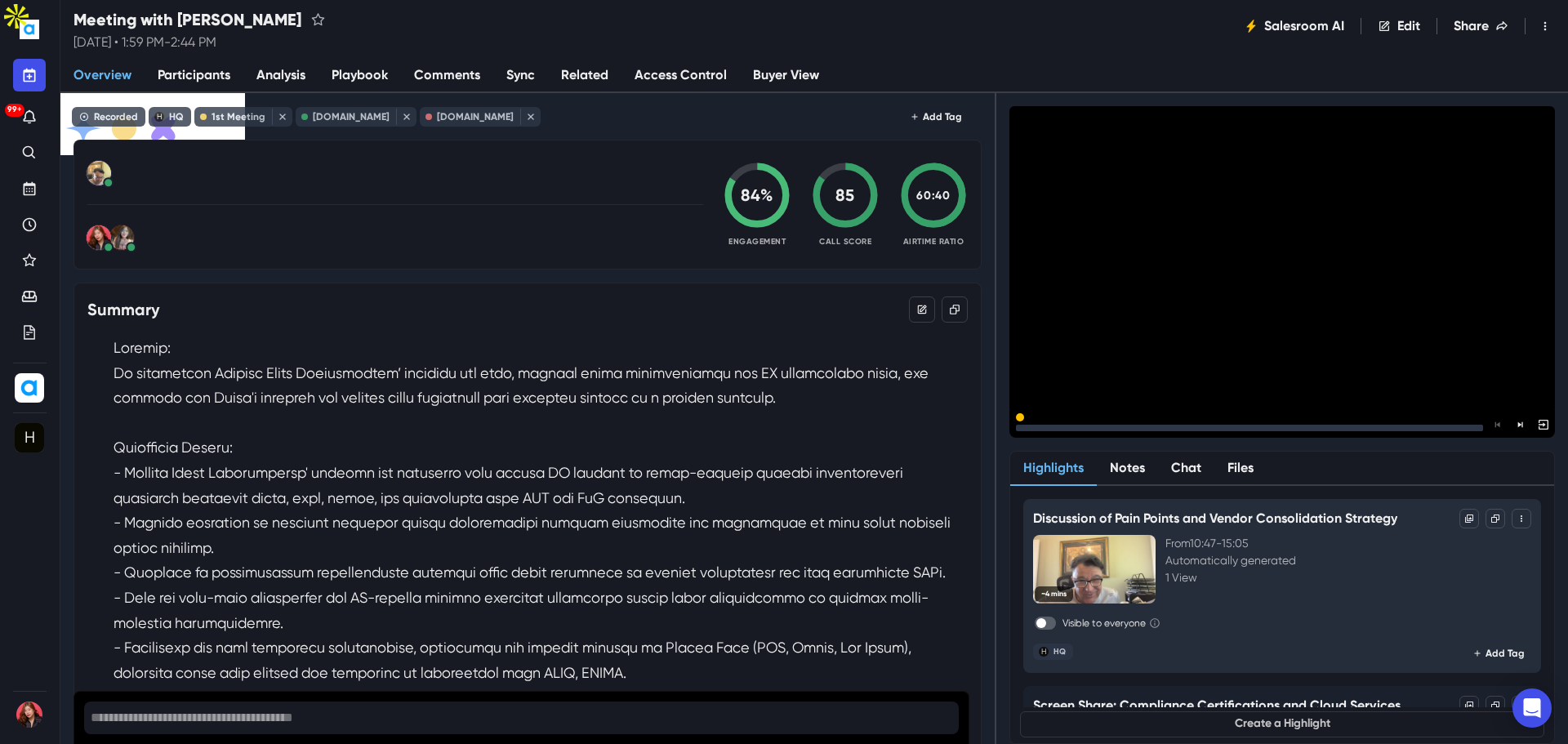 click at bounding box center (1250, 428) 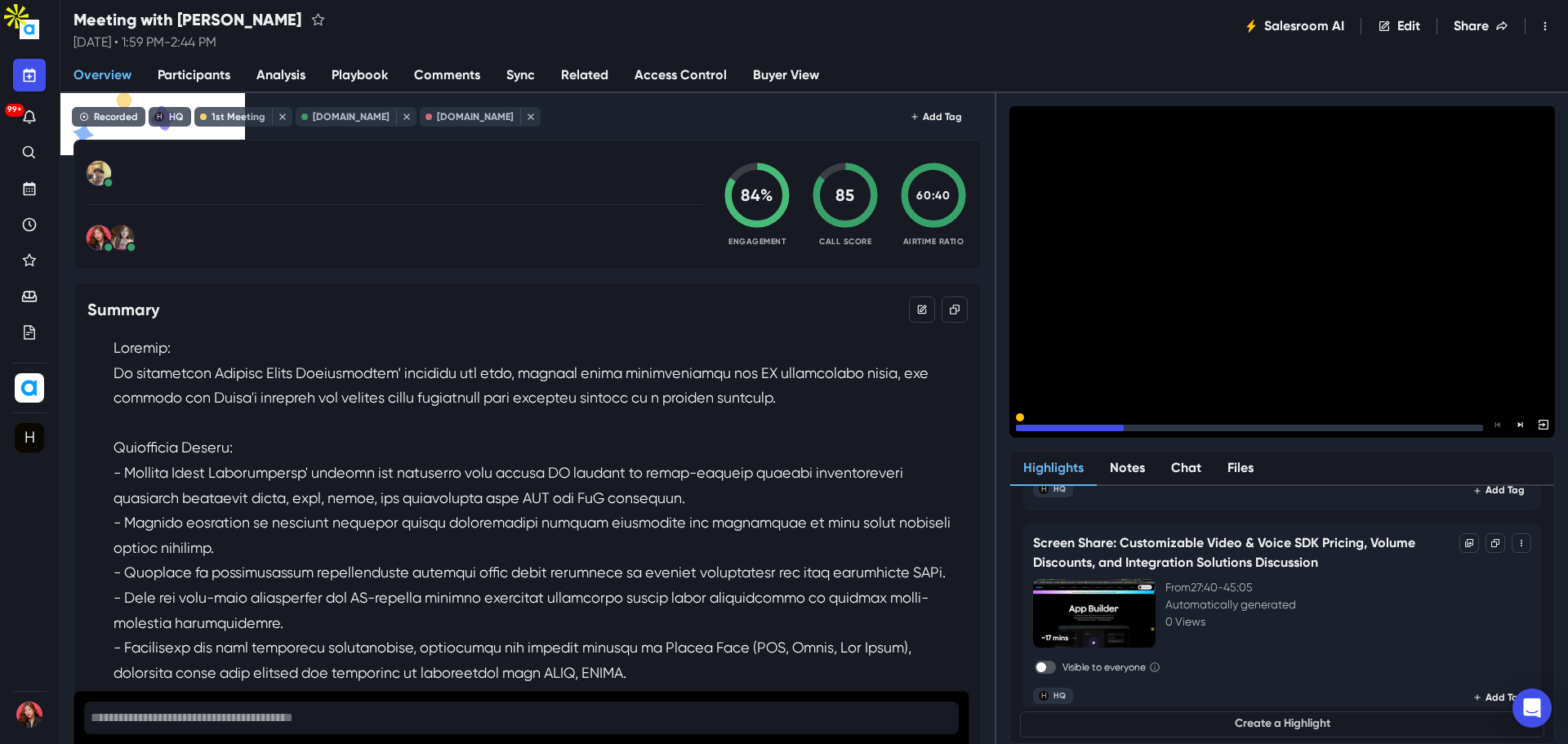scroll, scrollTop: 393, scrollLeft: 0, axis: vertical 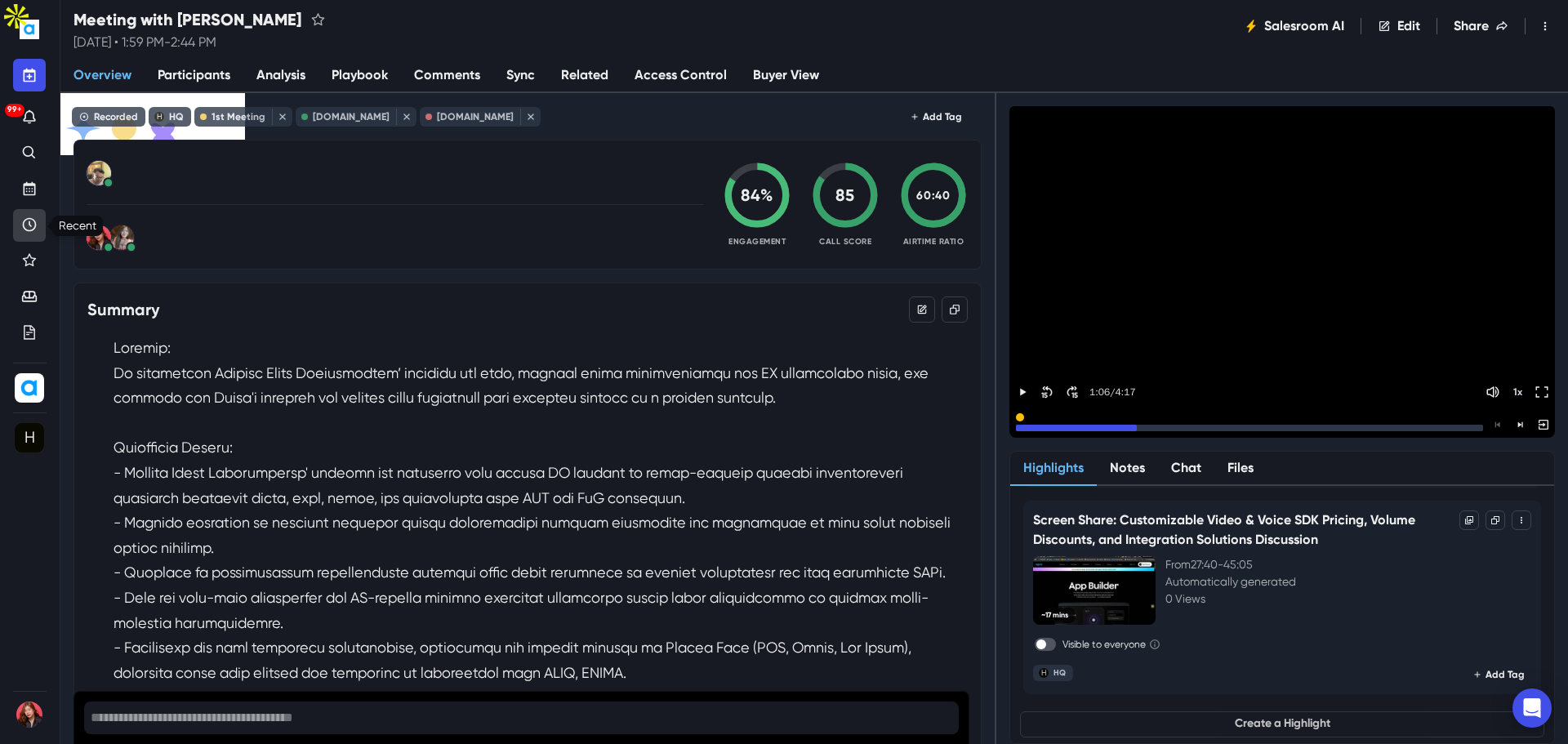 click 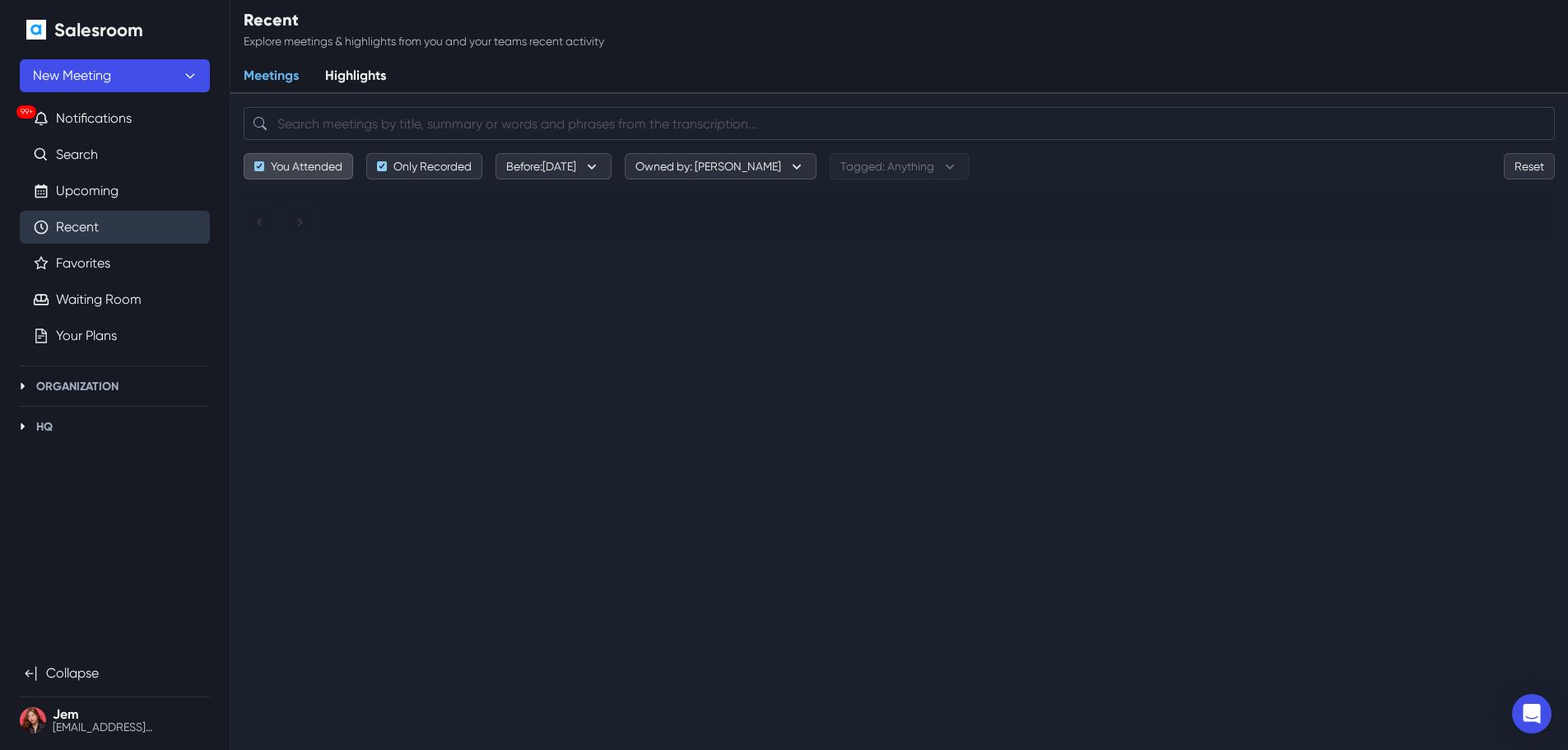 click on "You Attended" at bounding box center [298, 166] 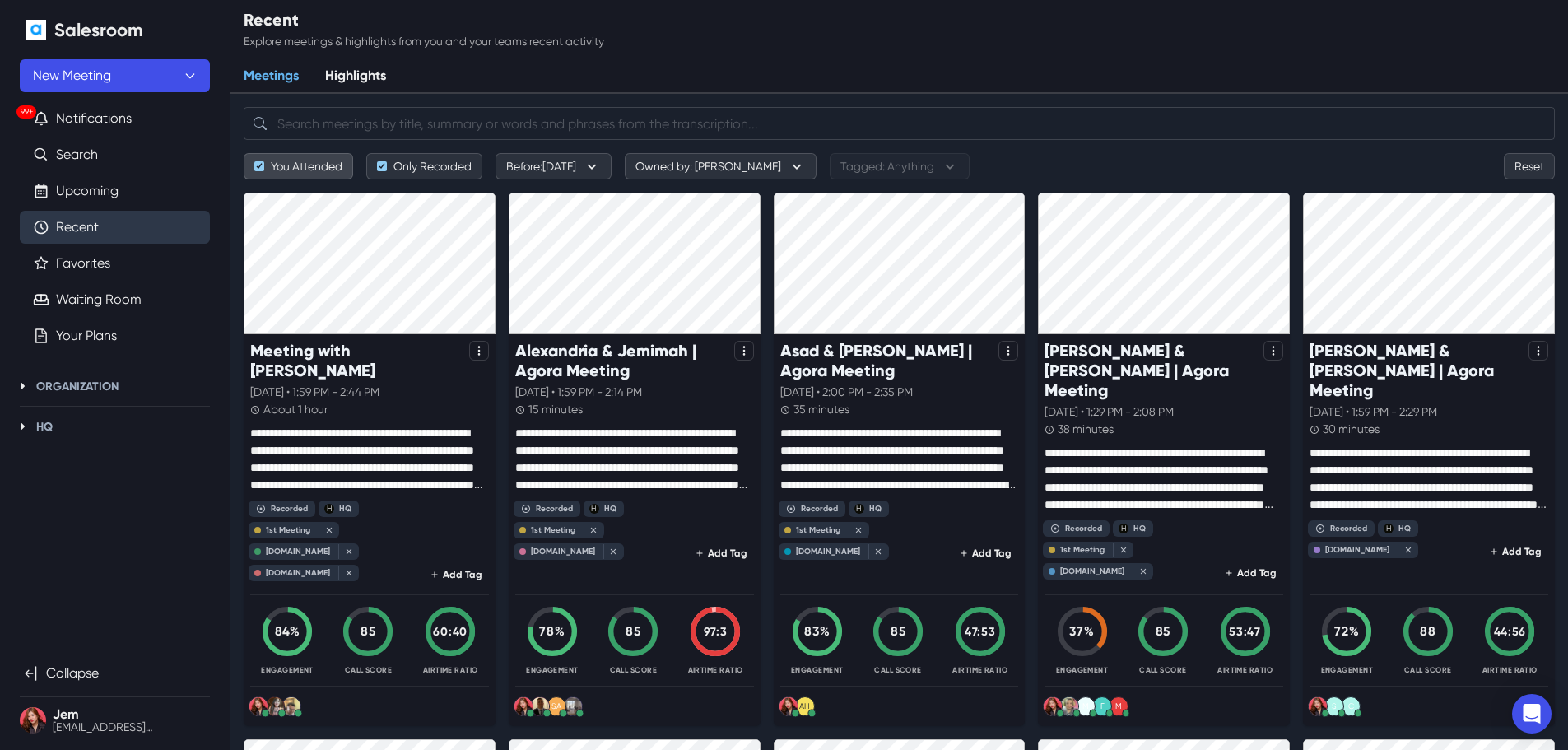 click on "You Attended" at bounding box center [298, 166] 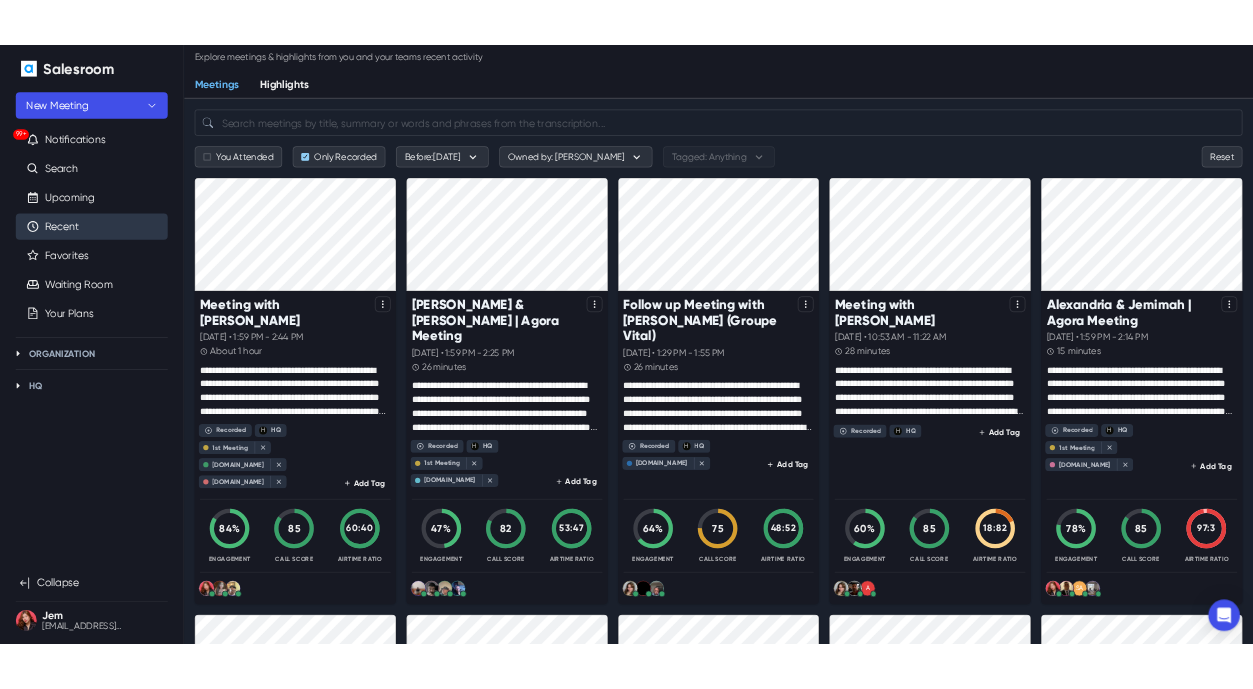 scroll, scrollTop: 0, scrollLeft: 0, axis: both 